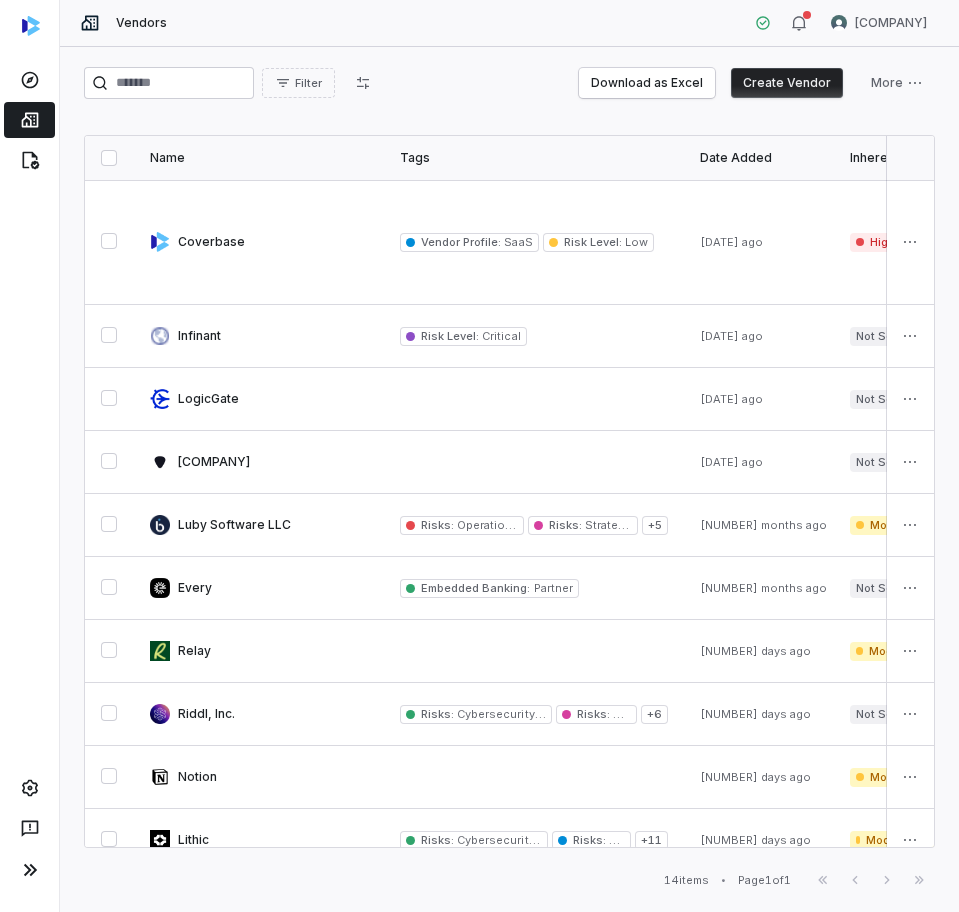 scroll, scrollTop: 0, scrollLeft: 0, axis: both 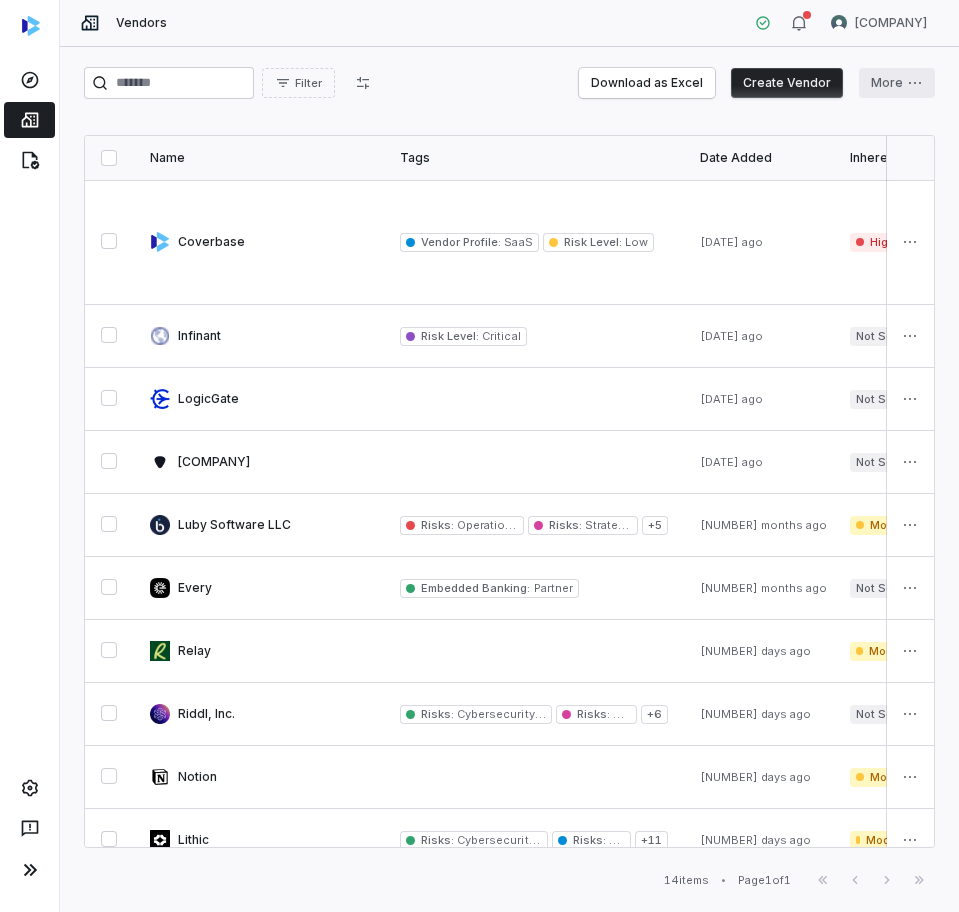 click on "Vendors Thread Bank Admin Filter Download as Excel Create Vendor More Name Tags Date Added Inherent Risk Residual Risk Status Last Assessed Assessment Outcome Next Assessment Services Risk Analysts Relationship Owners Watchers # Issues # Open Issues Significant 4th Party Connections COI Expiration Date Platform Partner Contract end date Stage Embedded Banking Services Business Unit Ownership Subservice organizations Coverbase Vendor Profile :   SaaS Risk Level :   Low 4 months ago High  | 100.0% Not Set Discontinued Jul 22, 2025 - Jul 22, 2027 None None None 13 1 - - Direct - Onboarding HSAs International transactions Commercial loans Consumer loans - - Amazon Web Services (AWS) AWS Infinant Risk Level :   Critical 4 months ago Not Set Not Set Onboarding Apr 18, 2025 - Apr 18, 2026 None None None 5 3 - - - - - - - - - LogicGate 4 months ago Not Set Not Set Created - - - None None None 0 0 - - - - - - - - Amazon Web Services, Inc. Upguard 4 months ago Not Set Not Set Onboarding Apr 18, 2025 - 3" at bounding box center (479, 456) 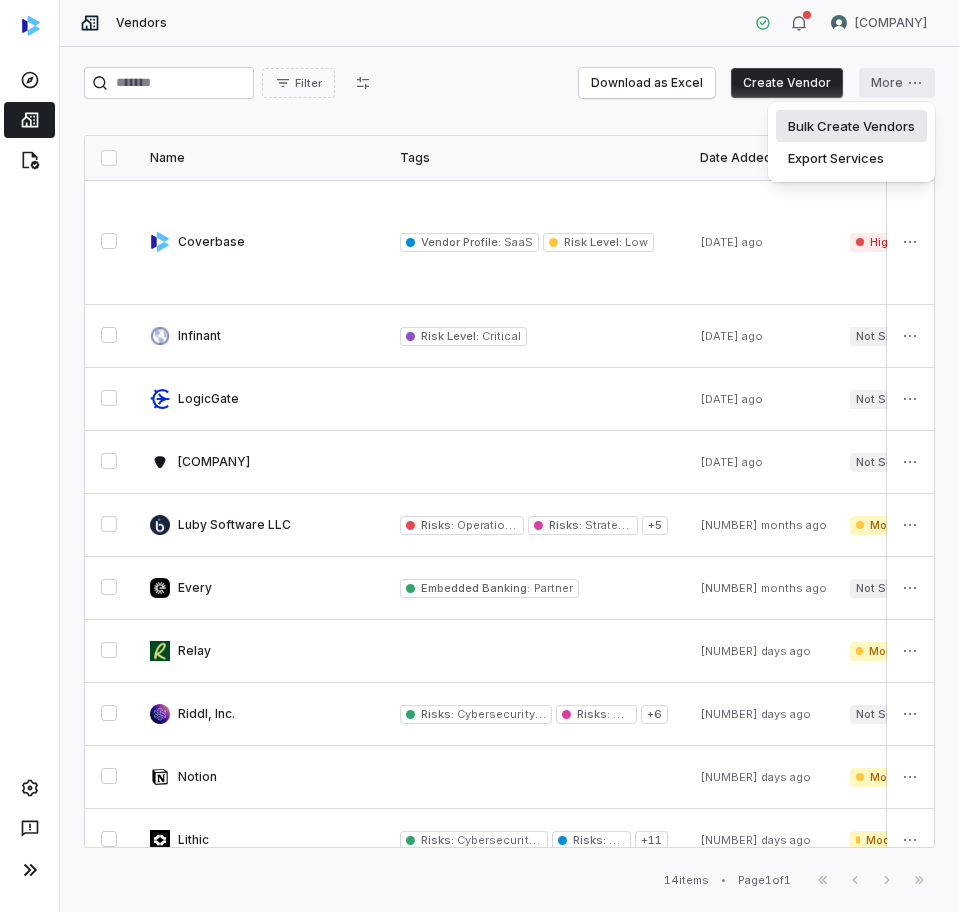click on "Bulk Create Vendors" at bounding box center (851, 126) 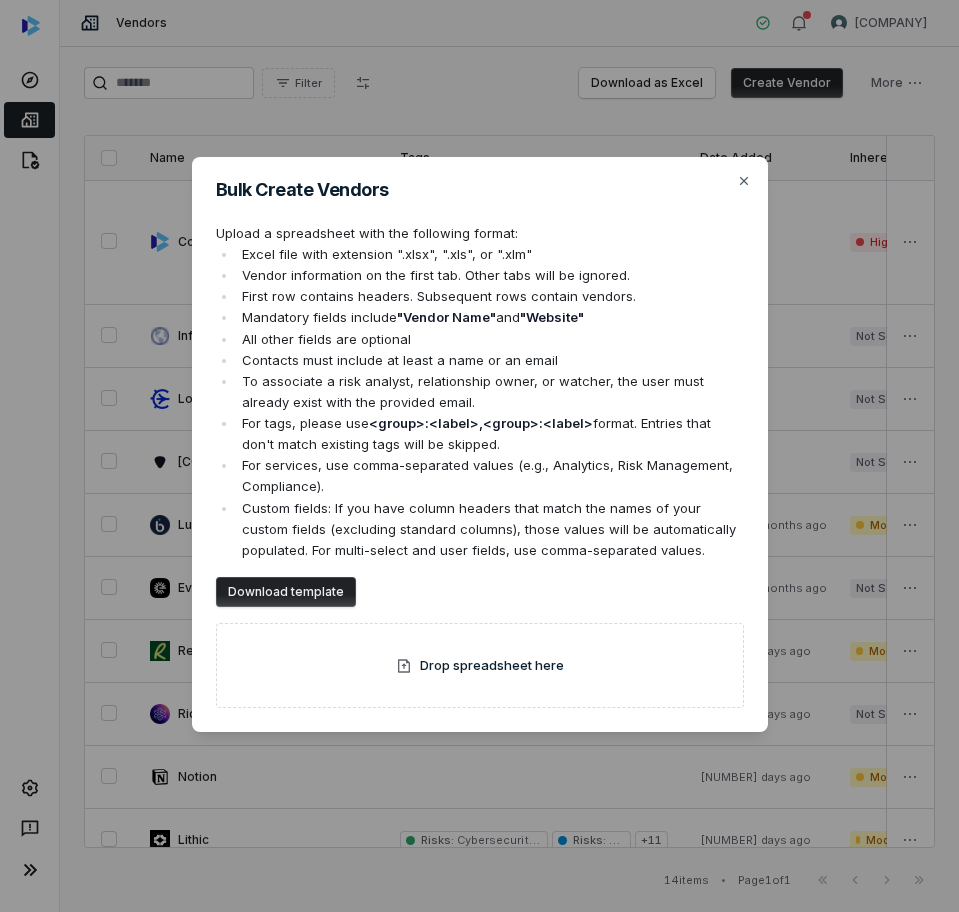 click on "Drop spreadsheet here" at bounding box center (480, 666) 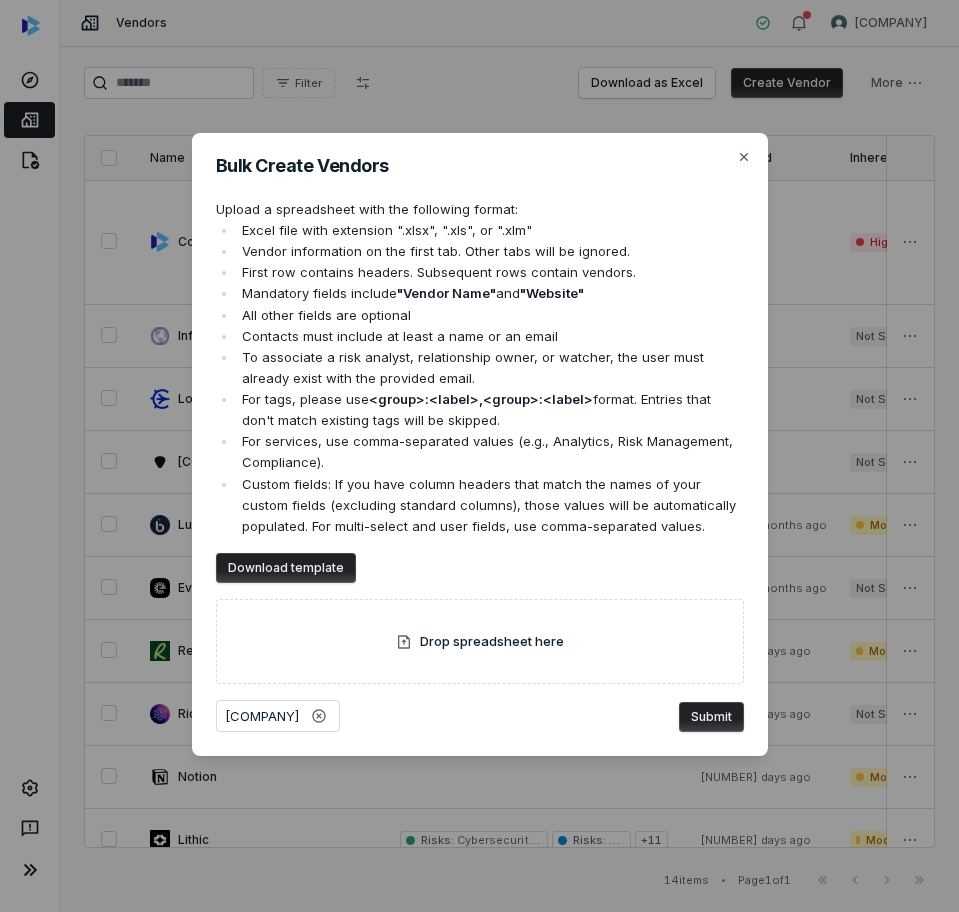click on "Submit" at bounding box center (711, 717) 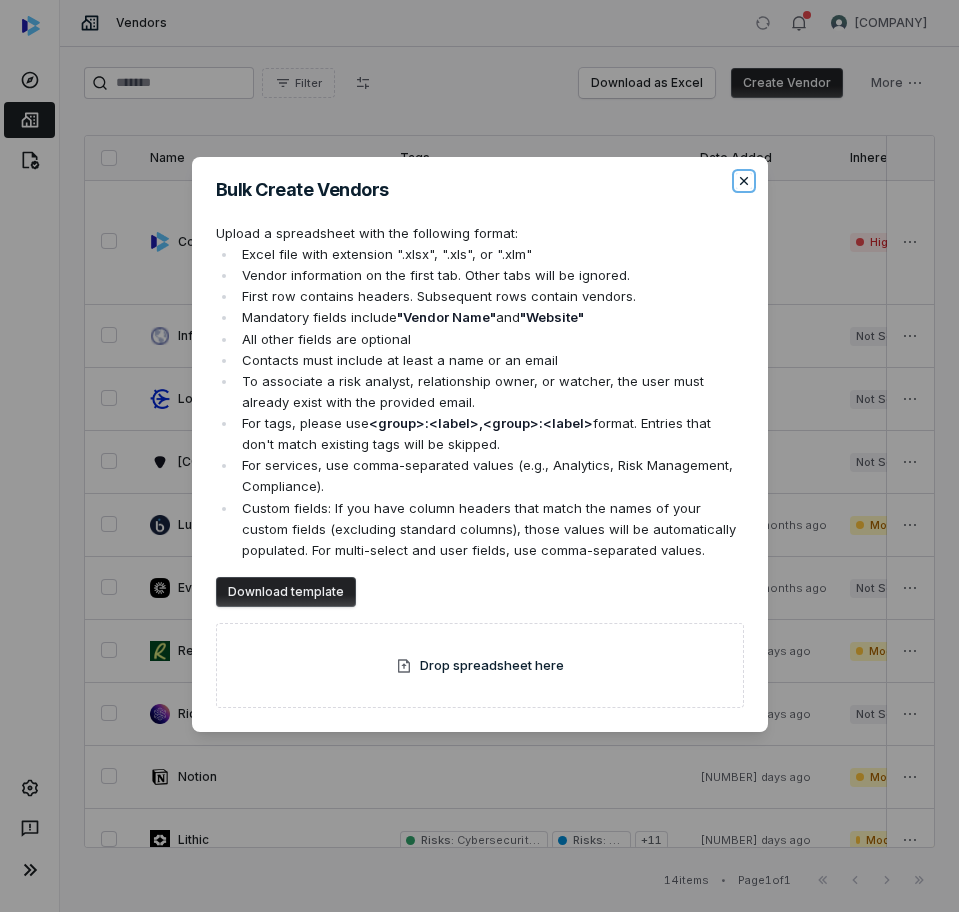 click 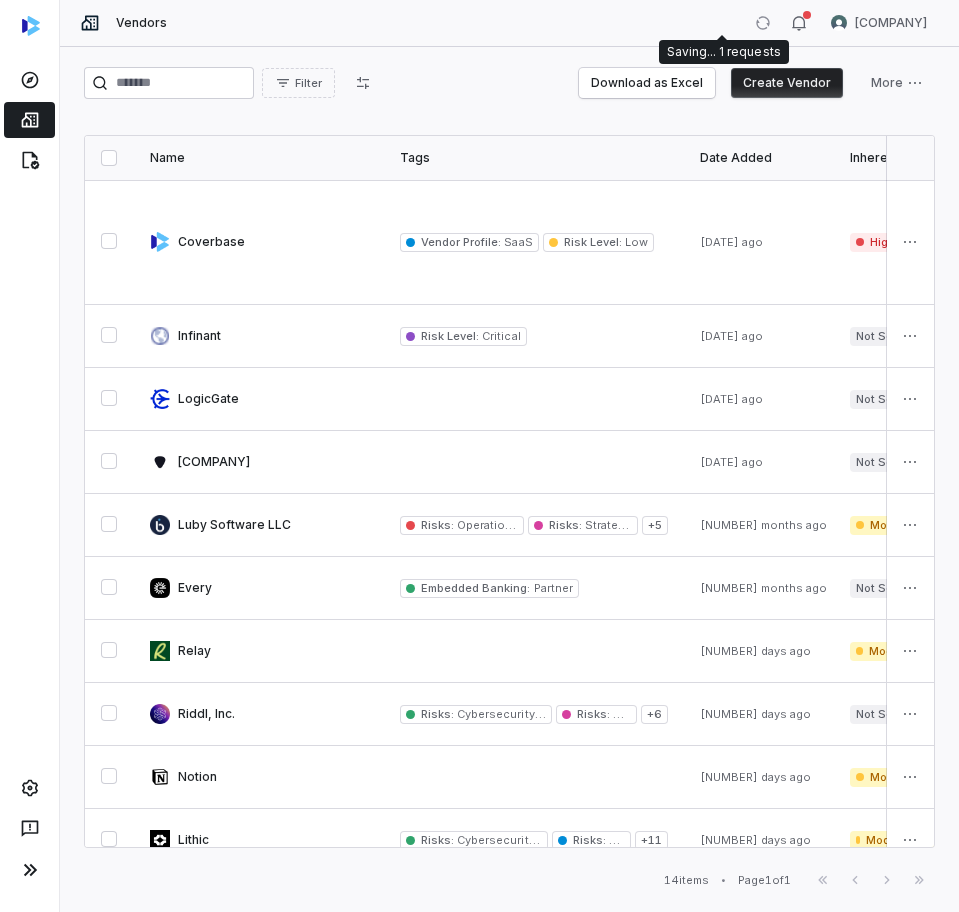 click 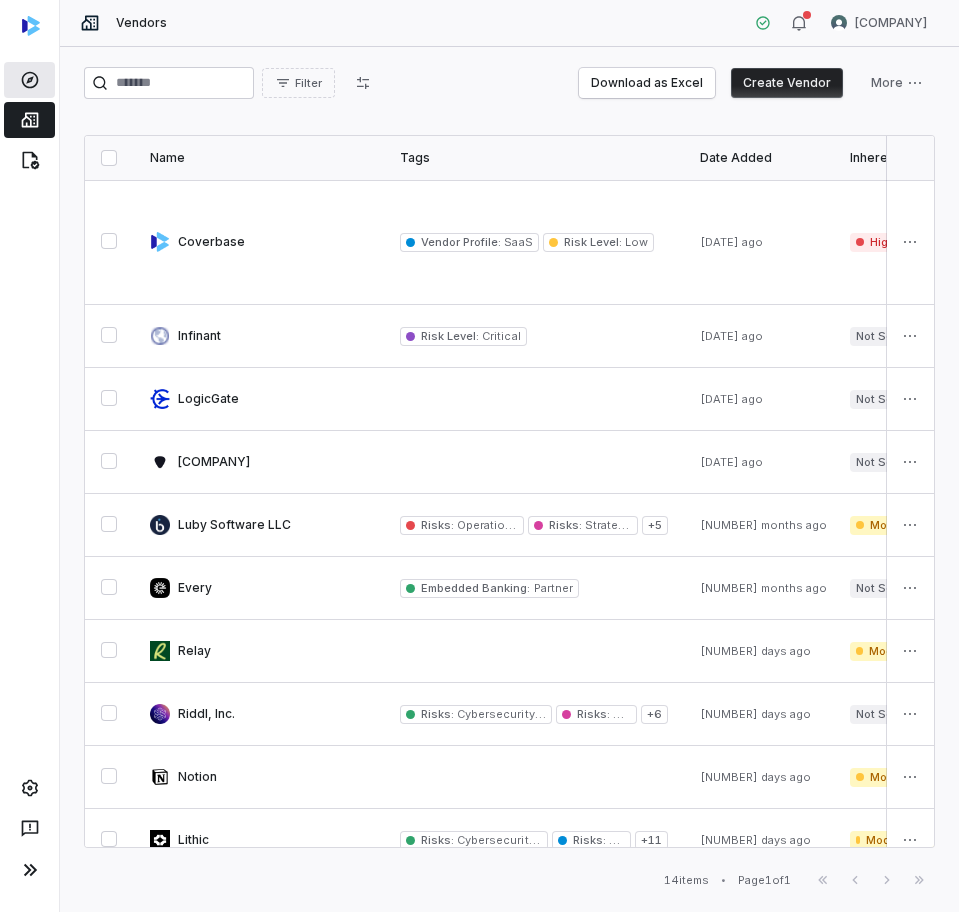 click at bounding box center [29, 80] 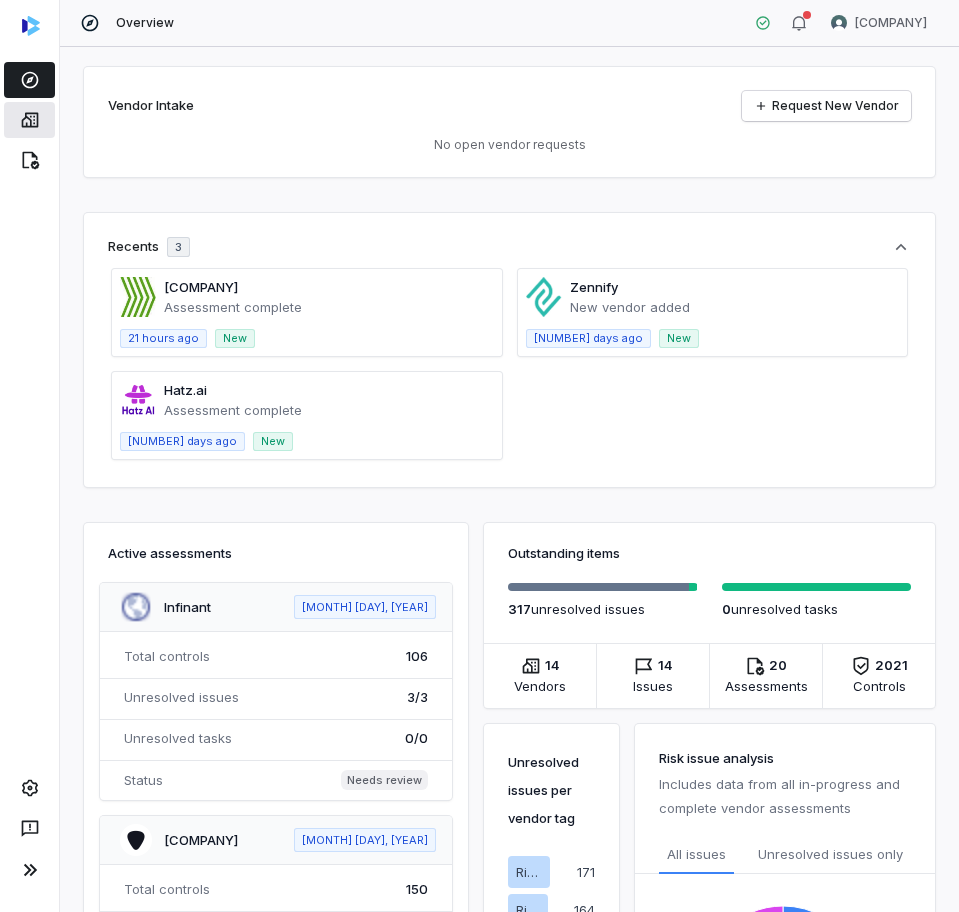 click at bounding box center [29, 120] 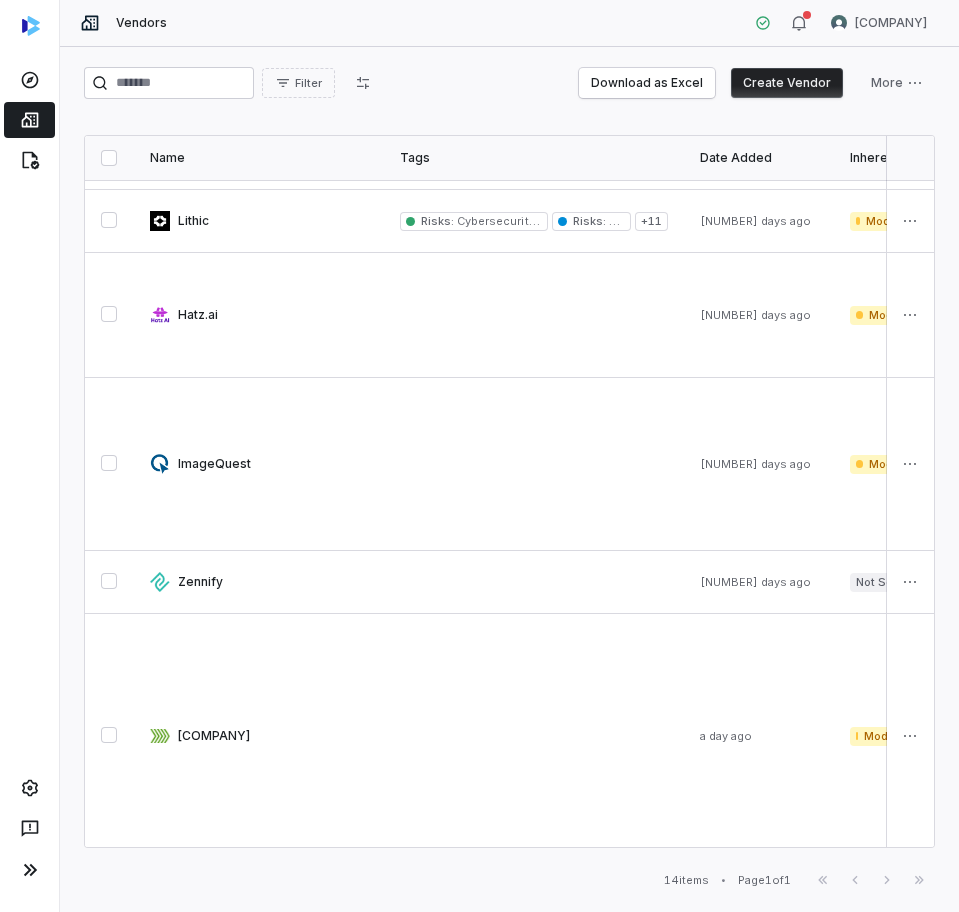 scroll, scrollTop: 0, scrollLeft: 0, axis: both 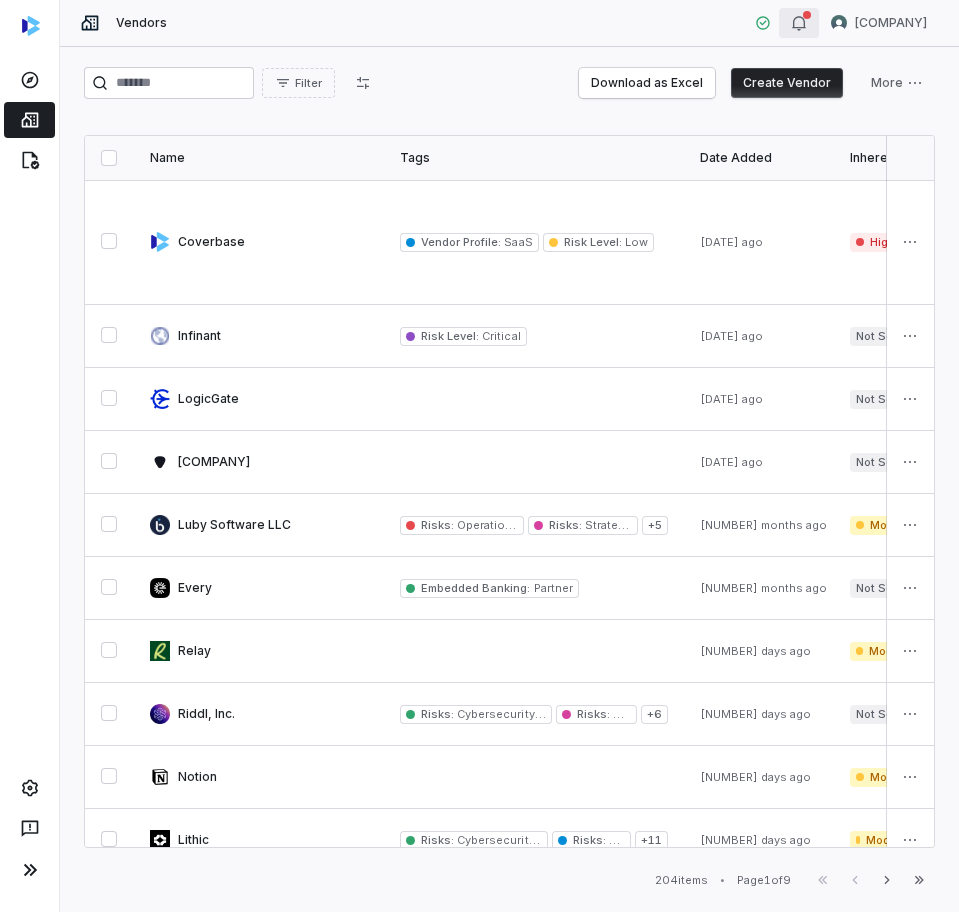 click 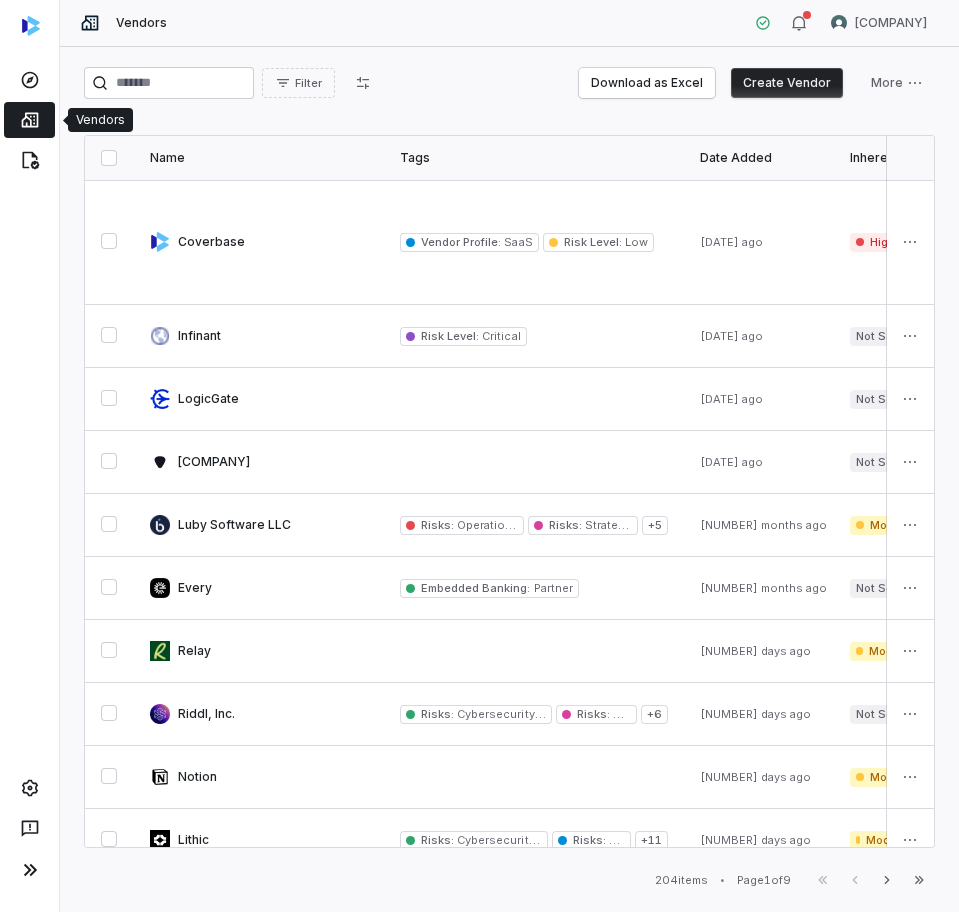 click 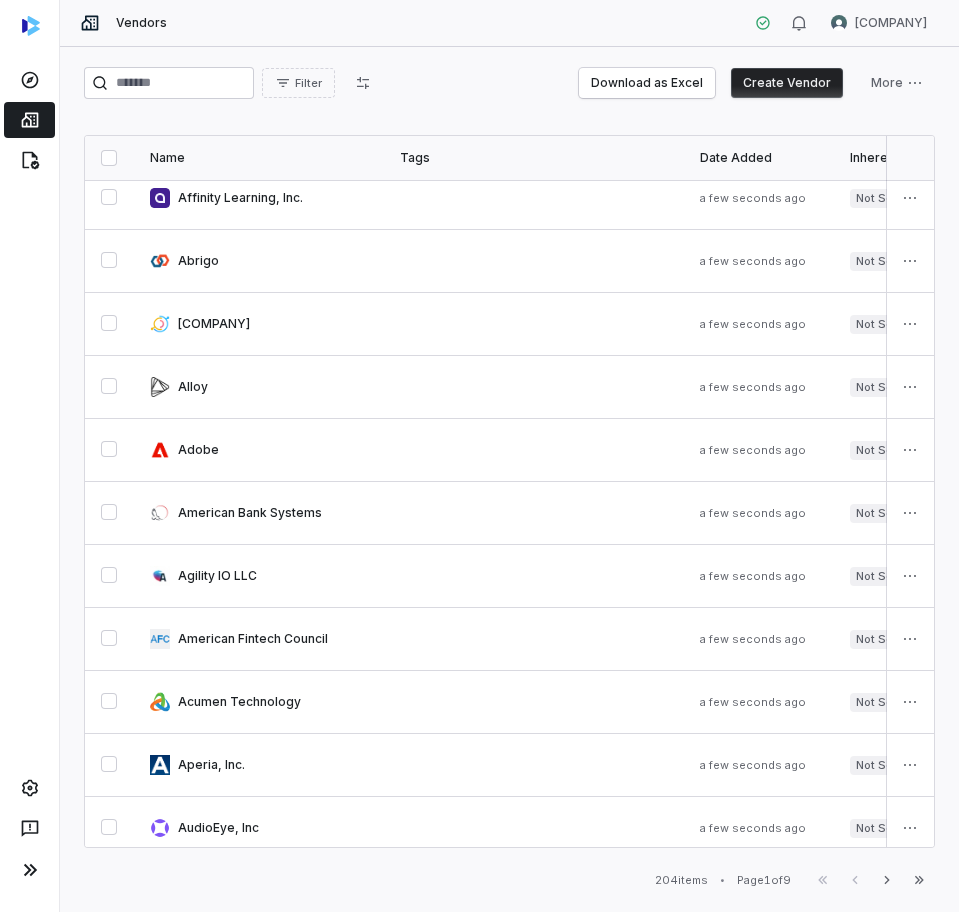 scroll, scrollTop: 1312, scrollLeft: 0, axis: vertical 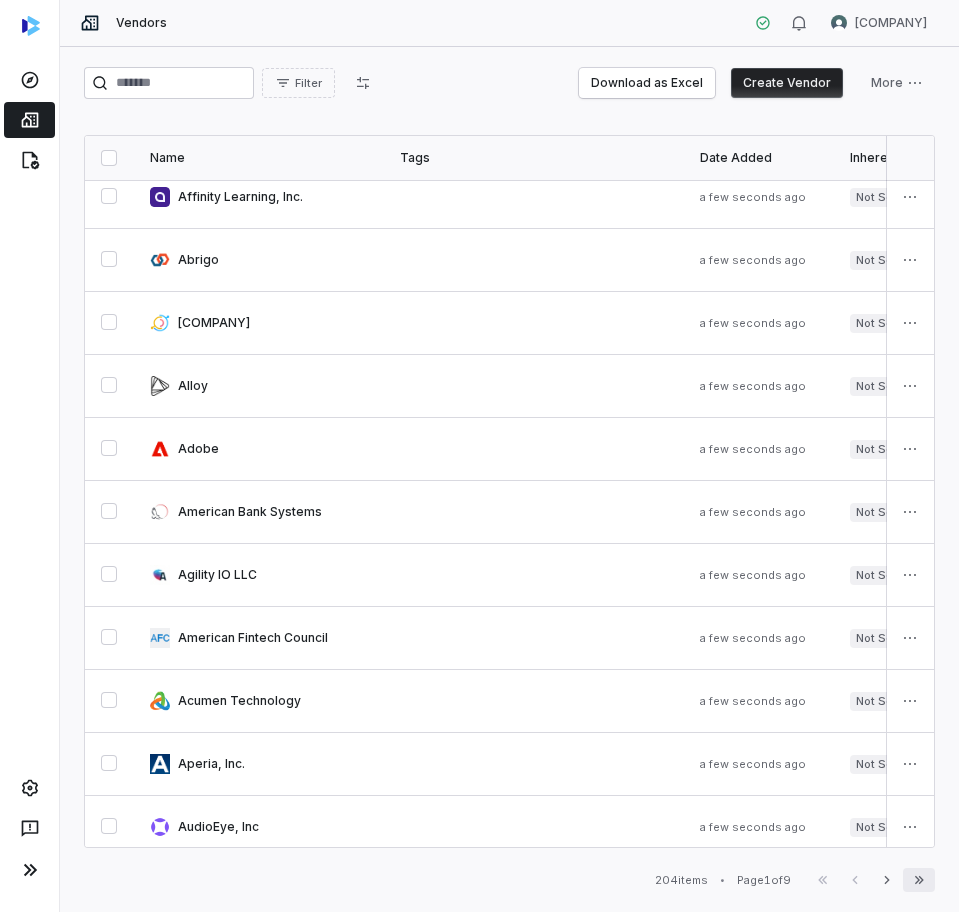 click on "Last Page" at bounding box center [919, 880] 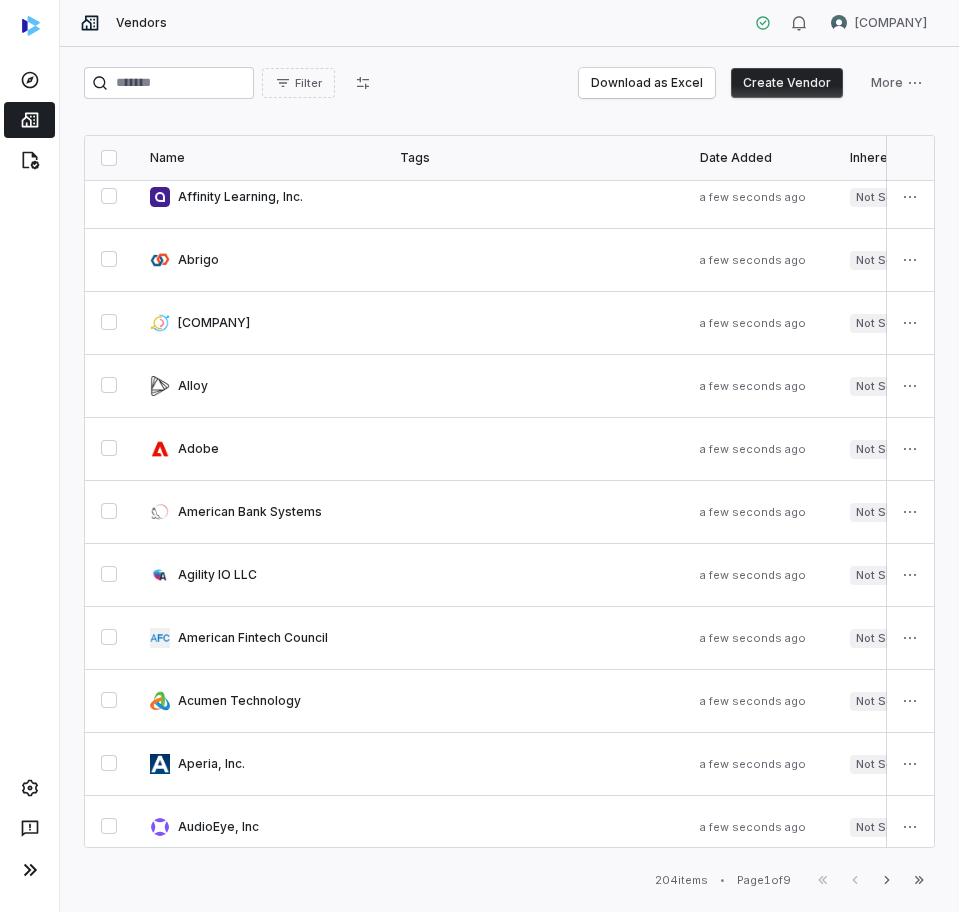 scroll, scrollTop: 0, scrollLeft: 0, axis: both 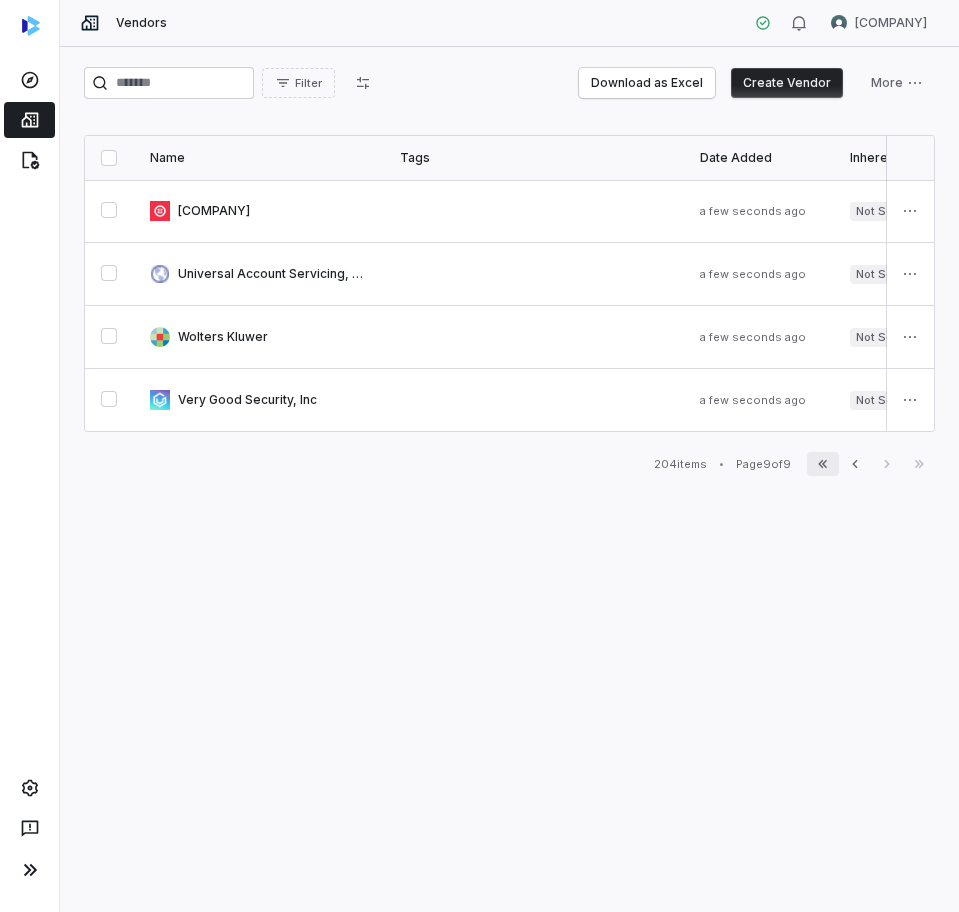 click on "First Page" at bounding box center (823, 464) 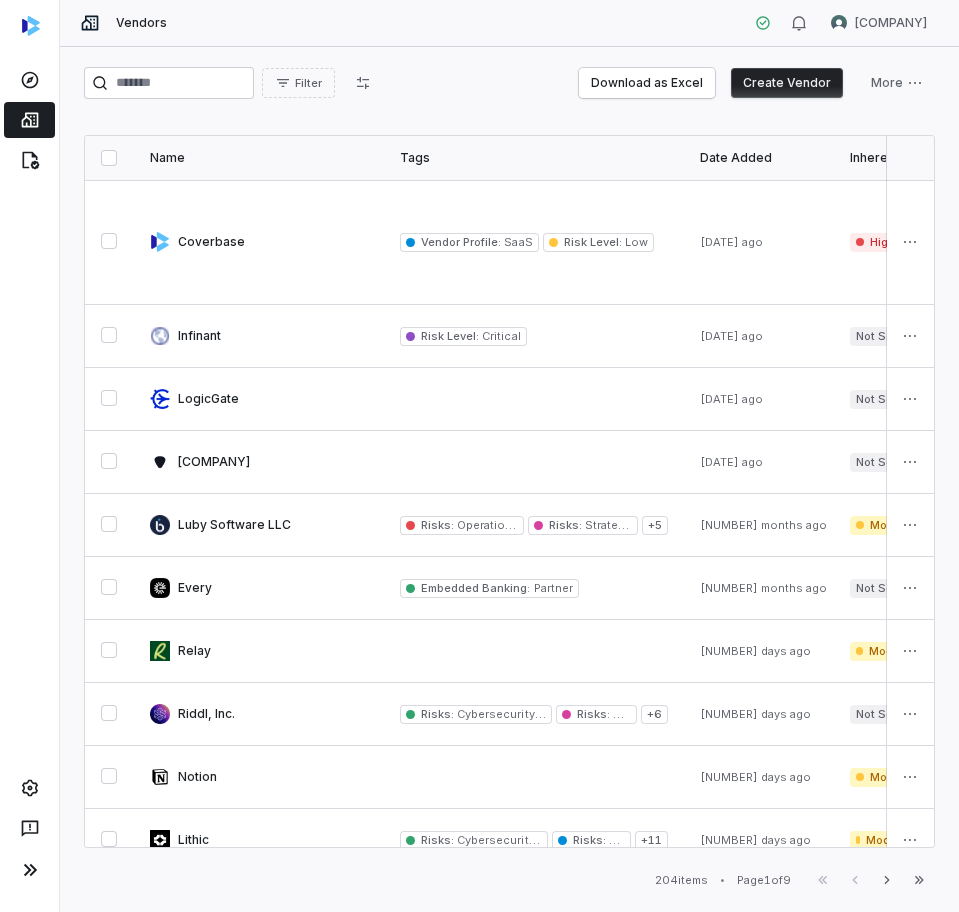 click on "Name" at bounding box center [259, 158] 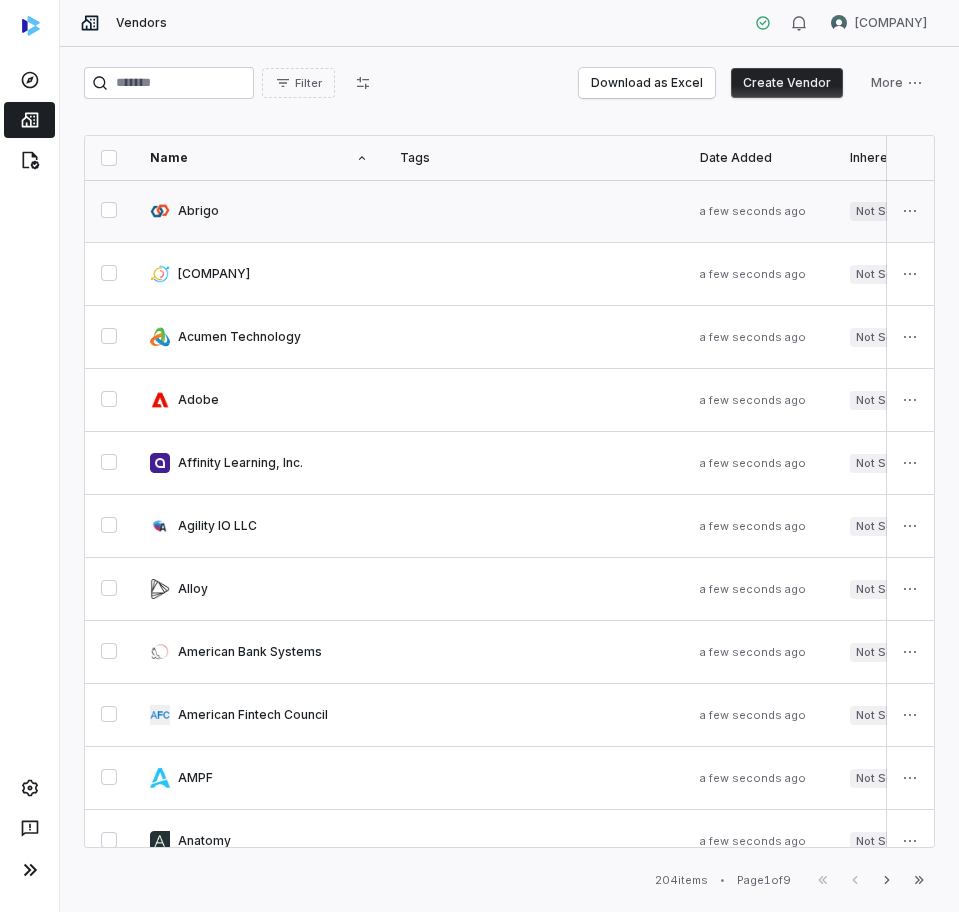 click at bounding box center [259, 211] 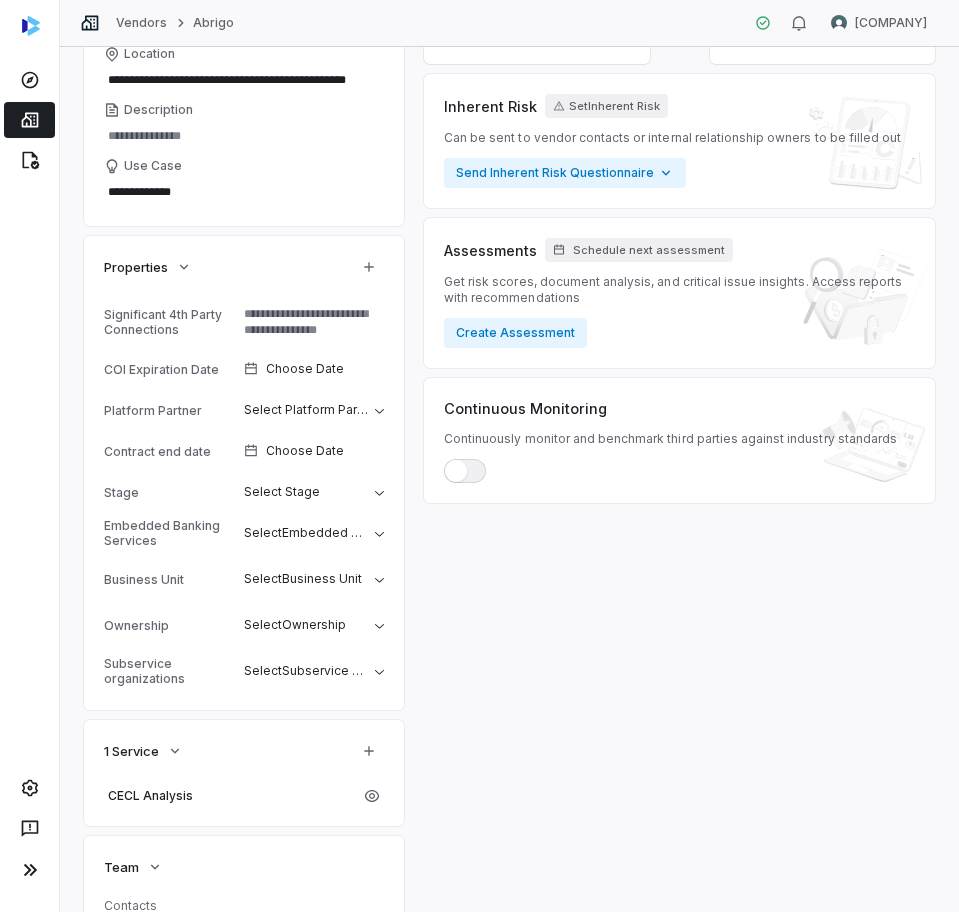 scroll, scrollTop: 0, scrollLeft: 0, axis: both 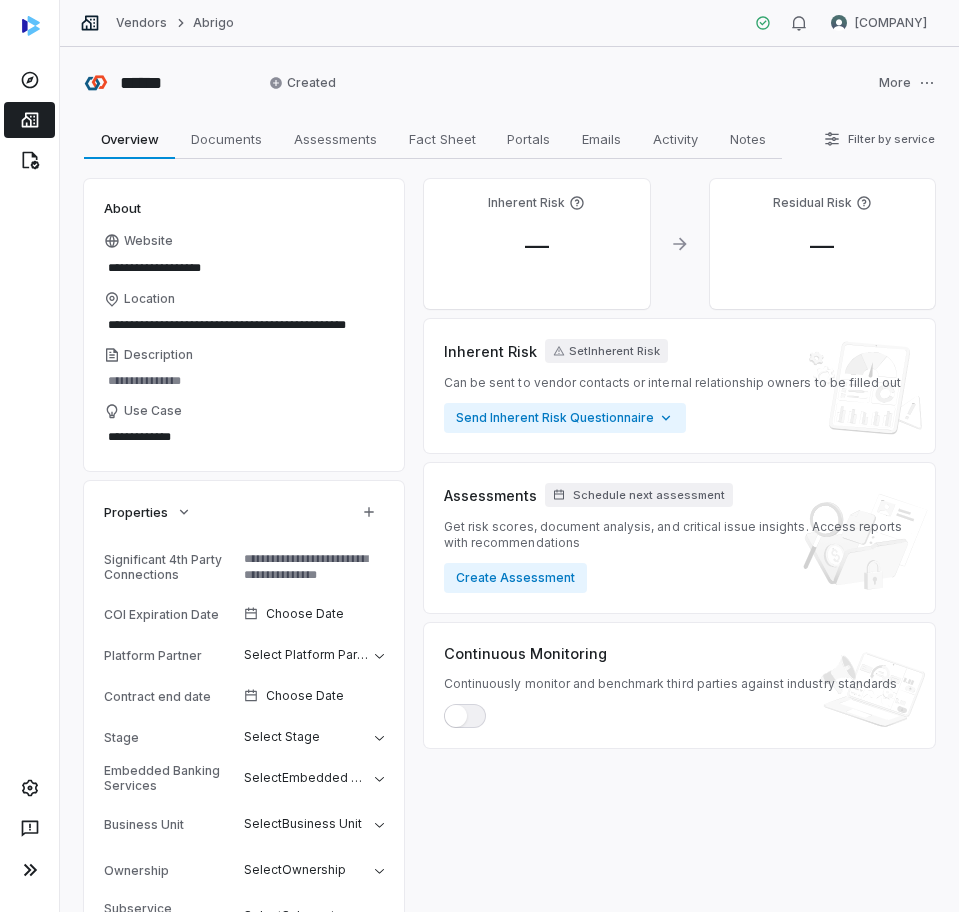 type on "*" 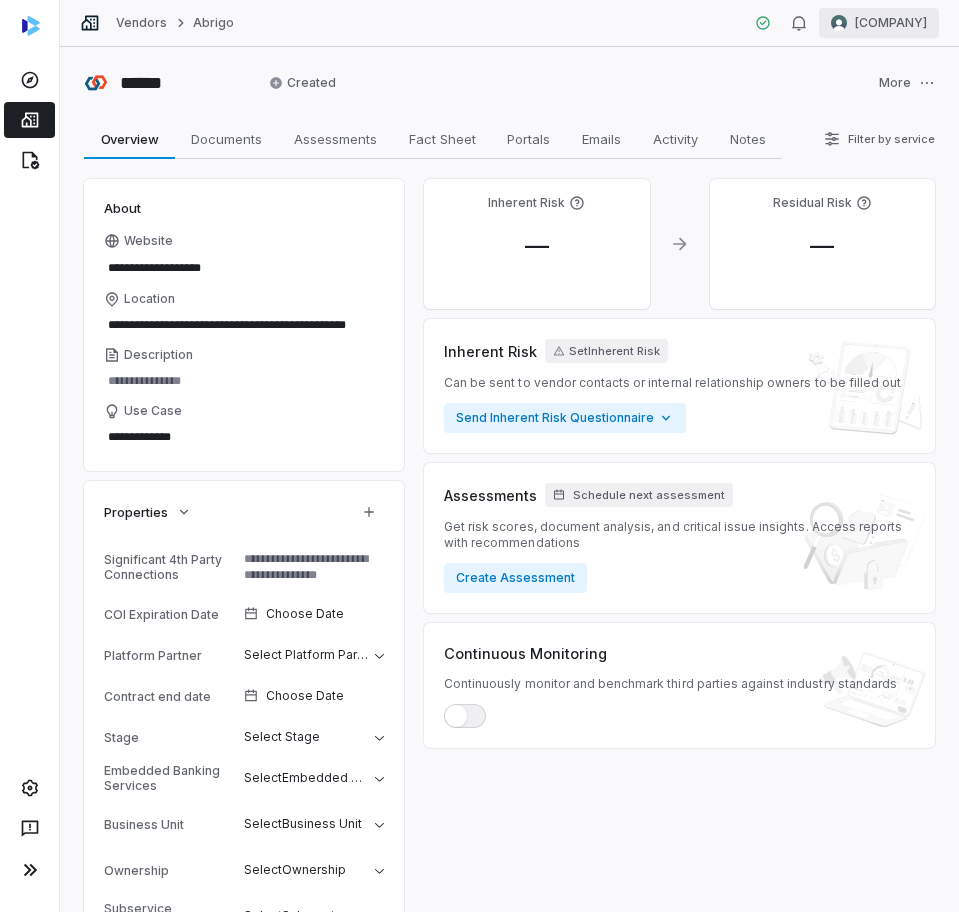 click on "**********" at bounding box center (479, 456) 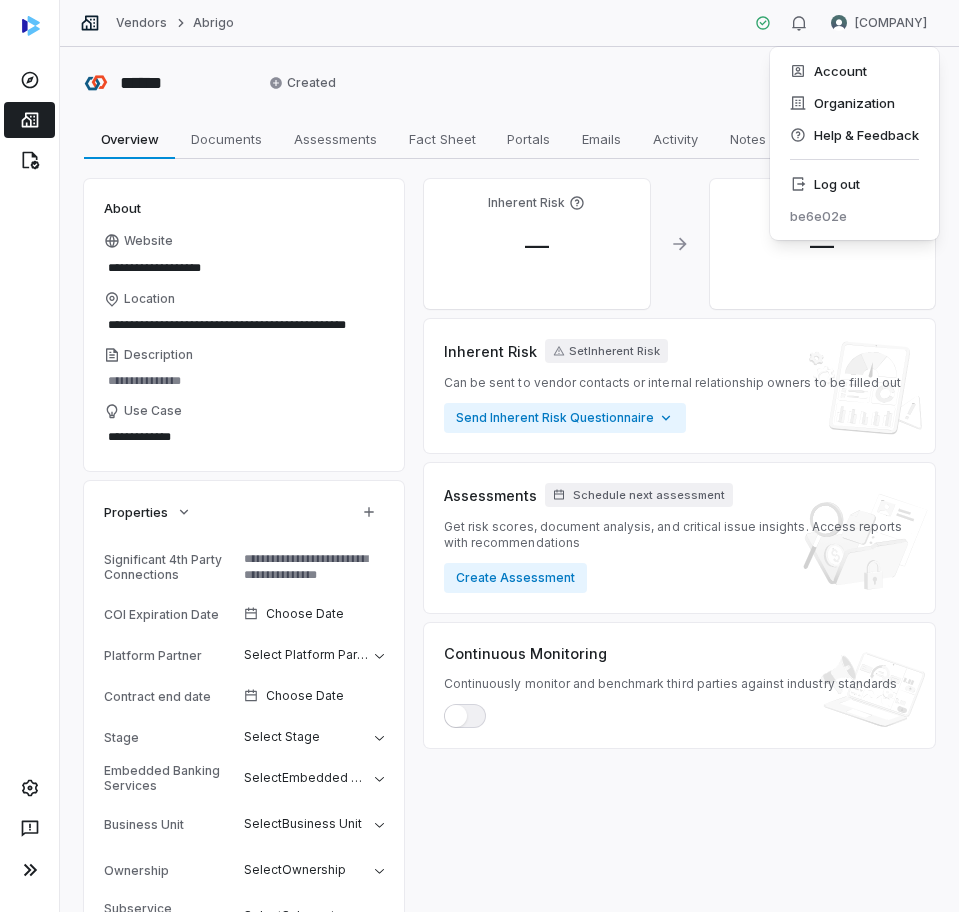click on "**********" at bounding box center (479, 456) 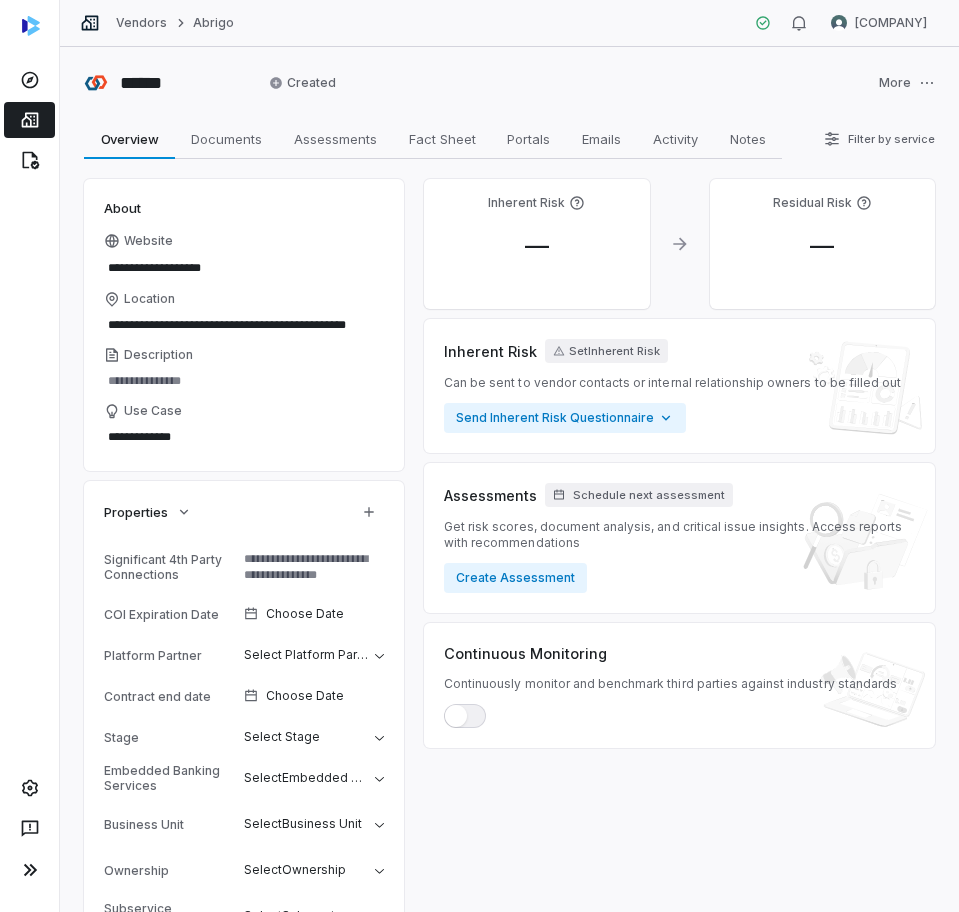click on "Vendors Abrigo Thread Bank Admin" at bounding box center [509, 23] 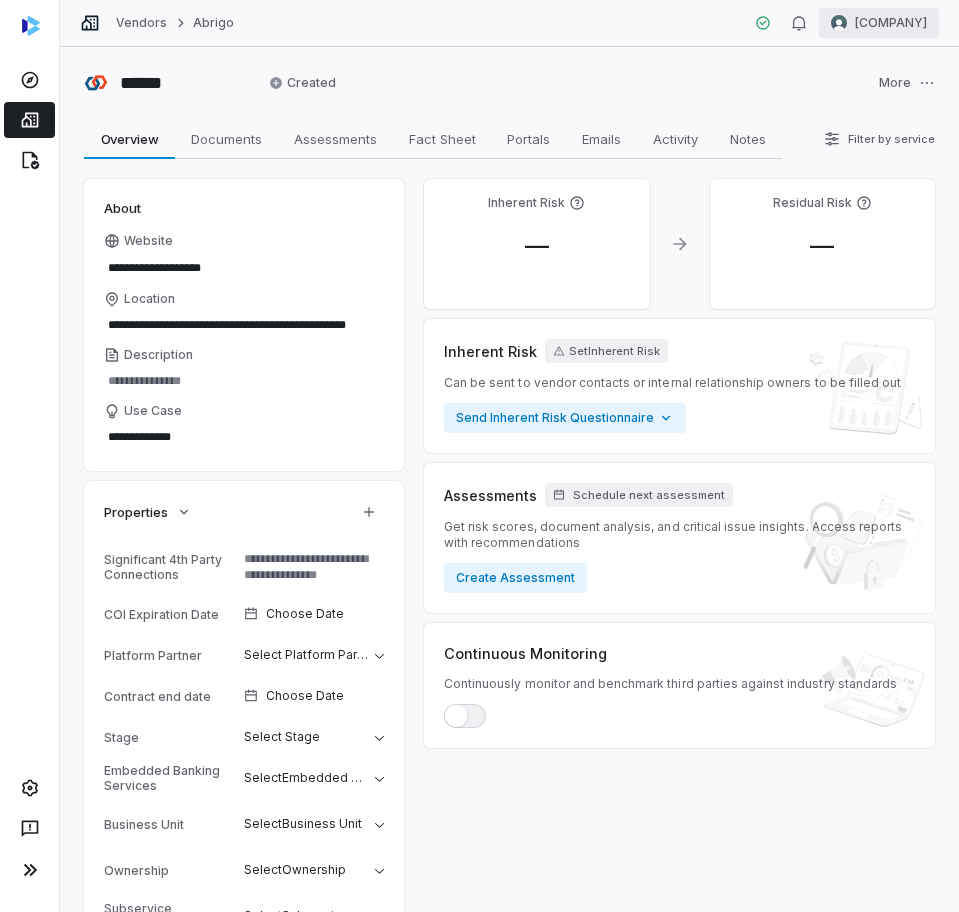 click on "**********" at bounding box center (479, 456) 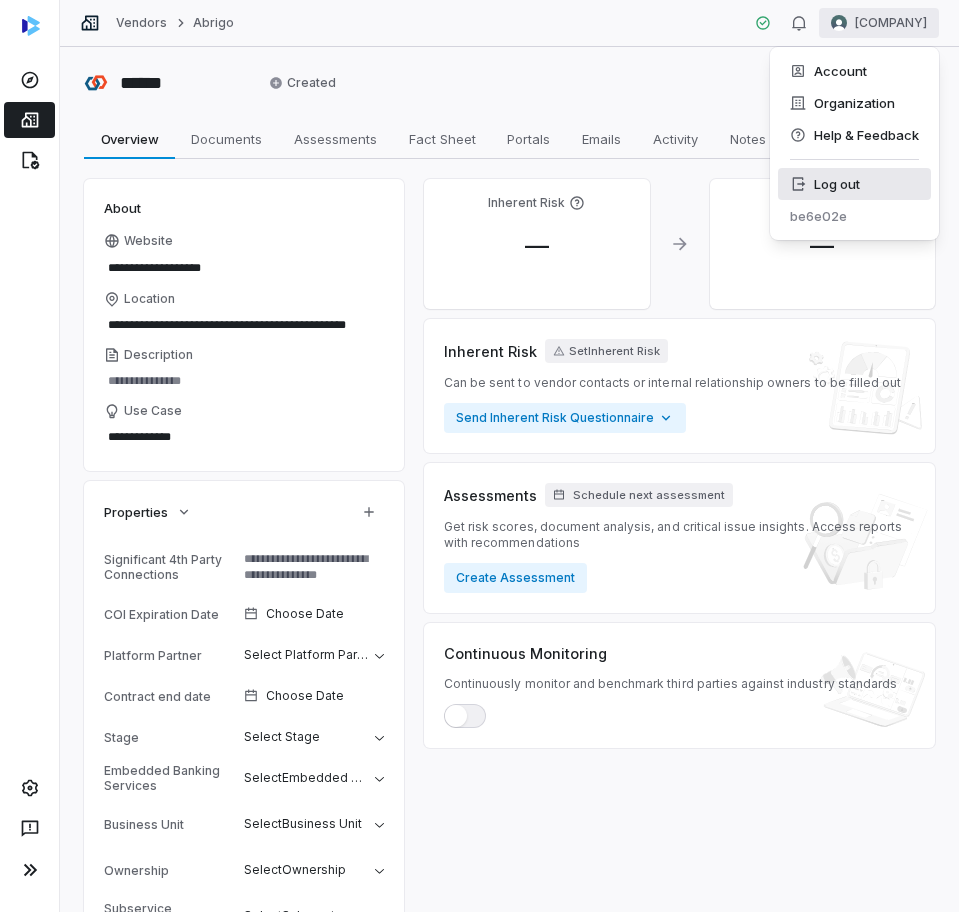click on "Log out" at bounding box center (854, 184) 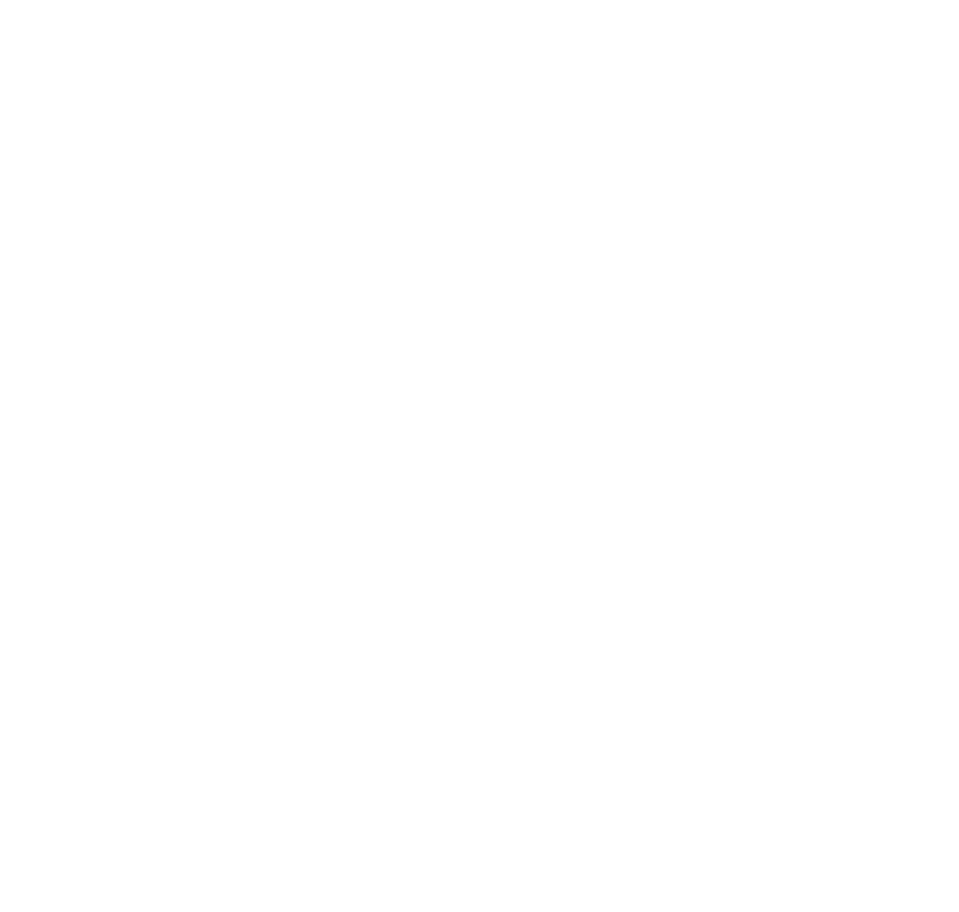 scroll, scrollTop: 0, scrollLeft: 0, axis: both 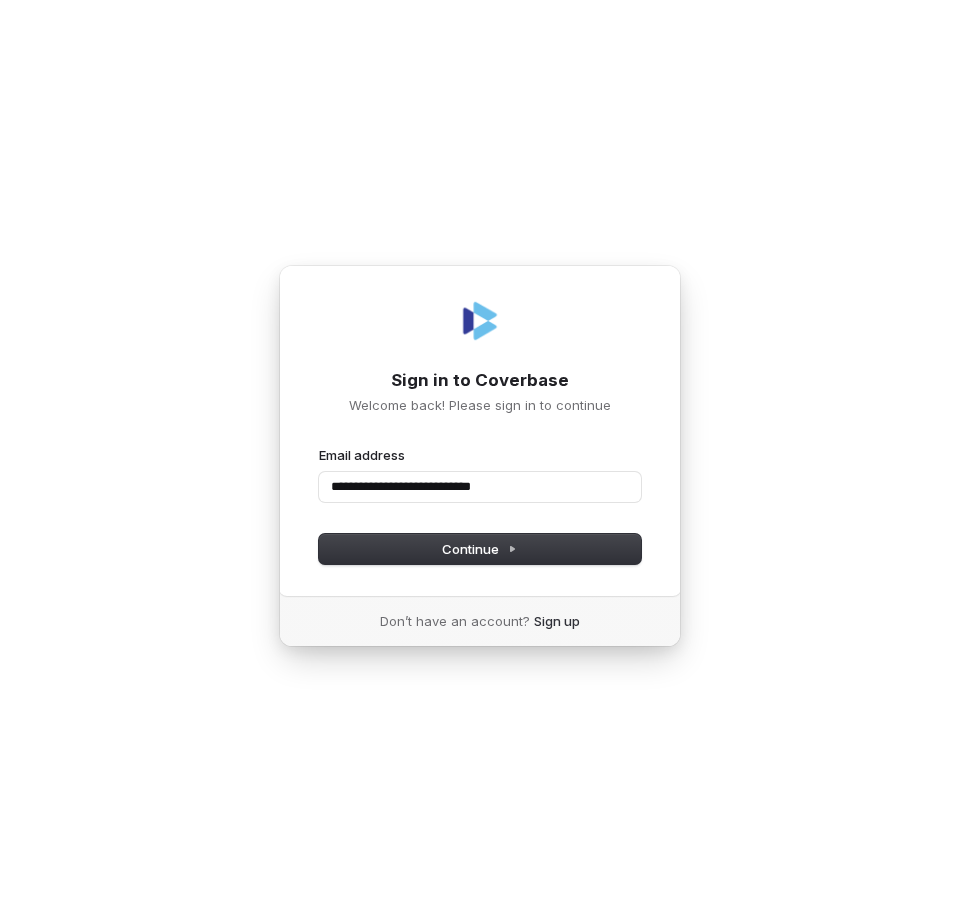 type on "**********" 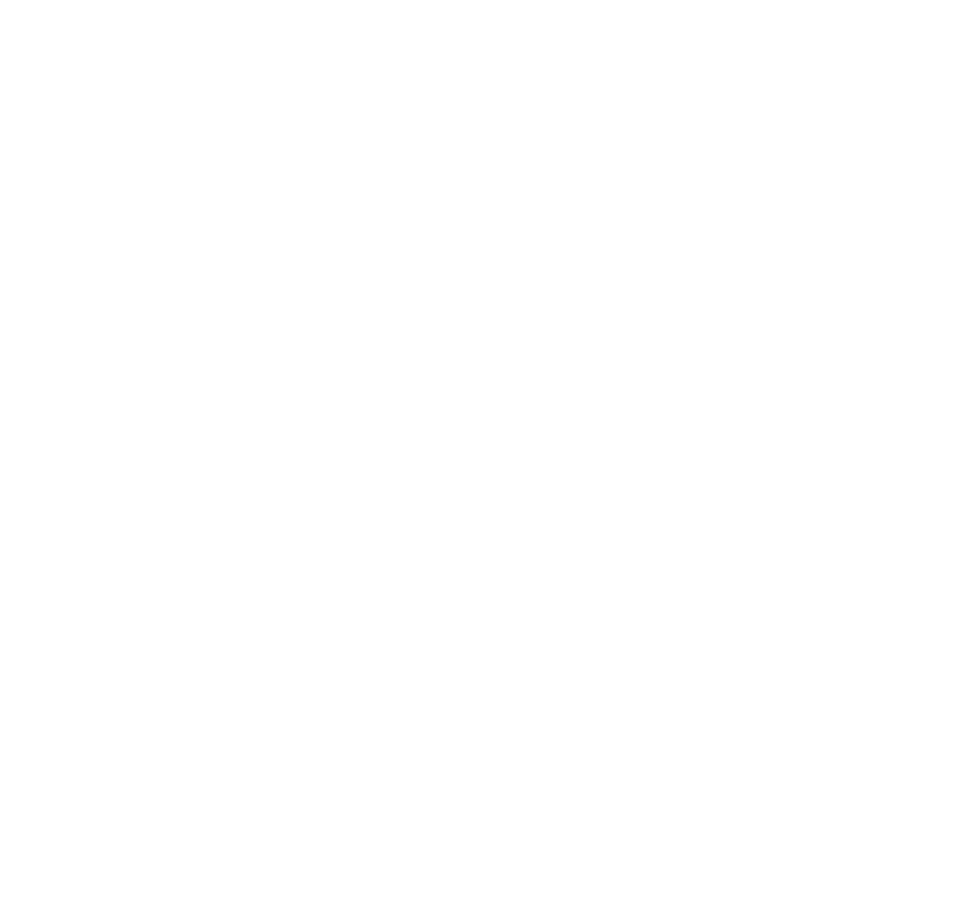 scroll, scrollTop: 0, scrollLeft: 0, axis: both 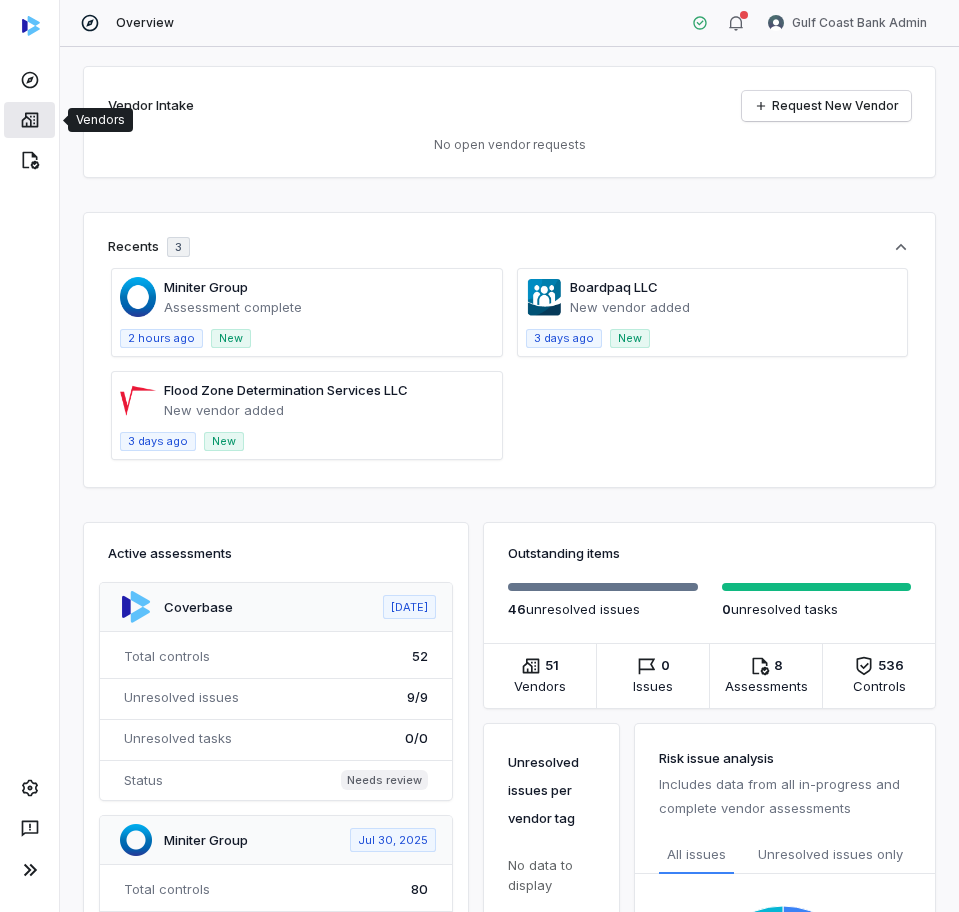 click at bounding box center [29, 120] 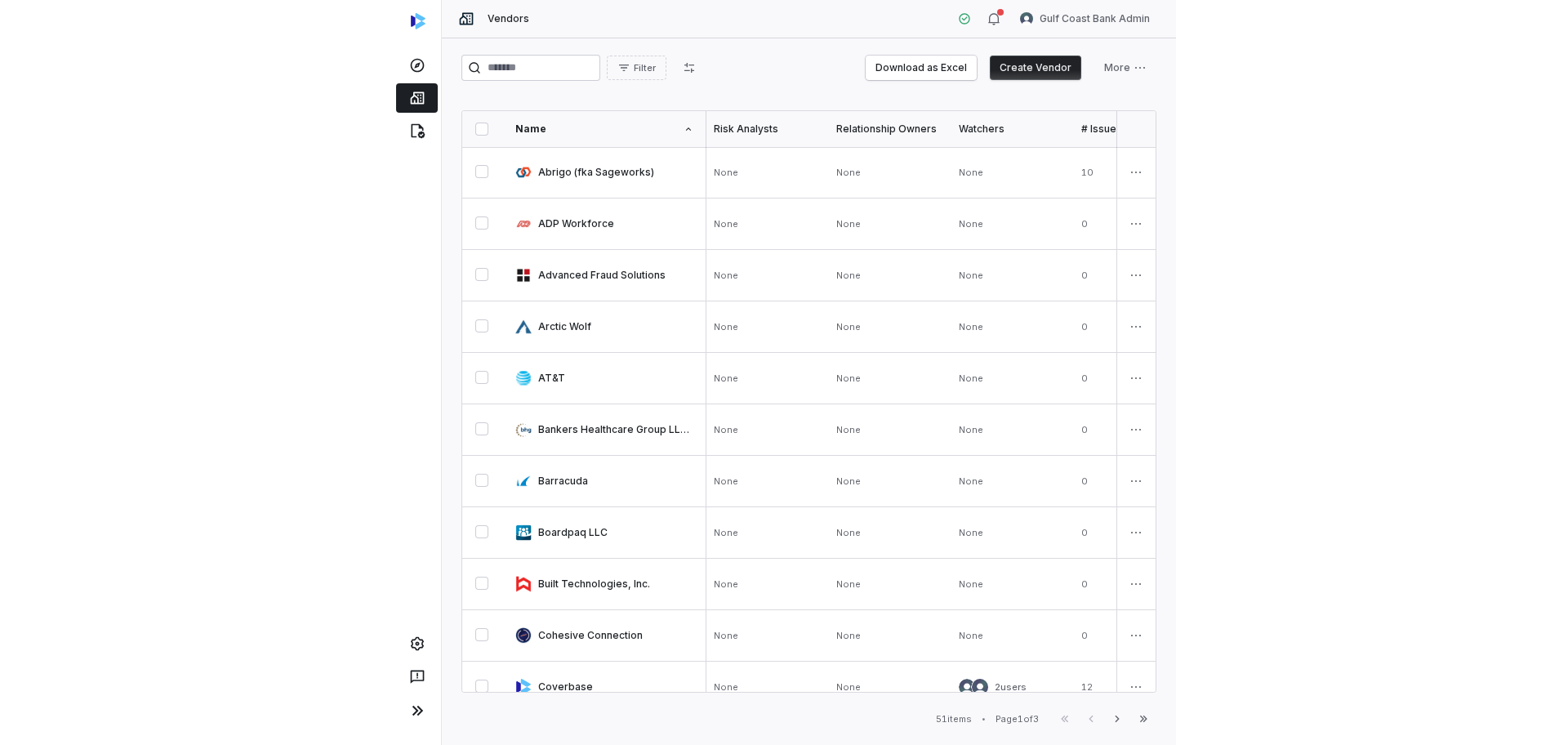 scroll, scrollTop: 0, scrollLeft: 1438, axis: horizontal 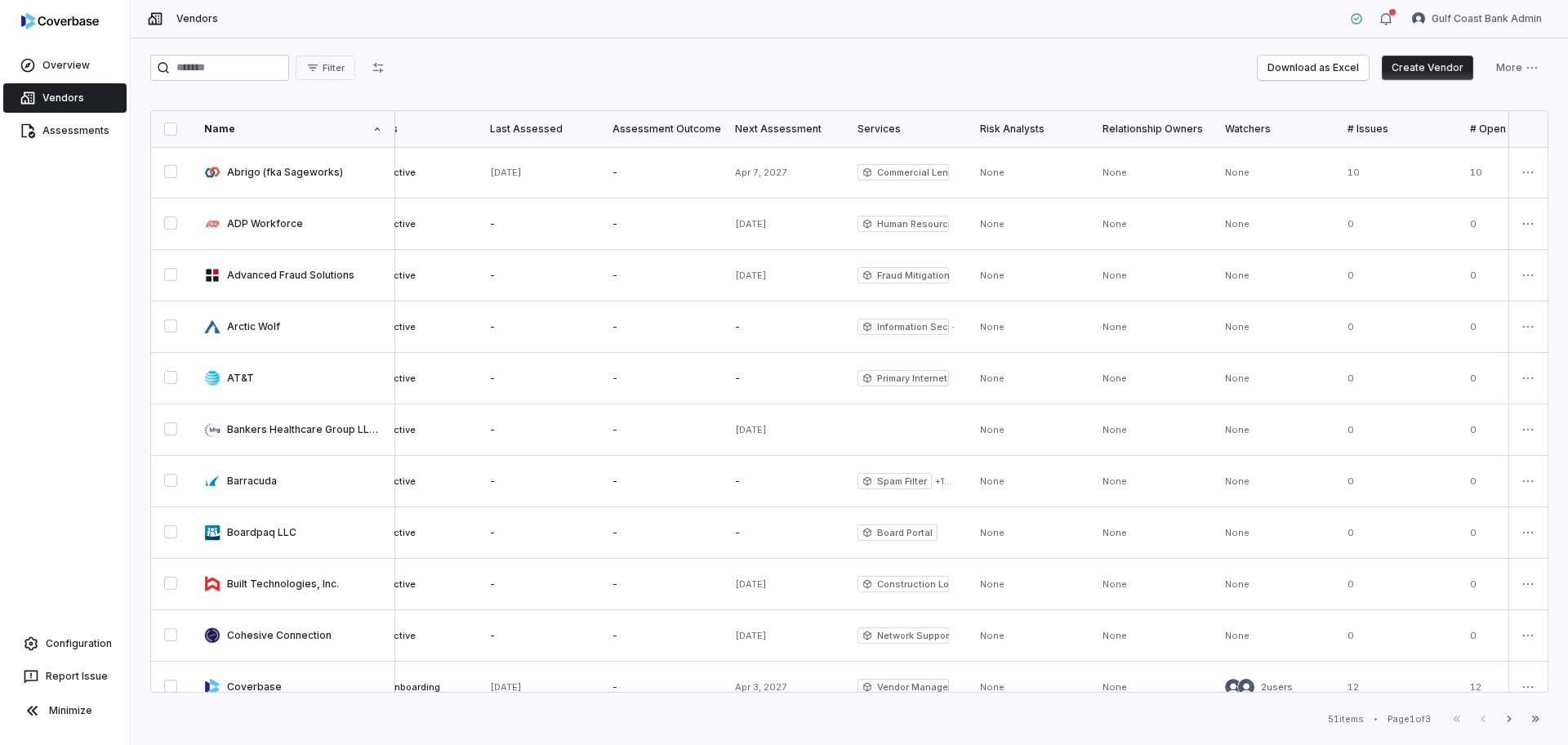 click on "Next Assessment" at bounding box center (783, 129) 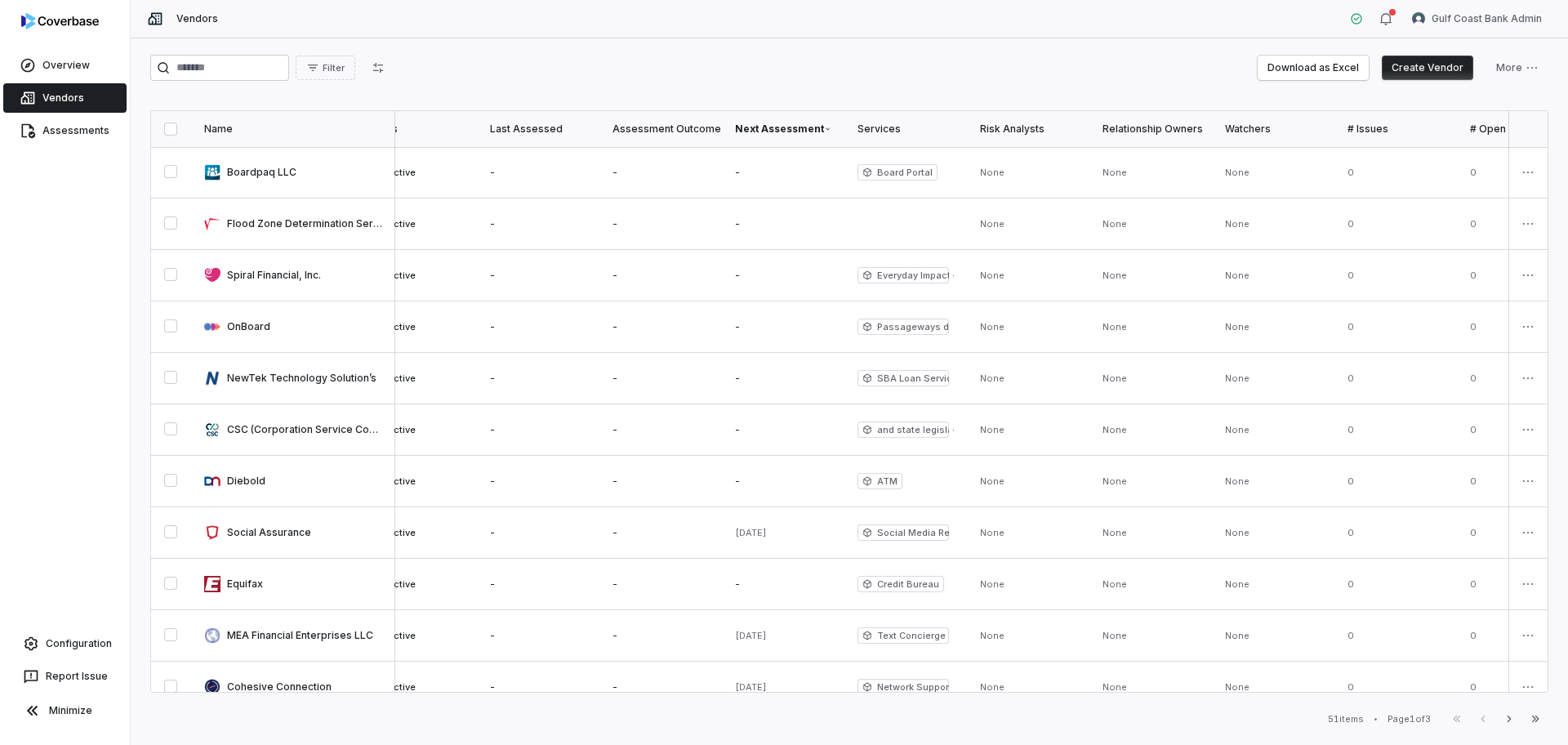 click on "Next Assessment" at bounding box center (783, 129) 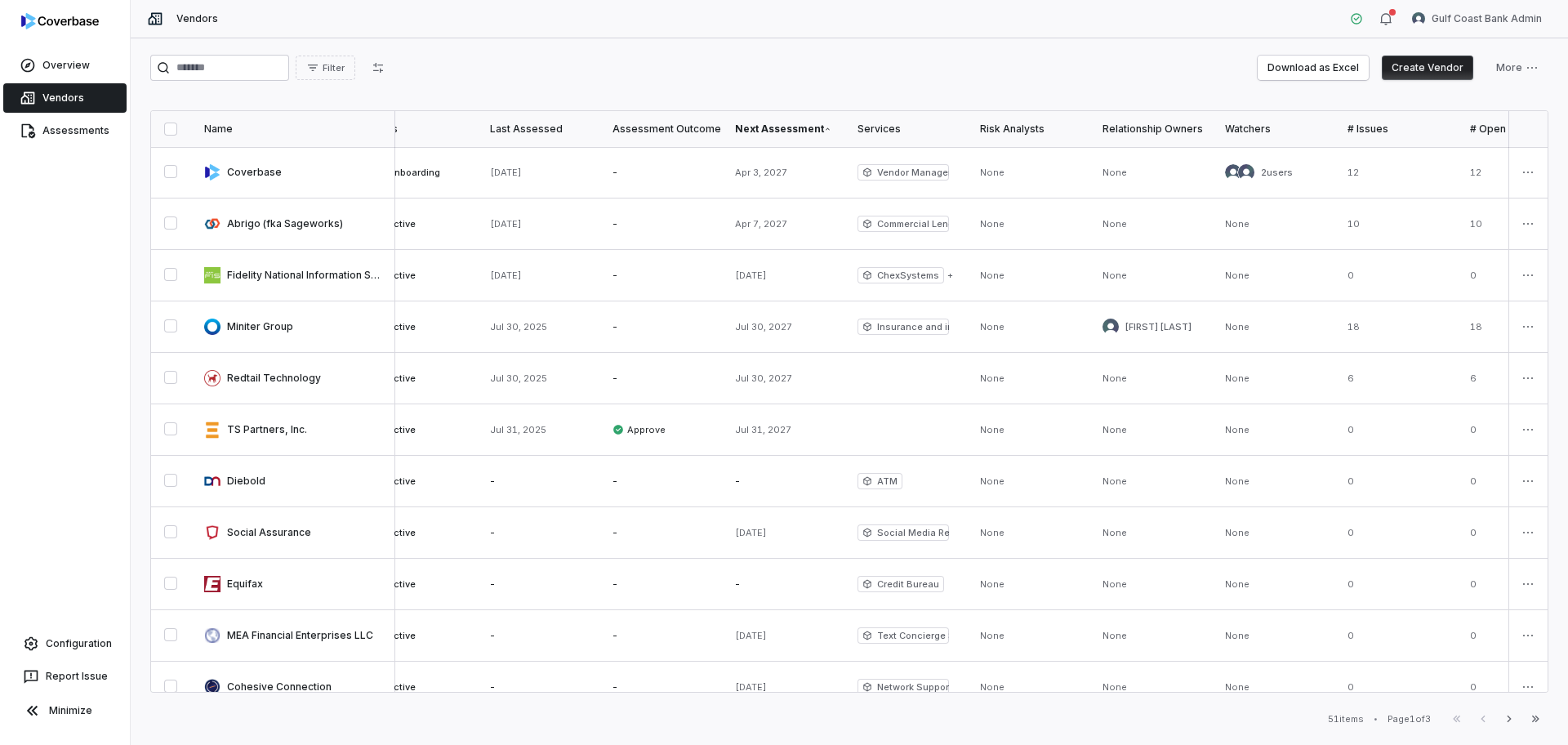 click on "Next Assessment" at bounding box center (783, 129) 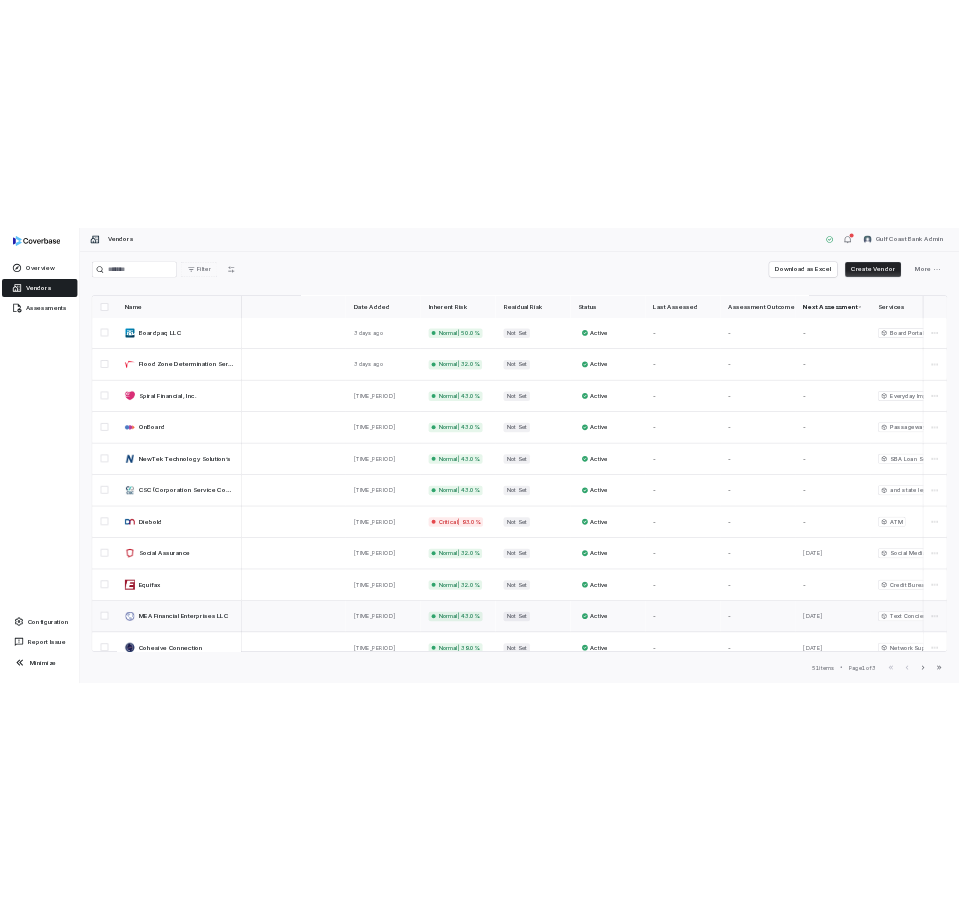 scroll, scrollTop: 0, scrollLeft: 90, axis: horizontal 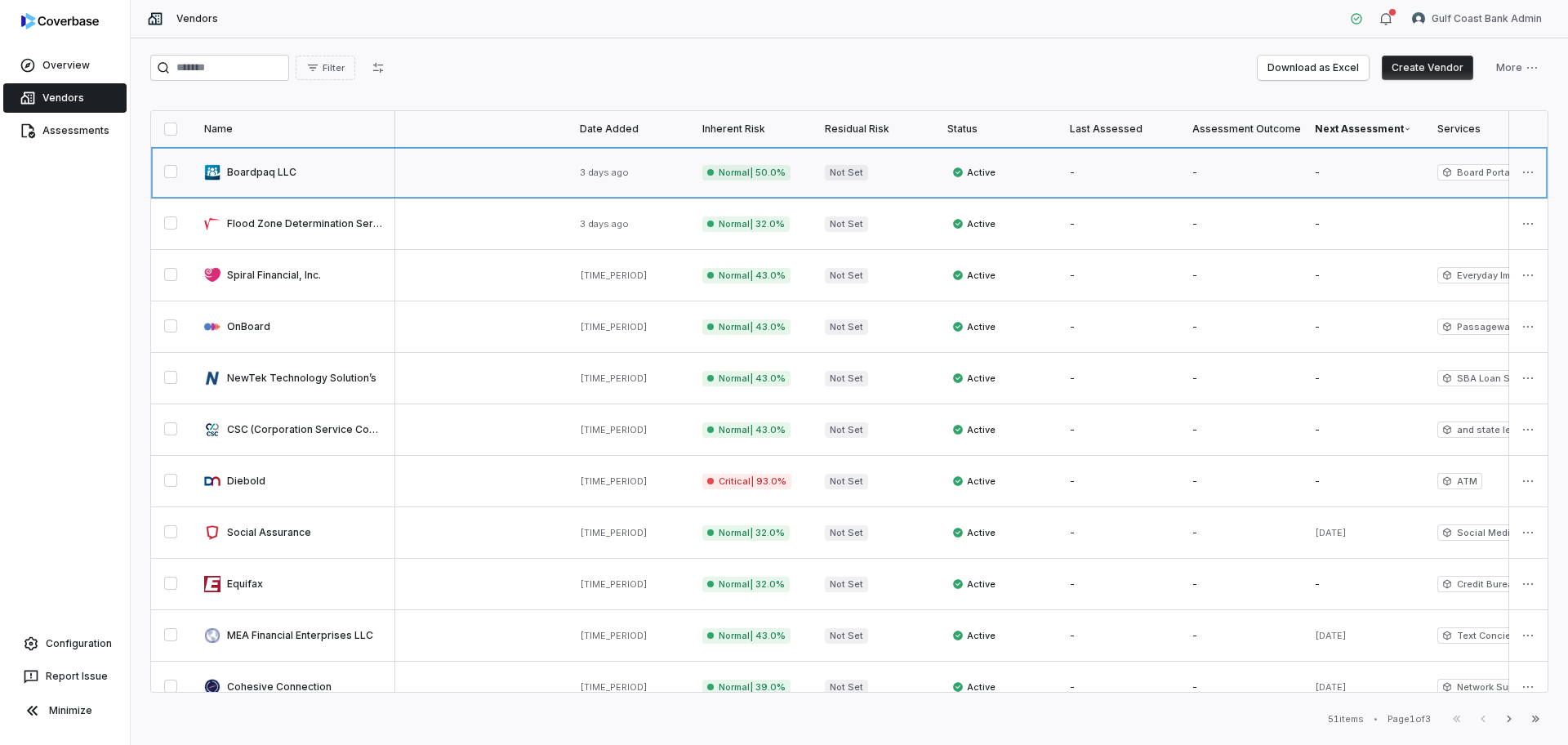 click at bounding box center [1118, 172] 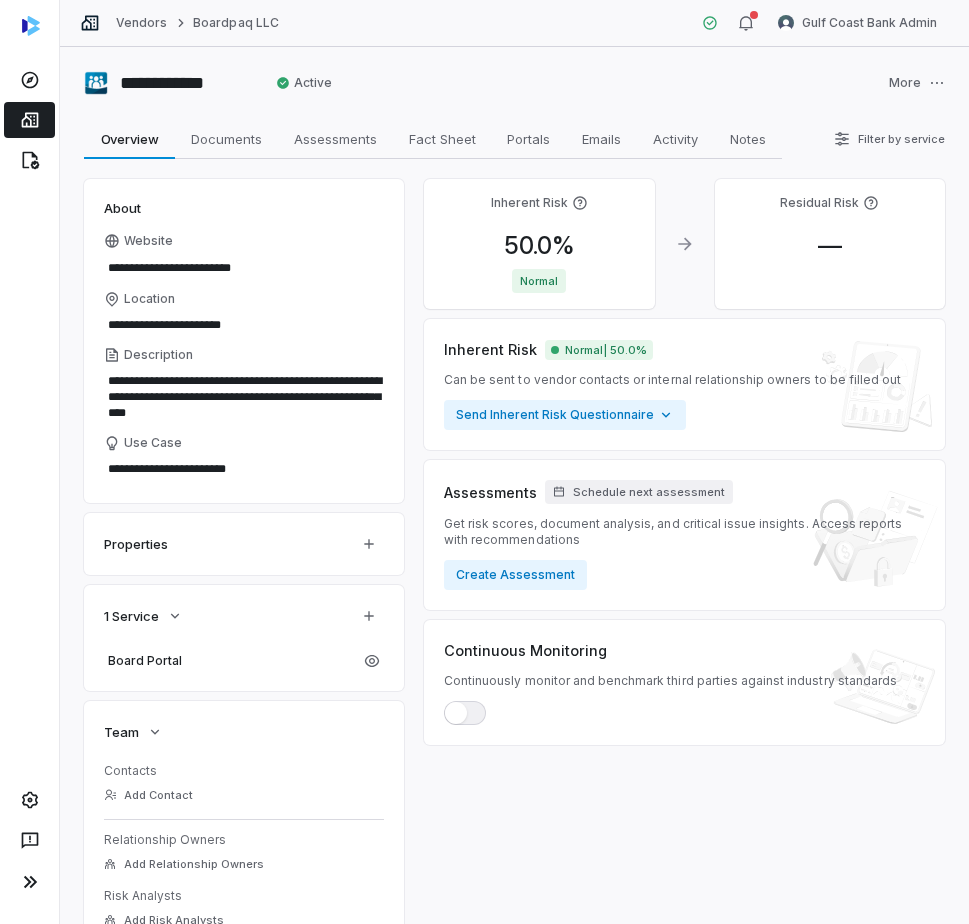 type on "*" 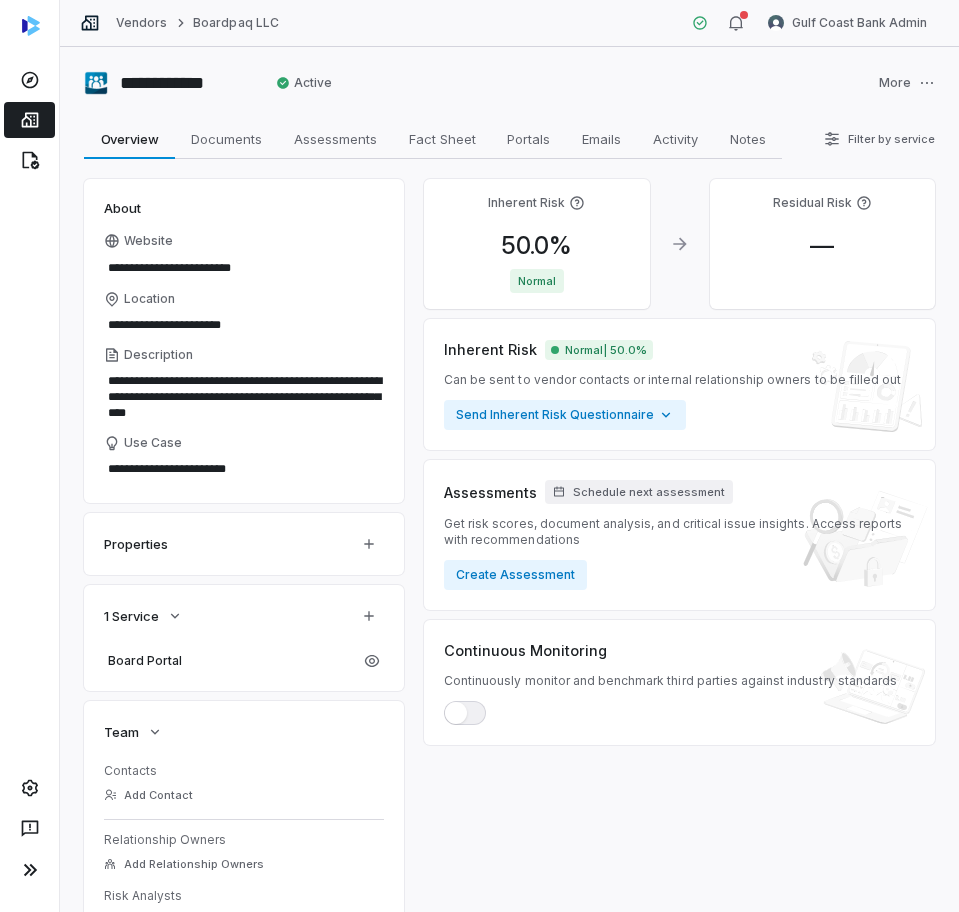 click on "Assessments Schedule next assessment Get risk scores, document analysis, and critical issue insights. Access reports with recommendations Create Assessment" at bounding box center [679, 535] 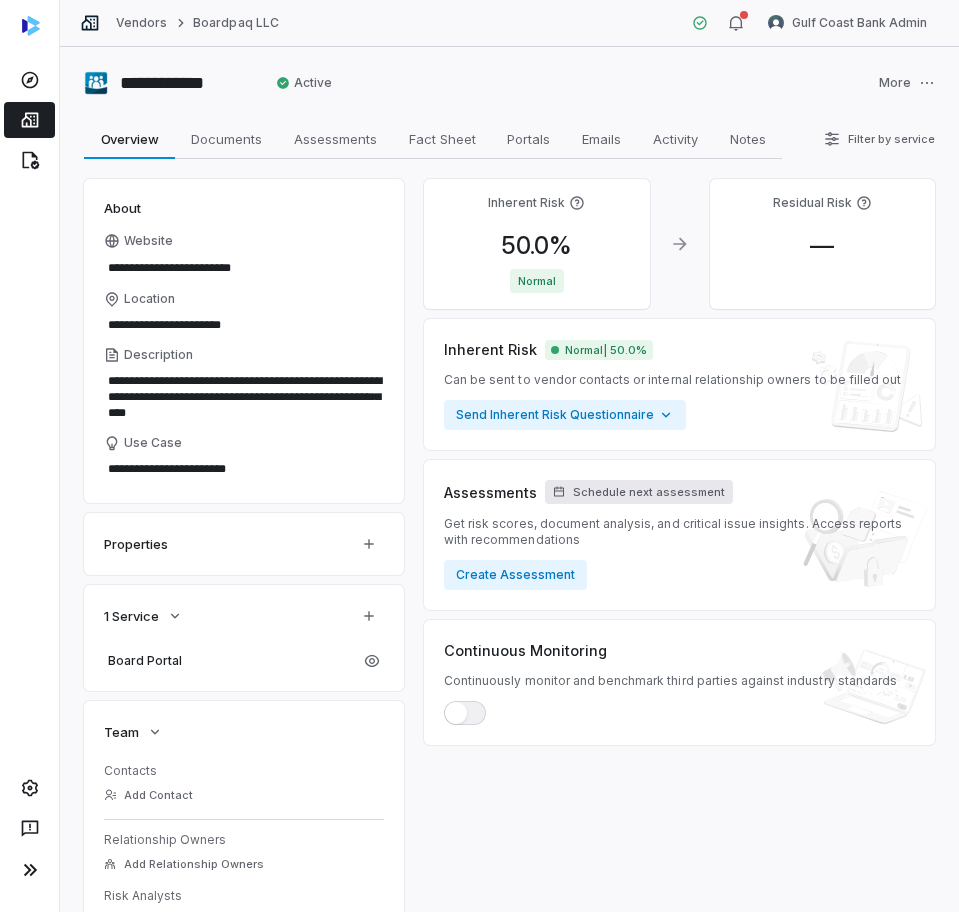 click on "Schedule next assessment" at bounding box center [649, 492] 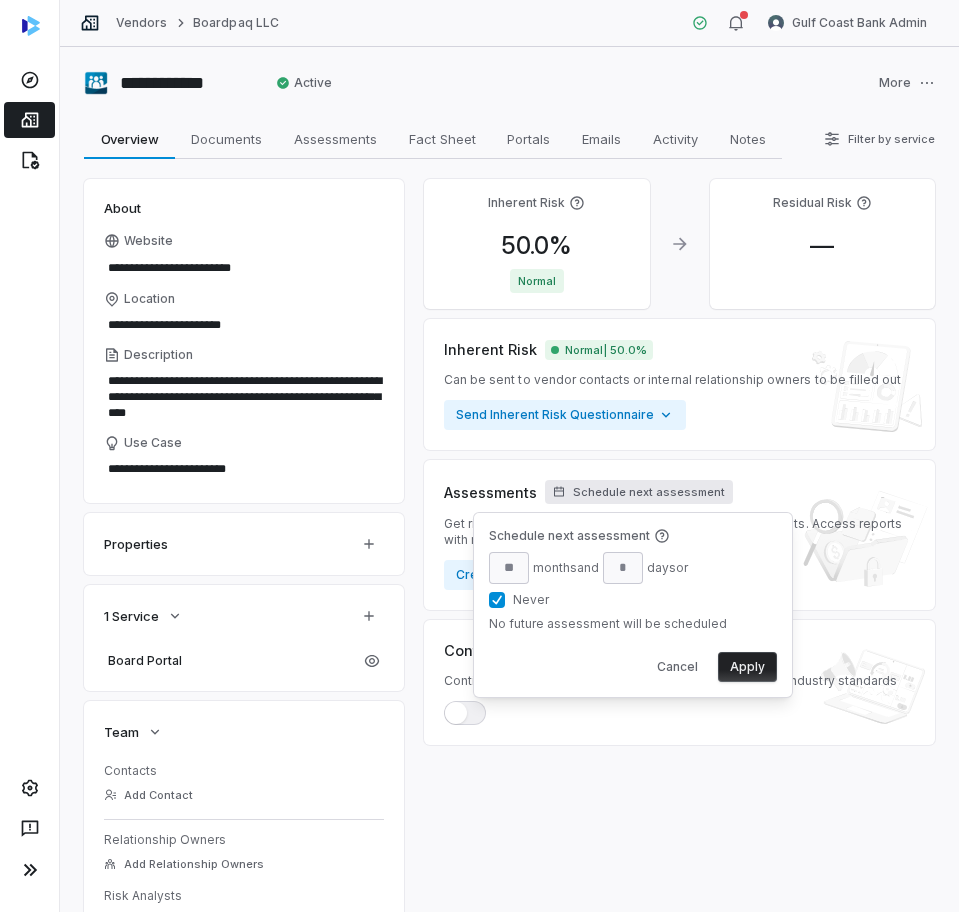 click on "Never" at bounding box center [590, 600] 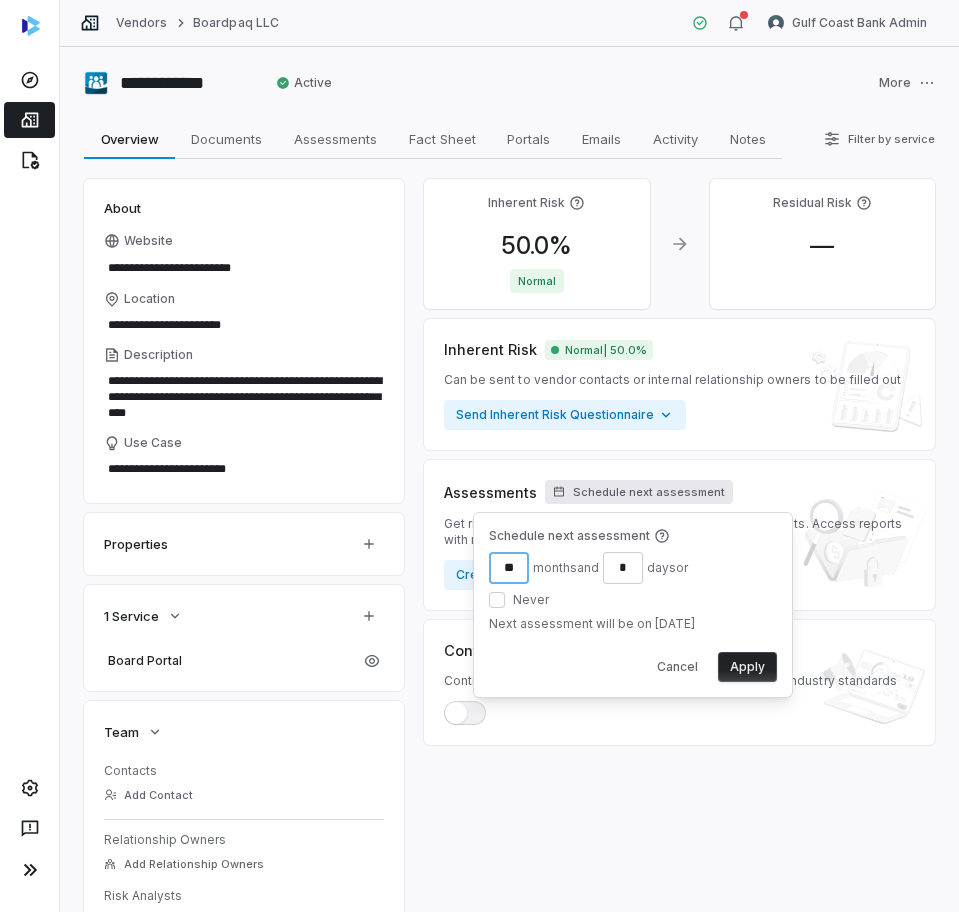 click on "**" at bounding box center (509, 568) 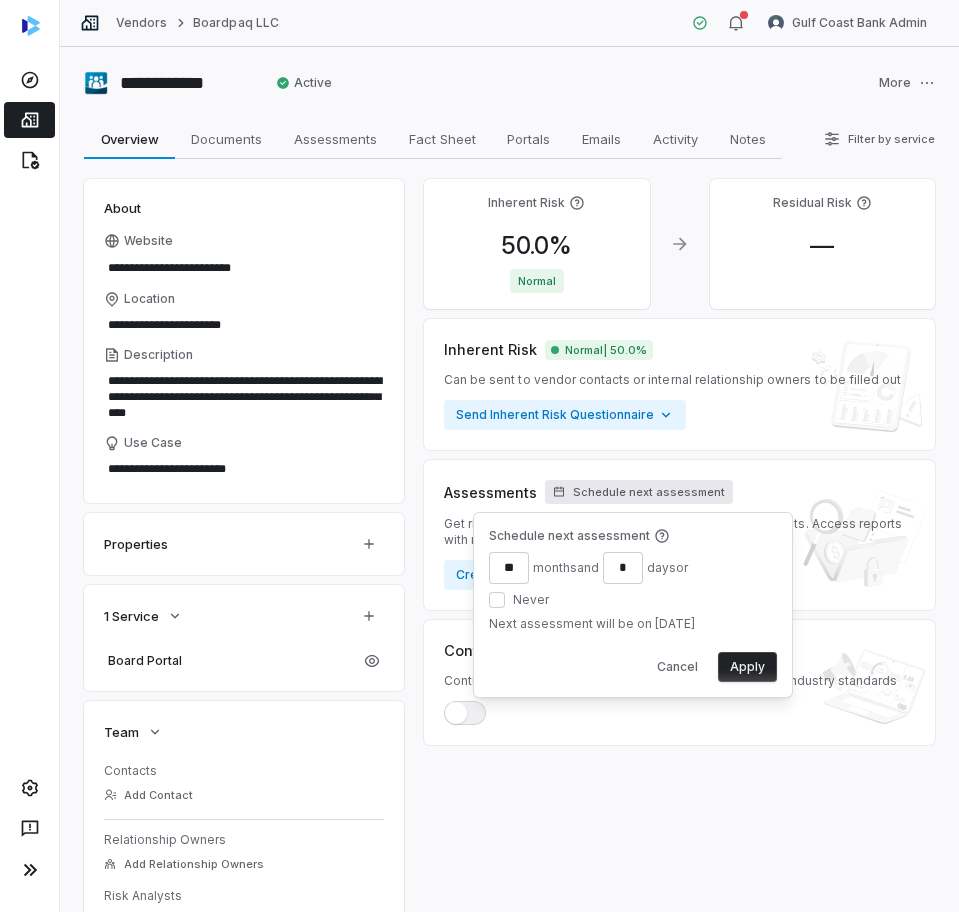 click on "Apply" at bounding box center [747, 667] 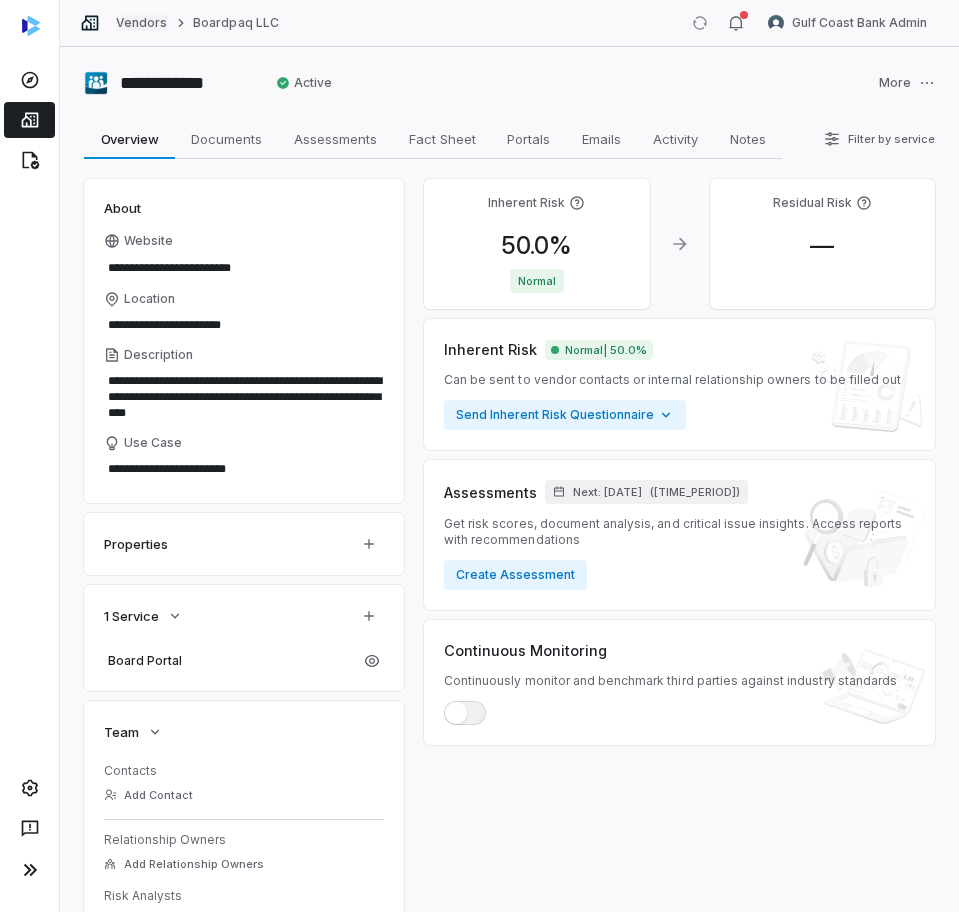 click on "Vendors" at bounding box center [141, 23] 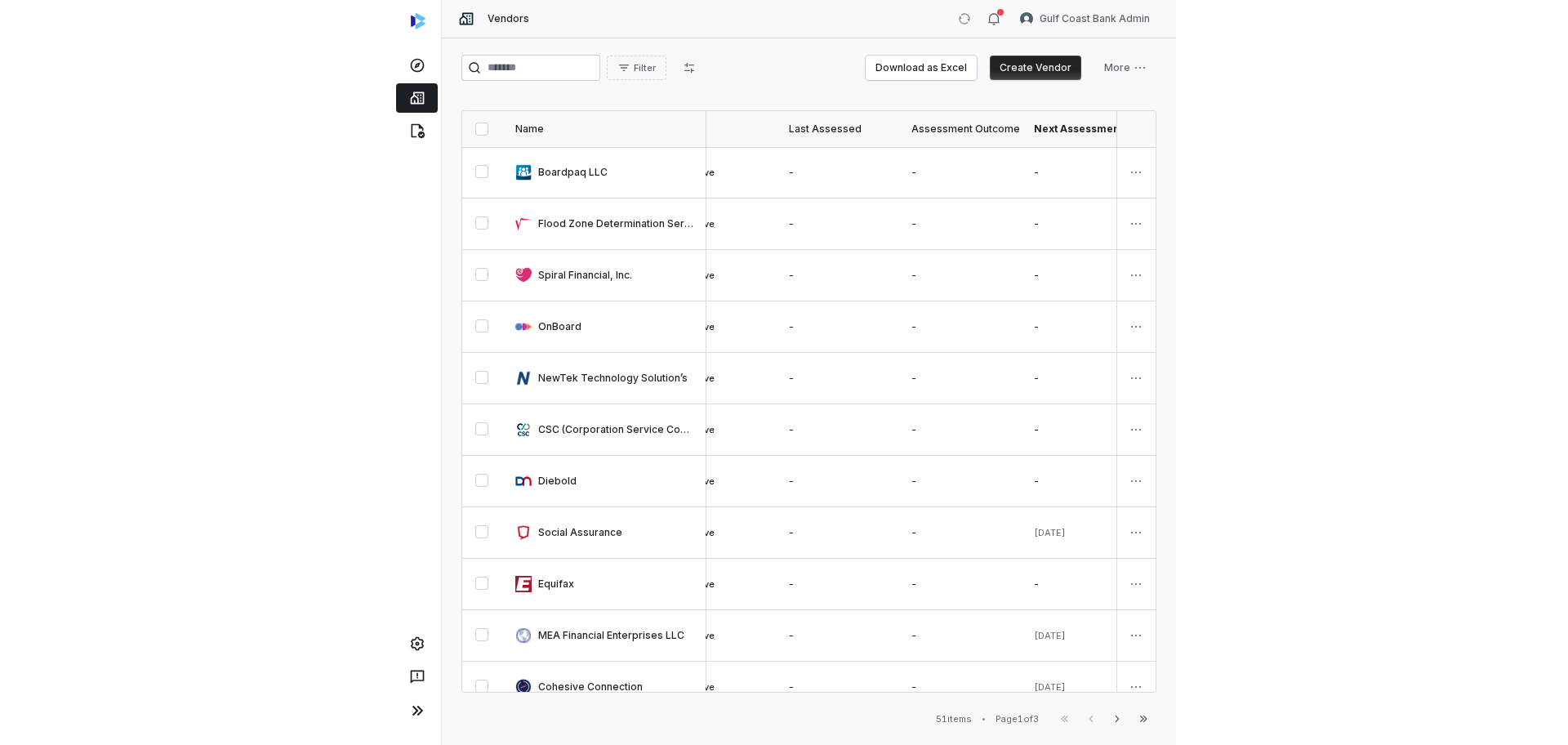 scroll, scrollTop: 0, scrollLeft: 789, axis: horizontal 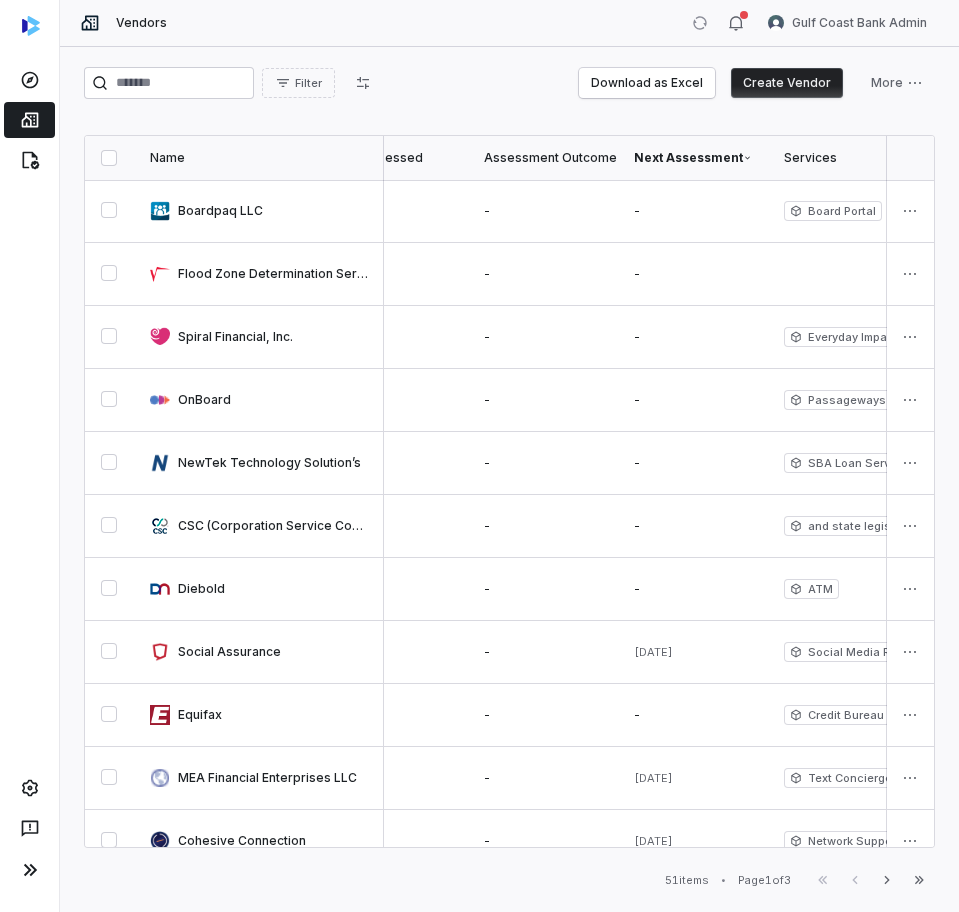 click on "Name" at bounding box center [259, 158] 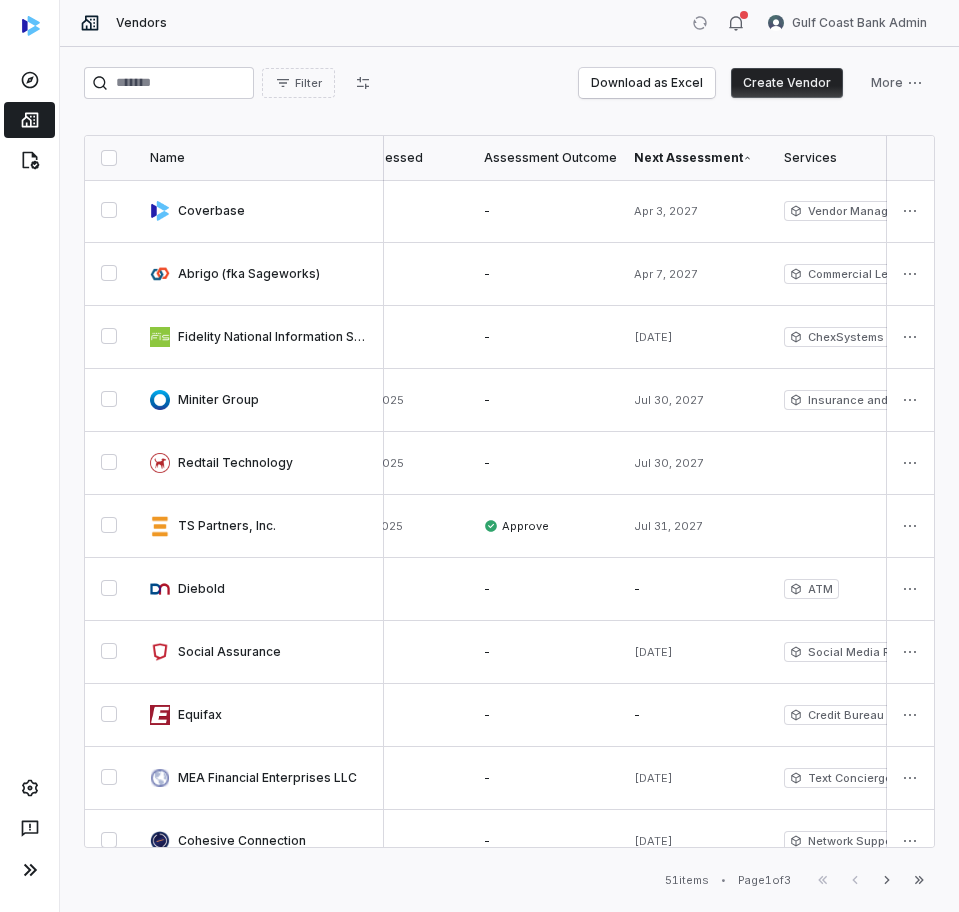 click on "Next Assessment" at bounding box center [693, 158] 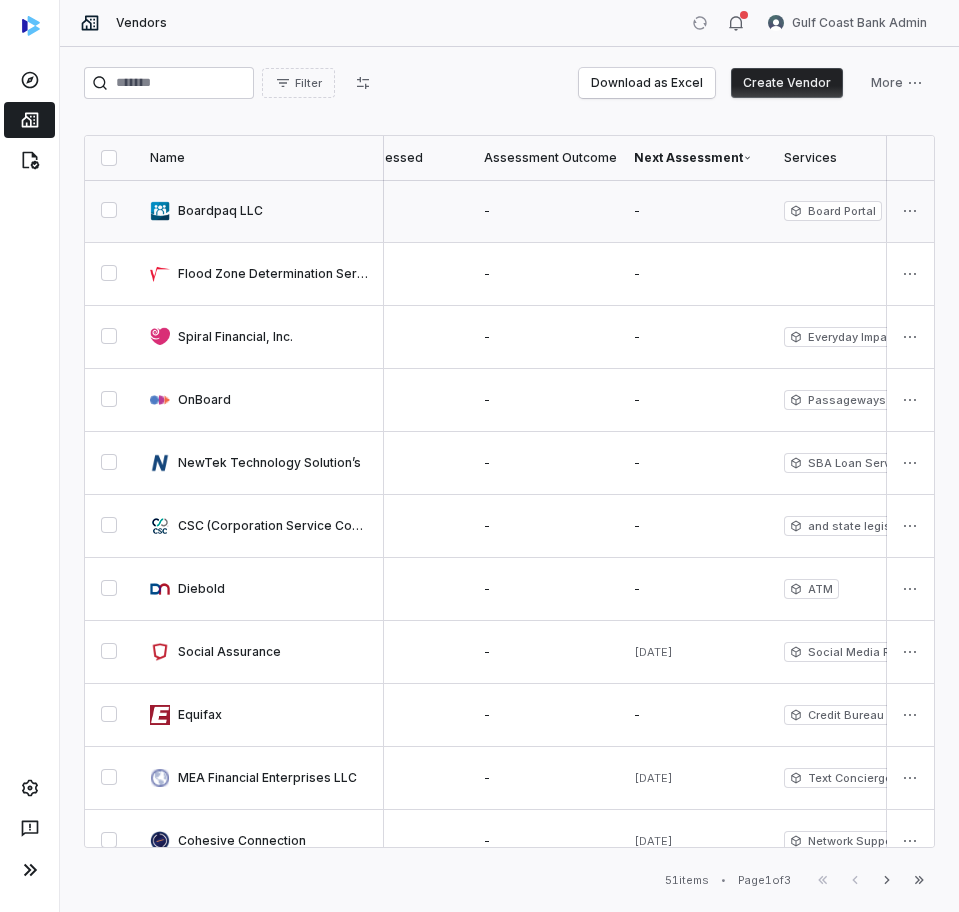 click at bounding box center (693, 211) 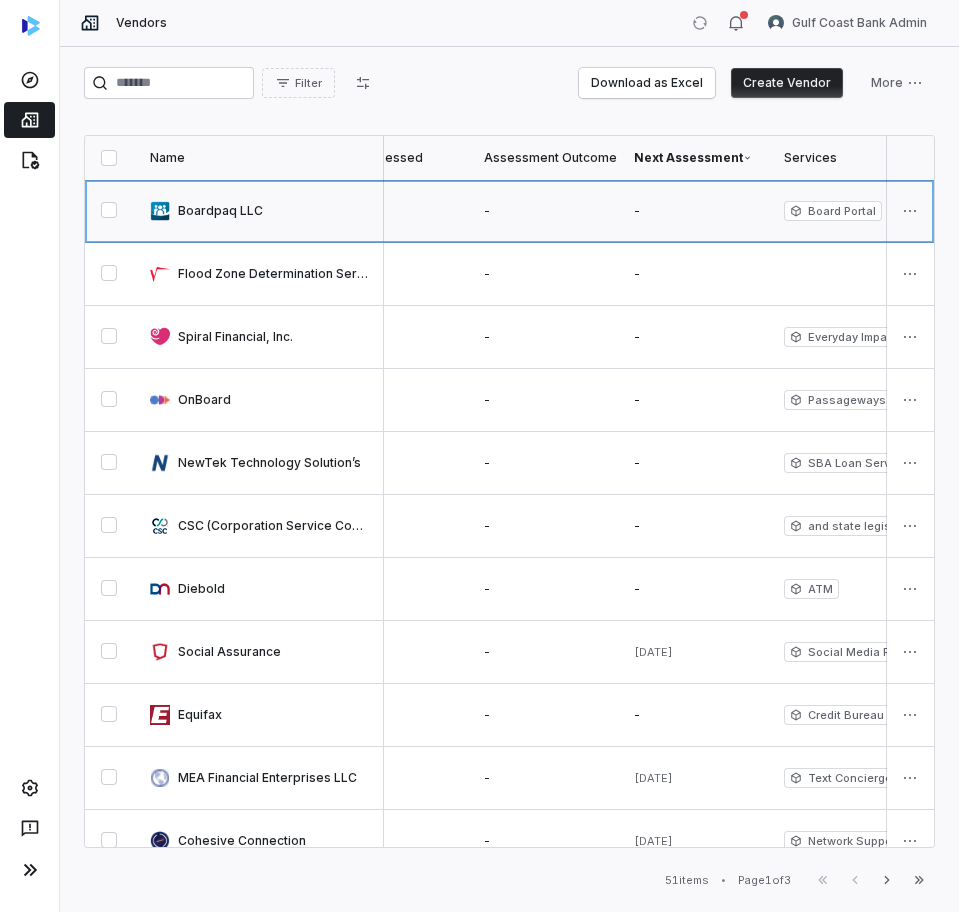 type on "*" 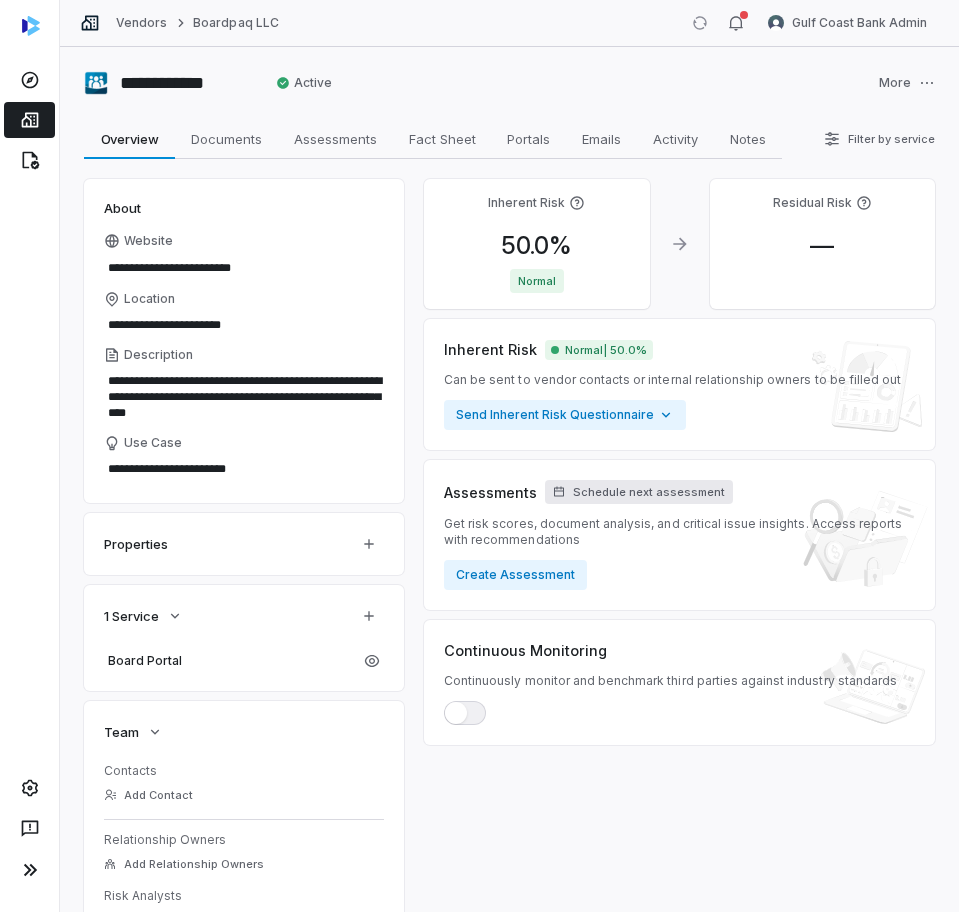 click on "Schedule next assessment" at bounding box center [649, 492] 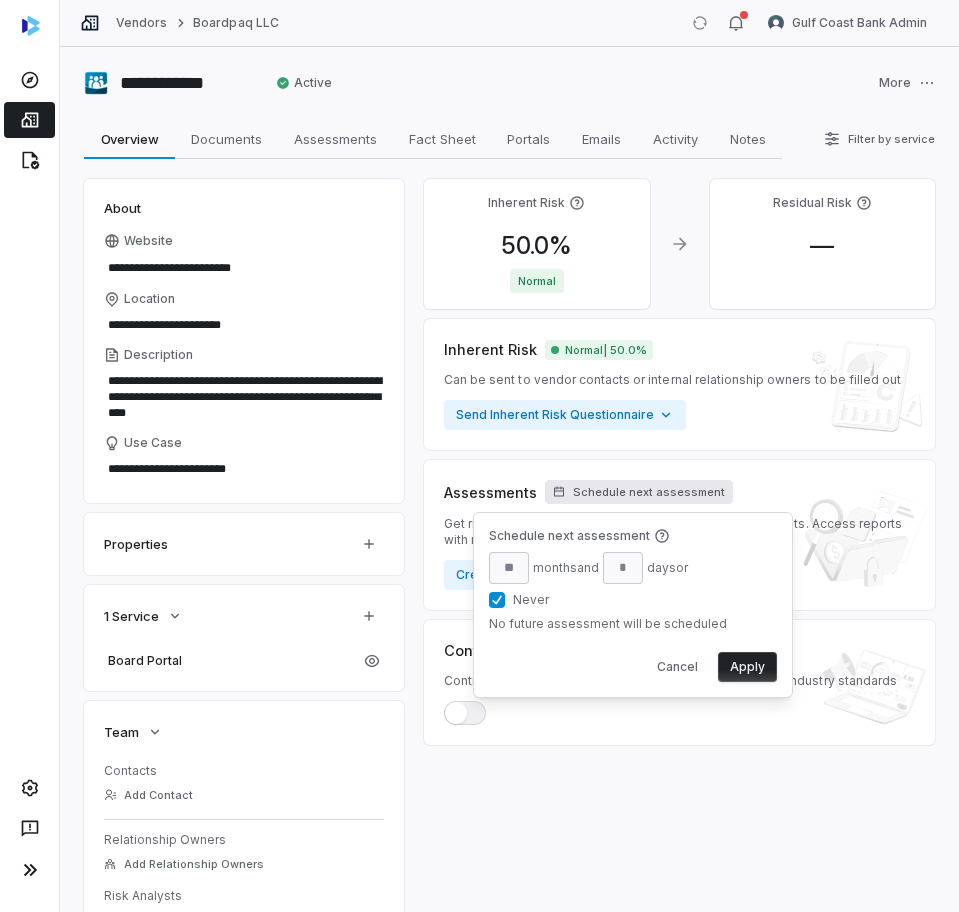 click on "Never" at bounding box center [497, 600] 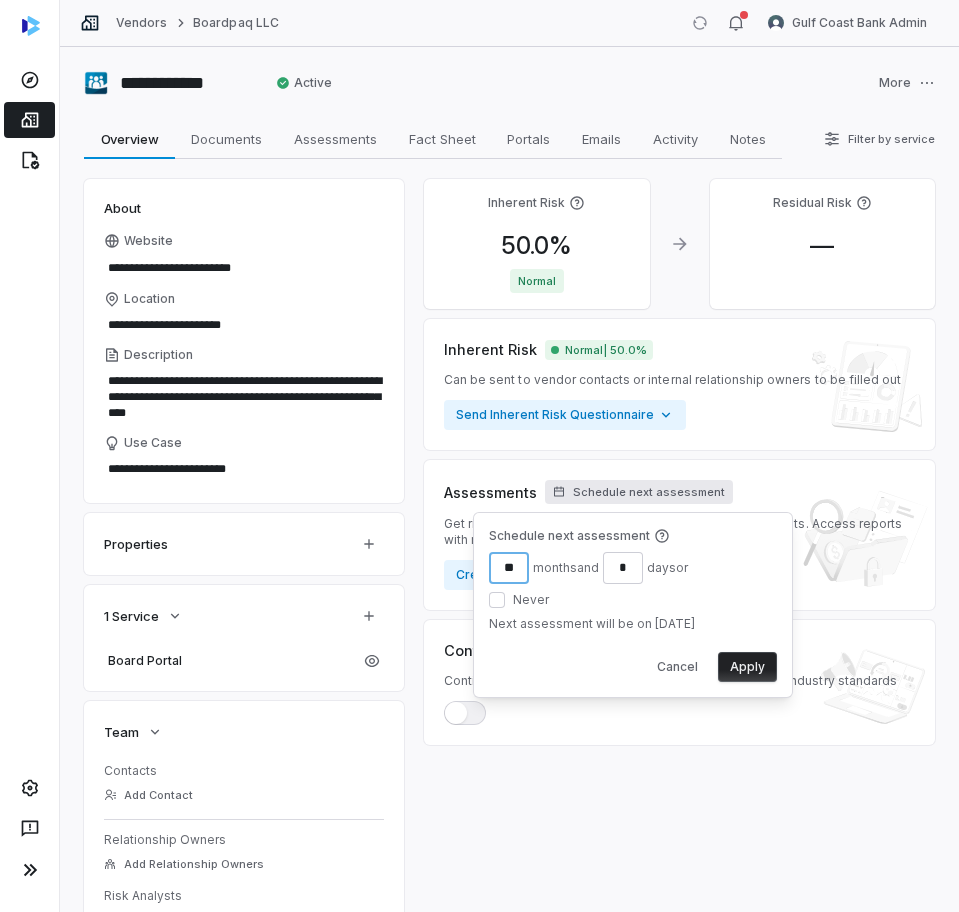 click on "**" at bounding box center (509, 568) 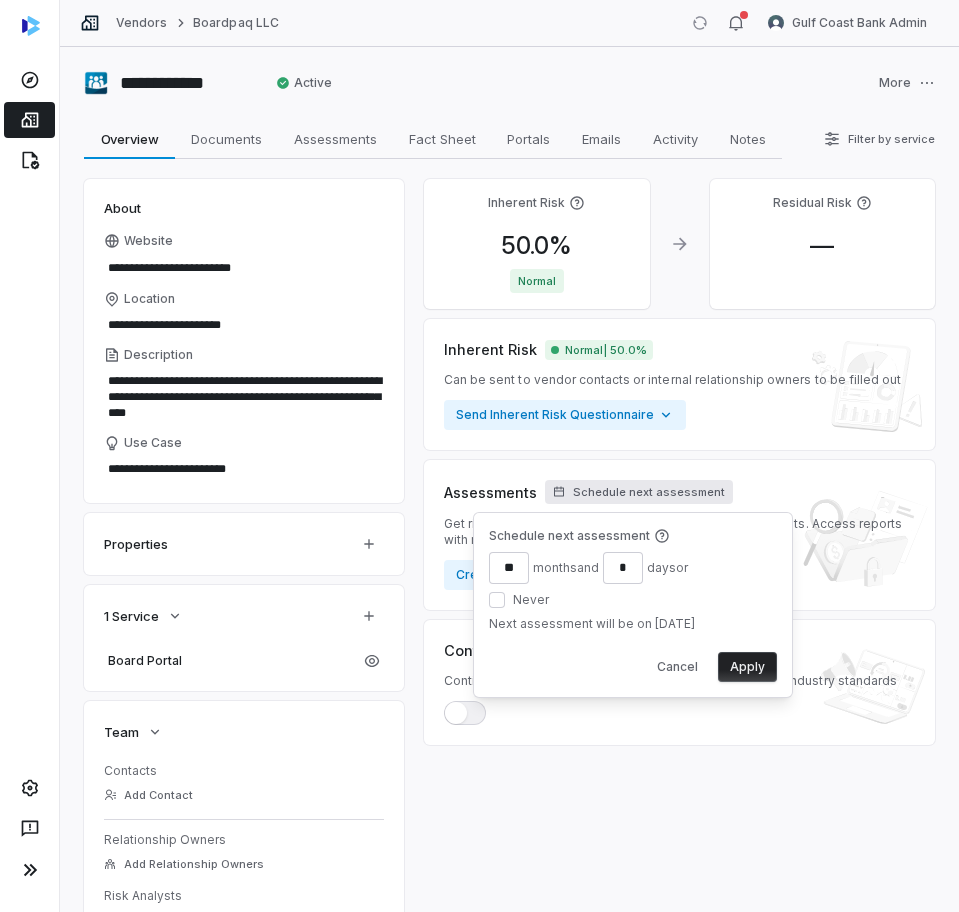 click on "Apply" at bounding box center (747, 667) 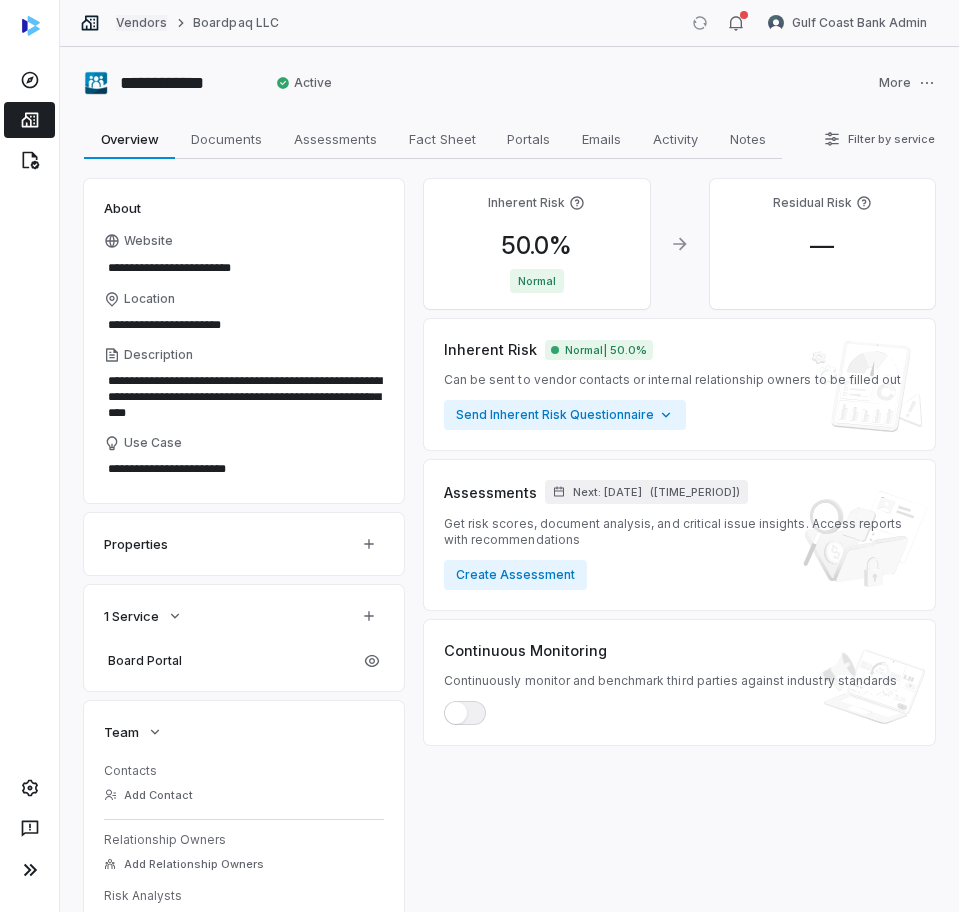 click on "Vendors" at bounding box center (141, 23) 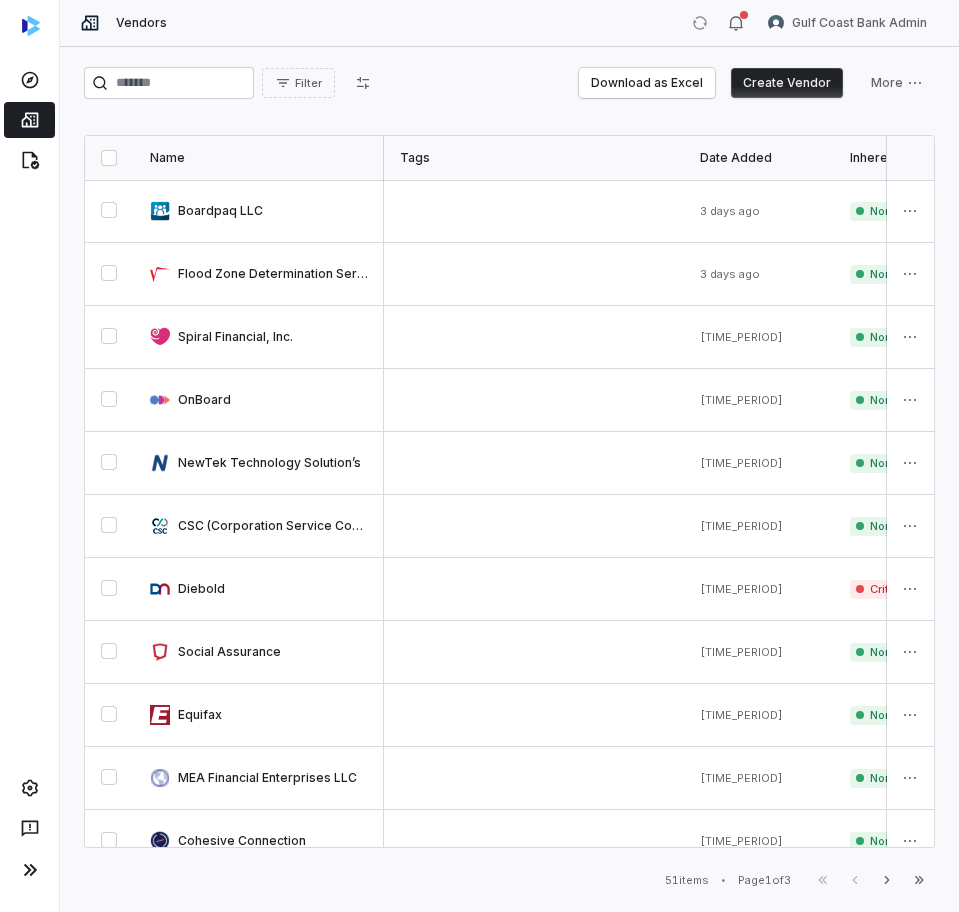 click at bounding box center (29, 120) 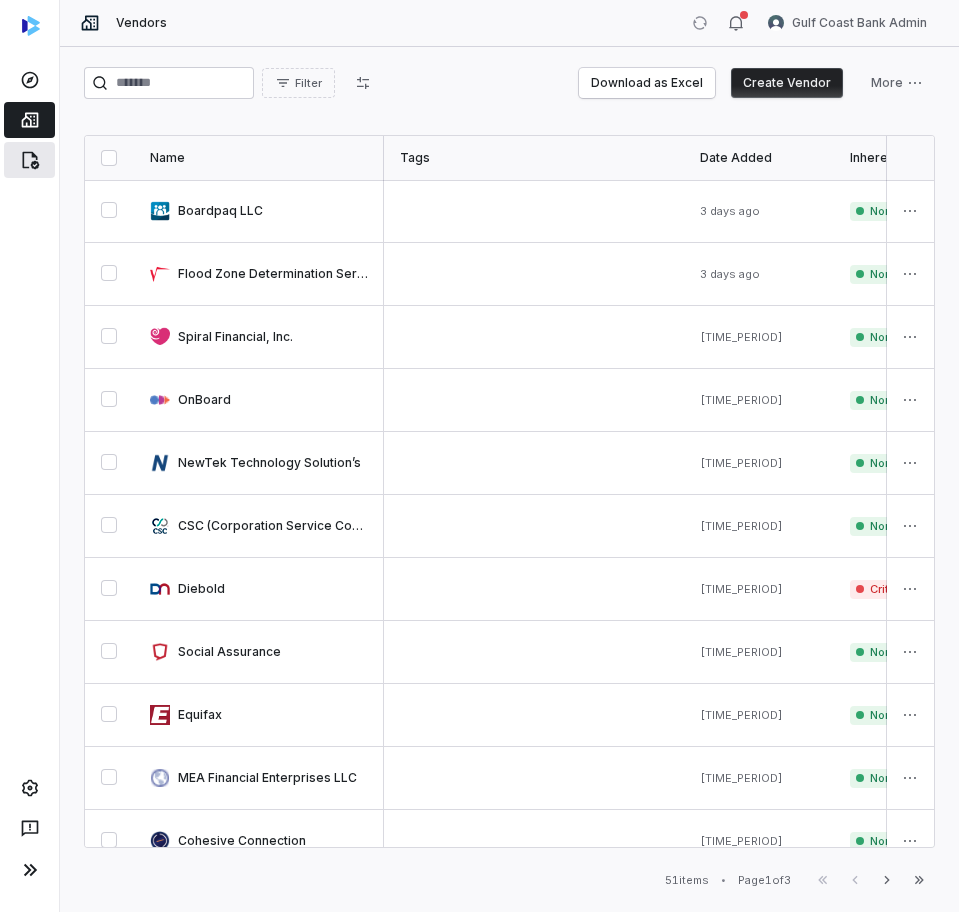 click 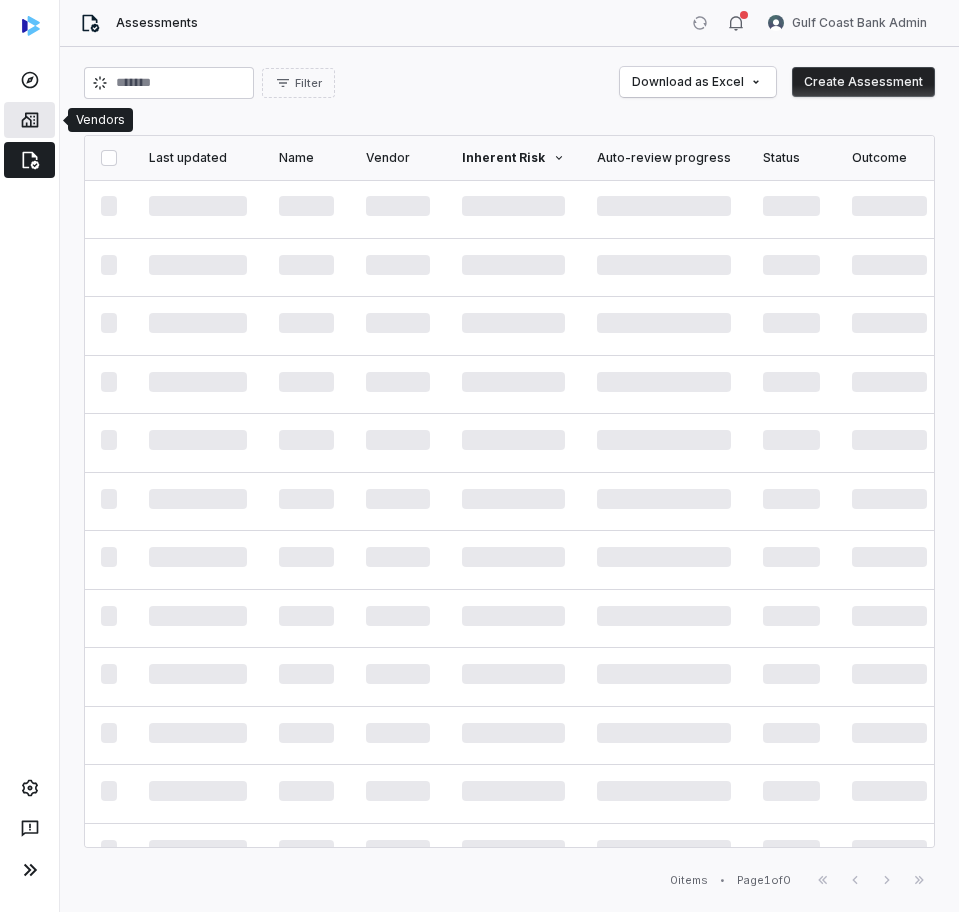 click 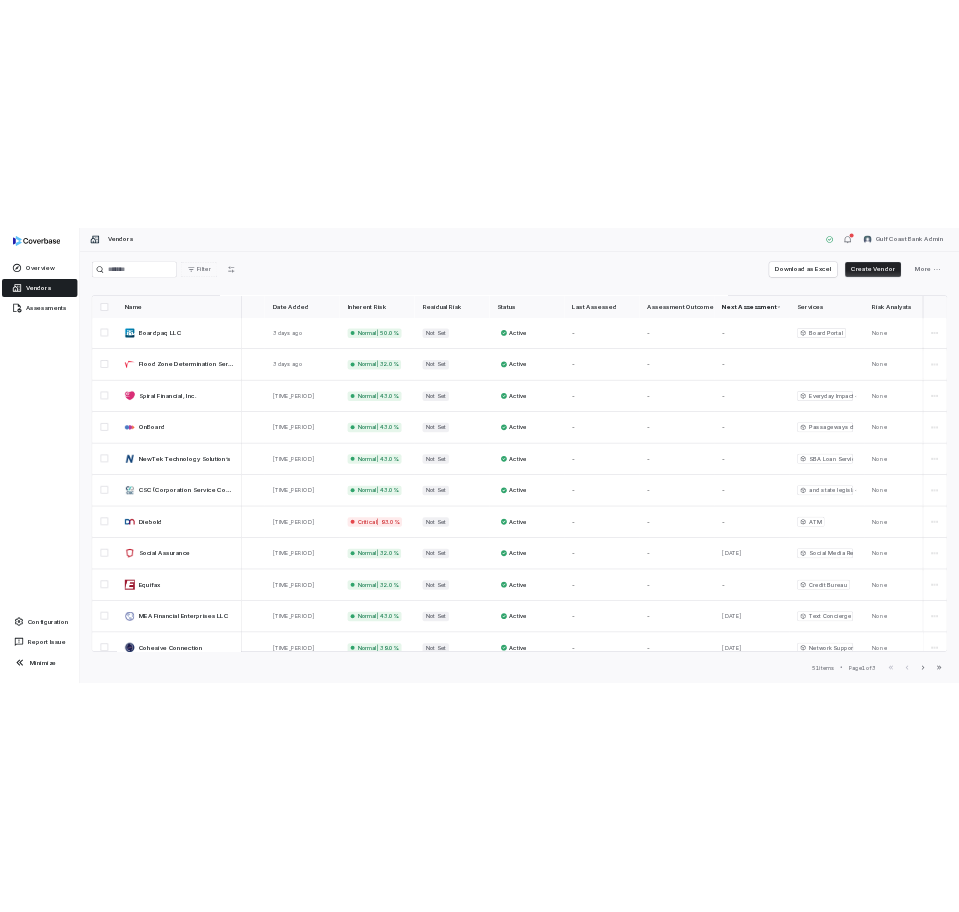 scroll, scrollTop: 0, scrollLeft: 109, axis: horizontal 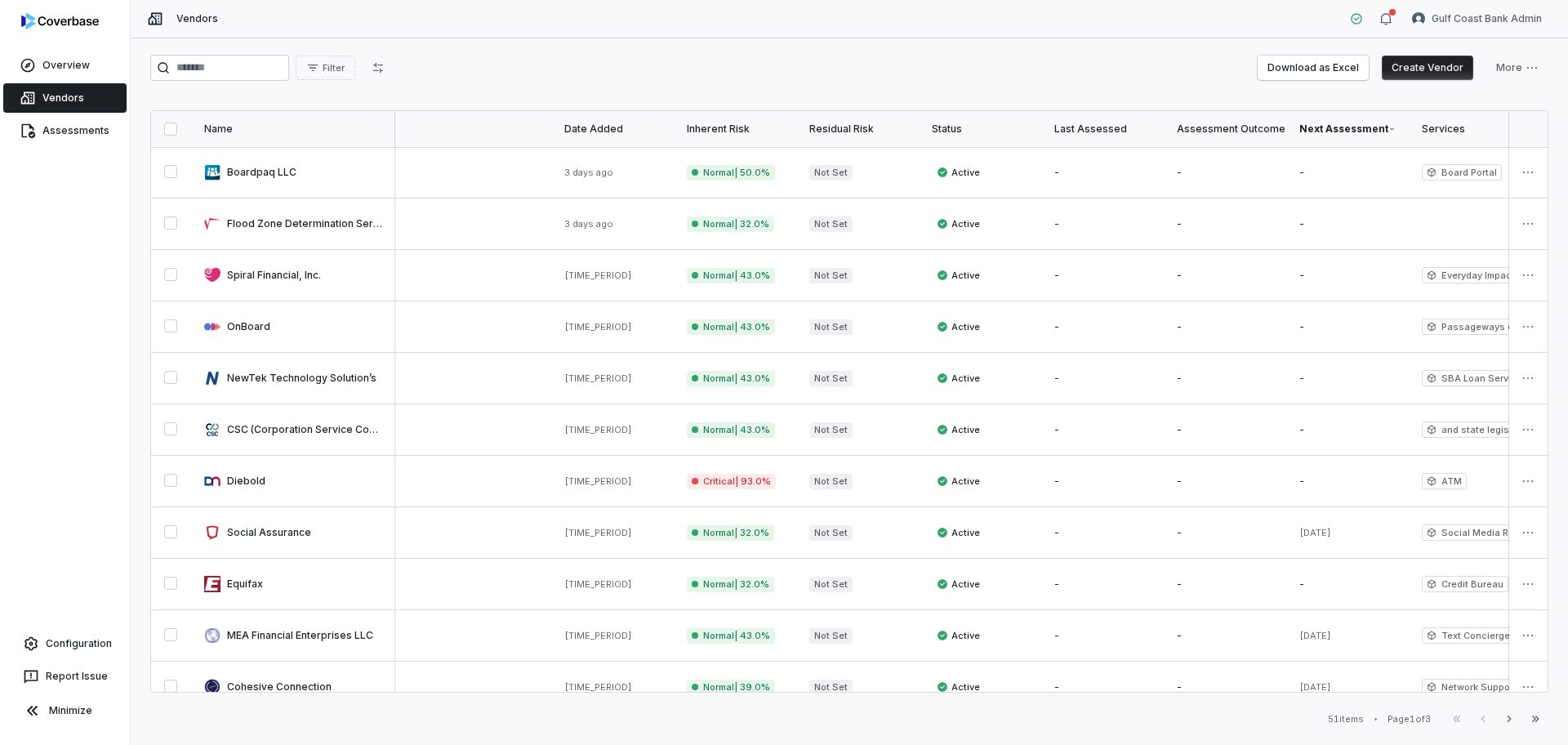 click on "Next Assessment" at bounding box center (1348, 129) 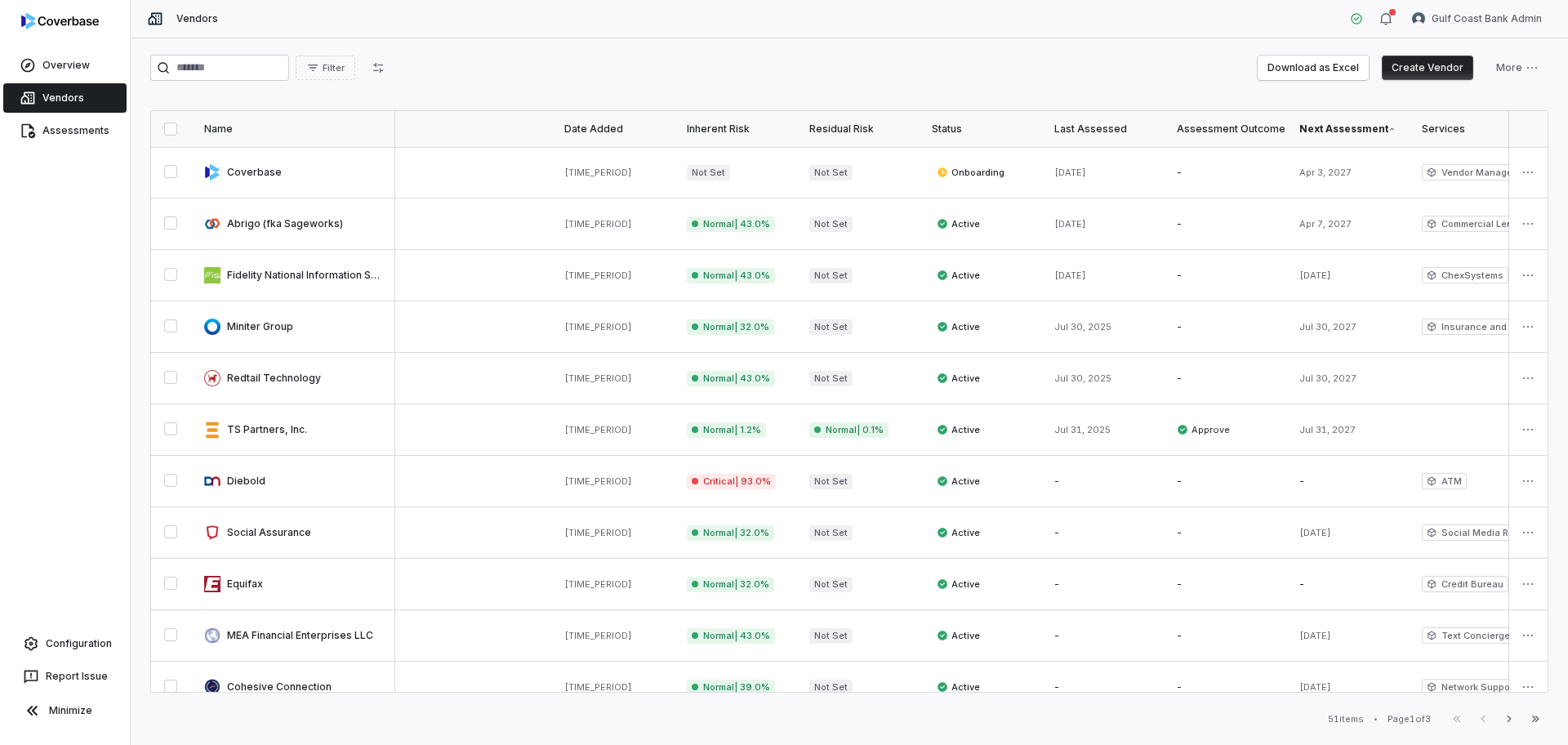 click on "Next Assessment" at bounding box center [1348, 129] 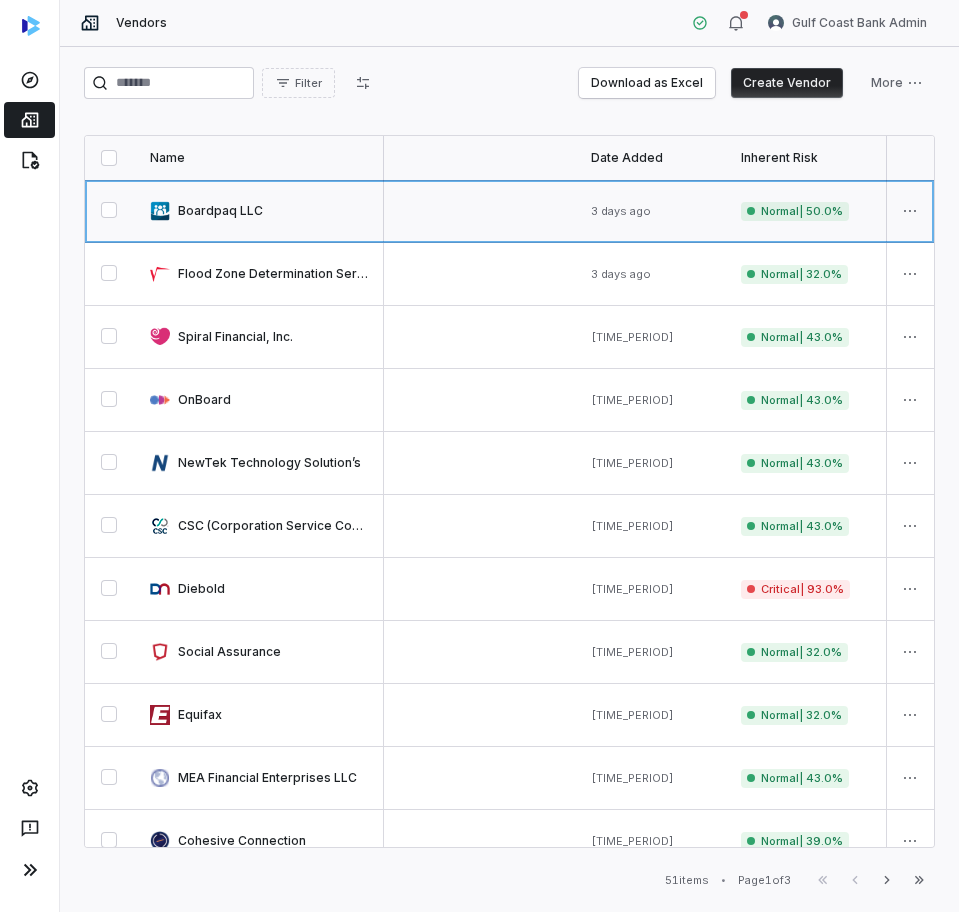 click at bounding box center (425, 211) 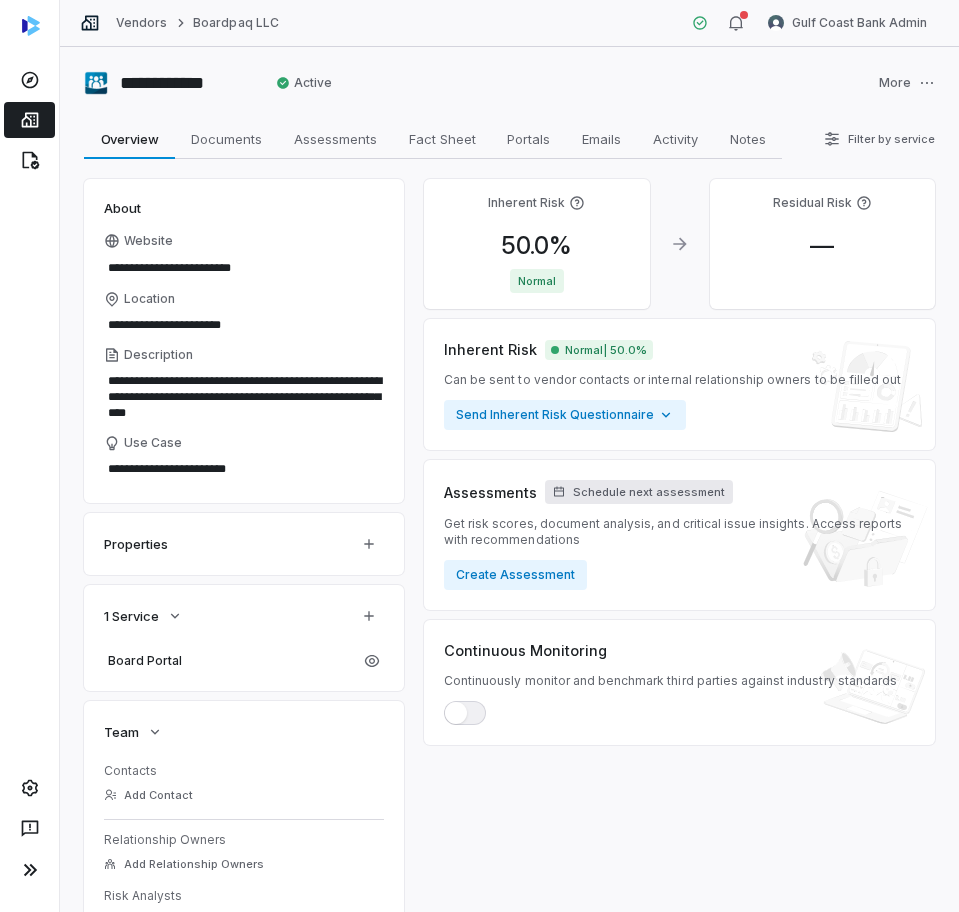 click on "Schedule next assessment" at bounding box center [649, 492] 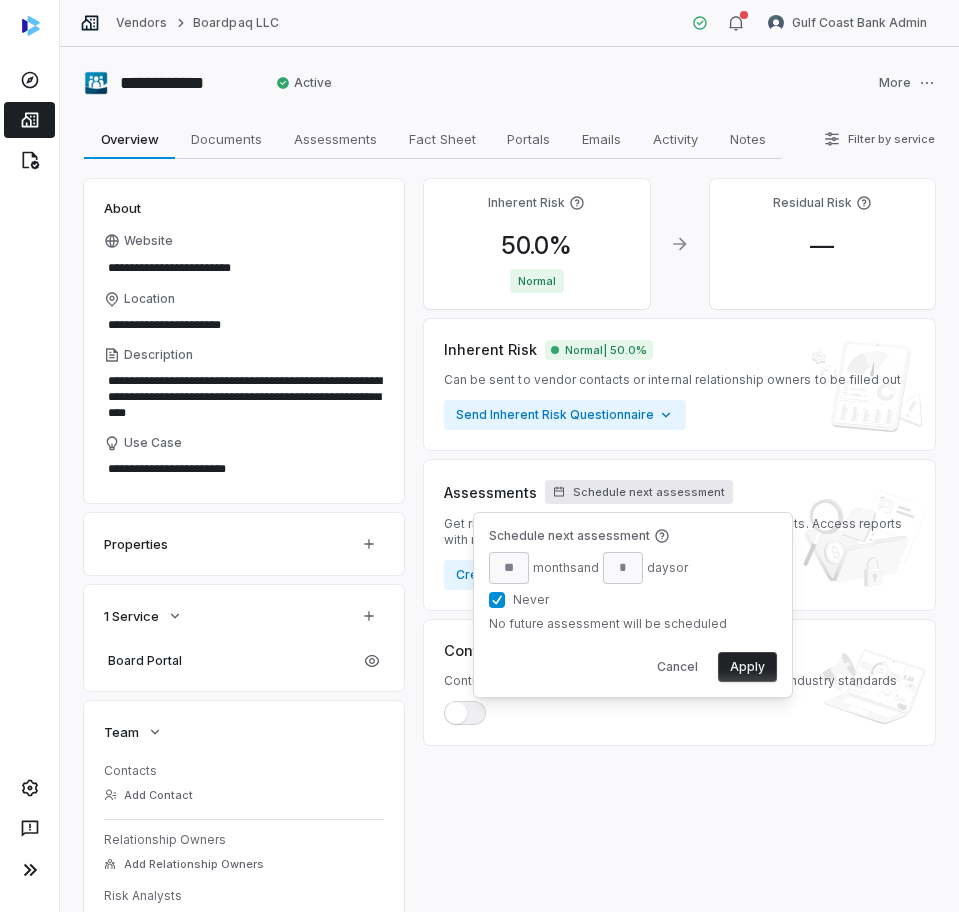 click on "month s  and   day s  or   Never" at bounding box center (590, 580) 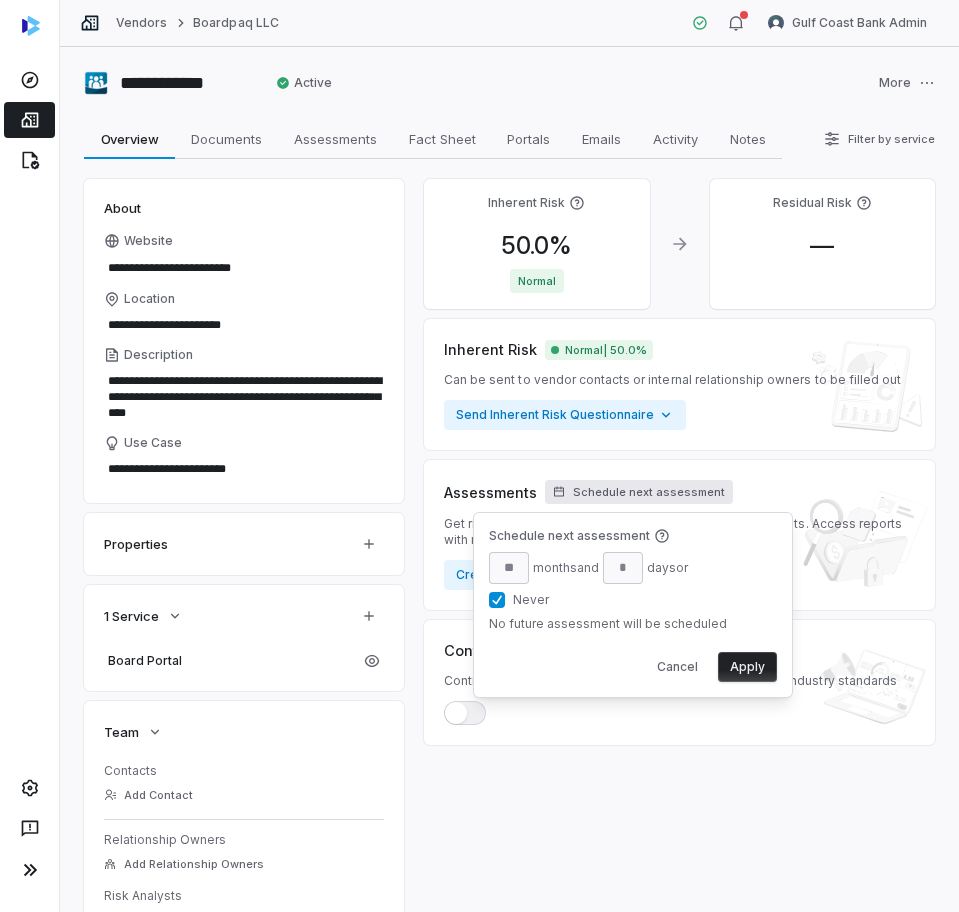 click on "Never" at bounding box center (497, 600) 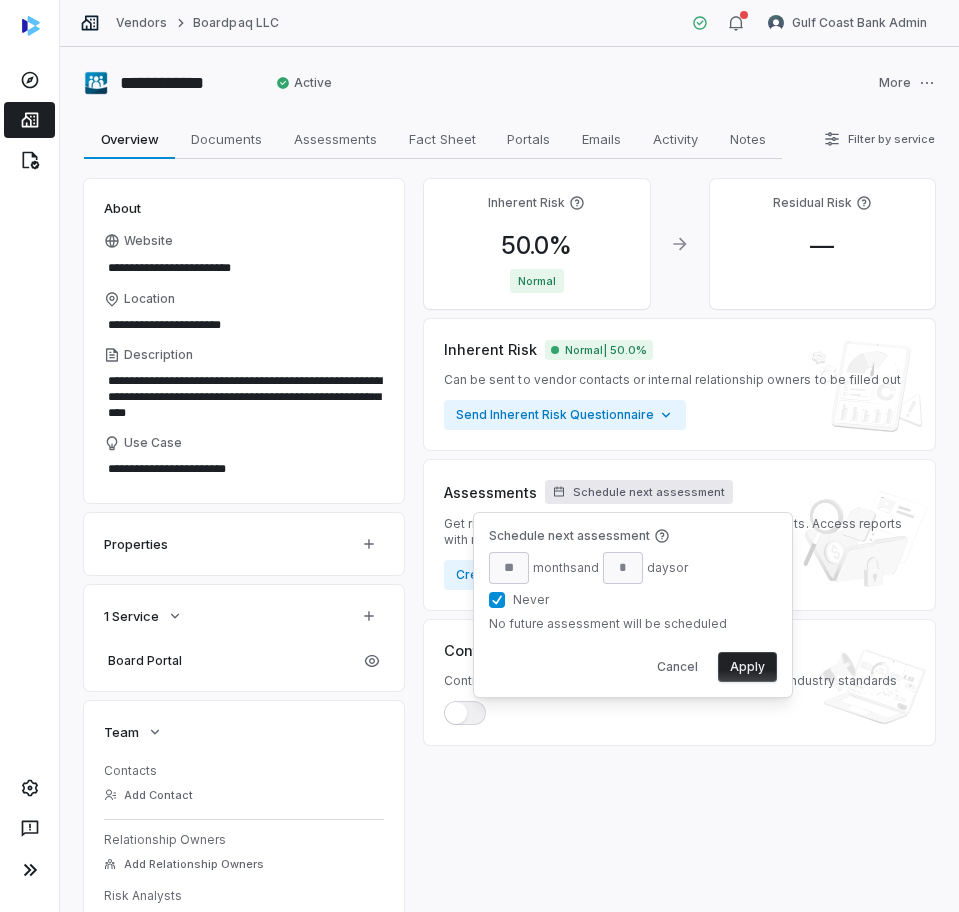 type on "**" 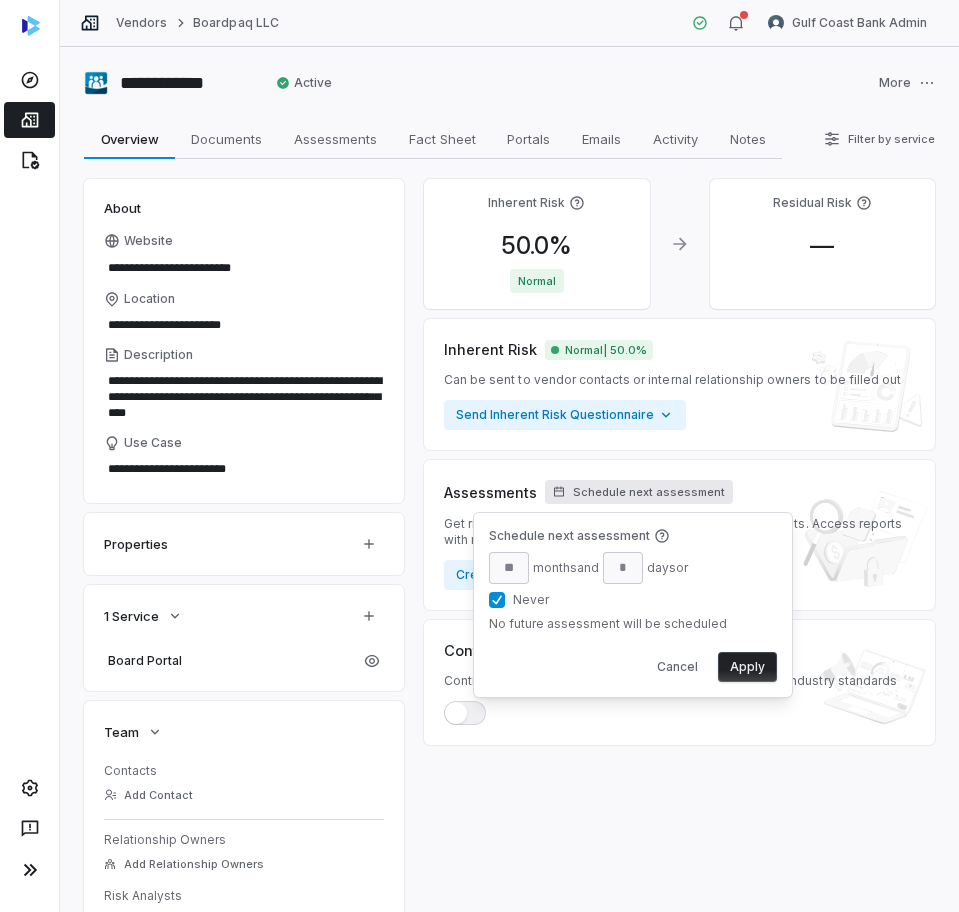 type on "*" 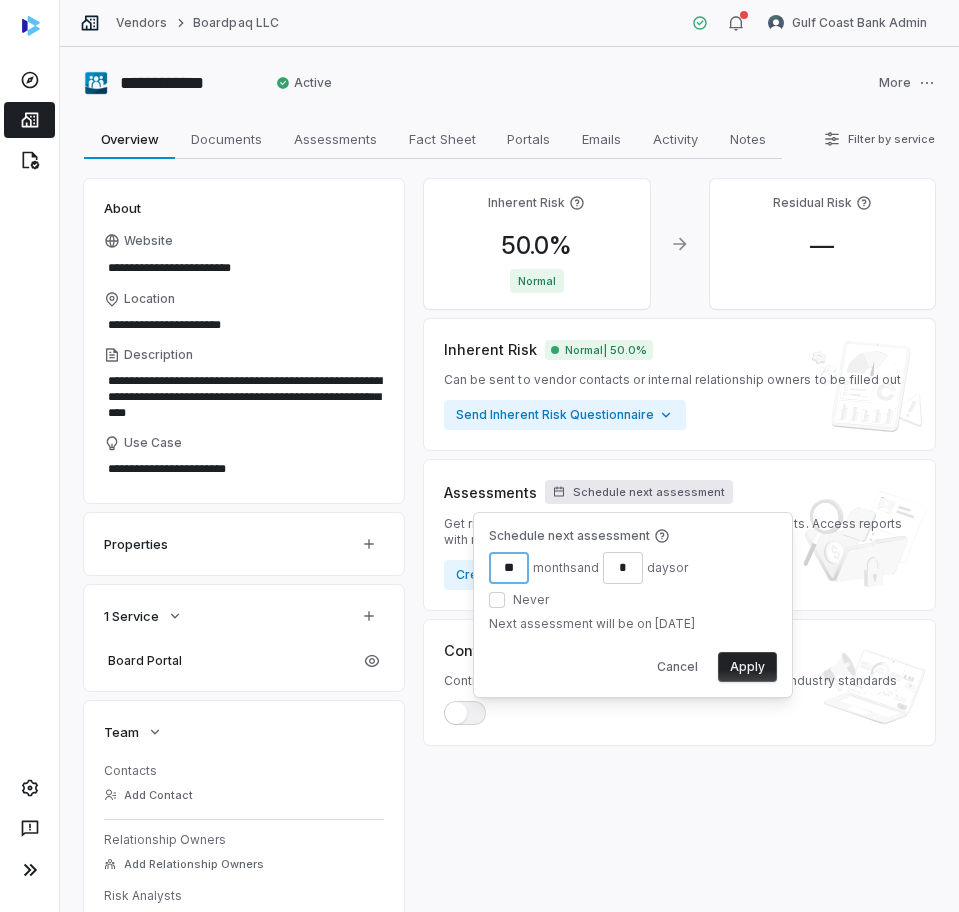 click on "**" at bounding box center (509, 568) 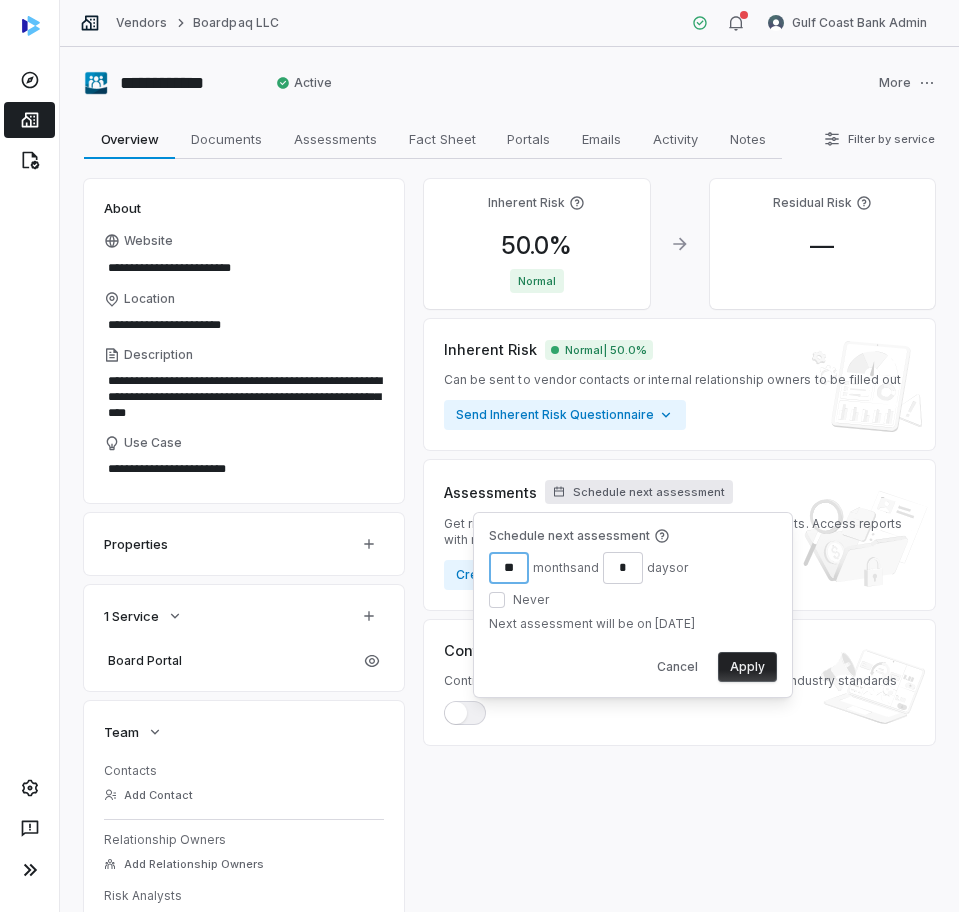 type on "**" 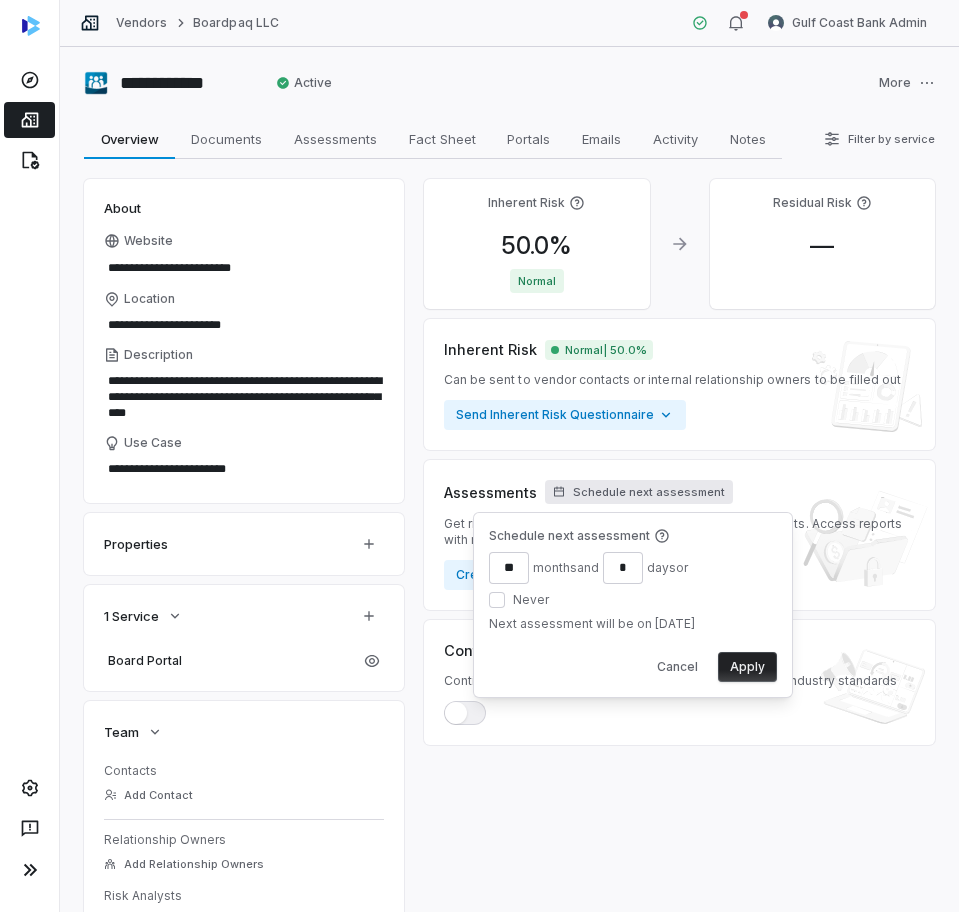 click on "Apply" at bounding box center [747, 667] 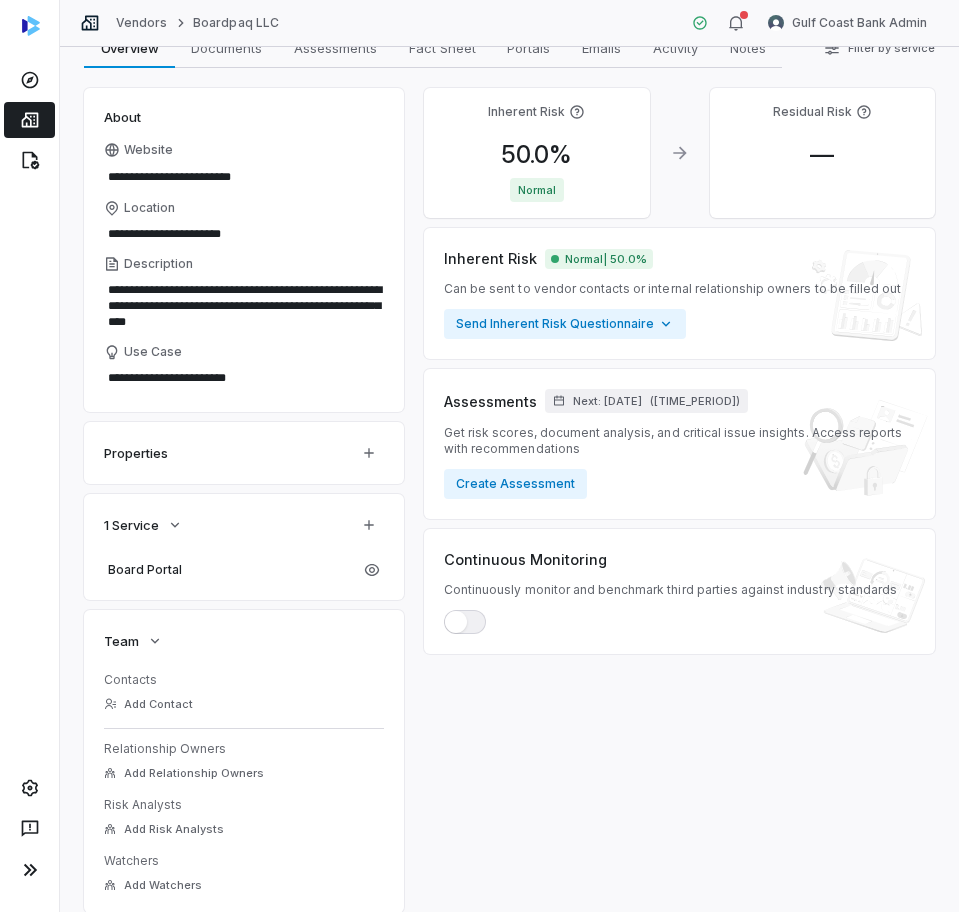 scroll, scrollTop: 0, scrollLeft: 0, axis: both 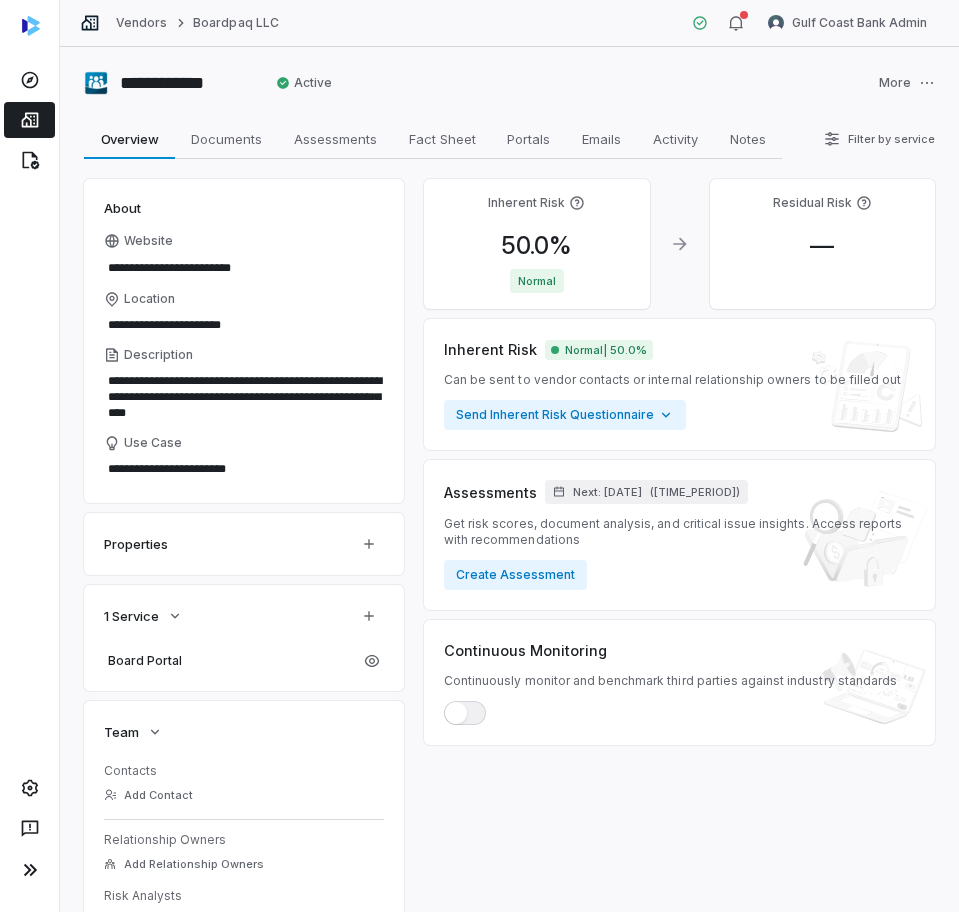 click on "Get risk scores, document analysis, and critical issue insights. Access reports with recommendations" at bounding box center [679, 532] 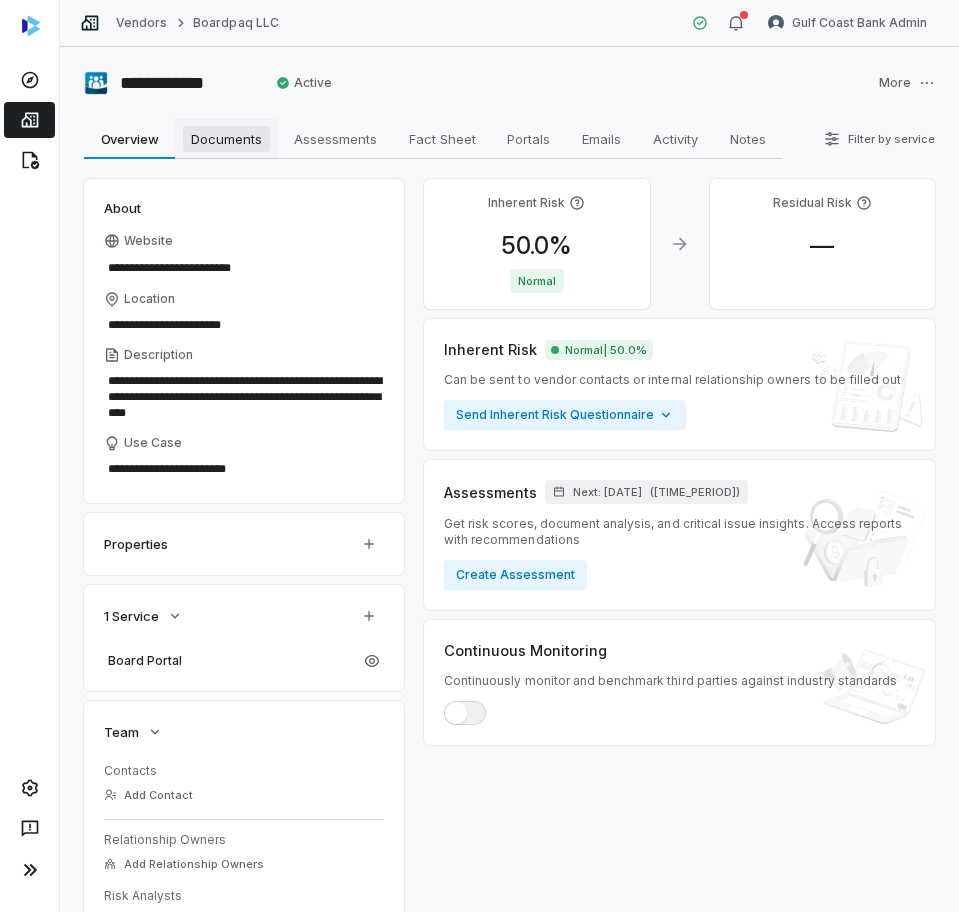click on "Documents Documents" at bounding box center [226, 139] 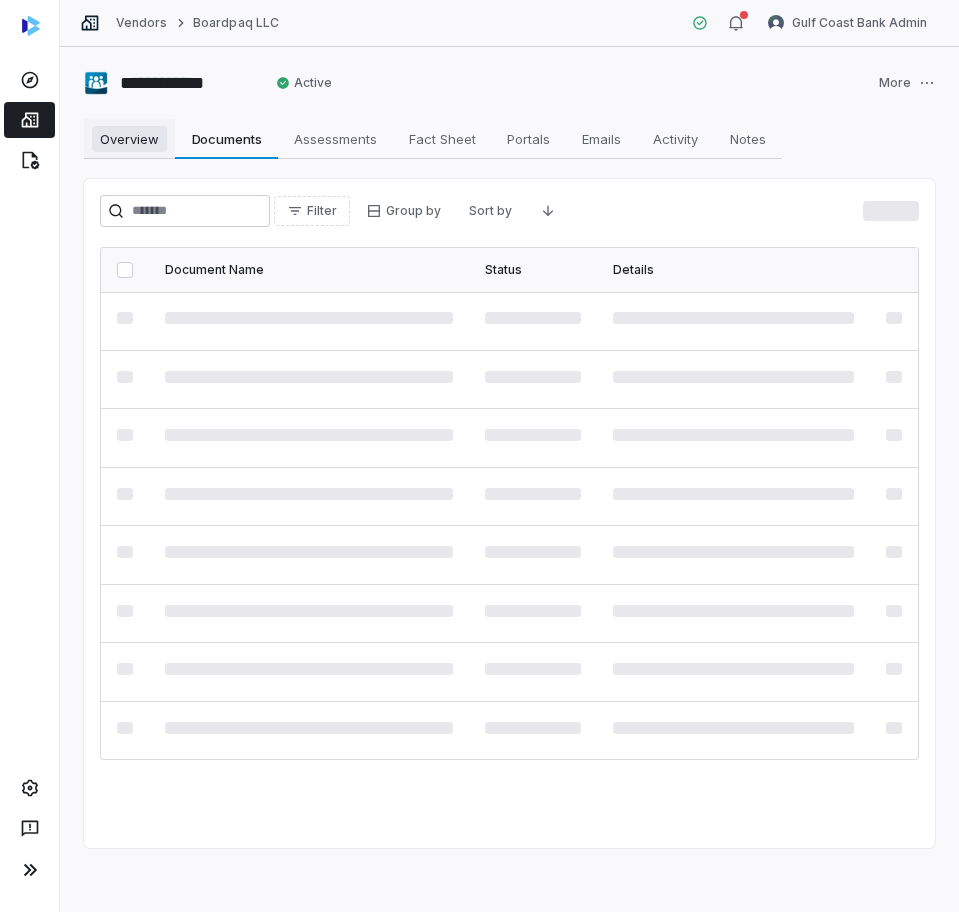 click on "Overview" at bounding box center [129, 139] 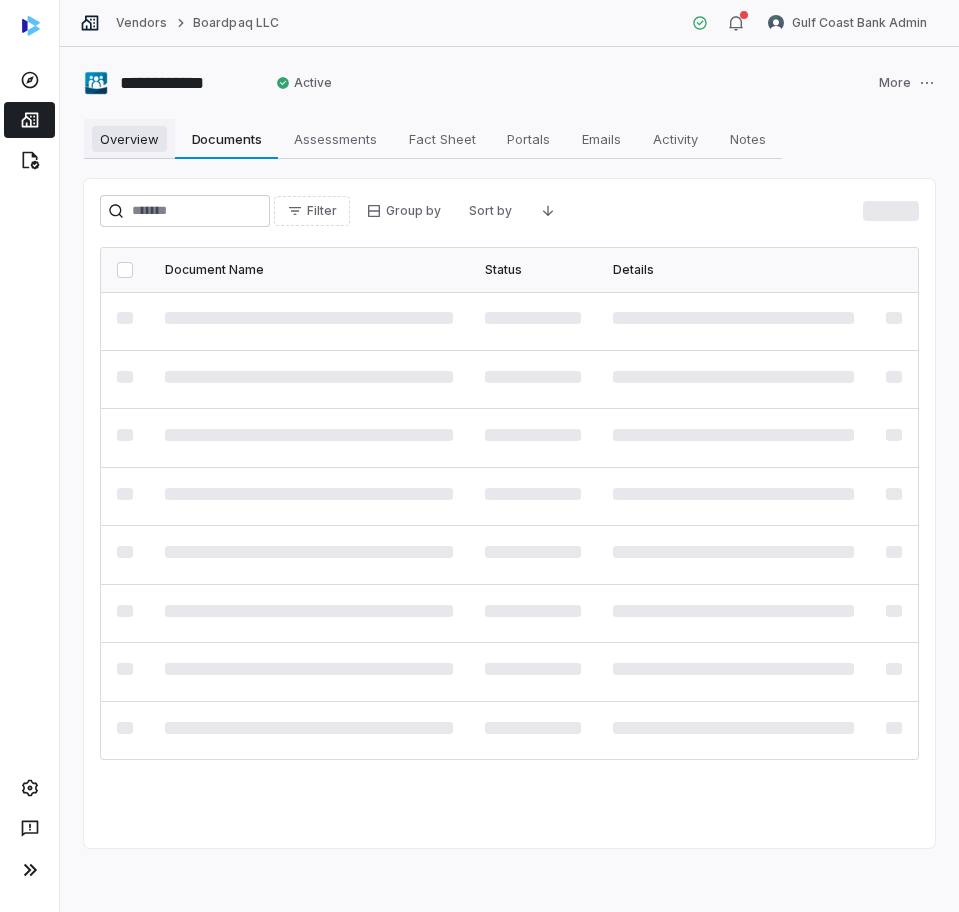 type on "*" 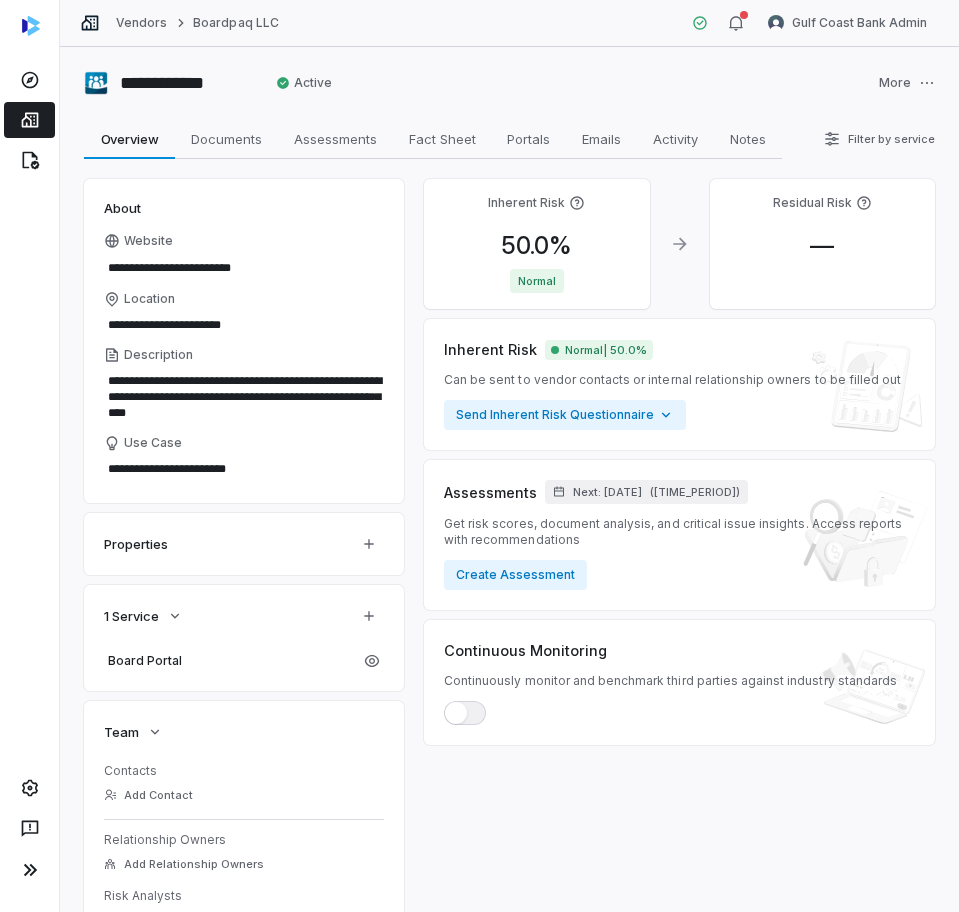 click at bounding box center (29, 120) 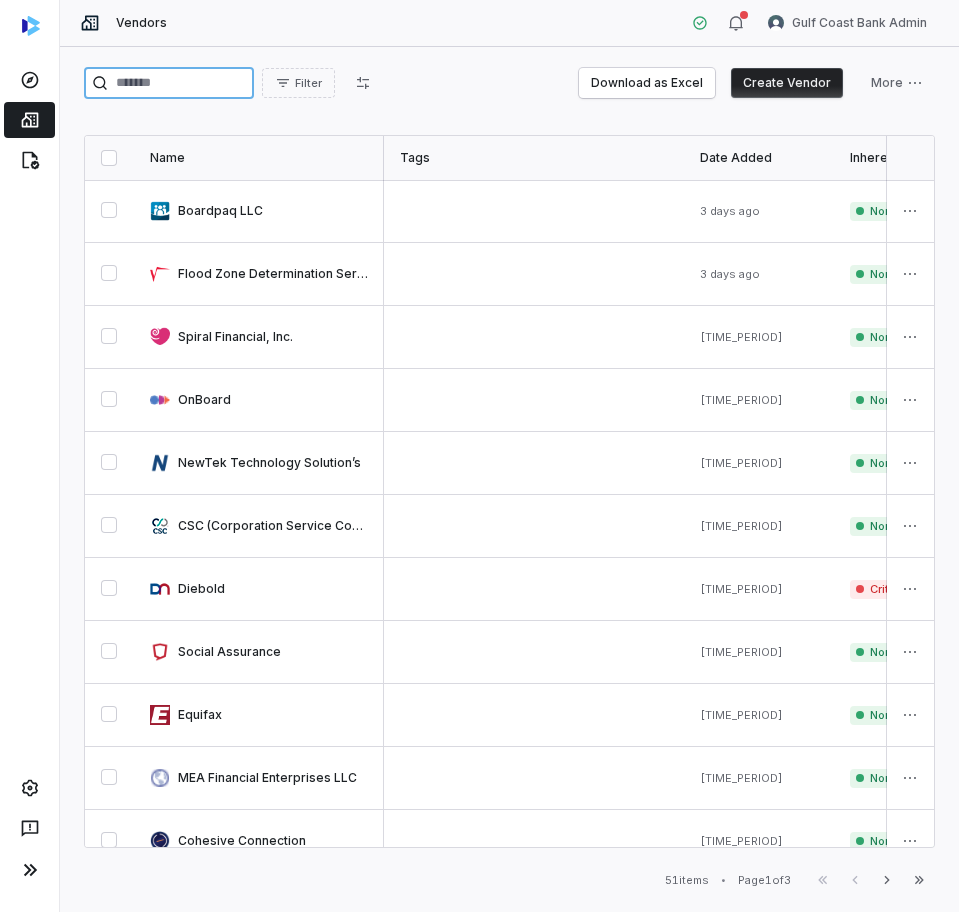click at bounding box center (169, 83) 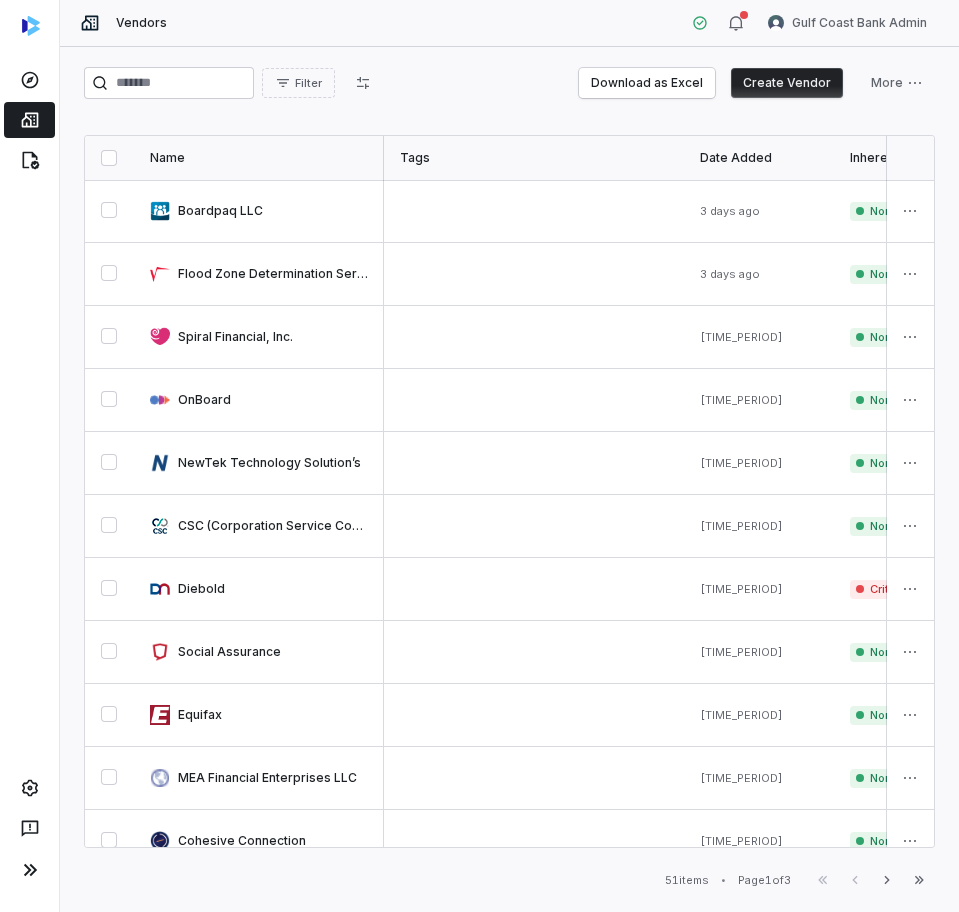 click on "Filter Download as Excel Create Vendor More Name Tags Date Added Inherent Risk Residual Risk Status Last Assessed Assessment Outcome Next Assessment Services Risk Analysts Relationship Owners Watchers # Issues # Open Issues Boardpaq LLC 3 days ago Normal  | 50.0% Not Set Active - - Aug 8, 2028 Board Portal None None None 0 0 Flood Zone Determination Services LLC 3 days ago Normal  | 32.0% Not Set Active - - - None None None 0 0 Spiral Financial, Inc. 8 days ago Normal  | 43.0% Not Set Active - - - Everyday Impact - Service that calculates round ups per transaction and the associated impact of donations made by Customers + 1  services None None None 0 0 OnBoard 8 days ago Normal  | 43.0% Not Set Active - - - Passageways dba OnBoard - Board Portal Solution (SaaS) None None None 0 0 NewTek Technology Solution’s 8 days ago Normal  | 43.0% Not Set Active - - - SBA Loan Servicing None None None 0 0 CSC (Corporation Service Company) 8 days ago Normal  | 43.0% Not Set Active - - - + 3  services None None None 0 0 -" at bounding box center (509, 479) 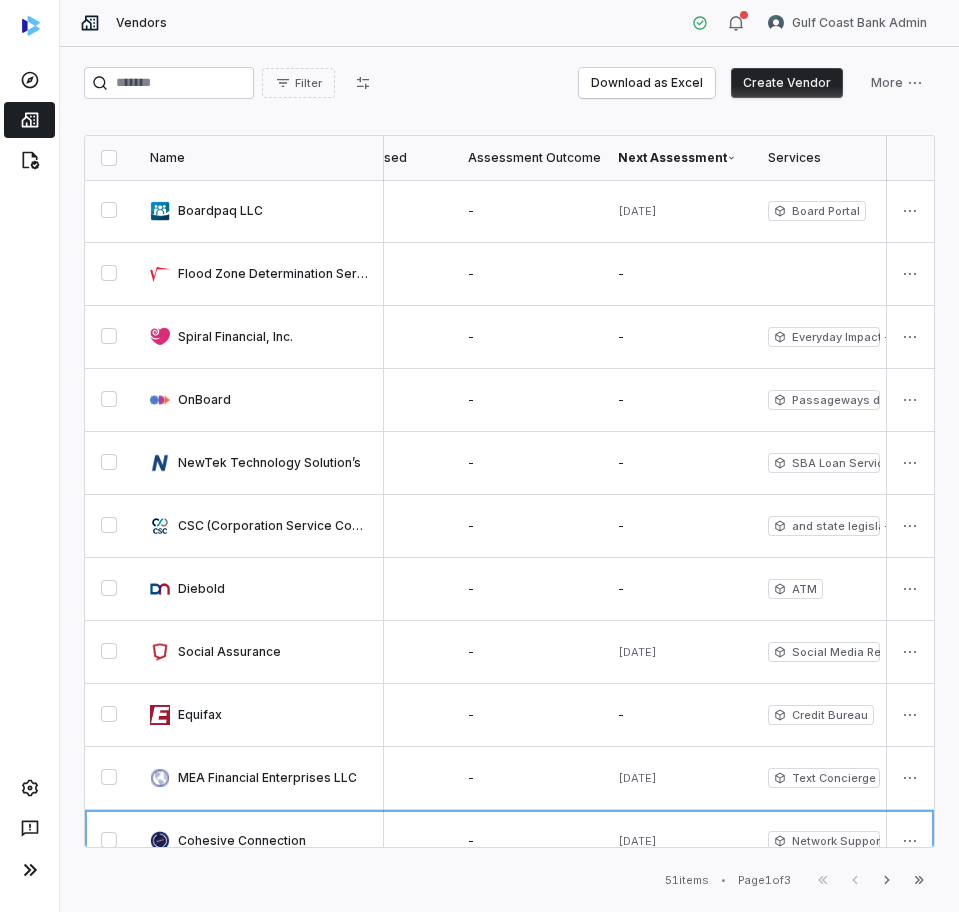 scroll, scrollTop: 0, scrollLeft: 988, axis: horizontal 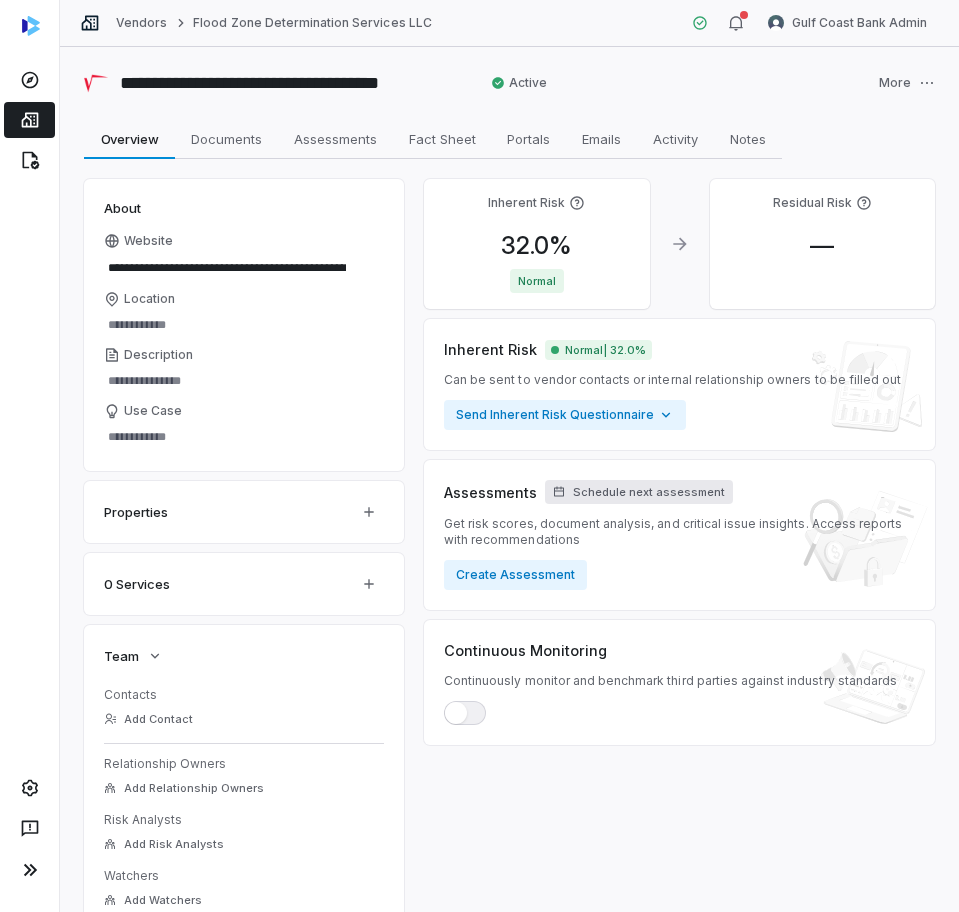 click on "Schedule next assessment" at bounding box center [639, 492] 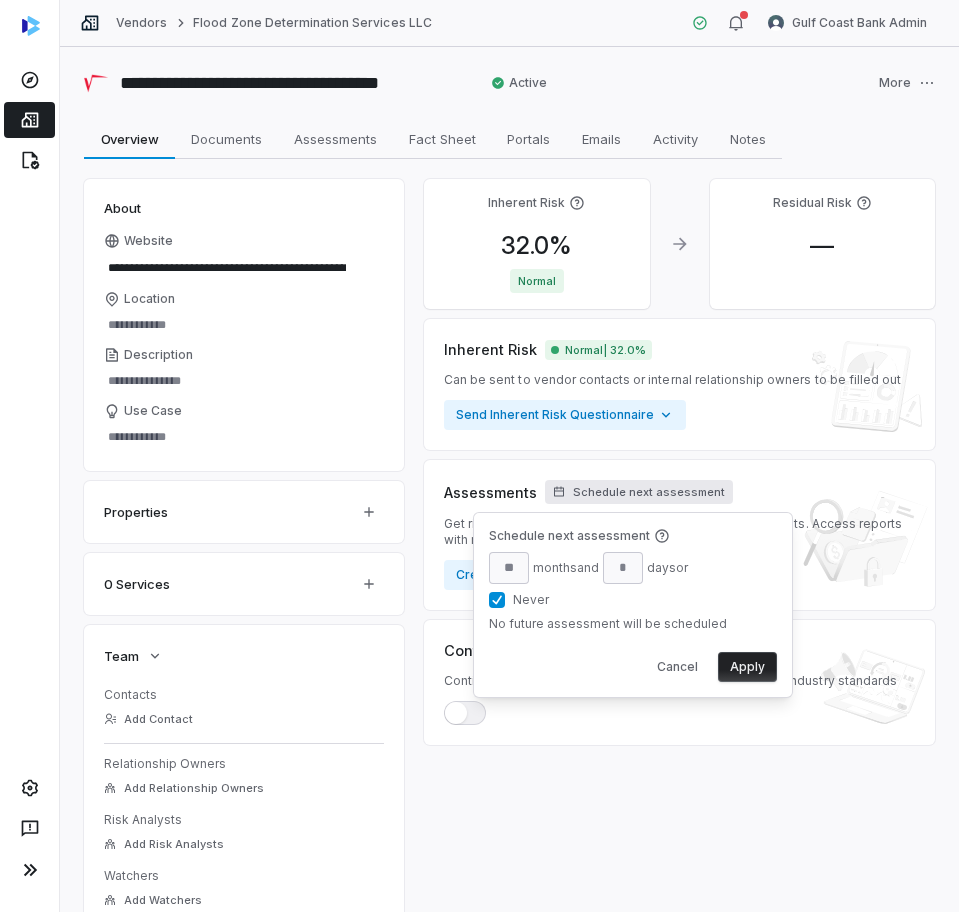 click on "Never" at bounding box center (497, 600) 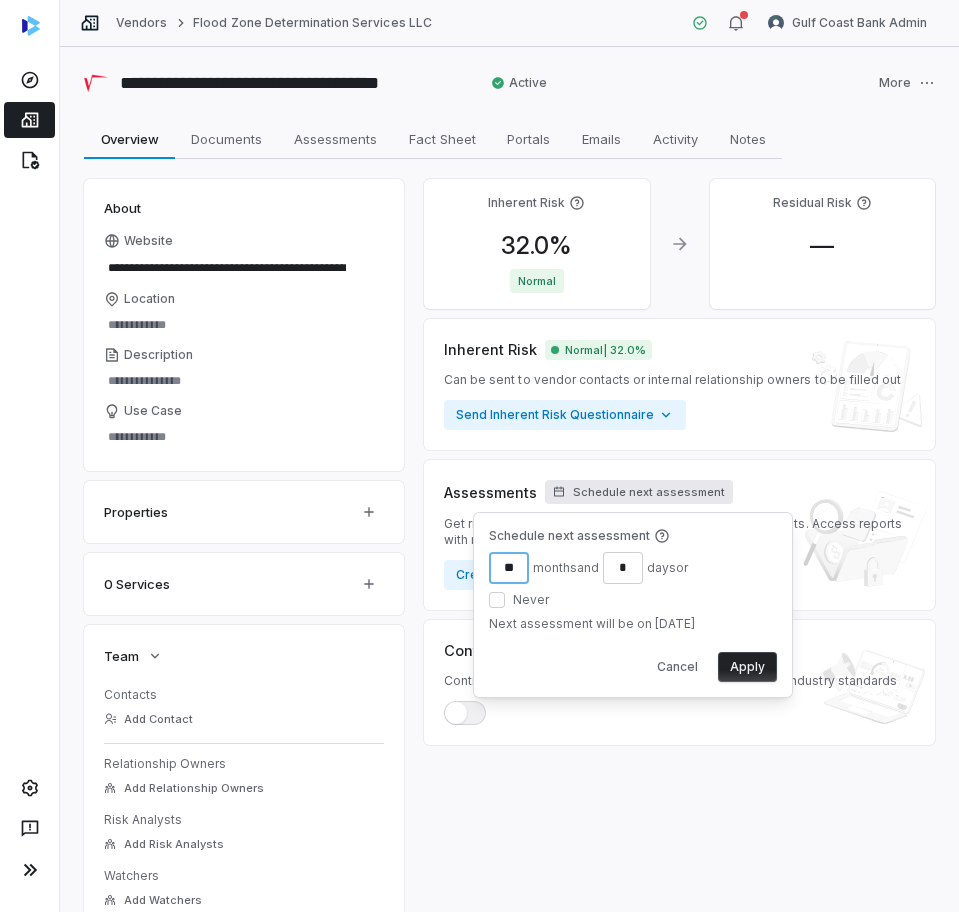 click on "**" at bounding box center (509, 568) 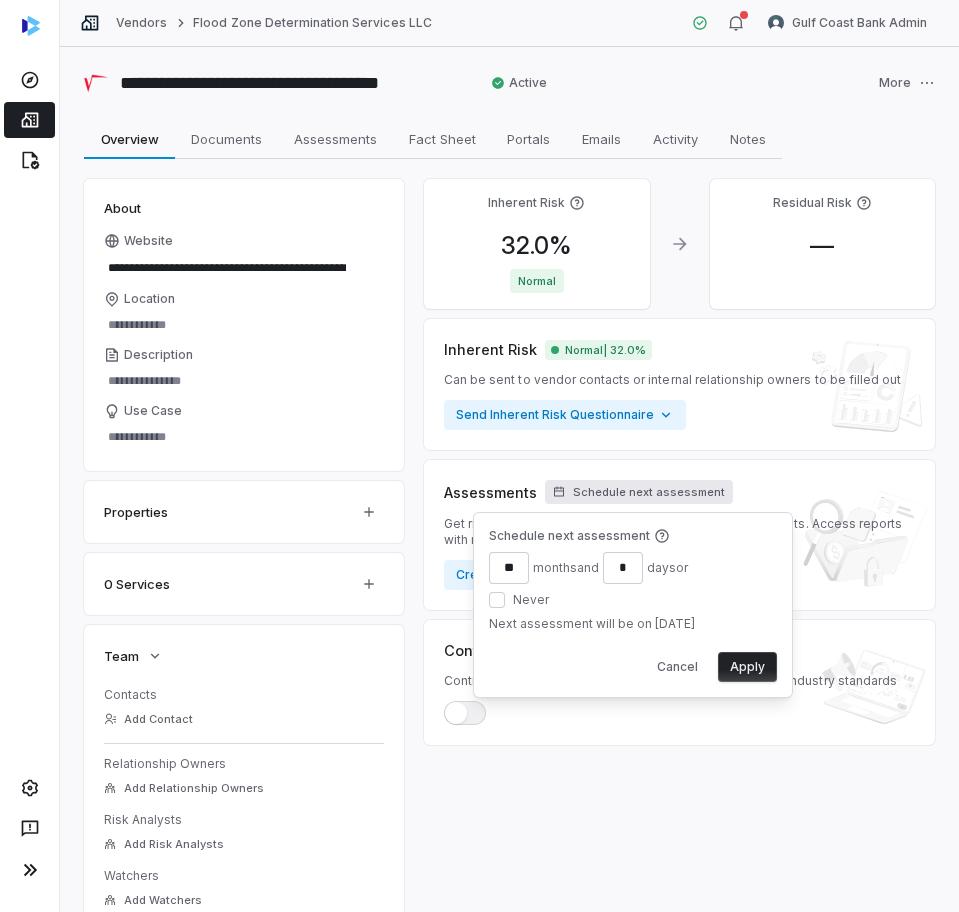 click on "Apply" at bounding box center [747, 667] 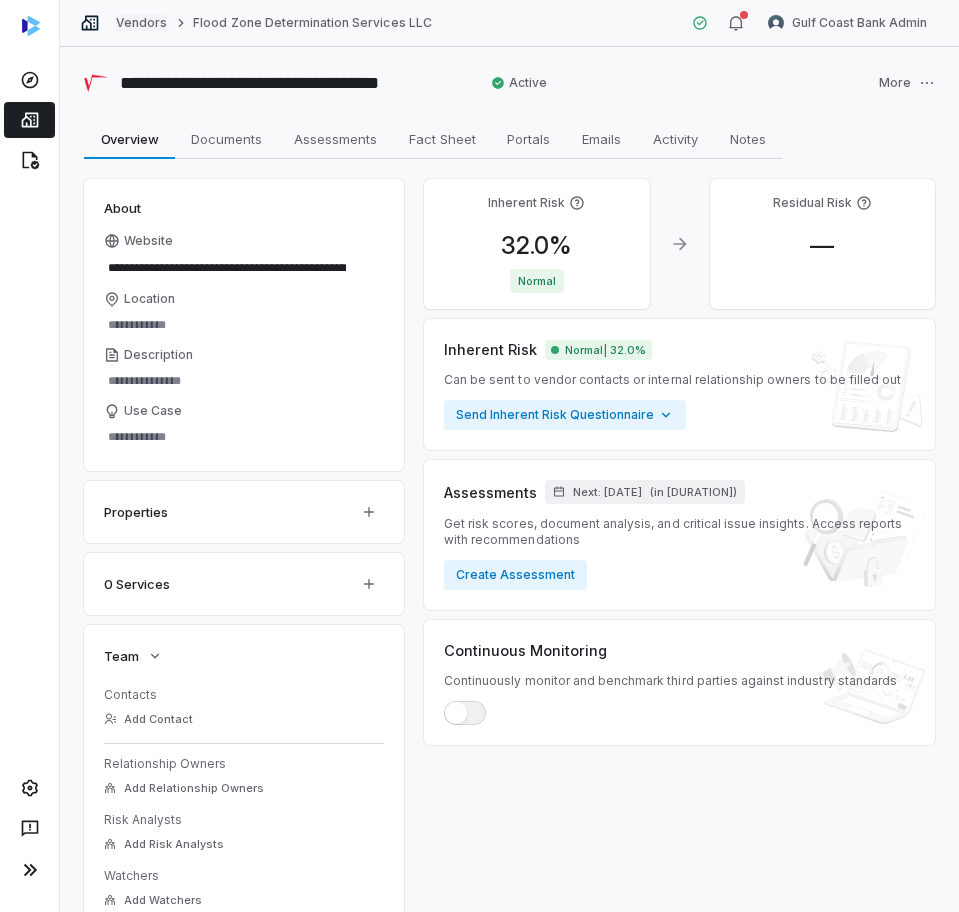 click on "Vendors" at bounding box center [141, 23] 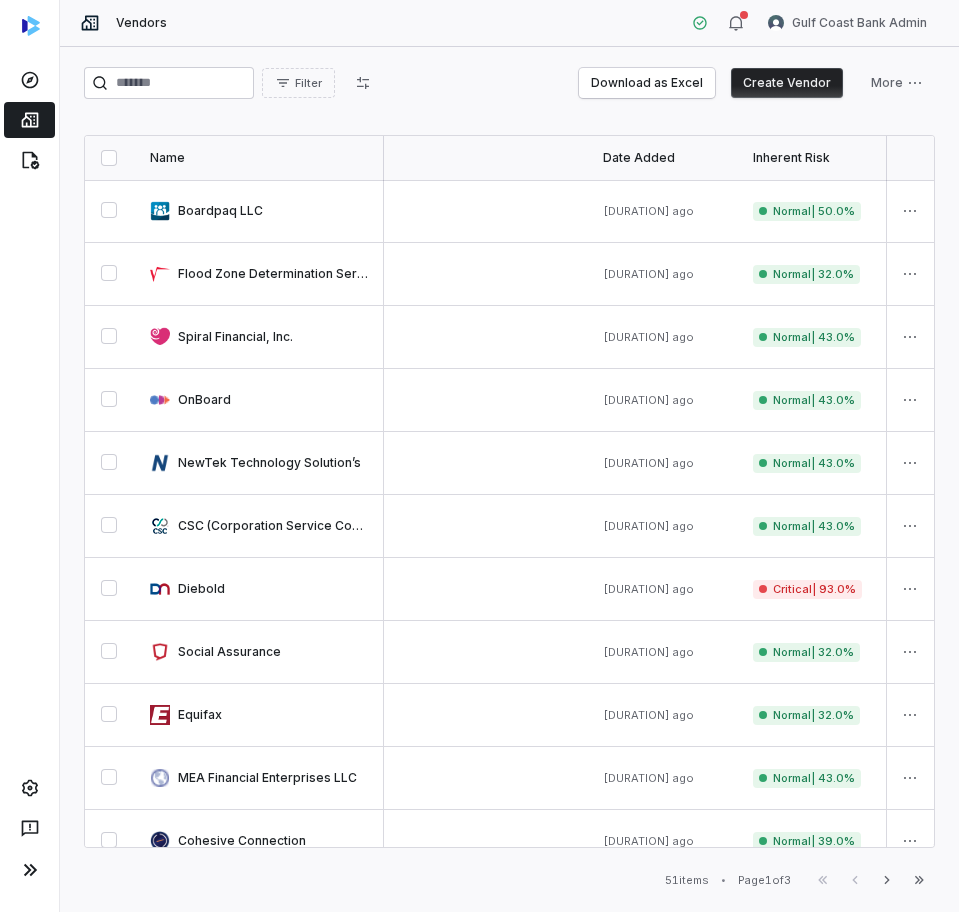 scroll, scrollTop: 0, scrollLeft: 77, axis: horizontal 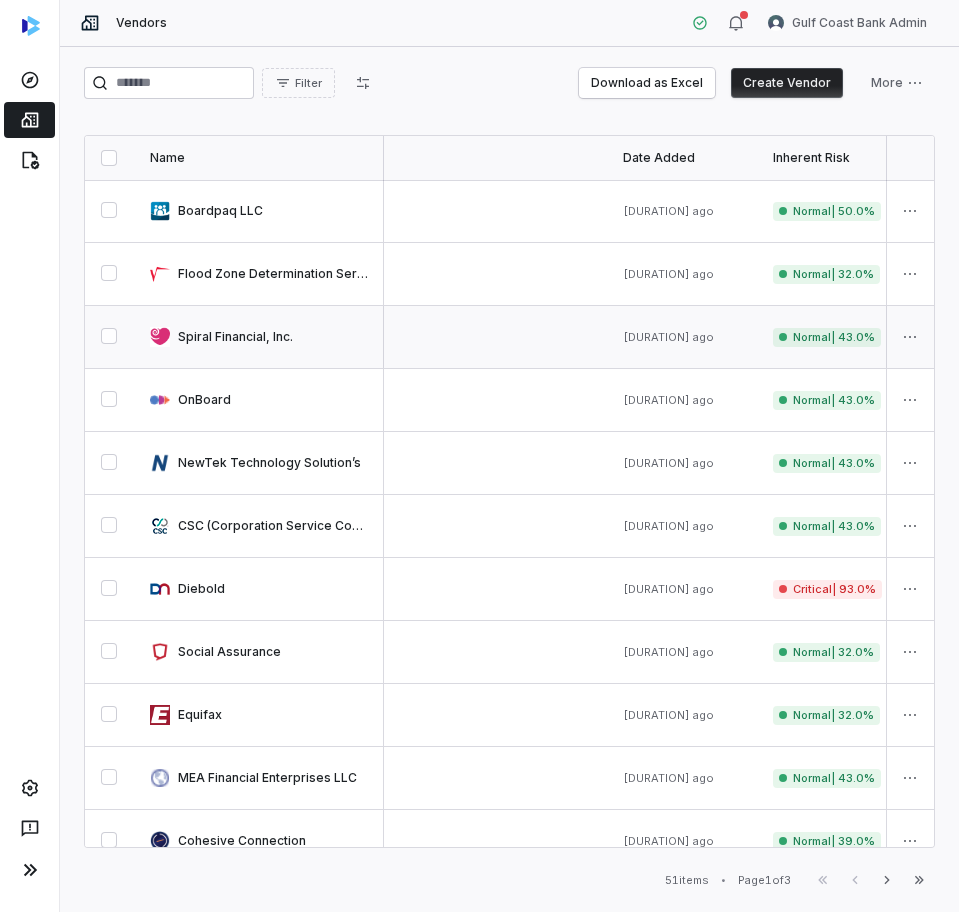 click at bounding box center (259, 337) 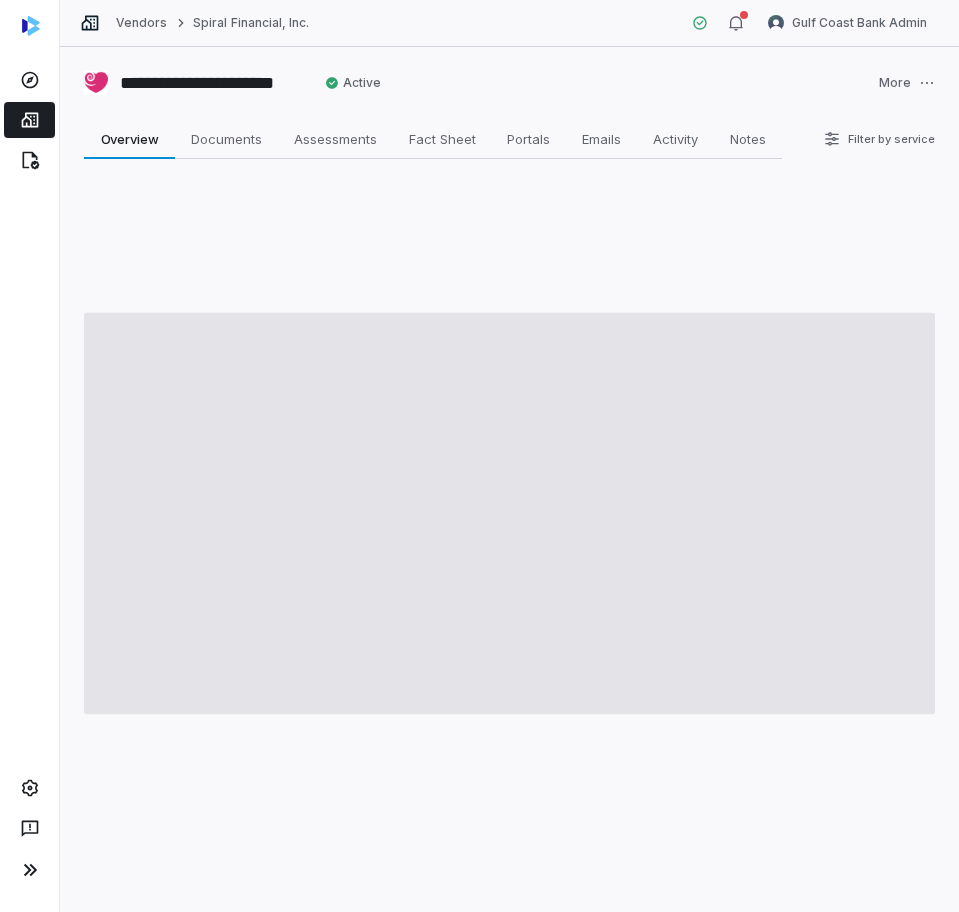 type on "*" 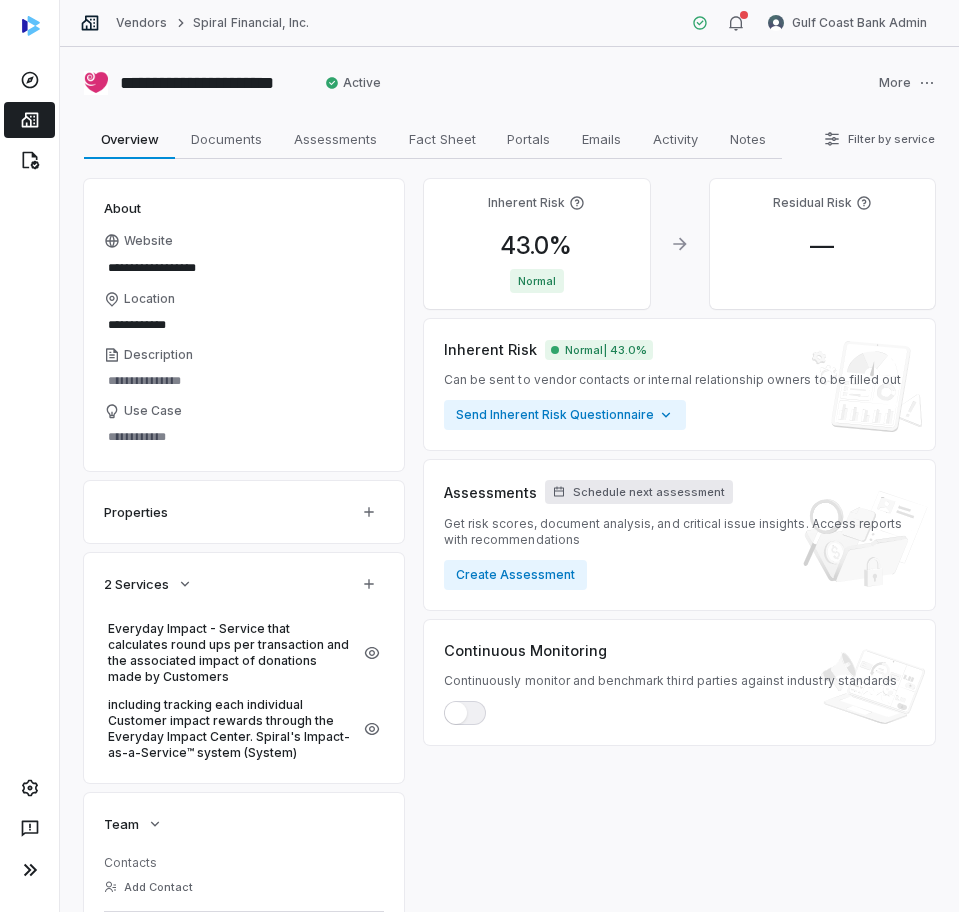 click on "Schedule next assessment" at bounding box center (649, 492) 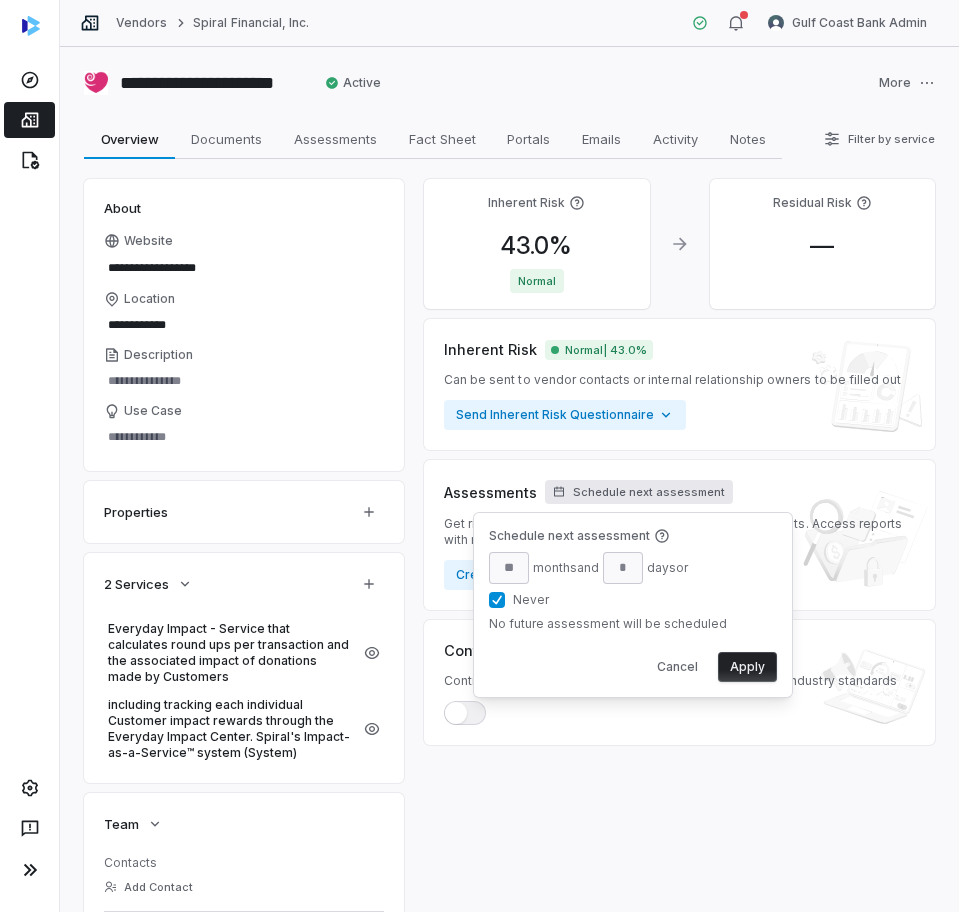 click on "Never" at bounding box center [497, 600] 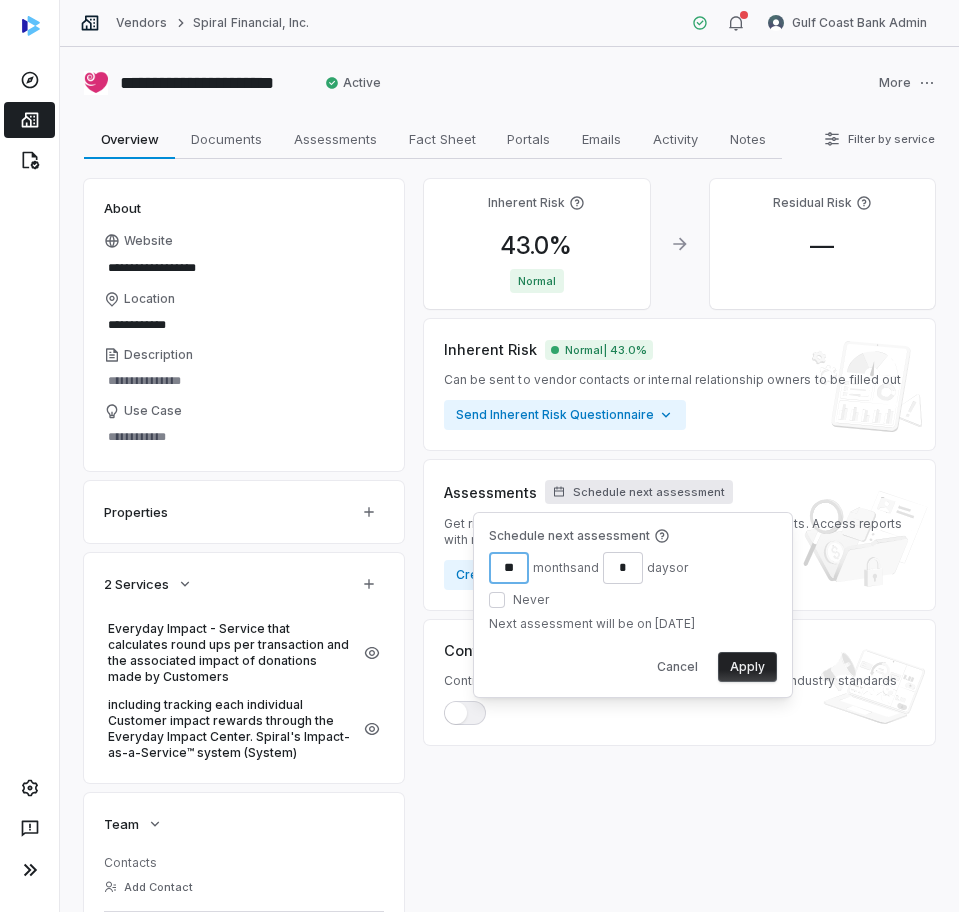 click on "**" at bounding box center (509, 568) 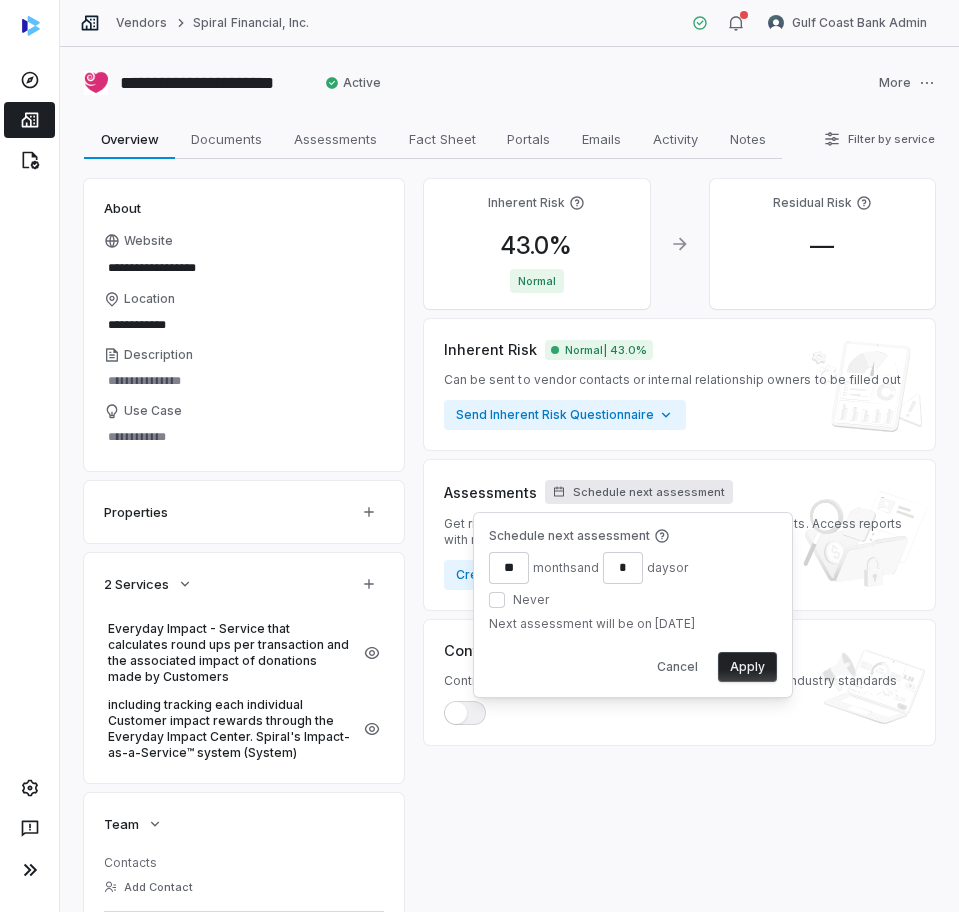 click on "Apply" at bounding box center [747, 667] 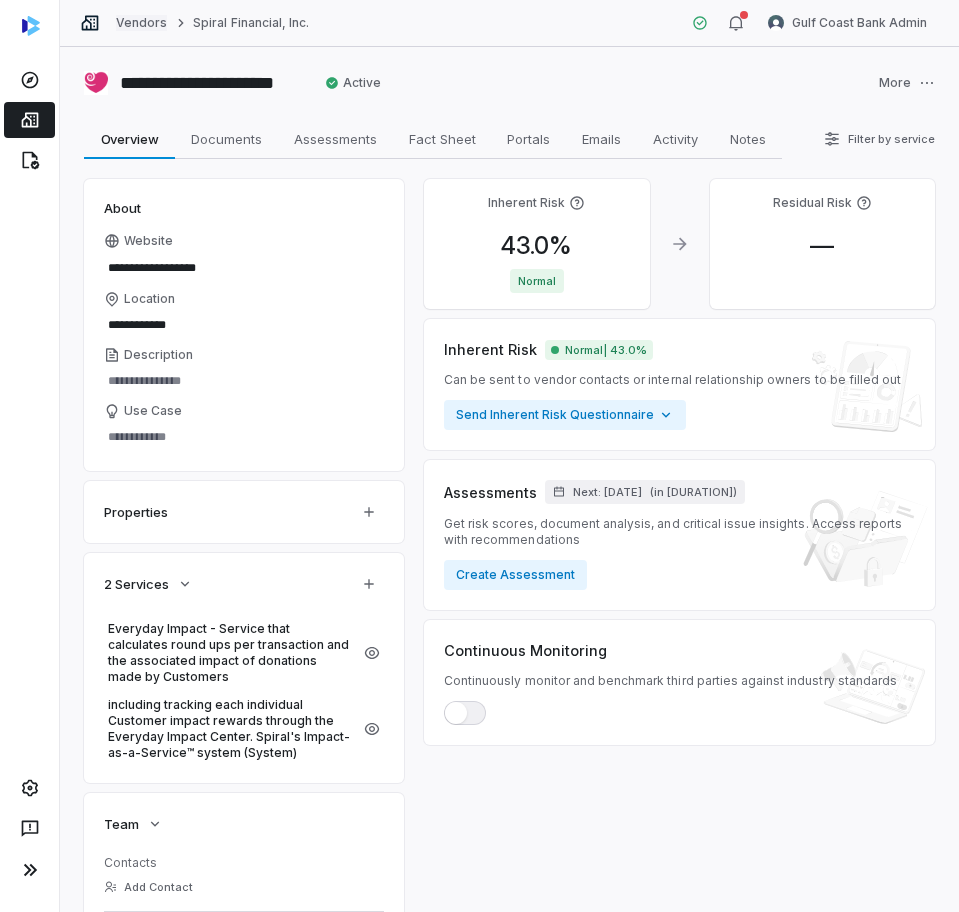 click on "Vendors" at bounding box center [141, 23] 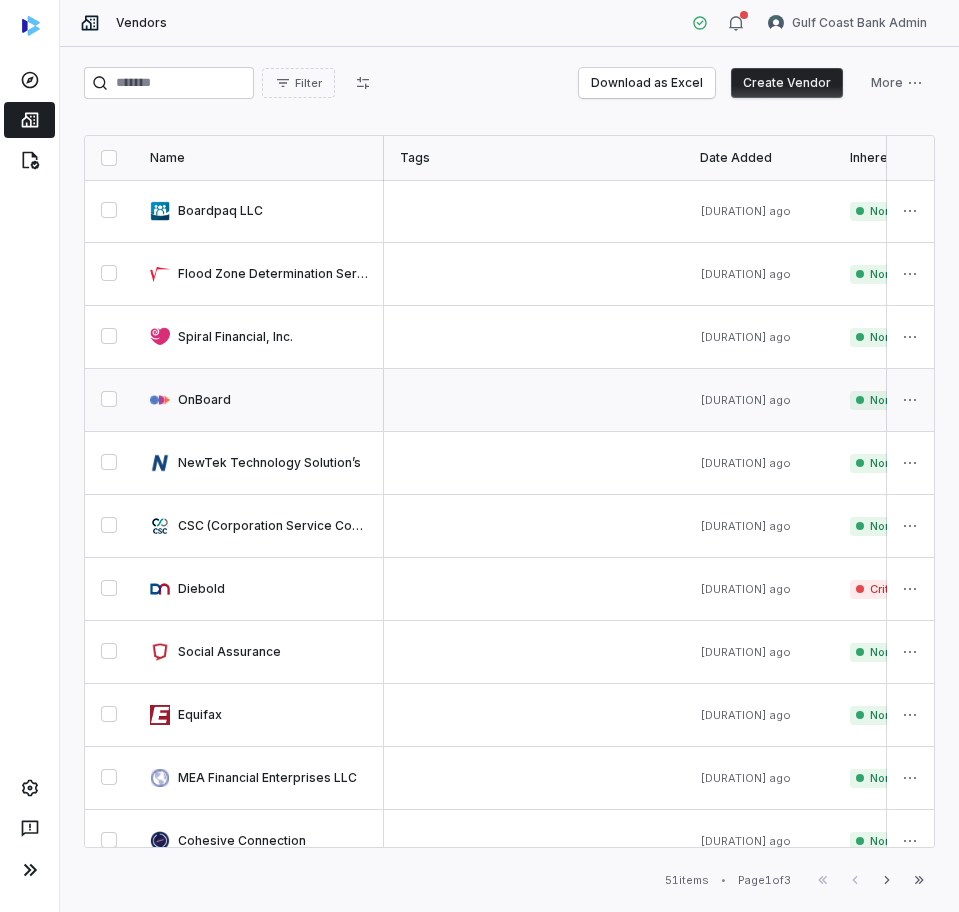 click at bounding box center (259, 400) 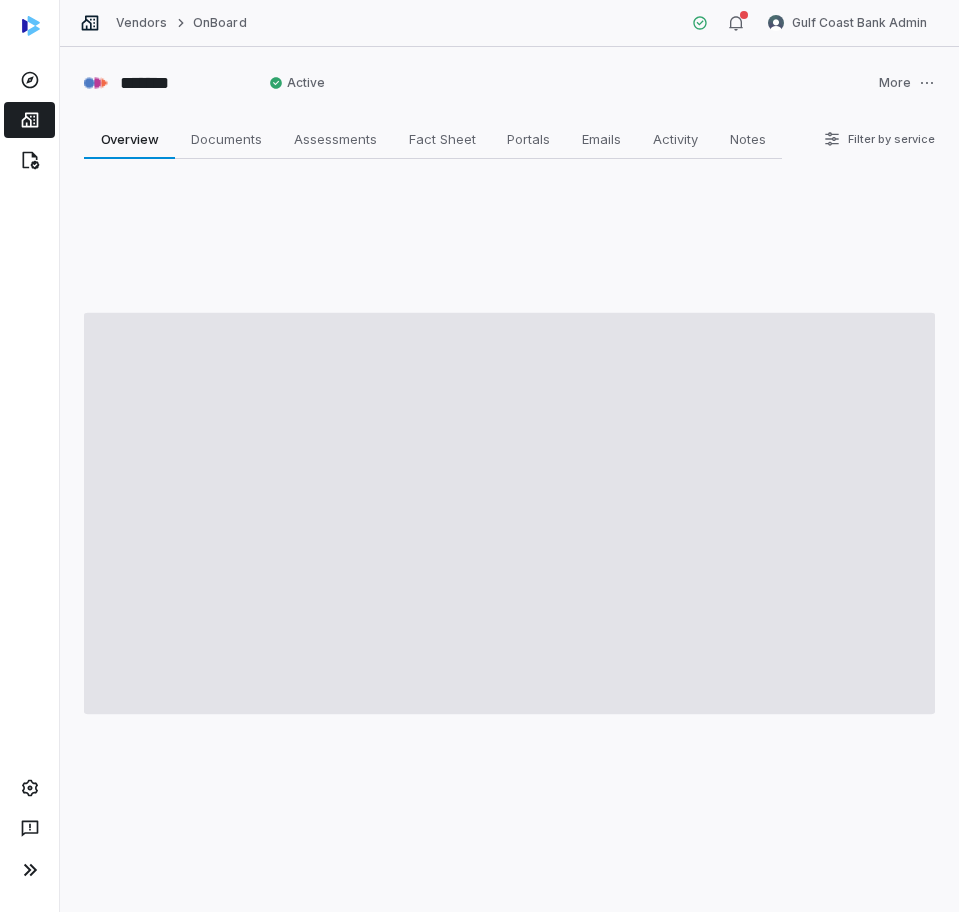 type on "*" 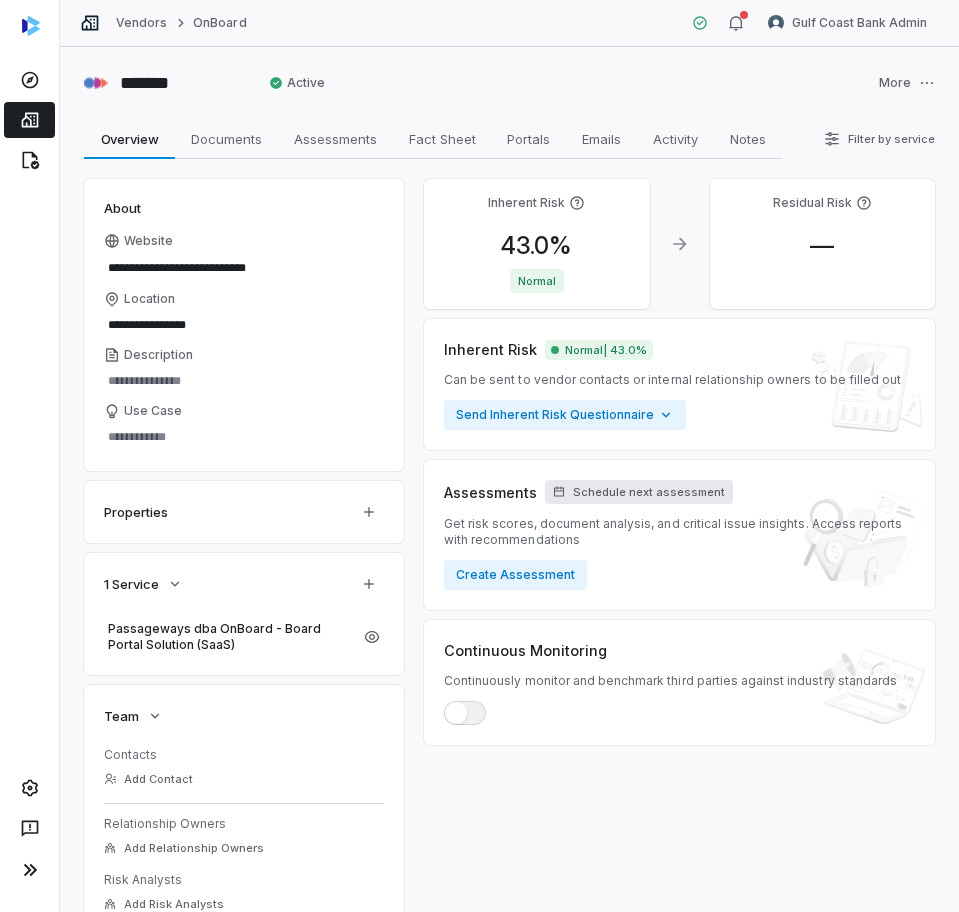 click on "Schedule next assessment" at bounding box center [649, 492] 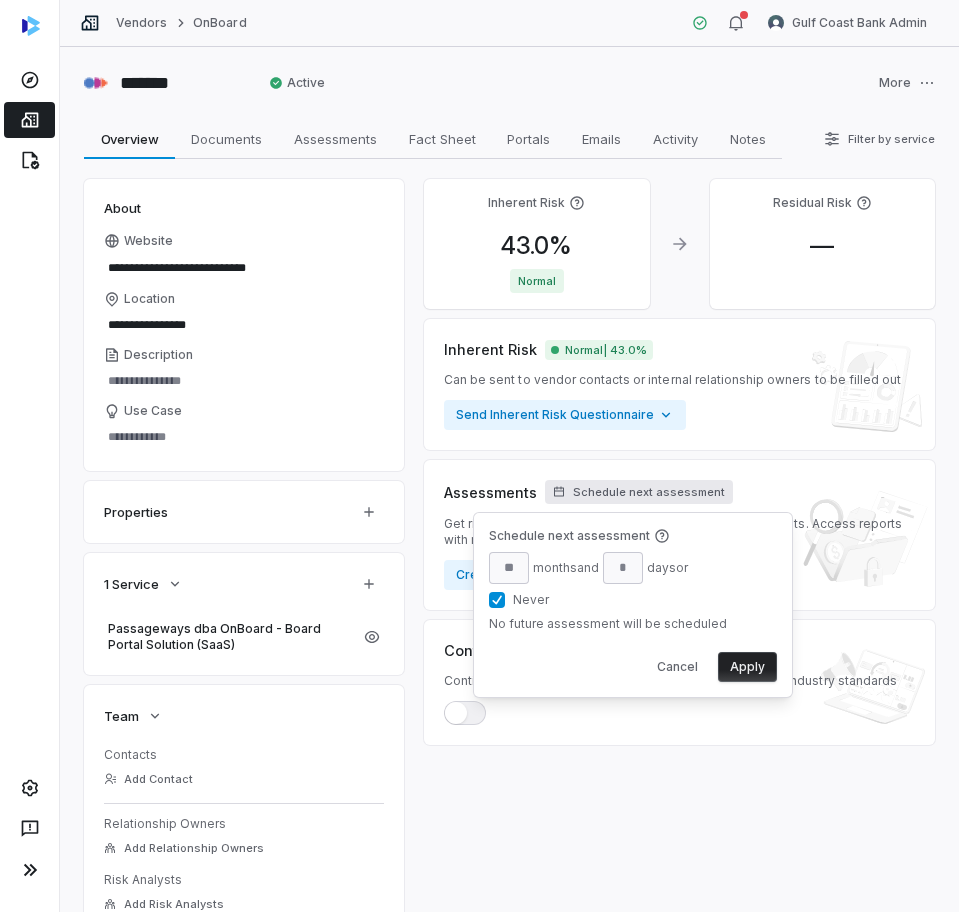 click on "Never" at bounding box center (590, 600) 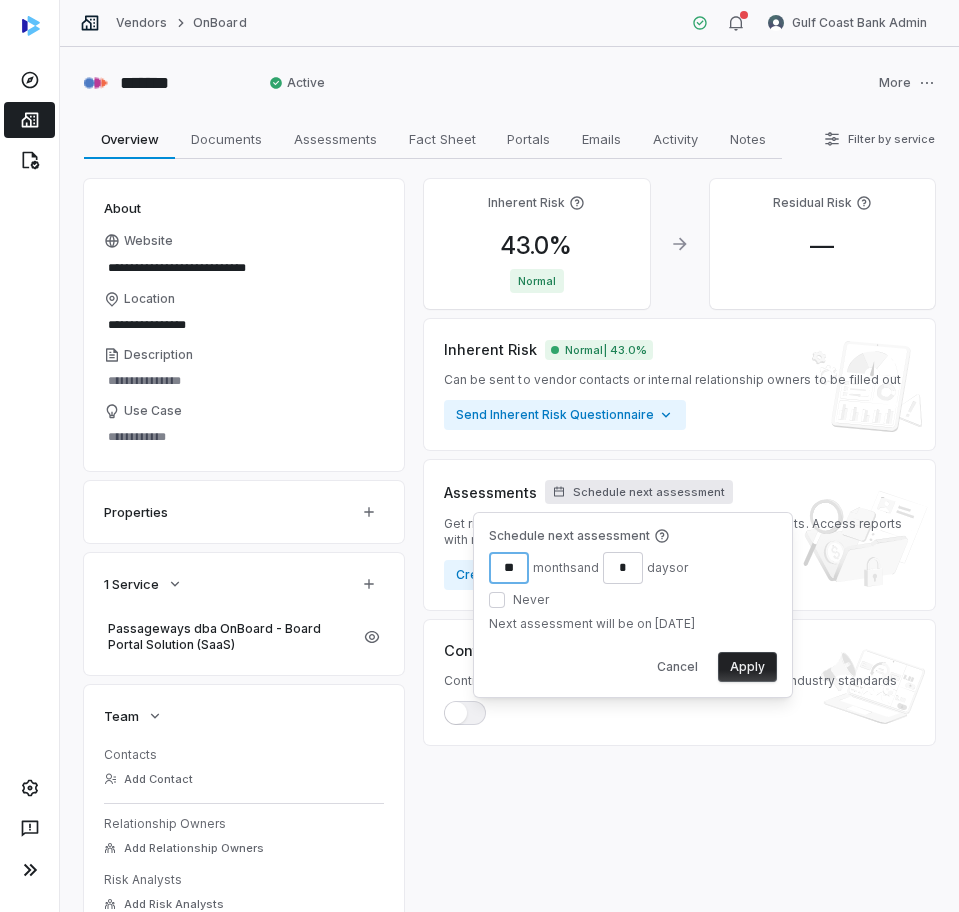 click on "**" at bounding box center [509, 568] 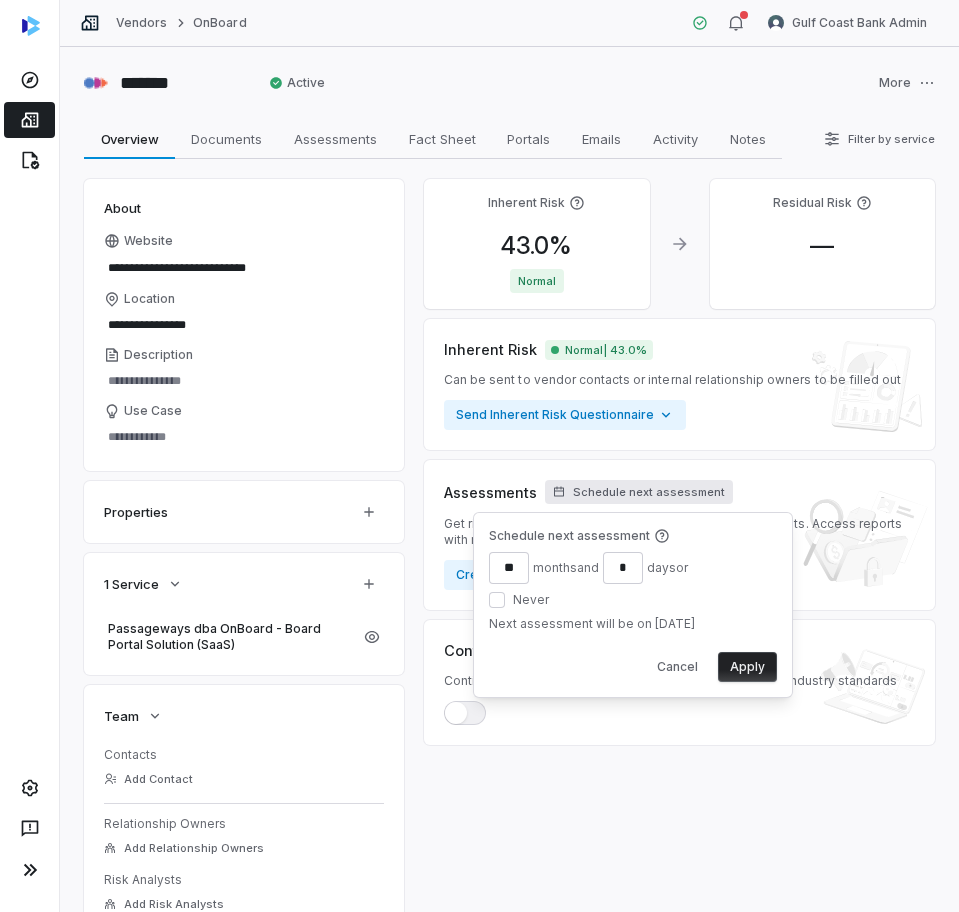 click on "Apply" at bounding box center (747, 667) 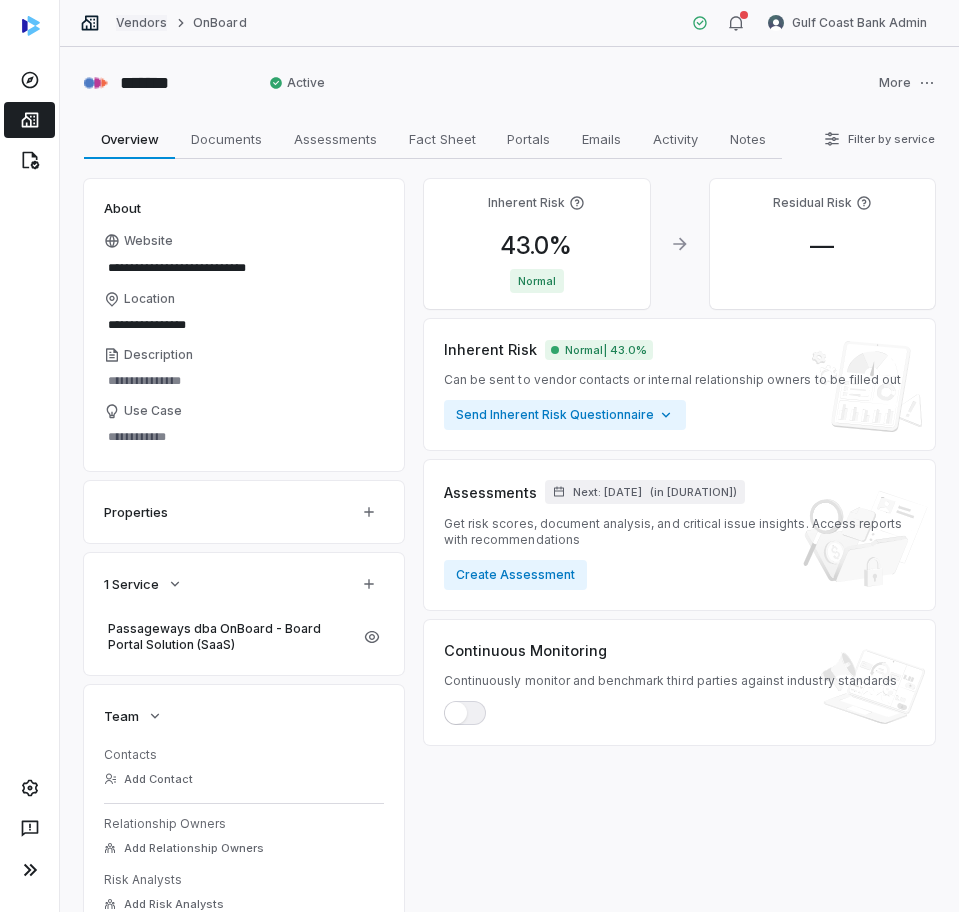 click on "Vendors" at bounding box center [141, 23] 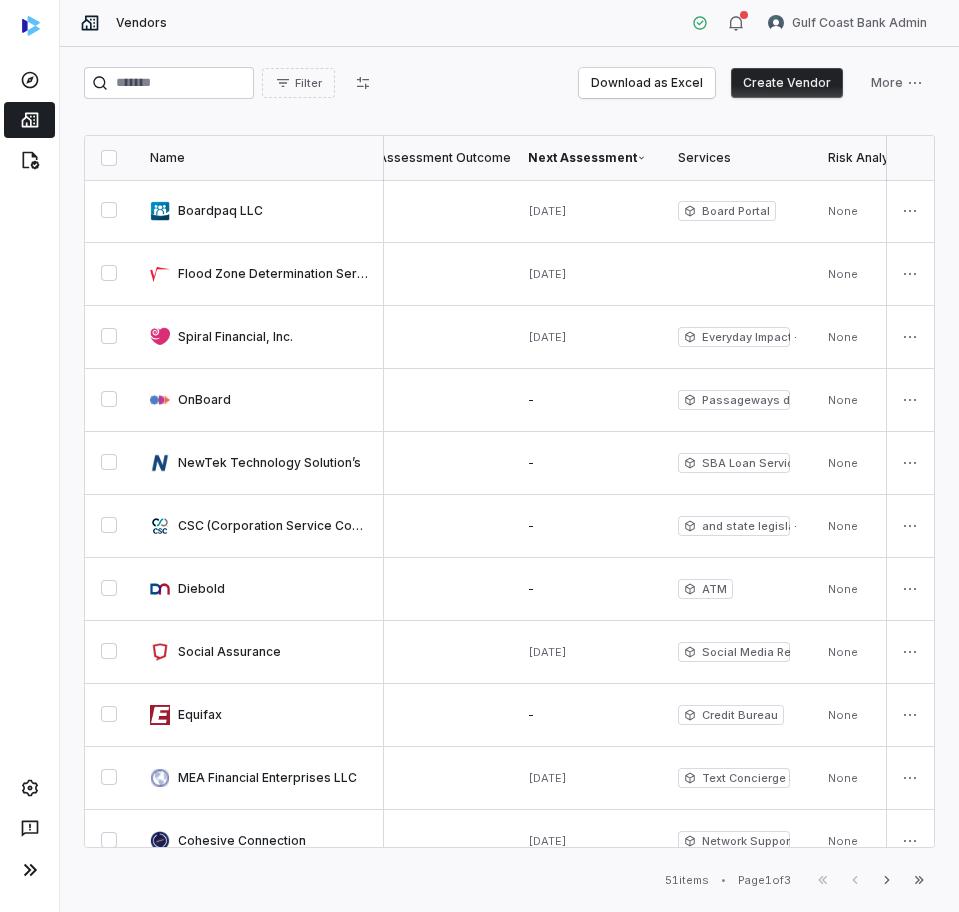scroll, scrollTop: 0, scrollLeft: 1046, axis: horizontal 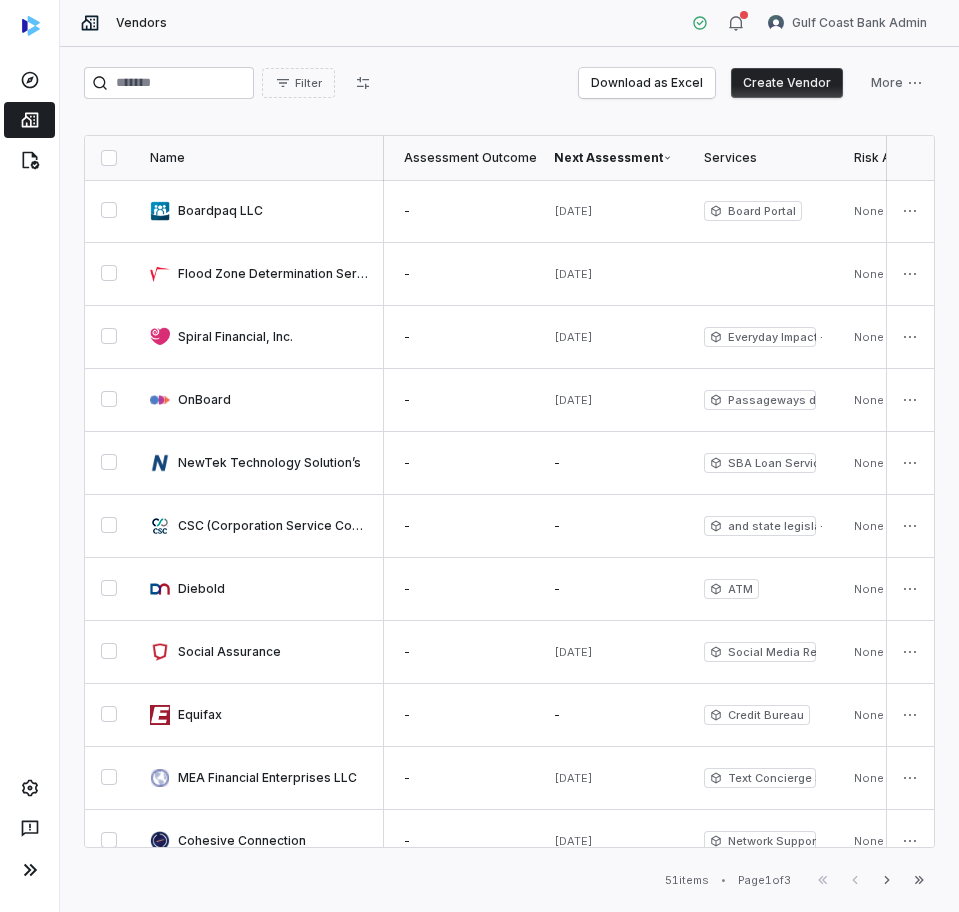 click on "Next Assessment" at bounding box center (613, 158) 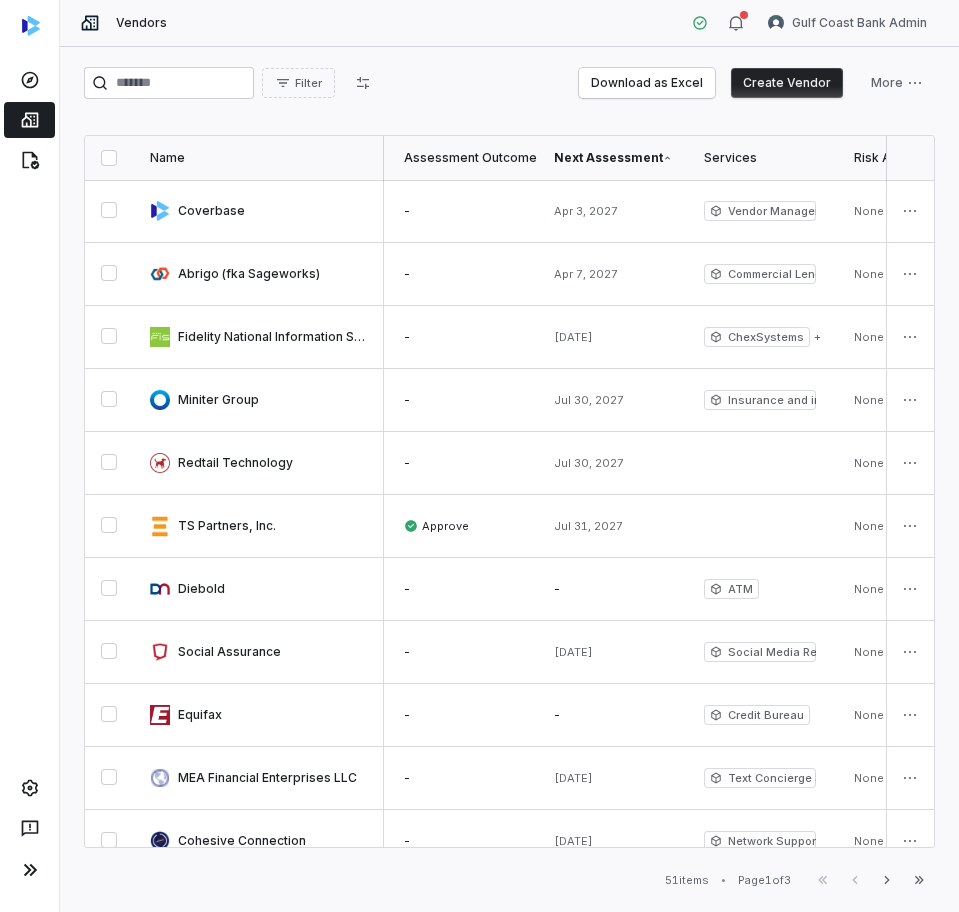 click on "Next Assessment" at bounding box center (613, 158) 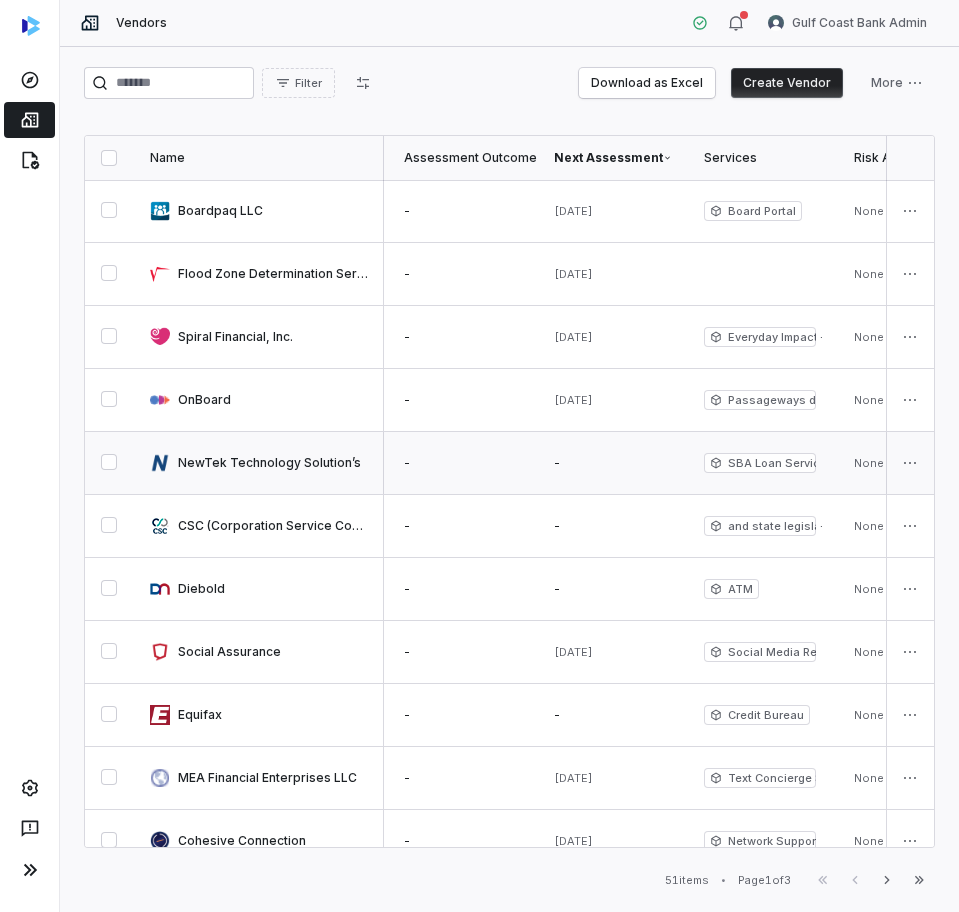 click at bounding box center [259, 463] 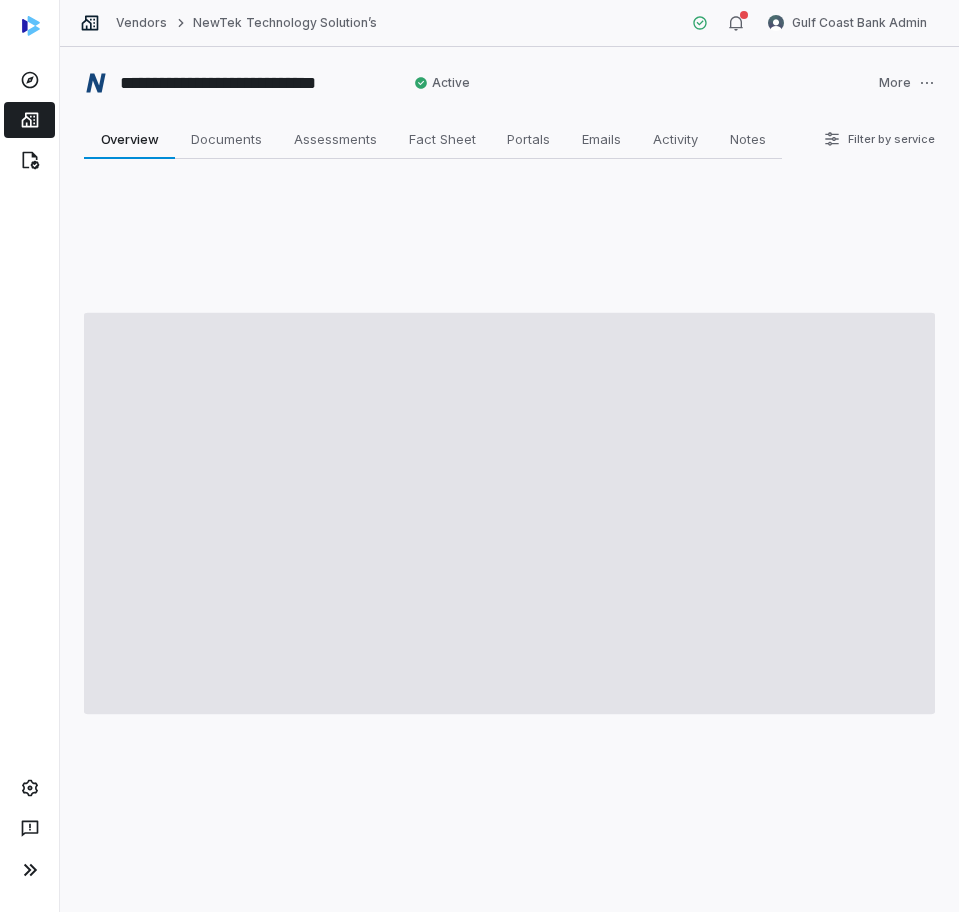 type on "*" 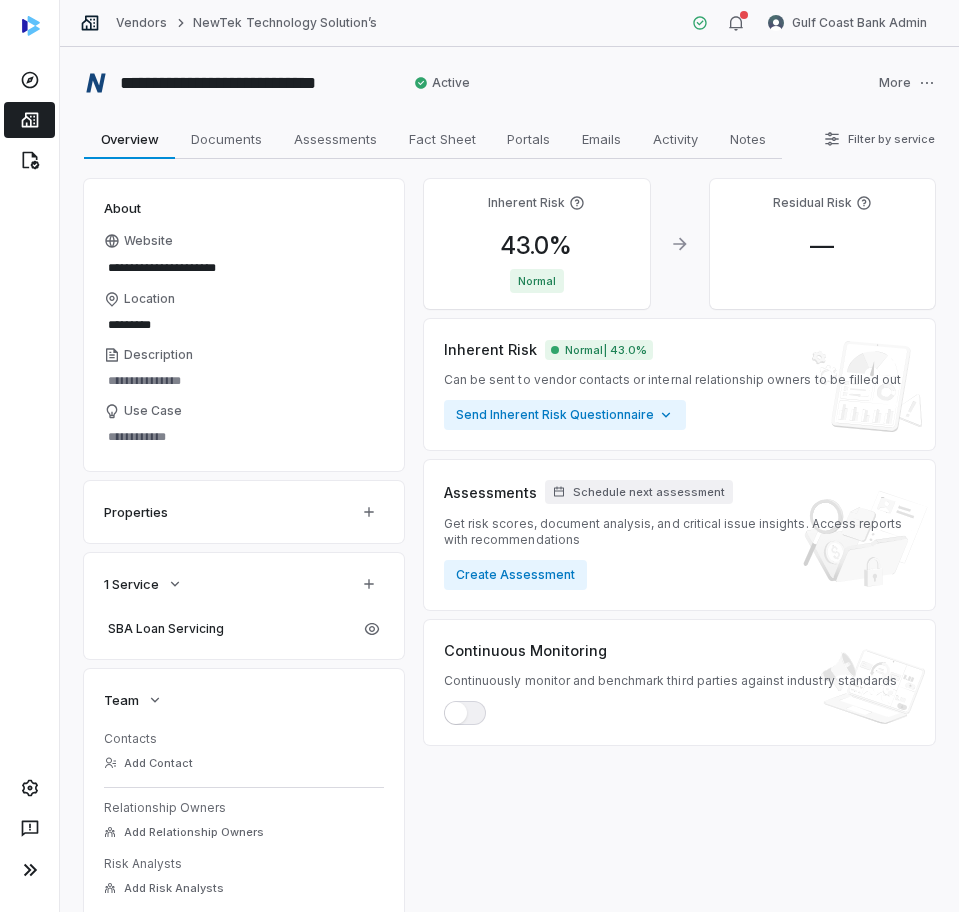 click on "Assessments Schedule next assessment Get risk scores, document analysis, and critical issue insights. Access reports with recommendations Create Assessment" at bounding box center [679, 535] 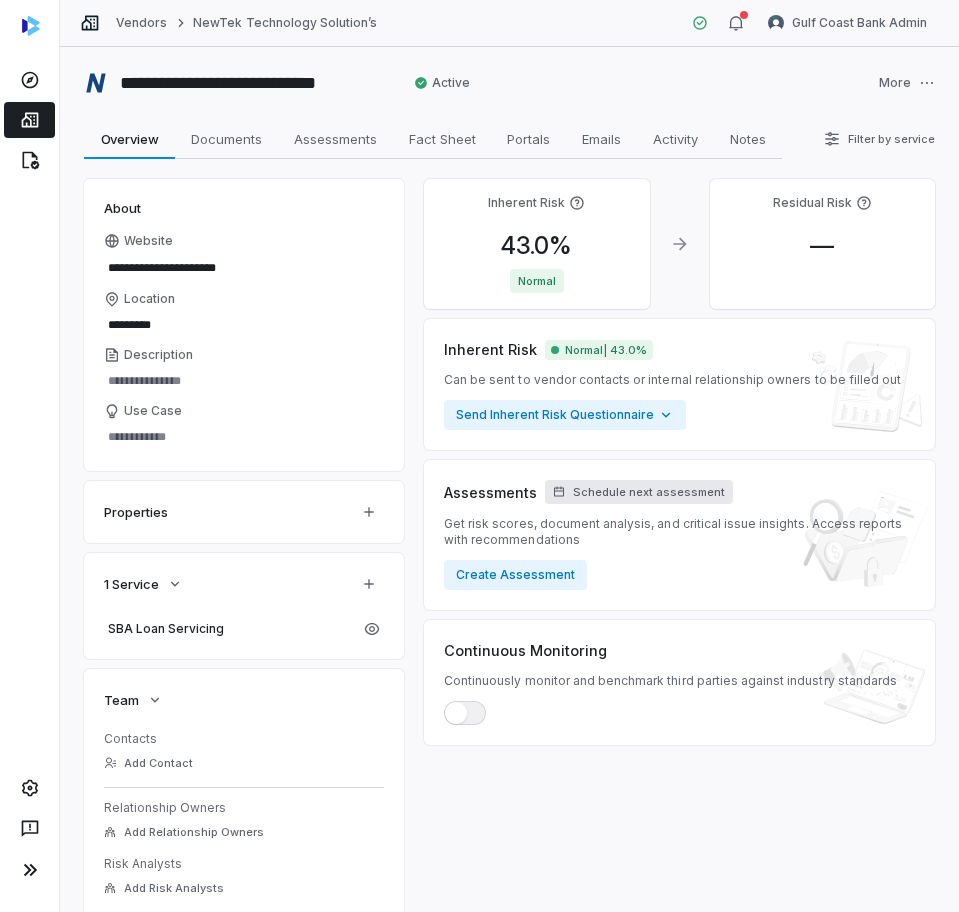 click on "Schedule next assessment" at bounding box center [649, 492] 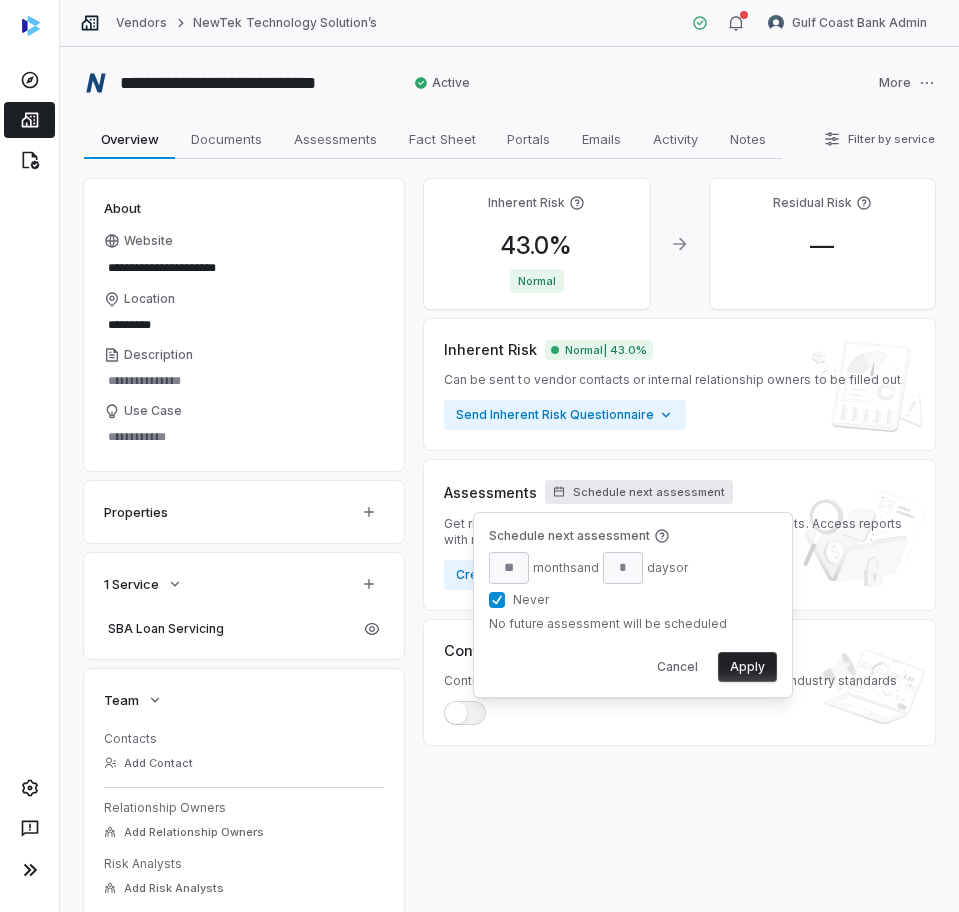 click on "Schedule next assessment month s and day s or Never No future assessment will be scheduled" at bounding box center (633, 582) 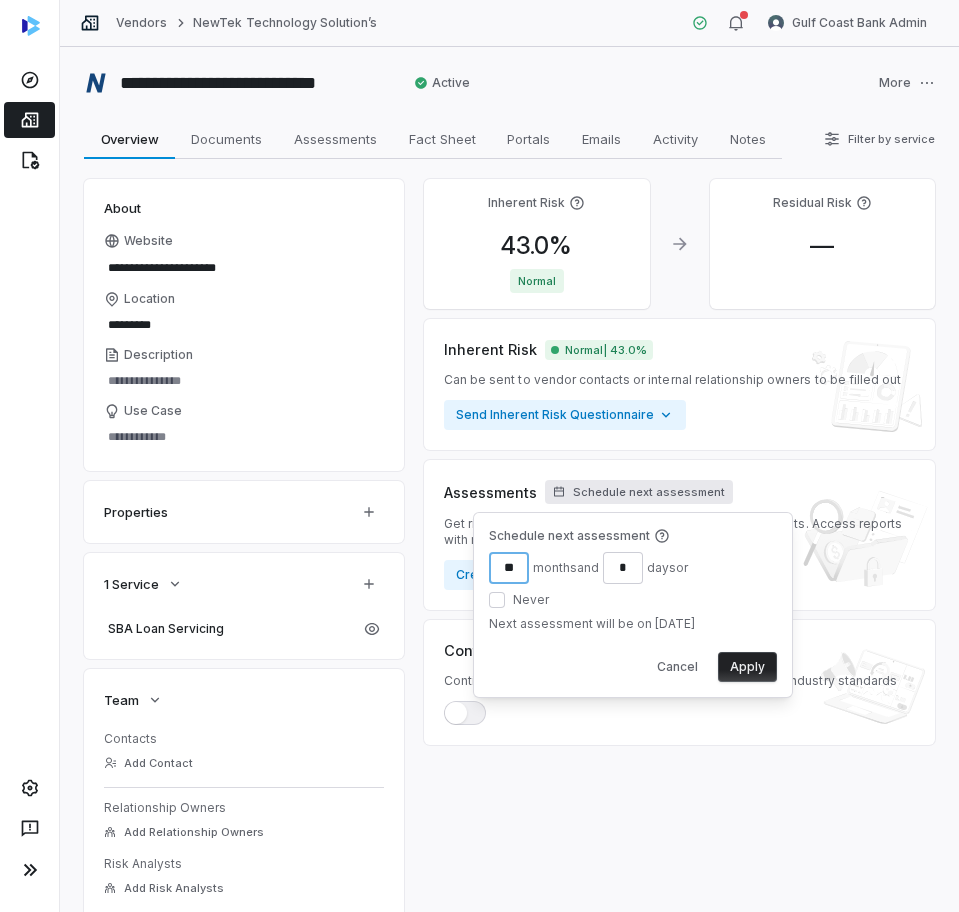 click on "**" at bounding box center [509, 568] 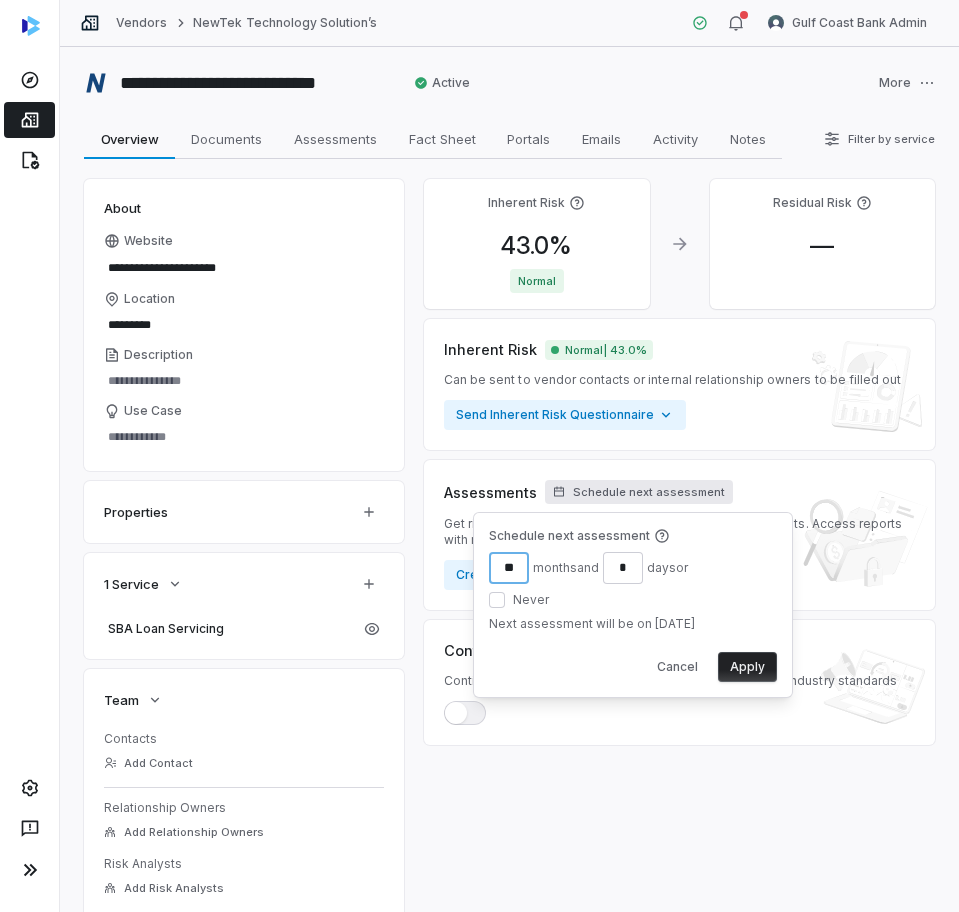 type on "**" 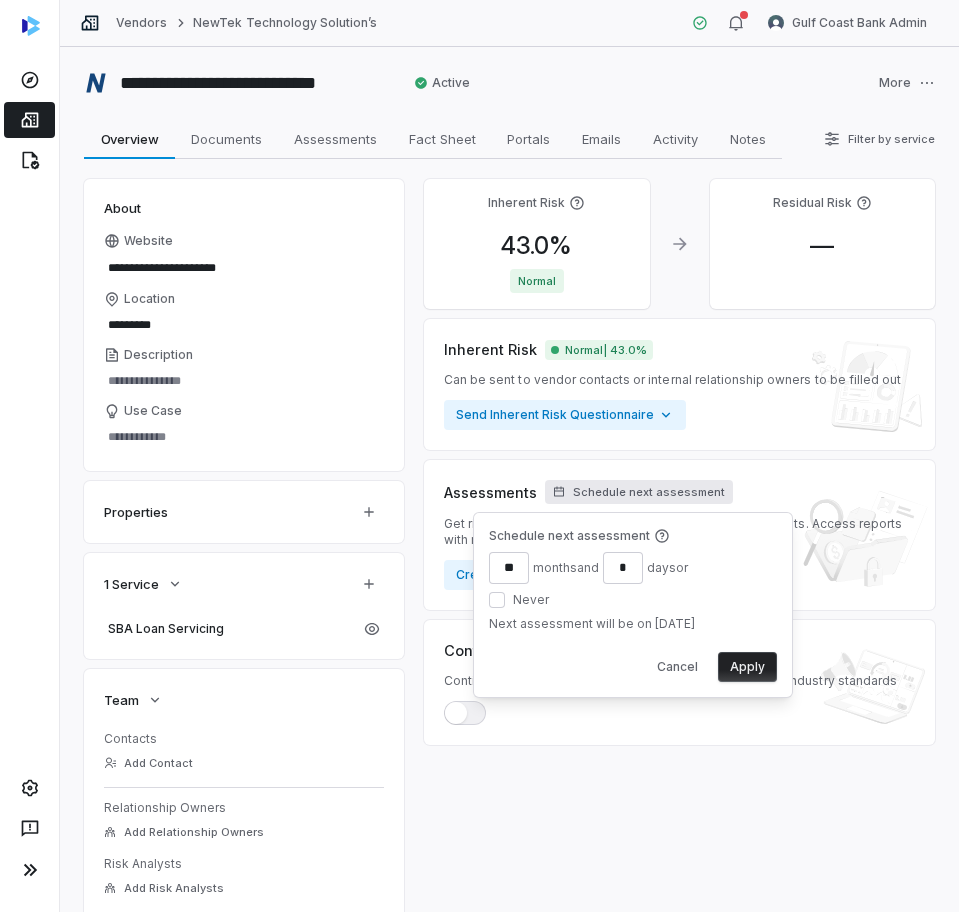 click on "Apply" at bounding box center (747, 667) 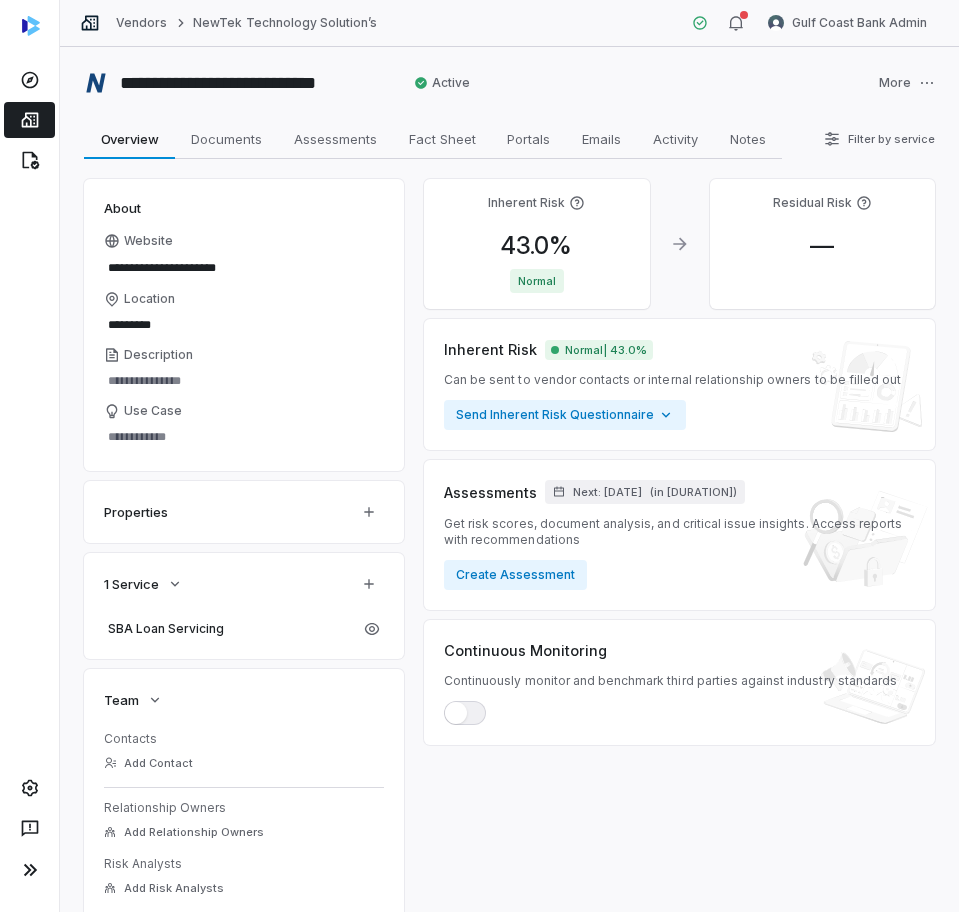 click on "Vendors NewTek Technology Solution’s" at bounding box center (228, 23) 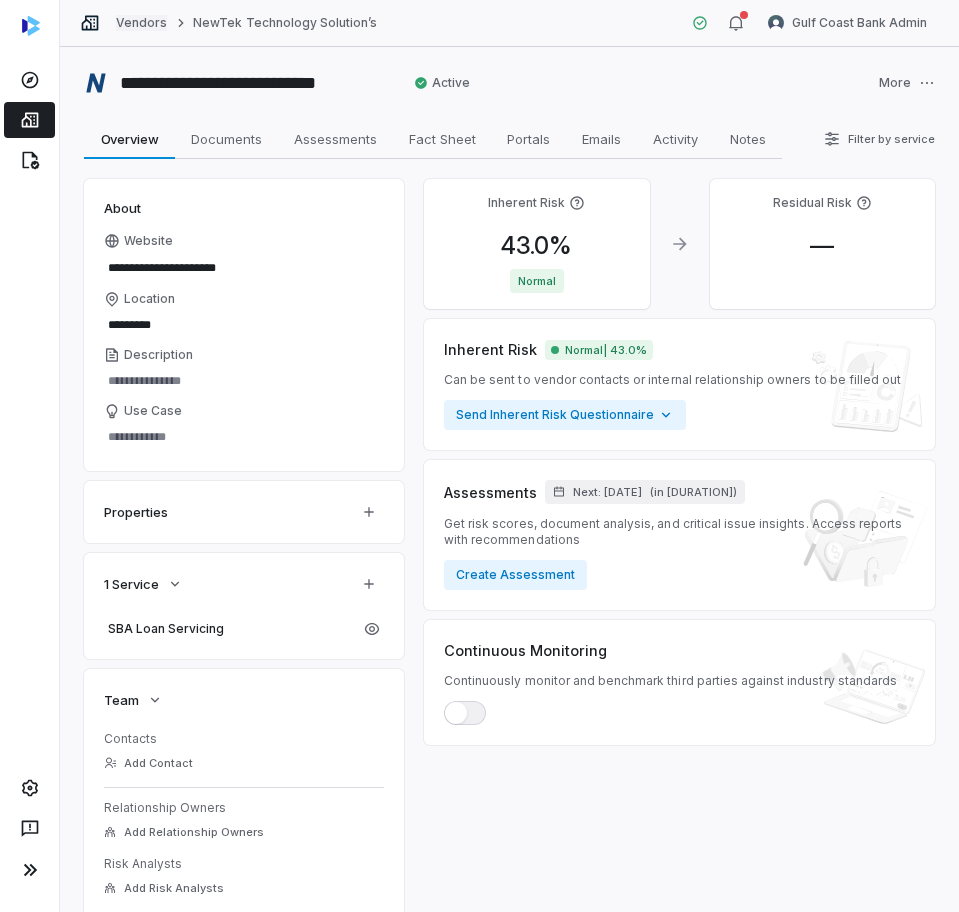 click on "Vendors" at bounding box center [141, 23] 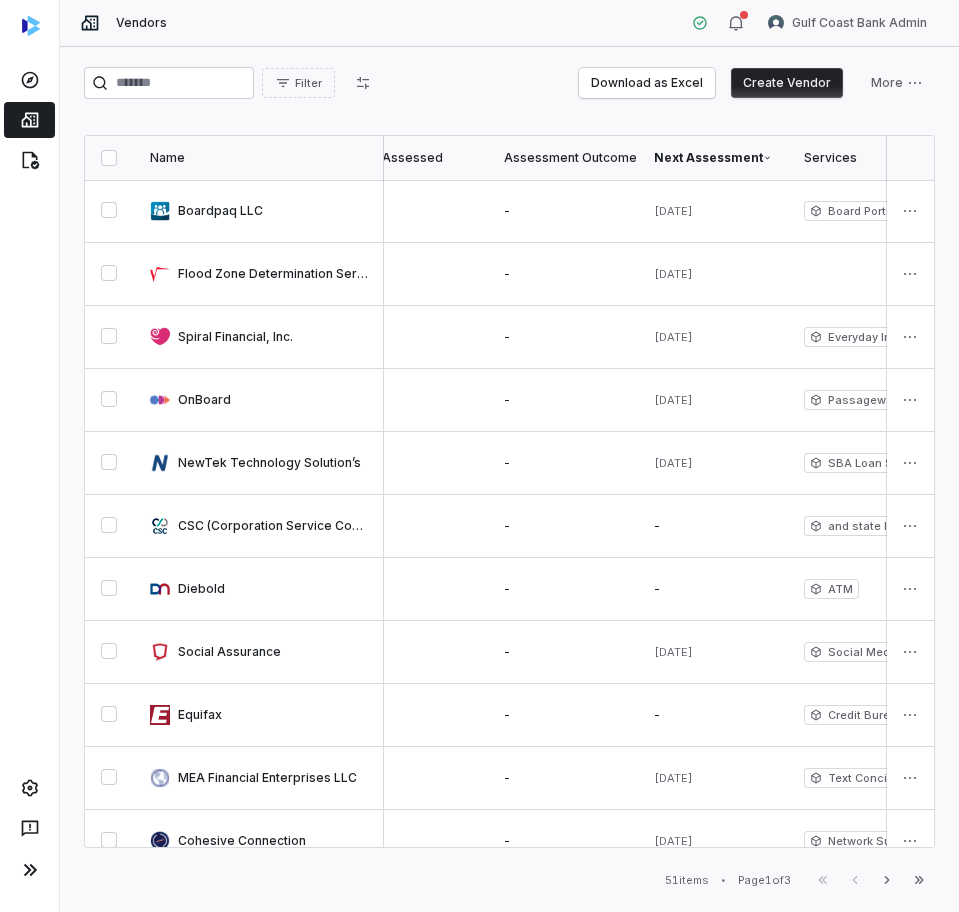 scroll, scrollTop: 0, scrollLeft: 953, axis: horizontal 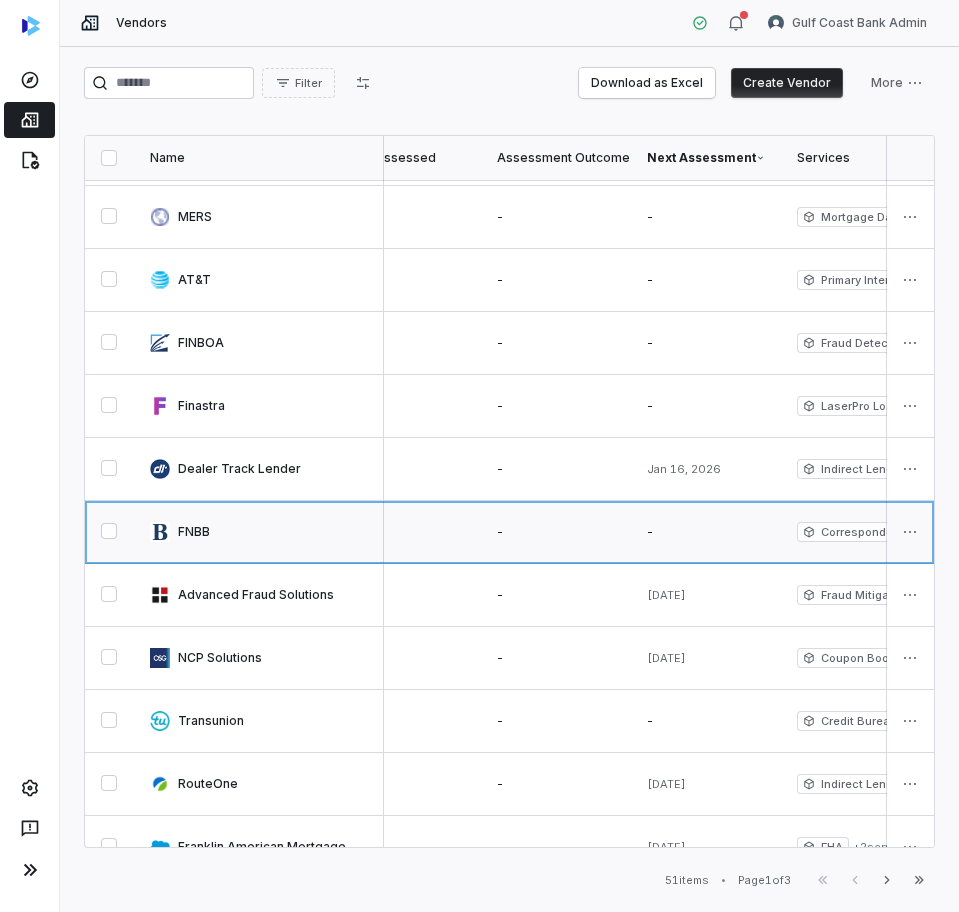 drag, startPoint x: 277, startPoint y: 478, endPoint x: 225, endPoint y: 528, distance: 72.138756 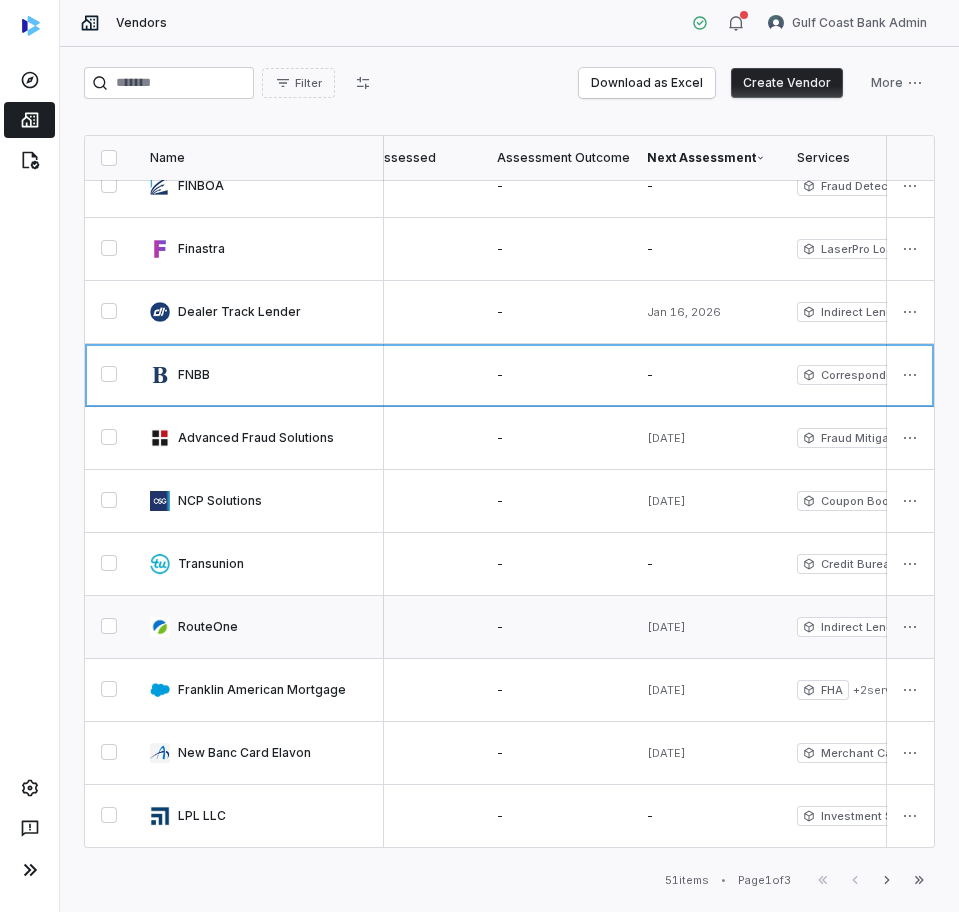 scroll, scrollTop: 920, scrollLeft: 953, axis: both 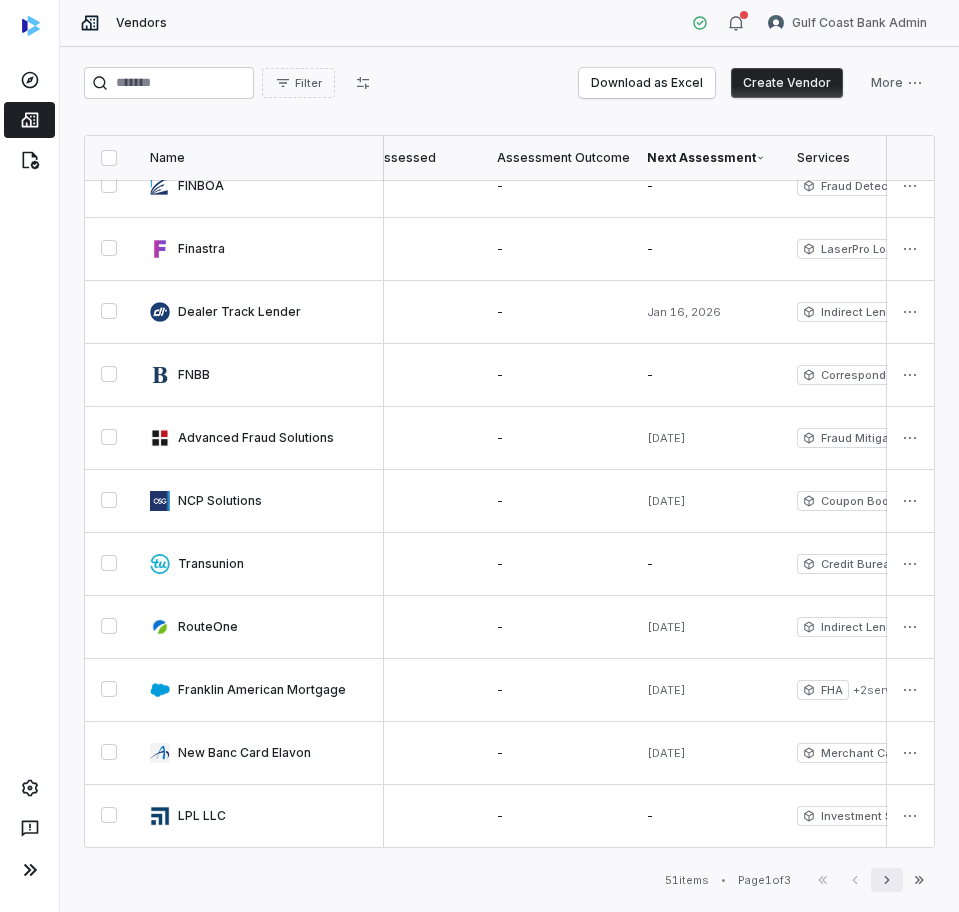 click 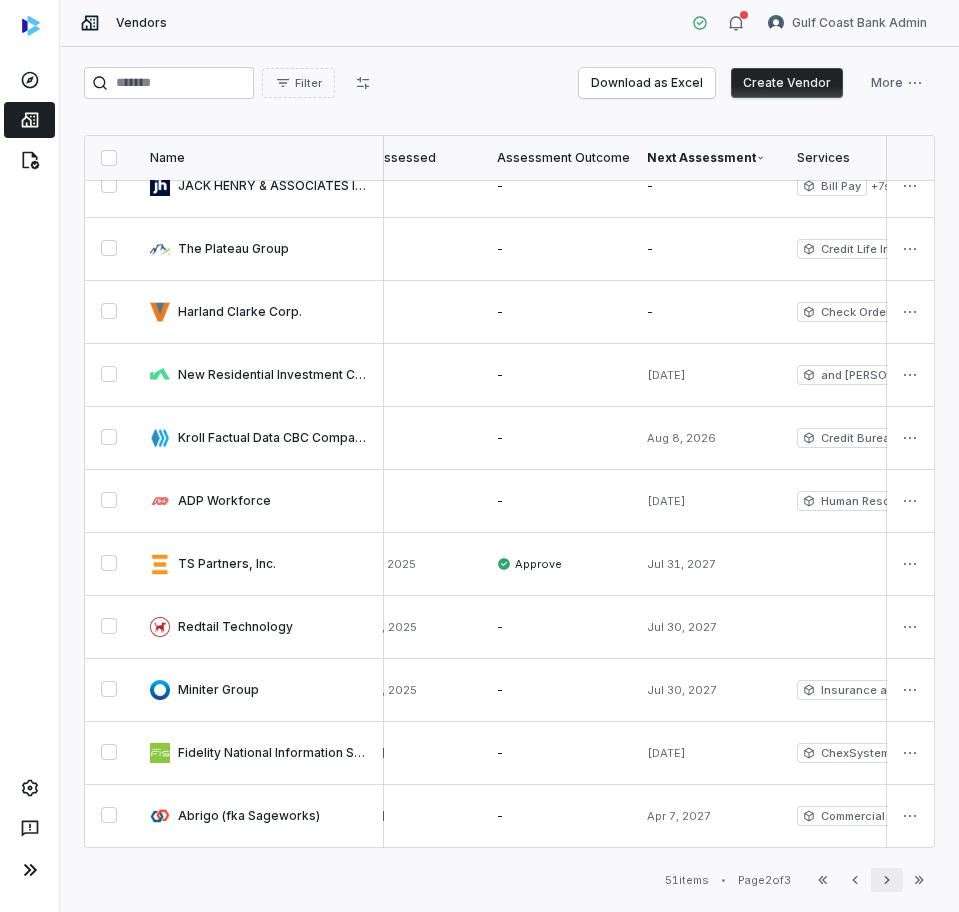 scroll, scrollTop: 0, scrollLeft: 953, axis: horizontal 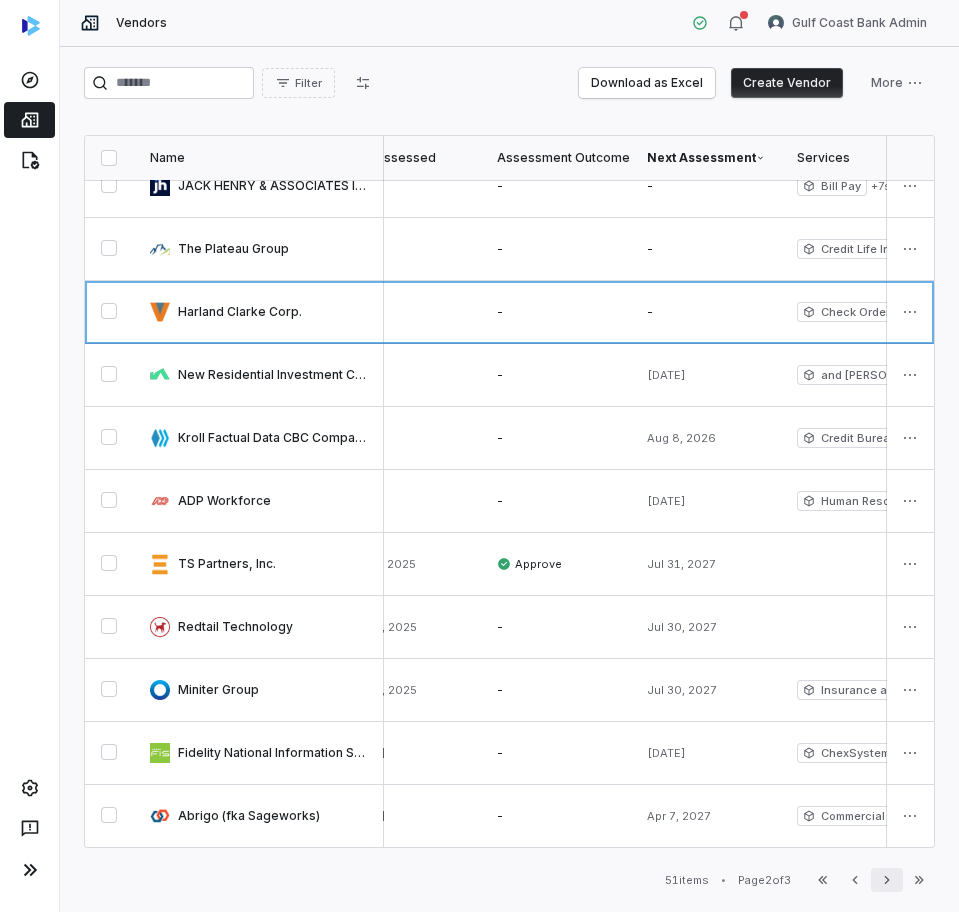 click 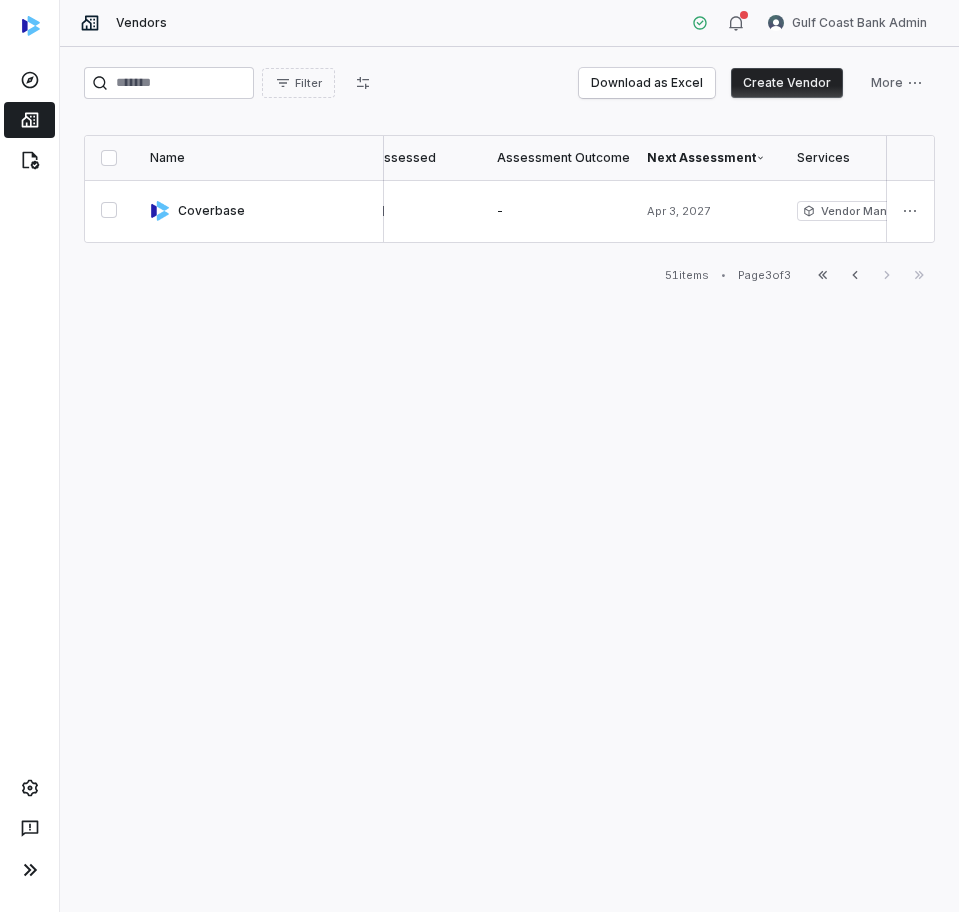 scroll, scrollTop: 0, scrollLeft: 953, axis: horizontal 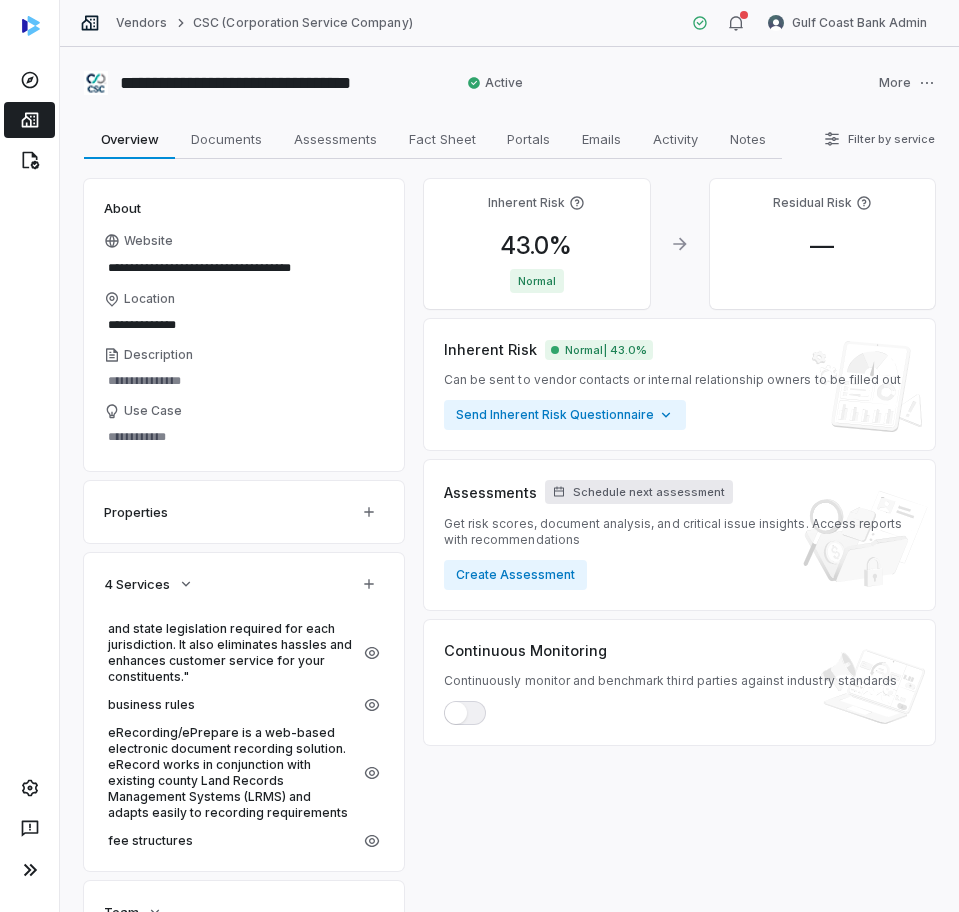 click on "Schedule next assessment" at bounding box center [649, 492] 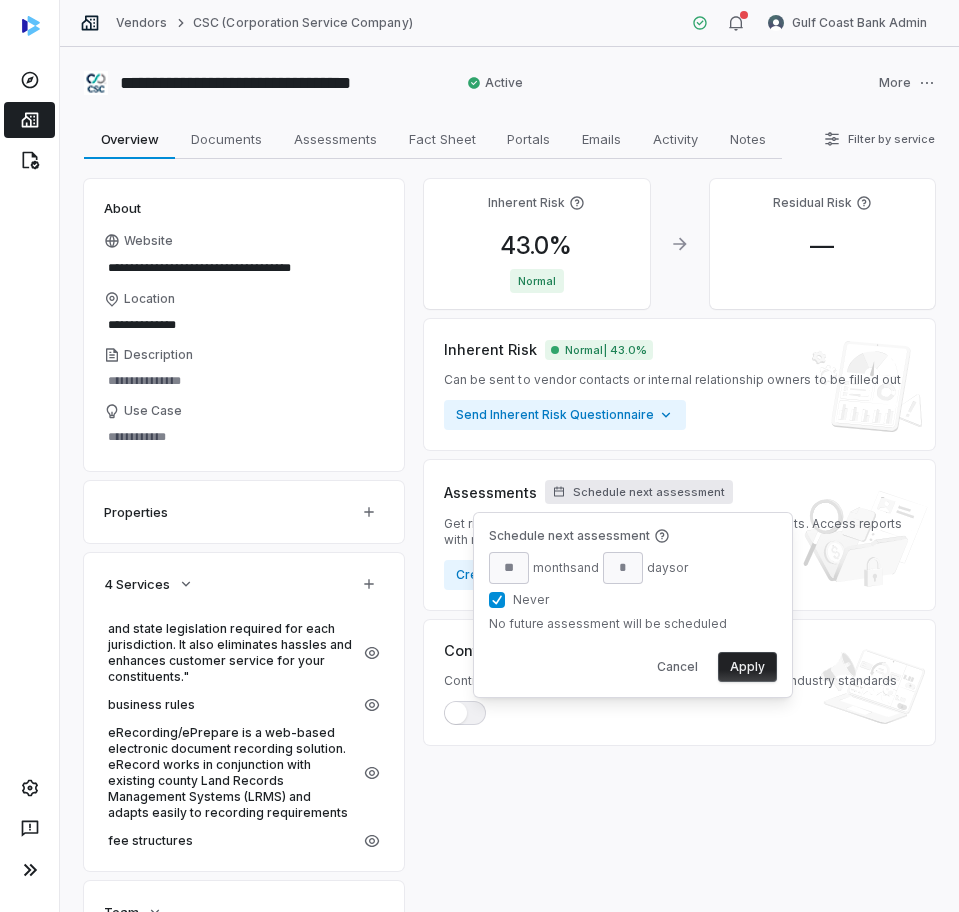 click on "Never" at bounding box center [590, 600] 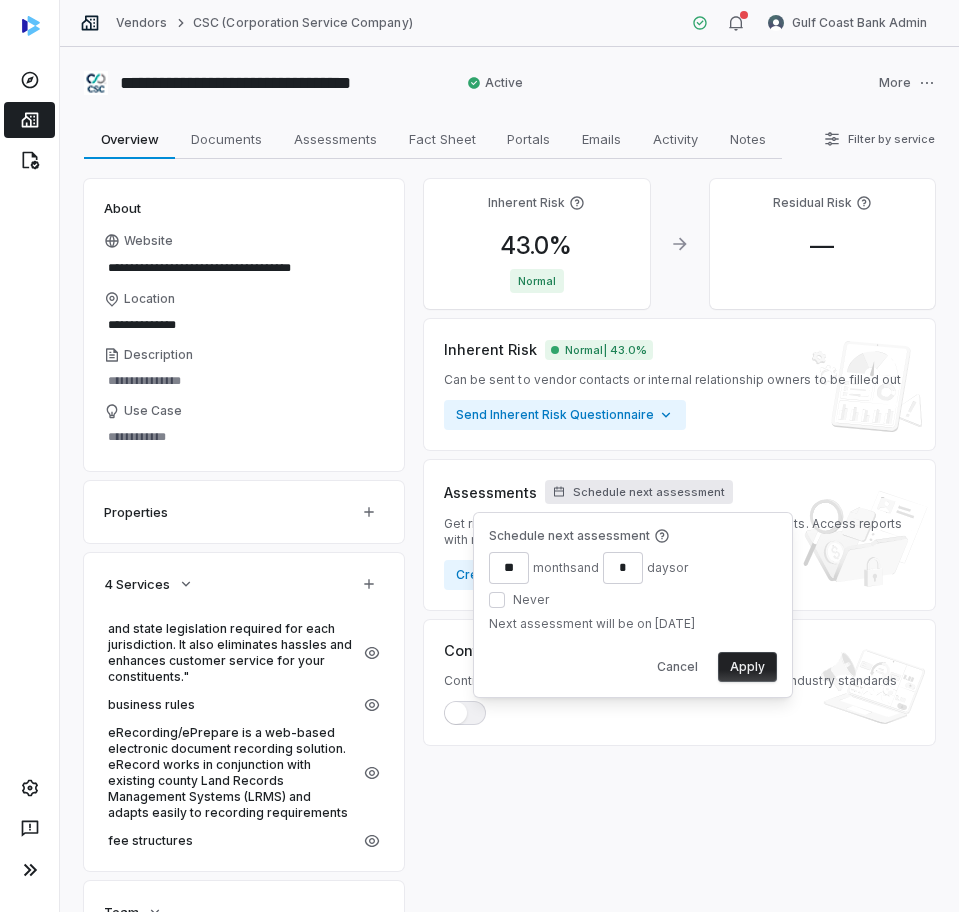 click on "Never" at bounding box center (497, 600) 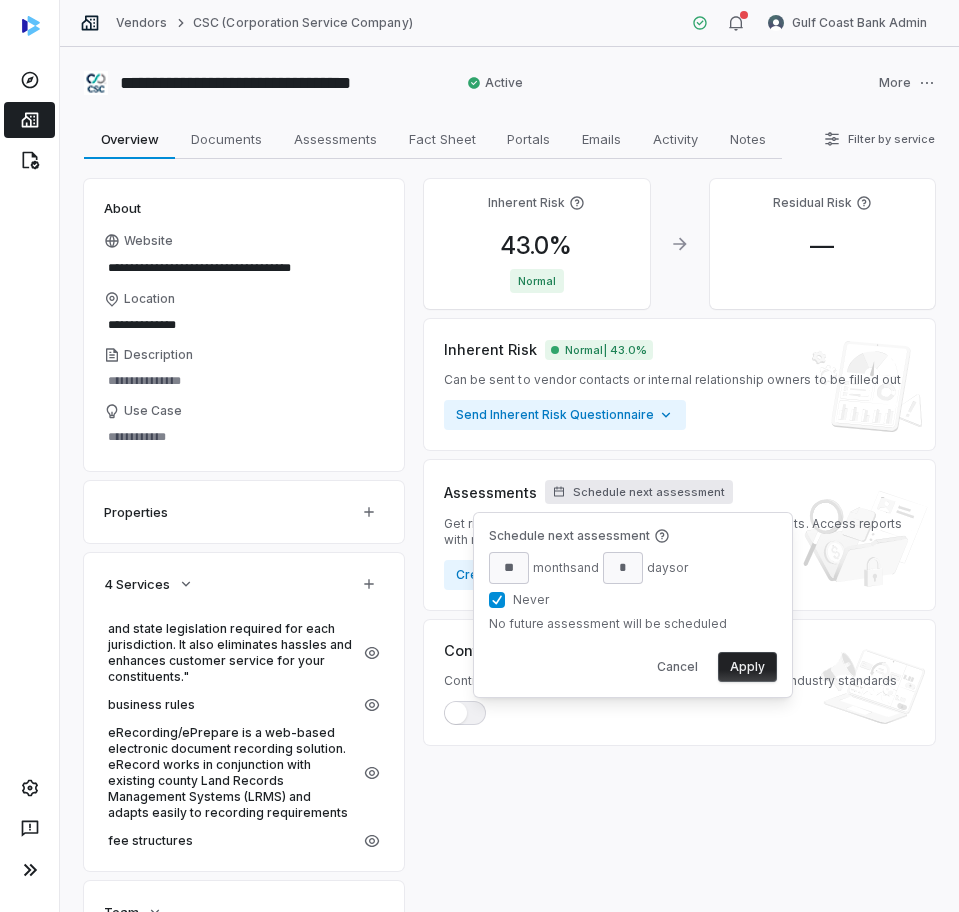 type 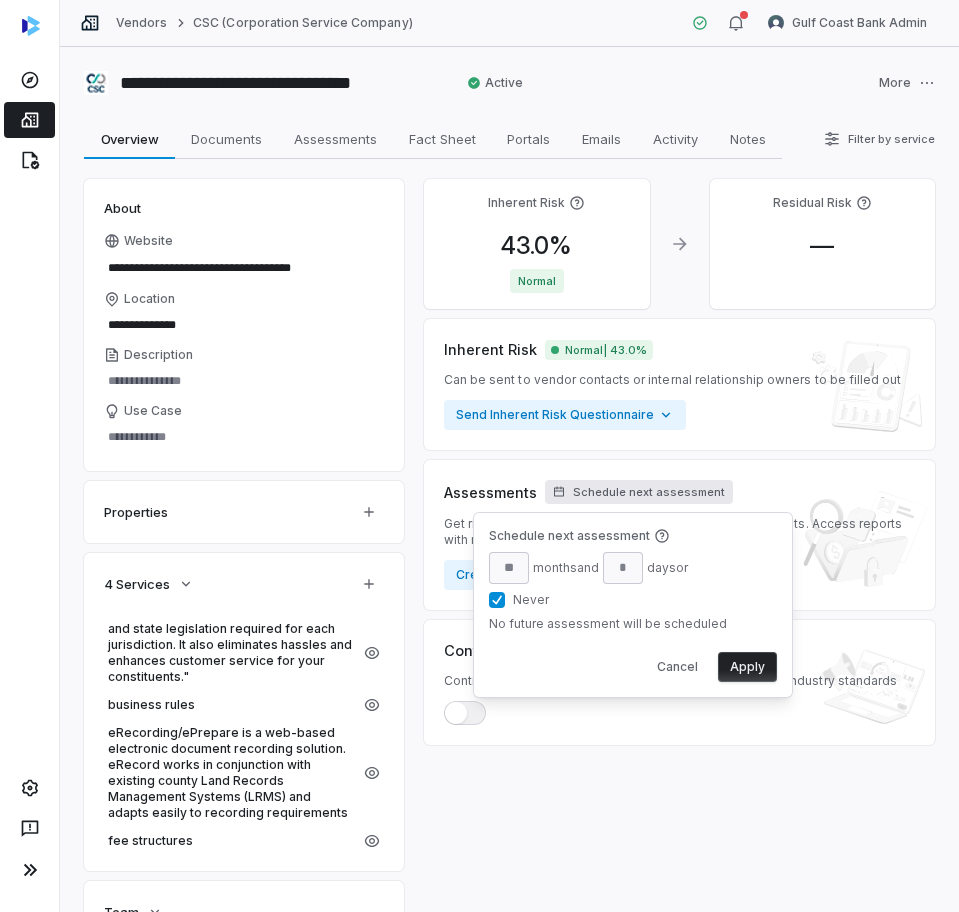 click on "Never" at bounding box center (497, 600) 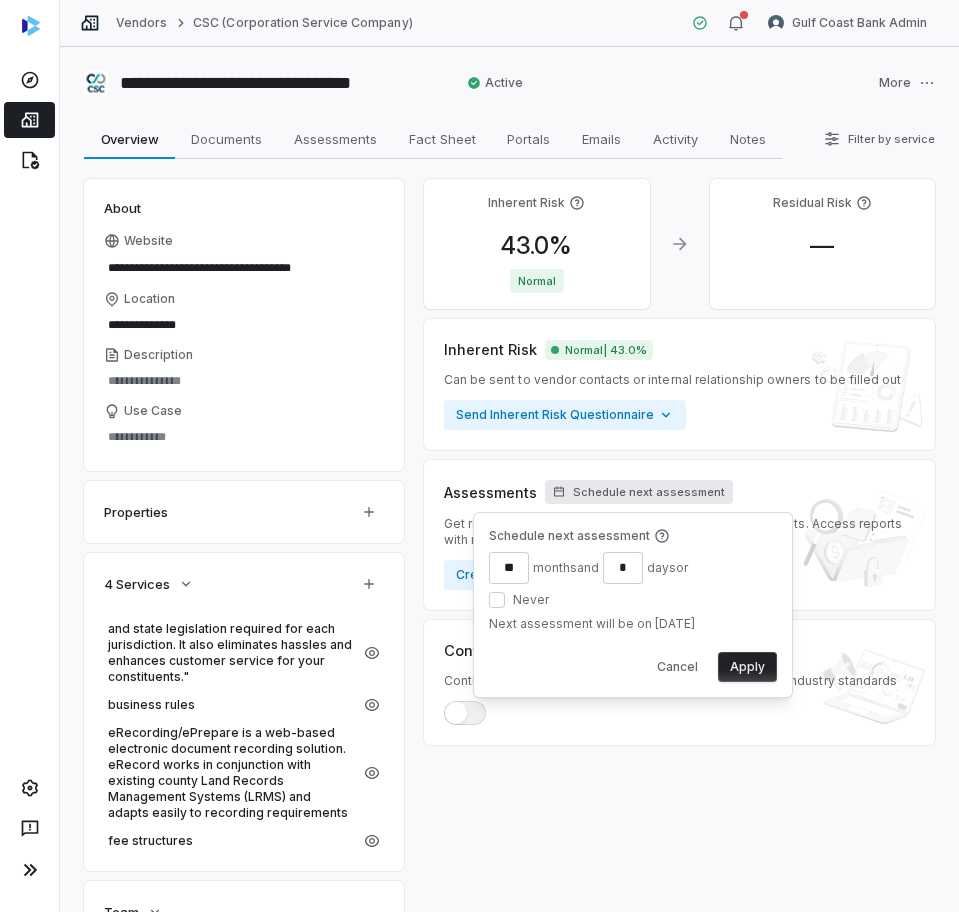 click on "month s  and" at bounding box center (566, 568) 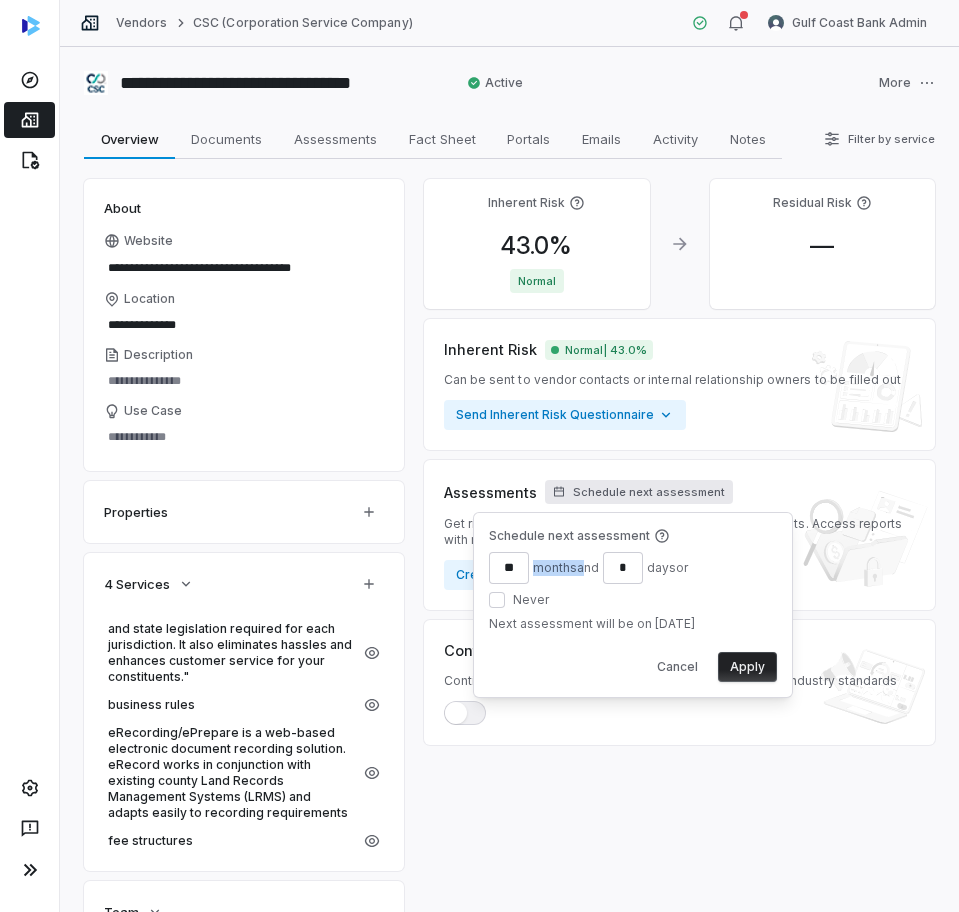 click on "month s  and" at bounding box center [566, 568] 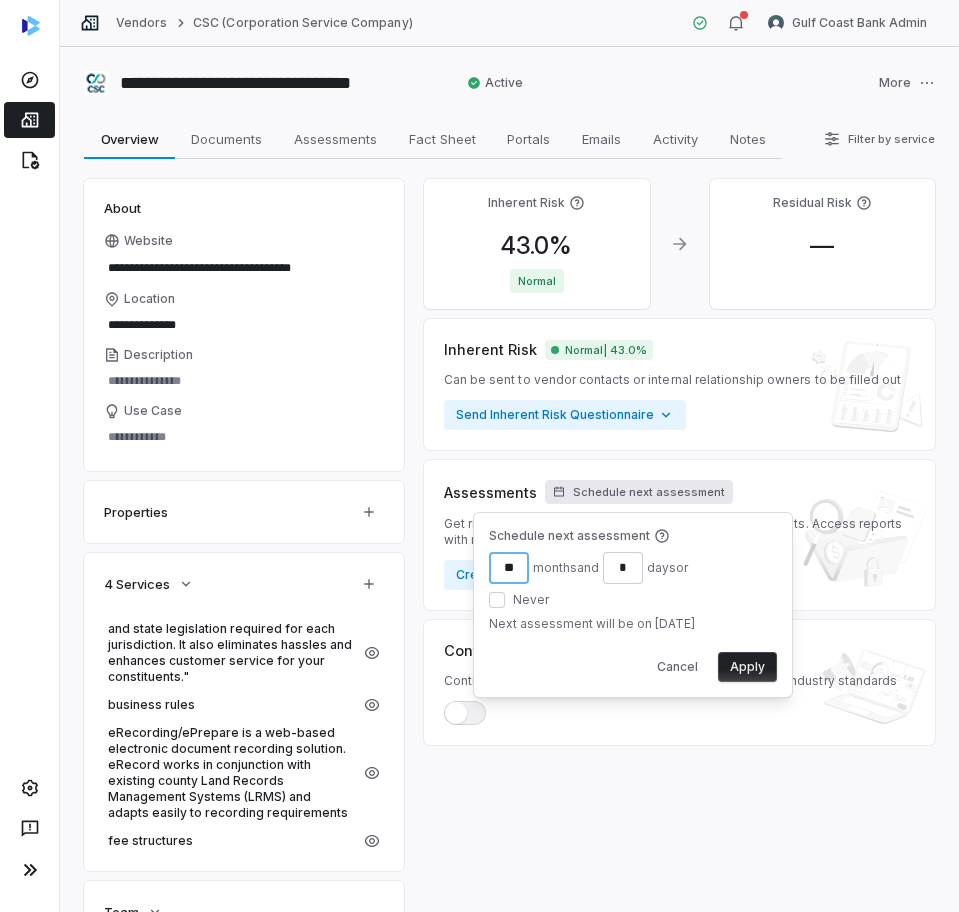 click on "**" at bounding box center [509, 568] 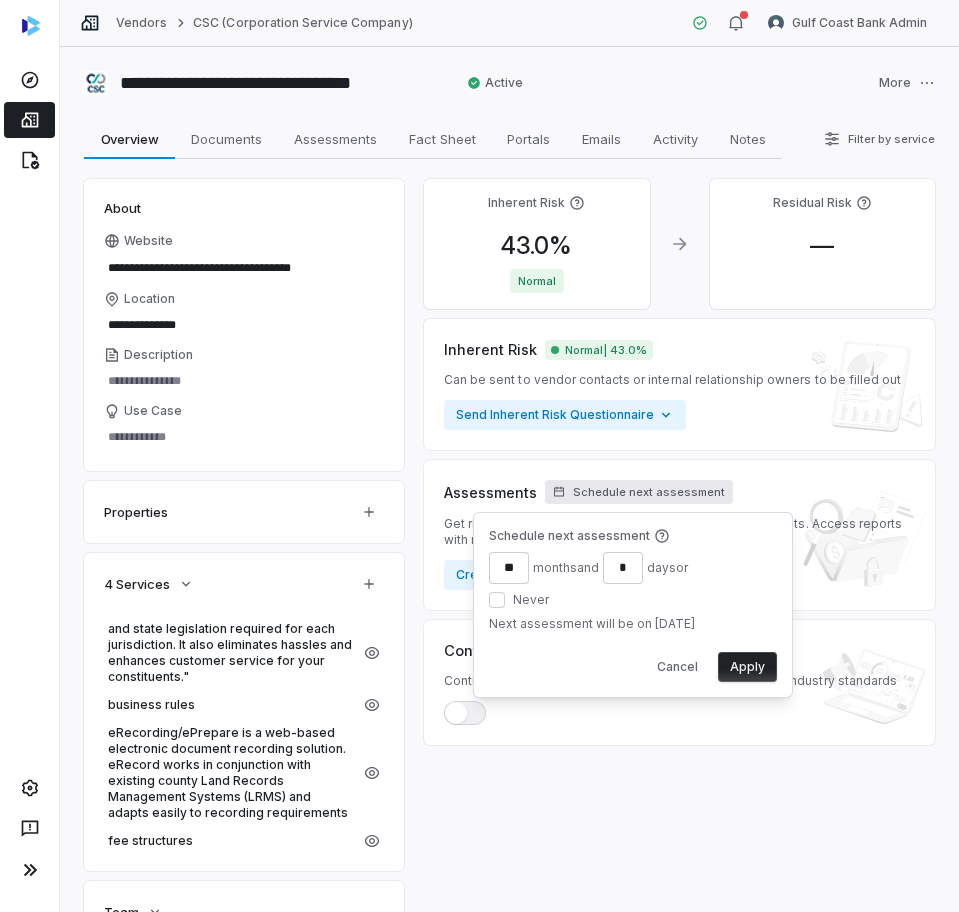 click on "Schedule next assessment ** month s  and   * day s  or   Never Next assessment will be on   Aug 8, 2028 Cancel Apply" at bounding box center [633, 605] 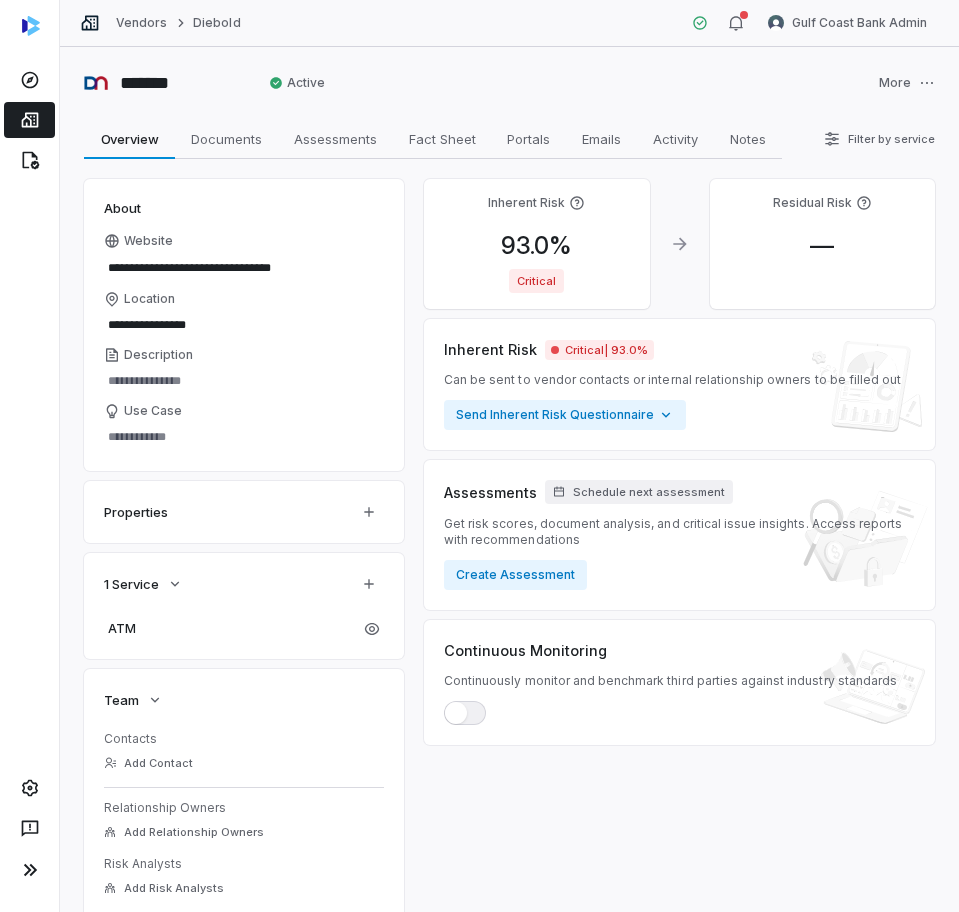 scroll, scrollTop: 0, scrollLeft: 0, axis: both 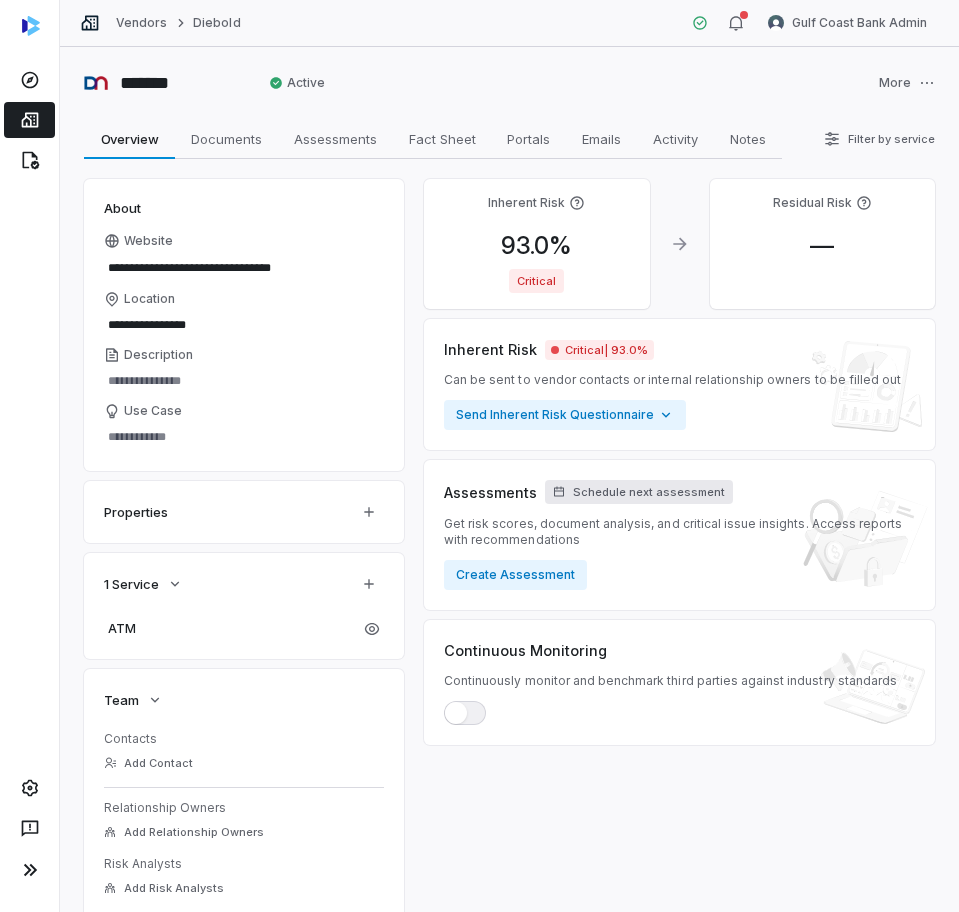 click on "Schedule next assessment" at bounding box center (649, 492) 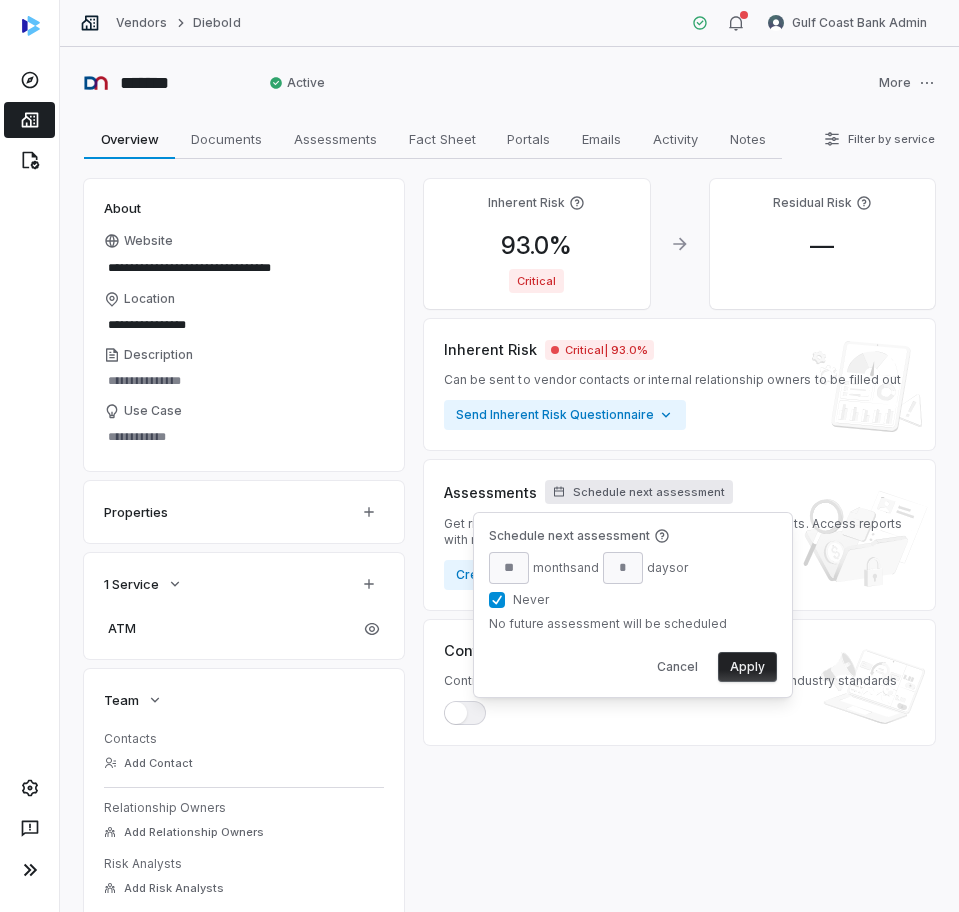 click on "Never" at bounding box center [497, 600] 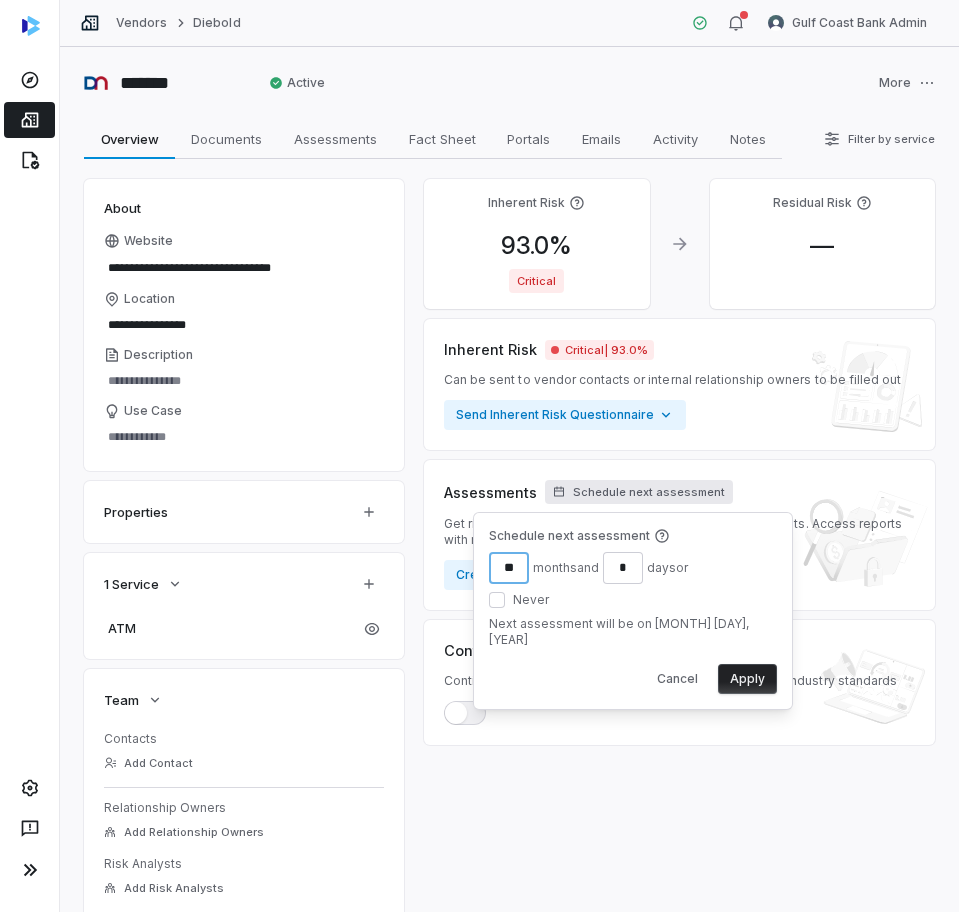 click on "**" at bounding box center (509, 568) 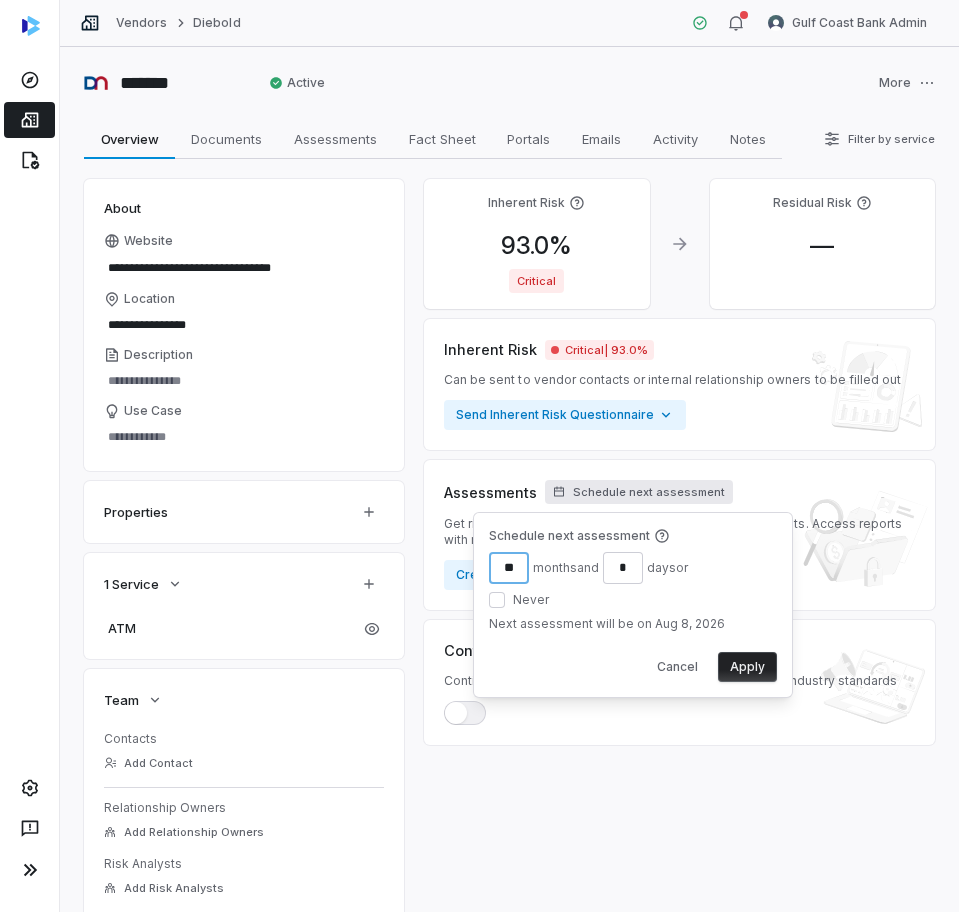 type on "**" 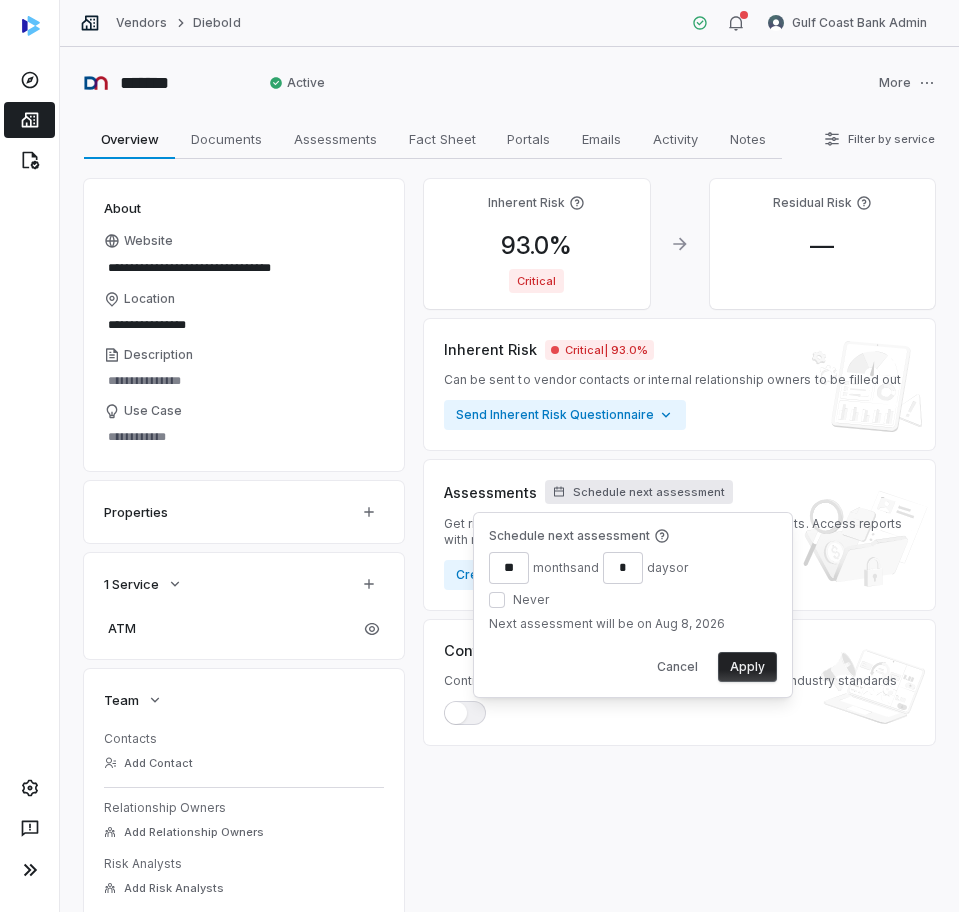 click on "Apply" at bounding box center [747, 667] 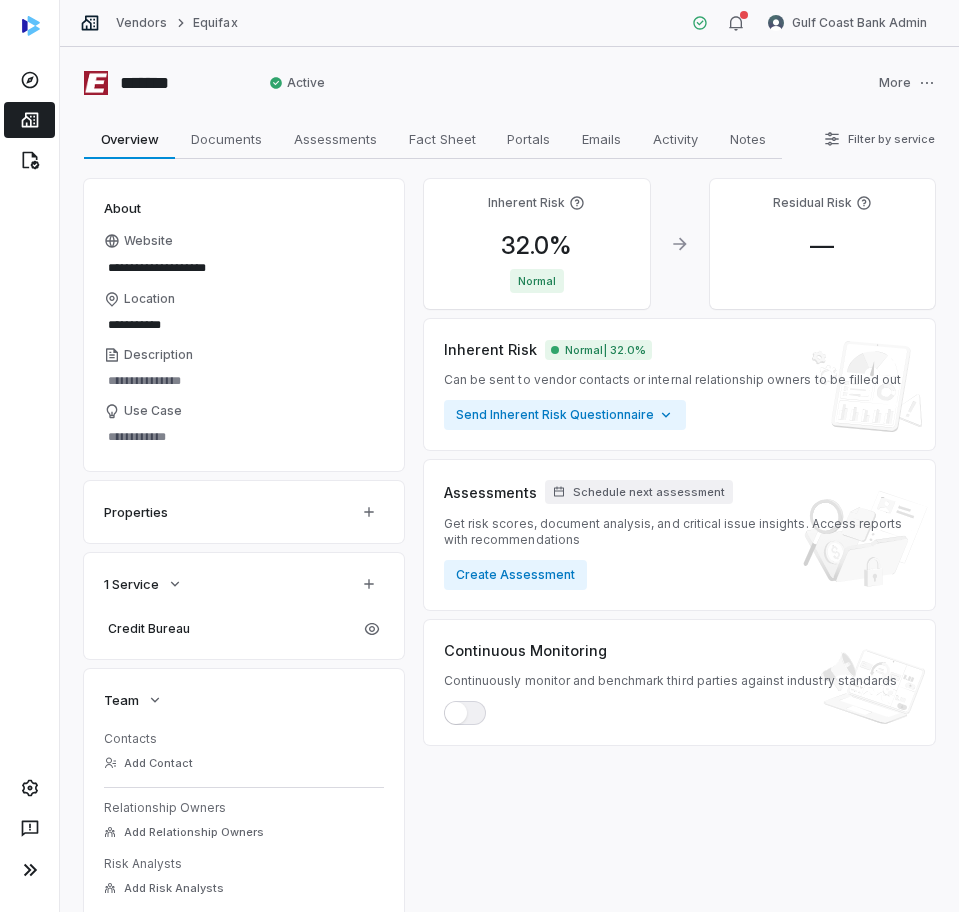 scroll, scrollTop: 0, scrollLeft: 0, axis: both 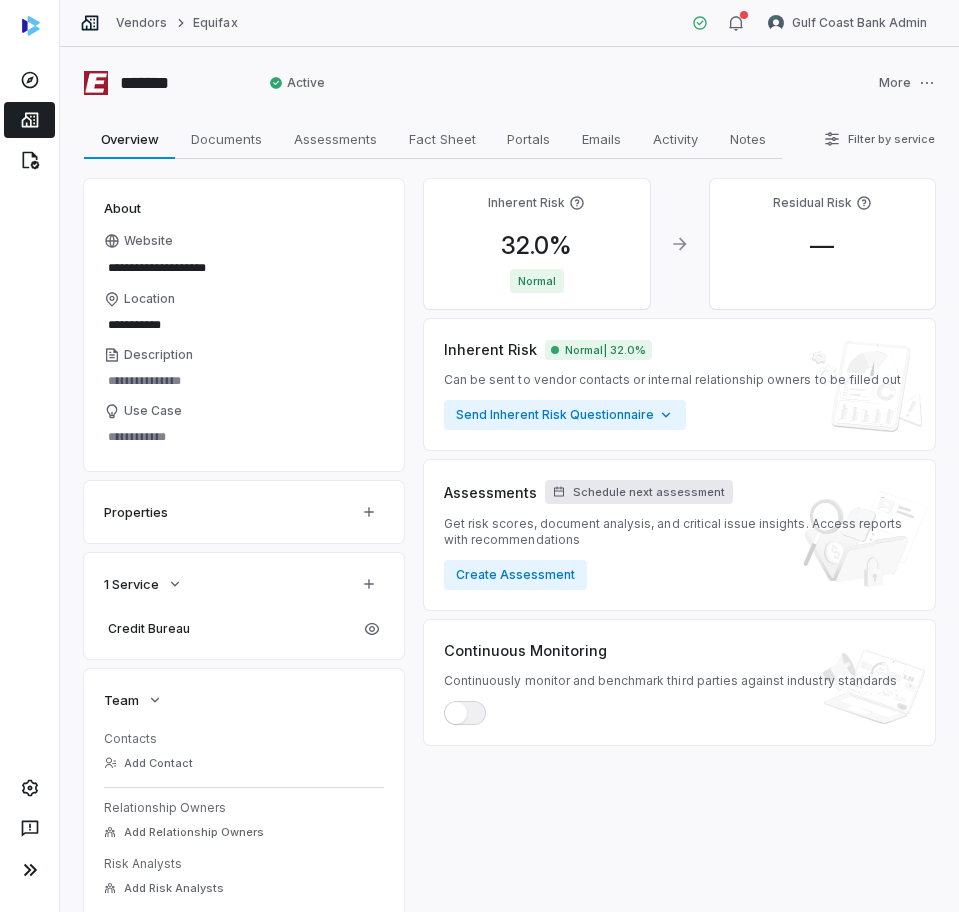 click on "Schedule next assessment" at bounding box center [649, 492] 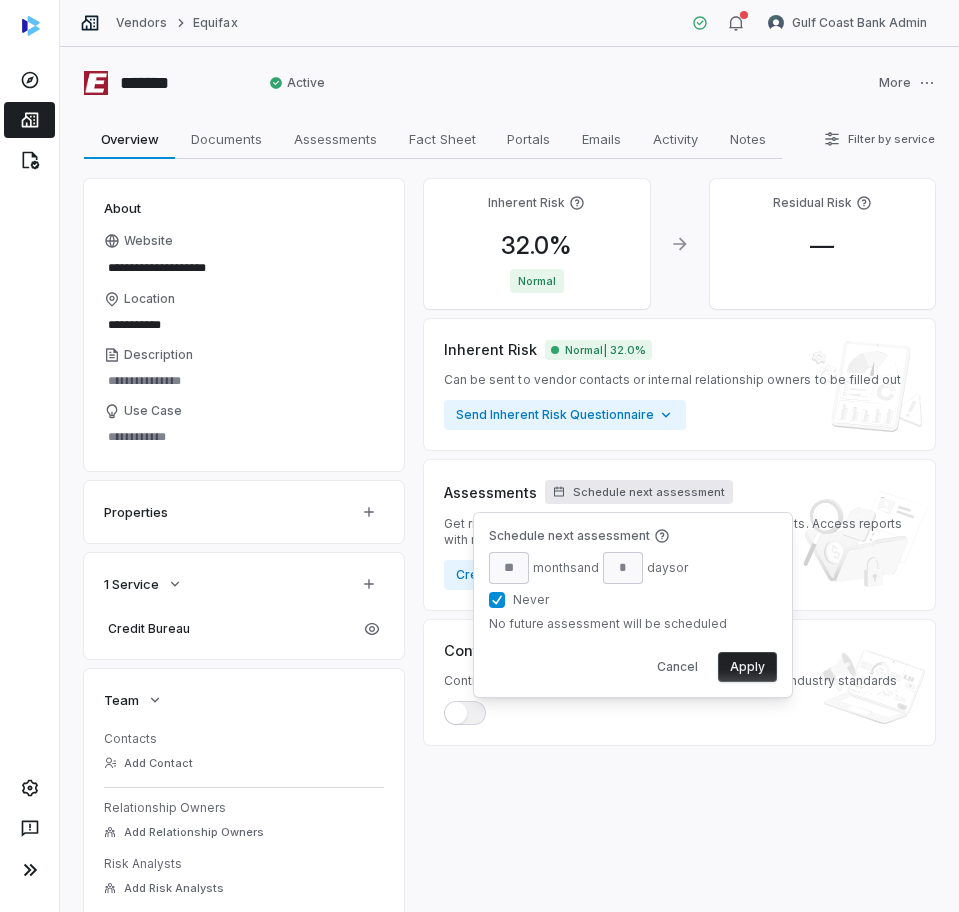 click on "Never" at bounding box center (590, 600) 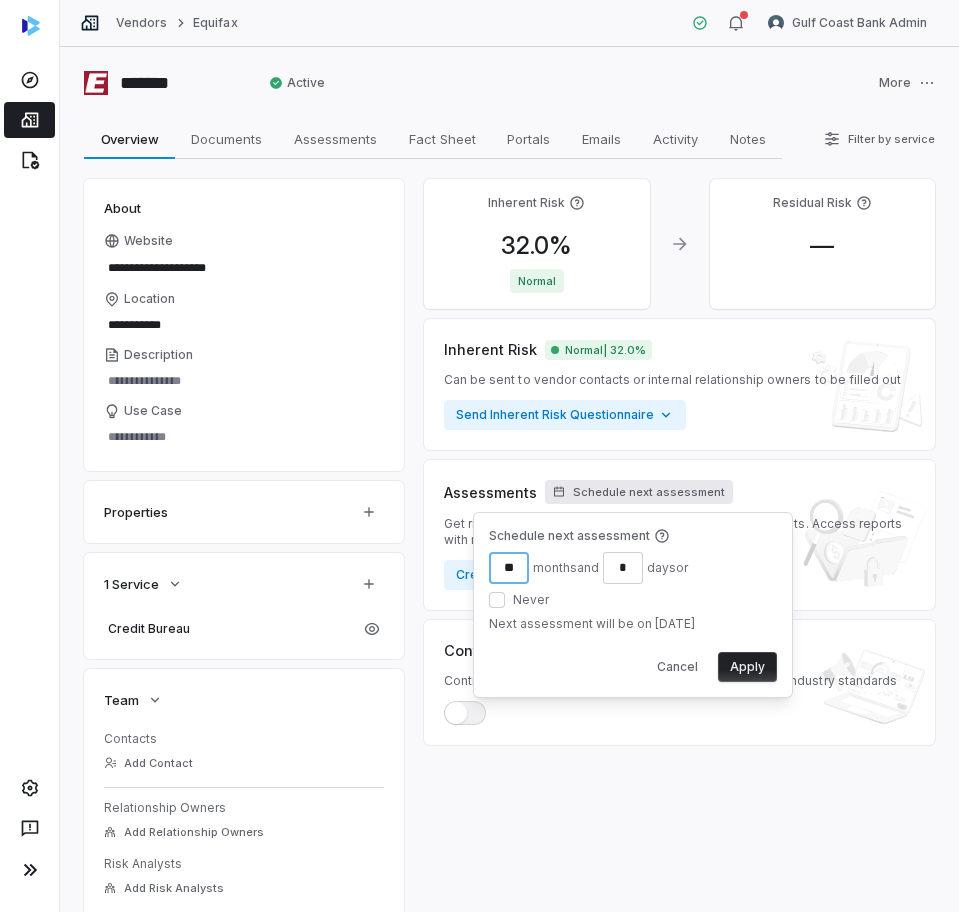 click on "**" at bounding box center [509, 568] 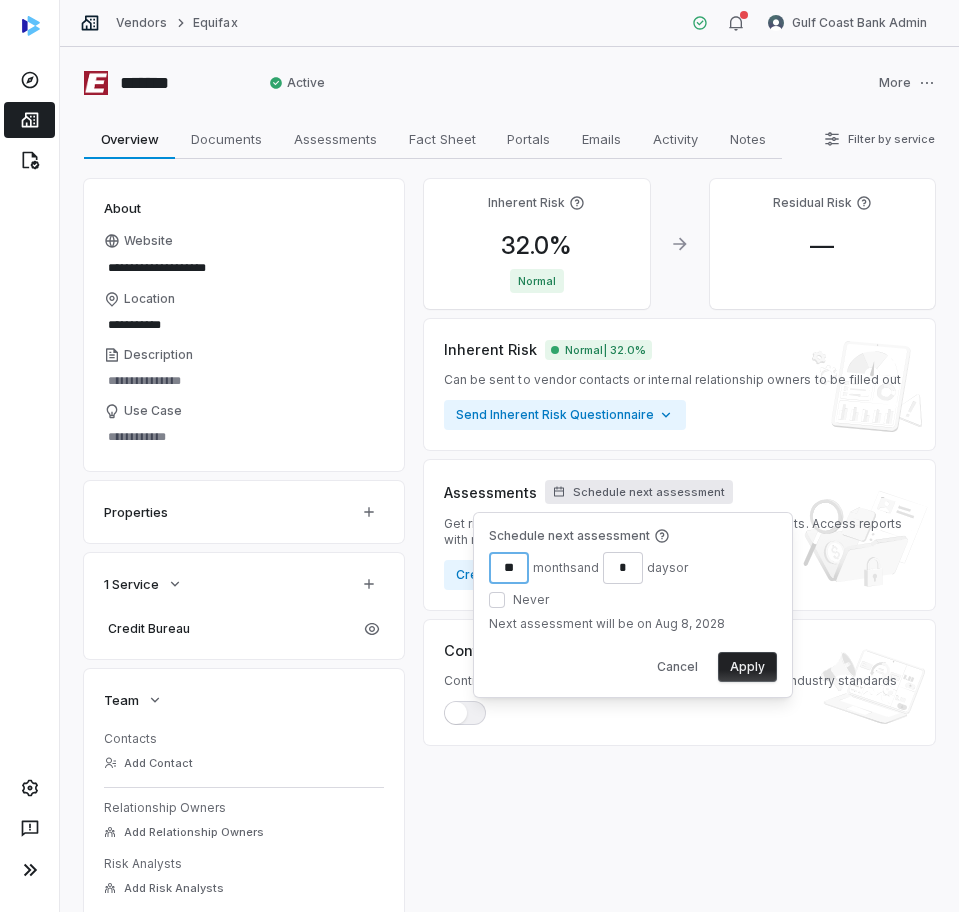 type on "**" 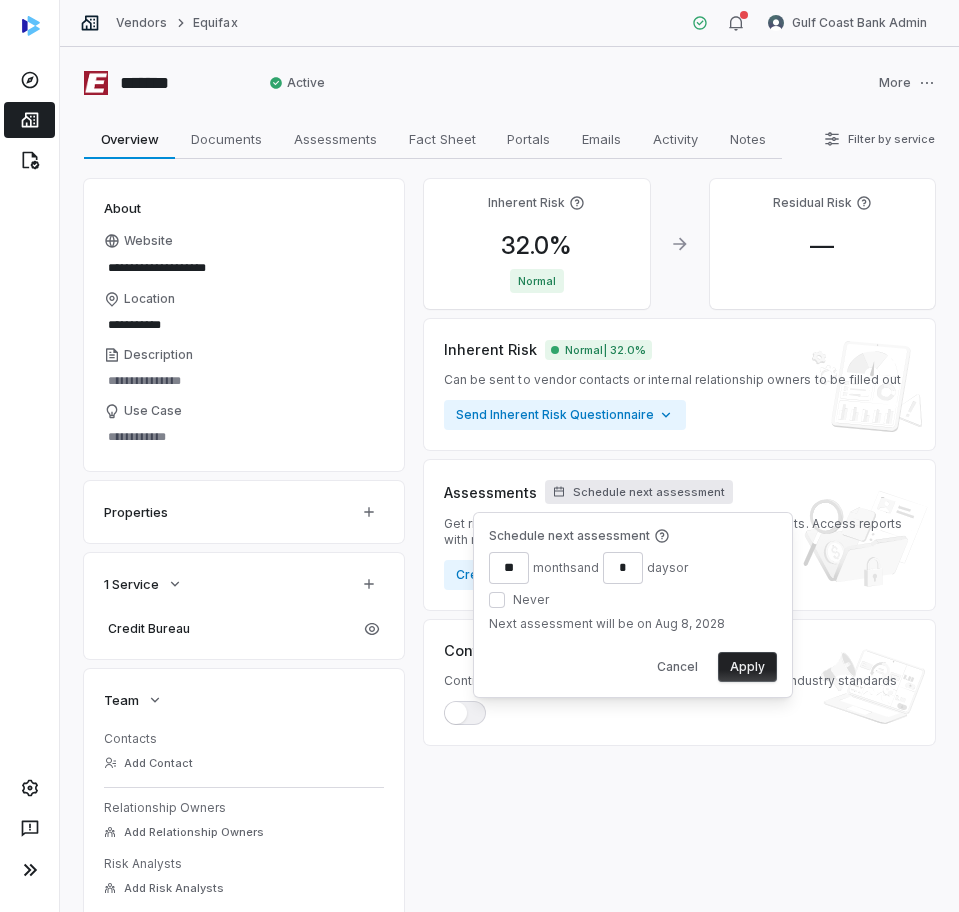 click on "Apply" at bounding box center (747, 667) 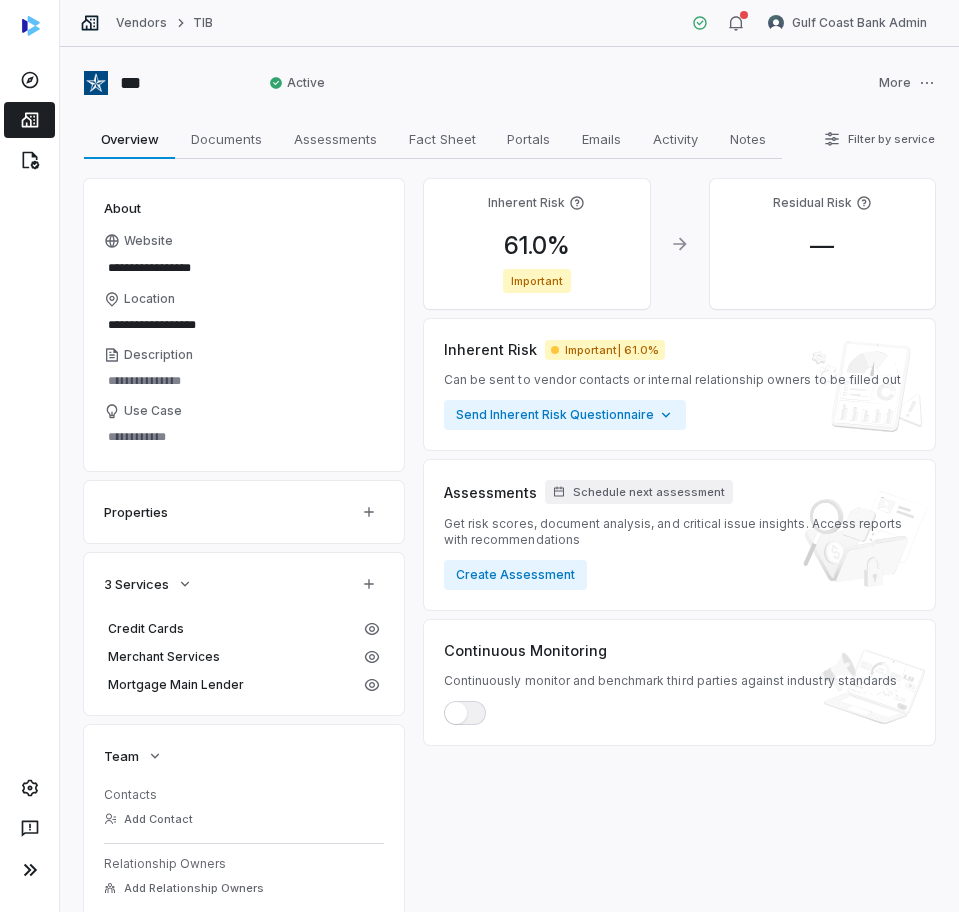 scroll, scrollTop: 0, scrollLeft: 0, axis: both 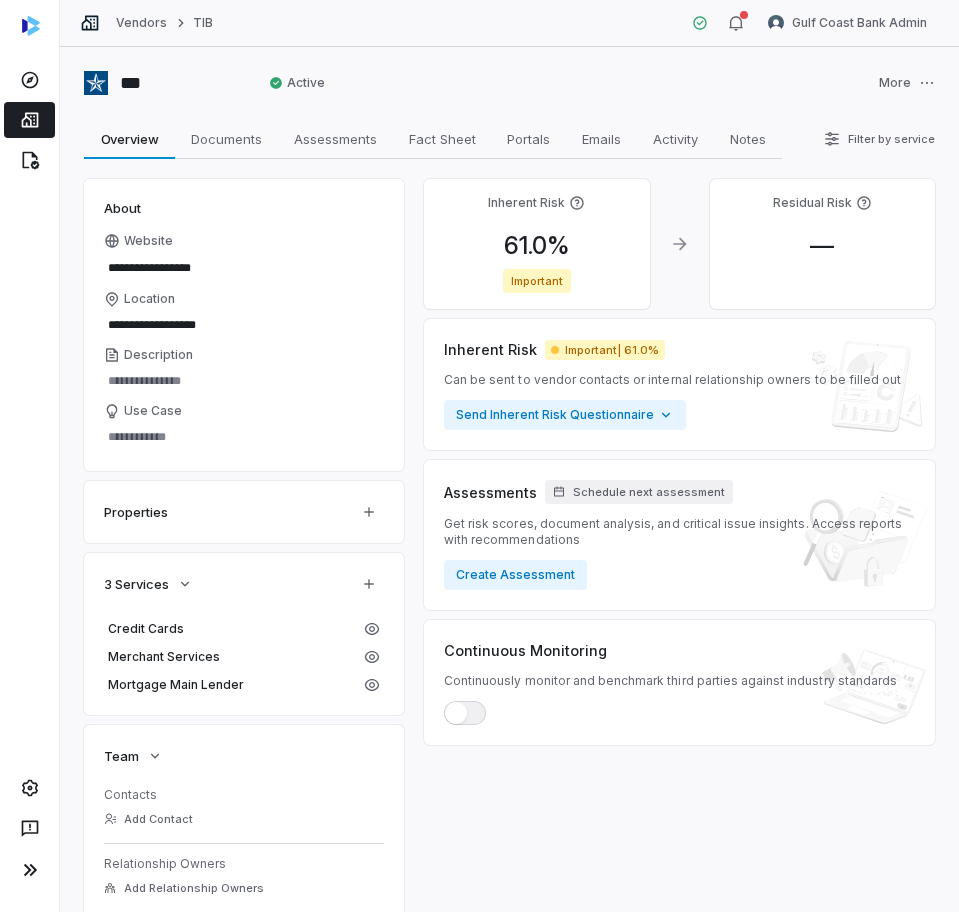 click on "Assessments Schedule next assessment Get risk scores, document analysis, and critical issue insights. Access reports with recommendations Create Assessment" at bounding box center [679, 535] 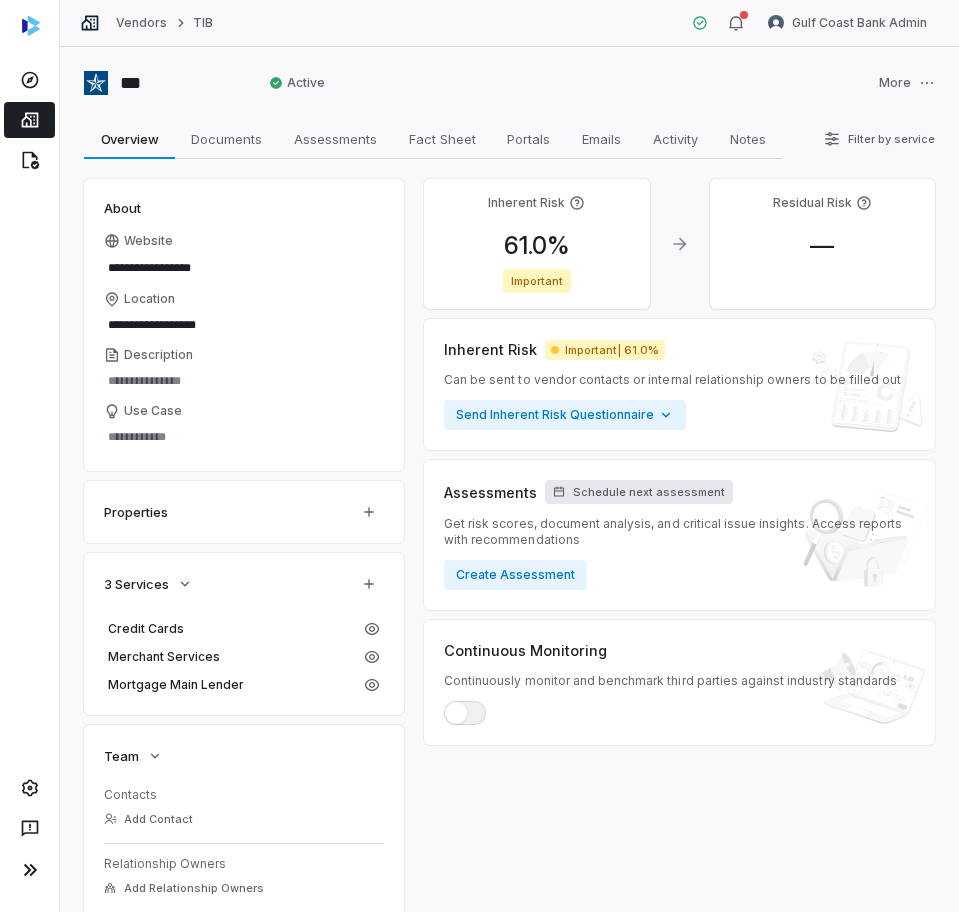 click on "Schedule next assessment" at bounding box center [639, 492] 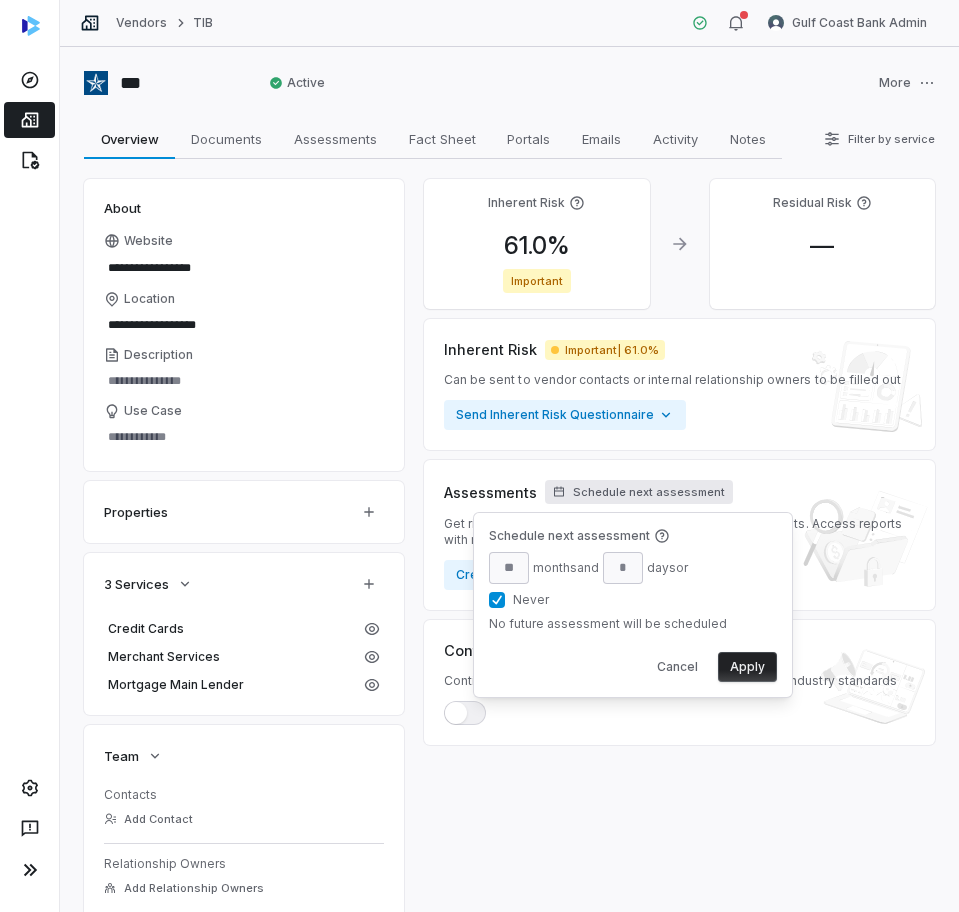 click on "Never" at bounding box center (497, 600) 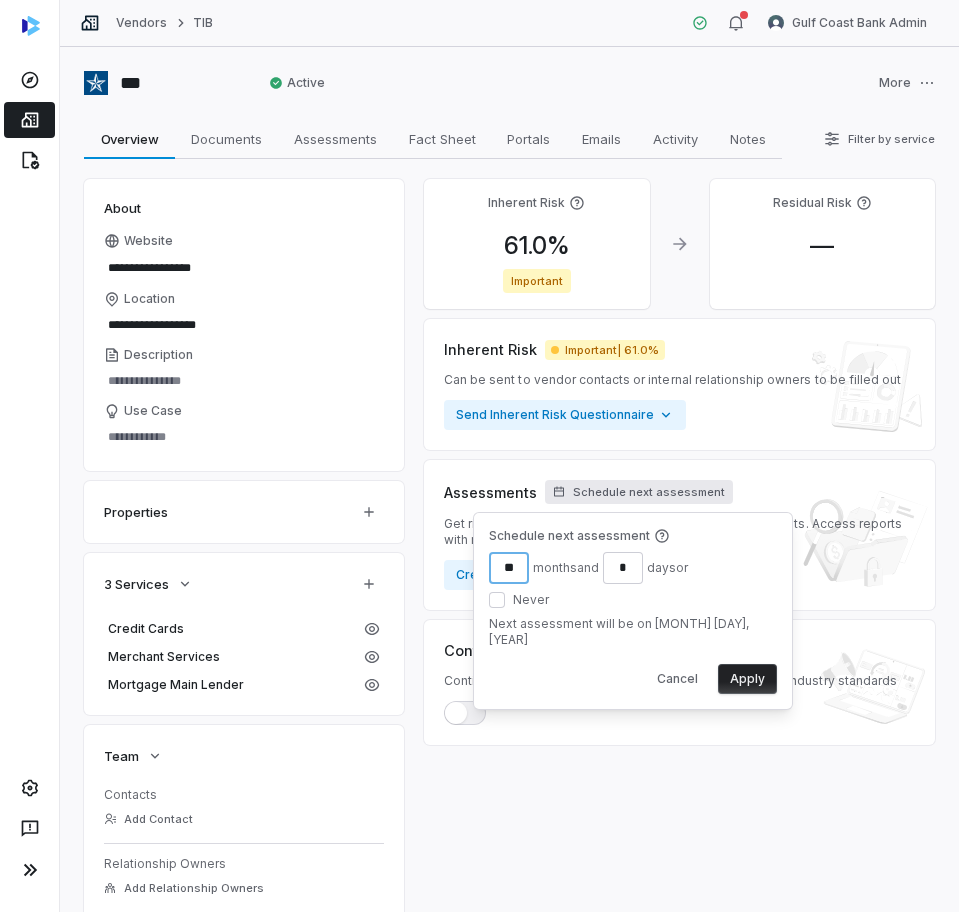 click on "**" at bounding box center (509, 568) 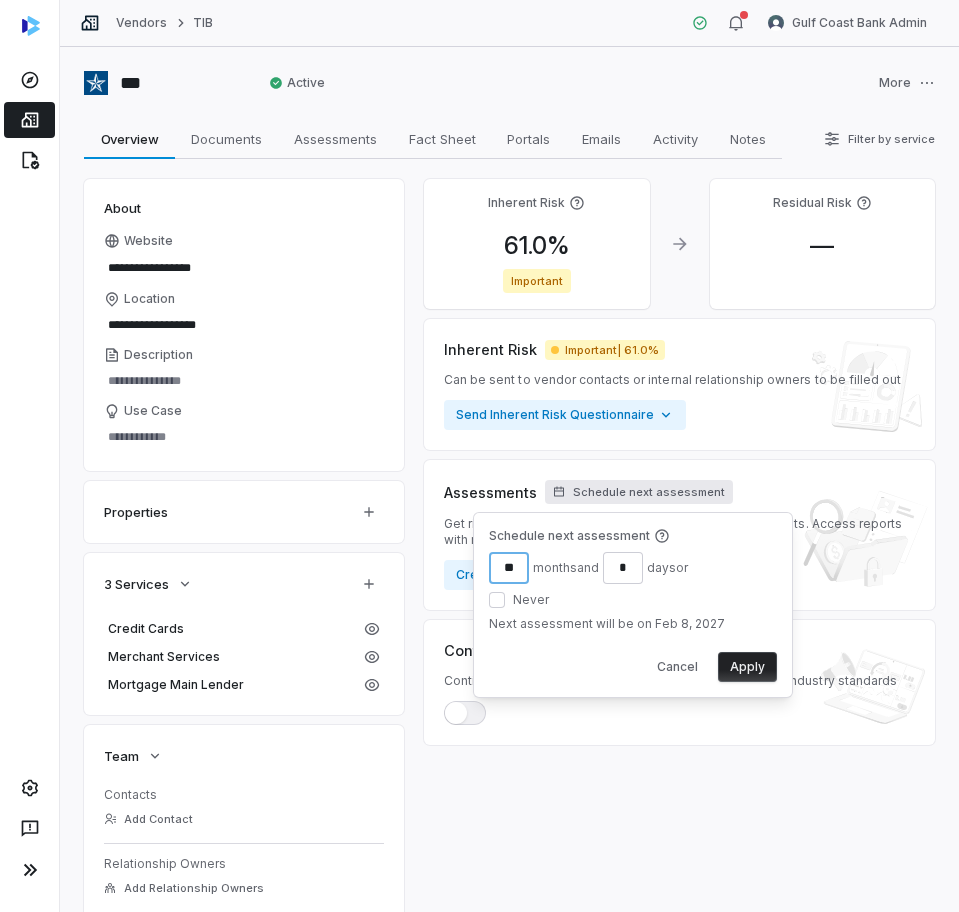 type on "**" 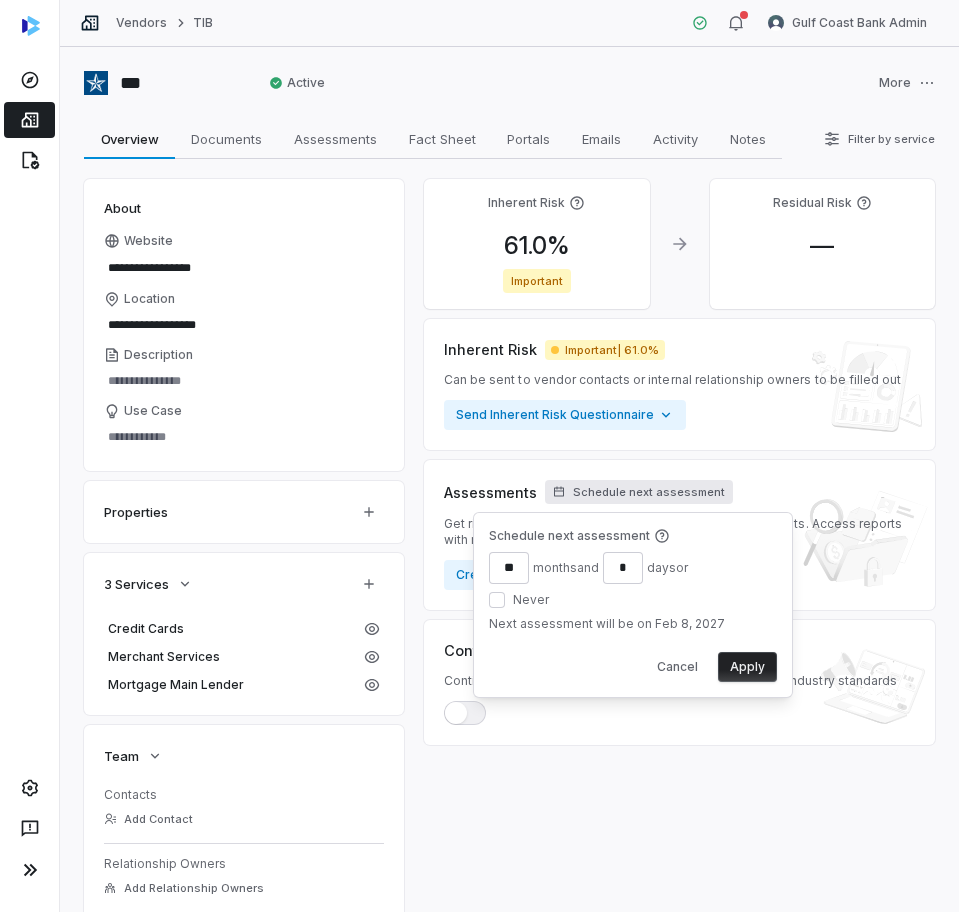 click on "Apply" at bounding box center [747, 667] 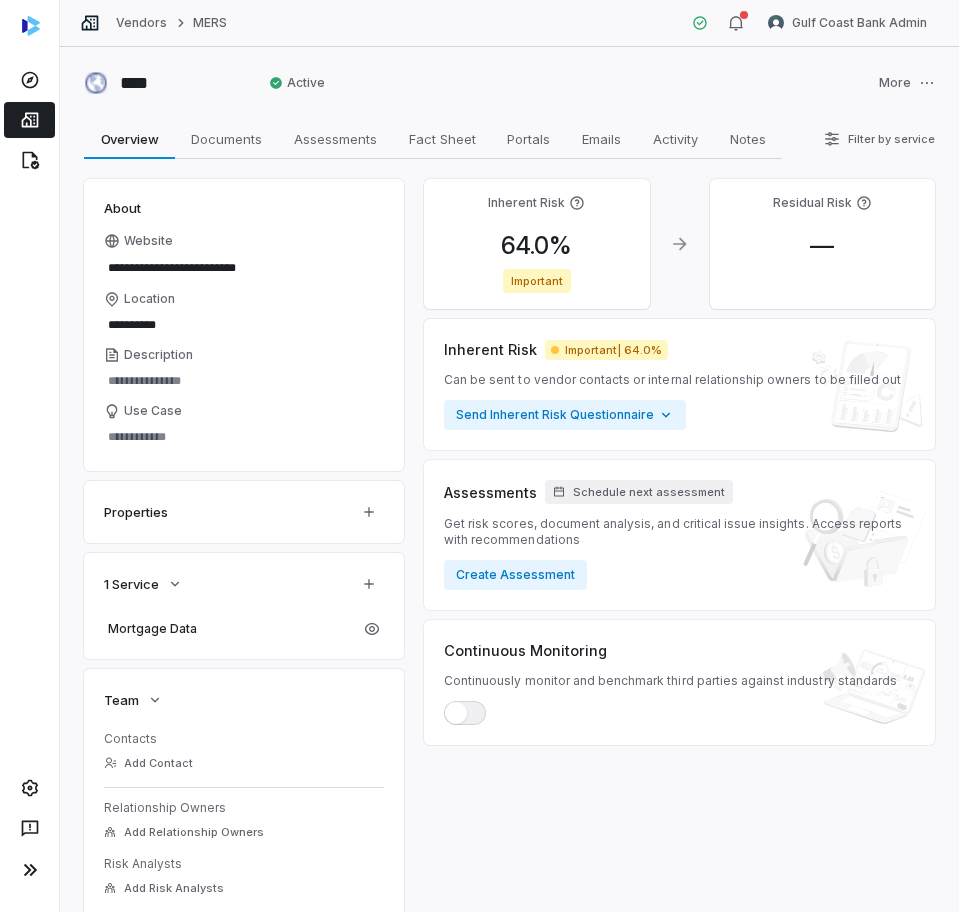 scroll, scrollTop: 0, scrollLeft: 0, axis: both 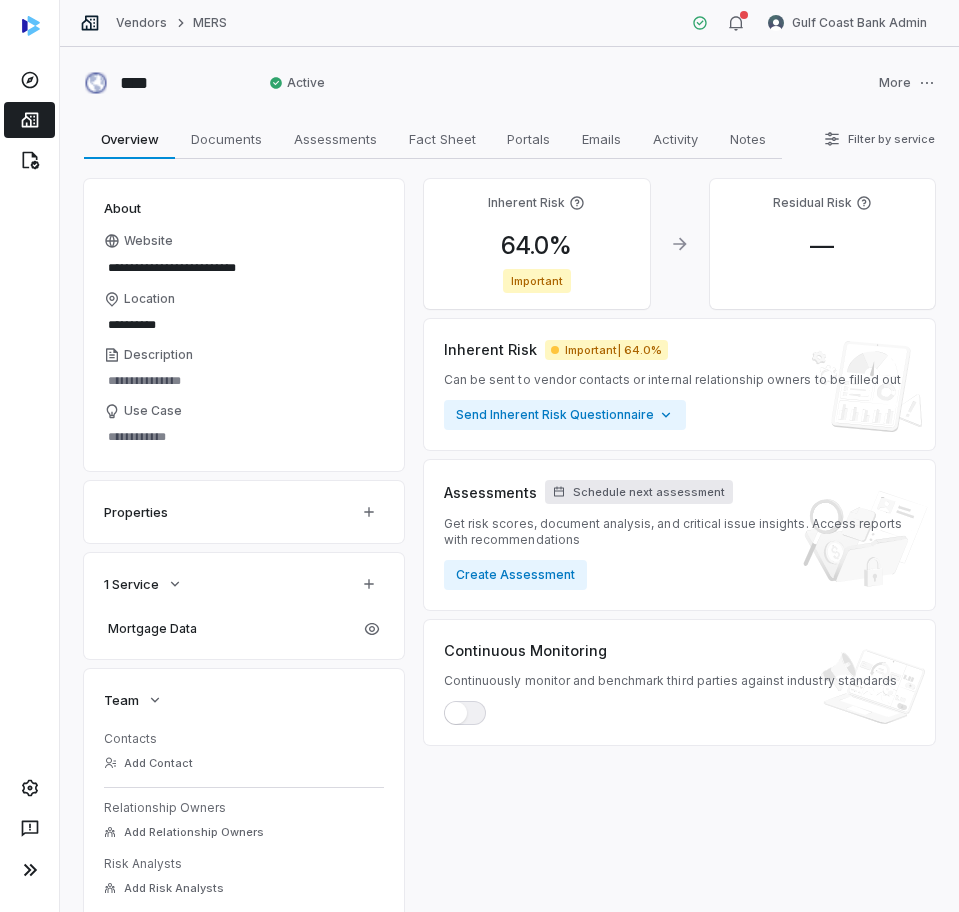 click on "Schedule next assessment" at bounding box center [649, 492] 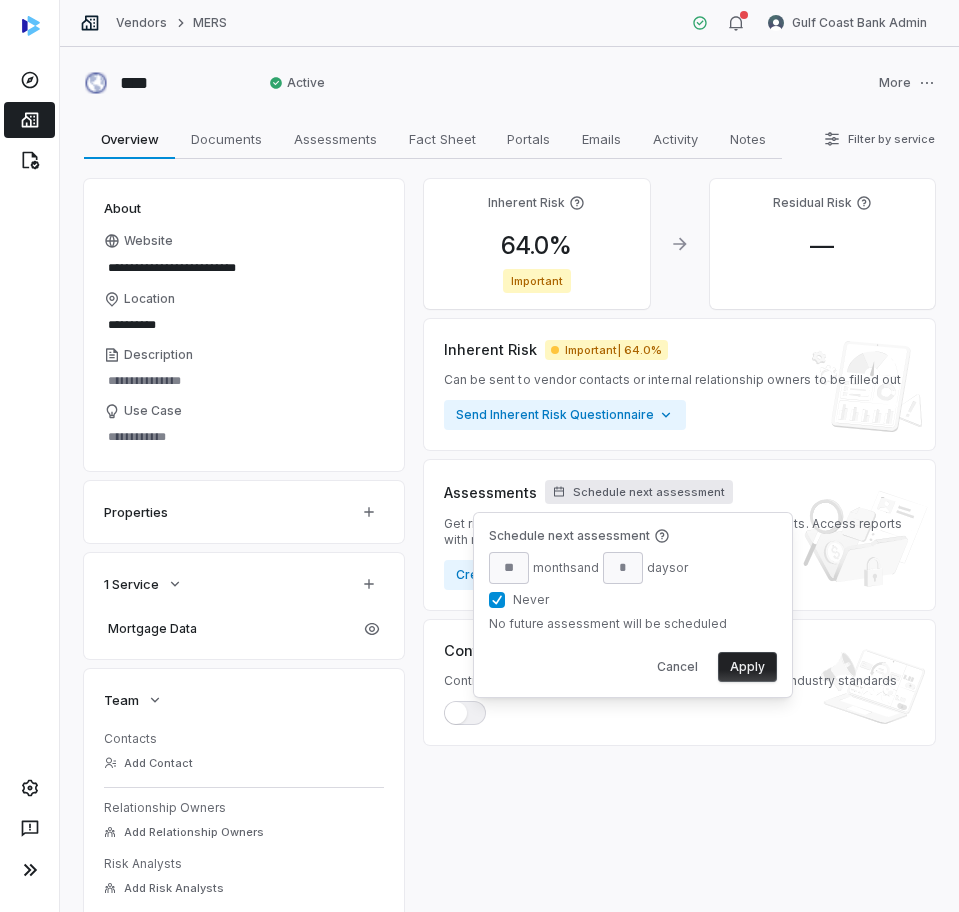 click on "Schedule next assessment month s and day s or Never No future assessment will be scheduled" at bounding box center [633, 582] 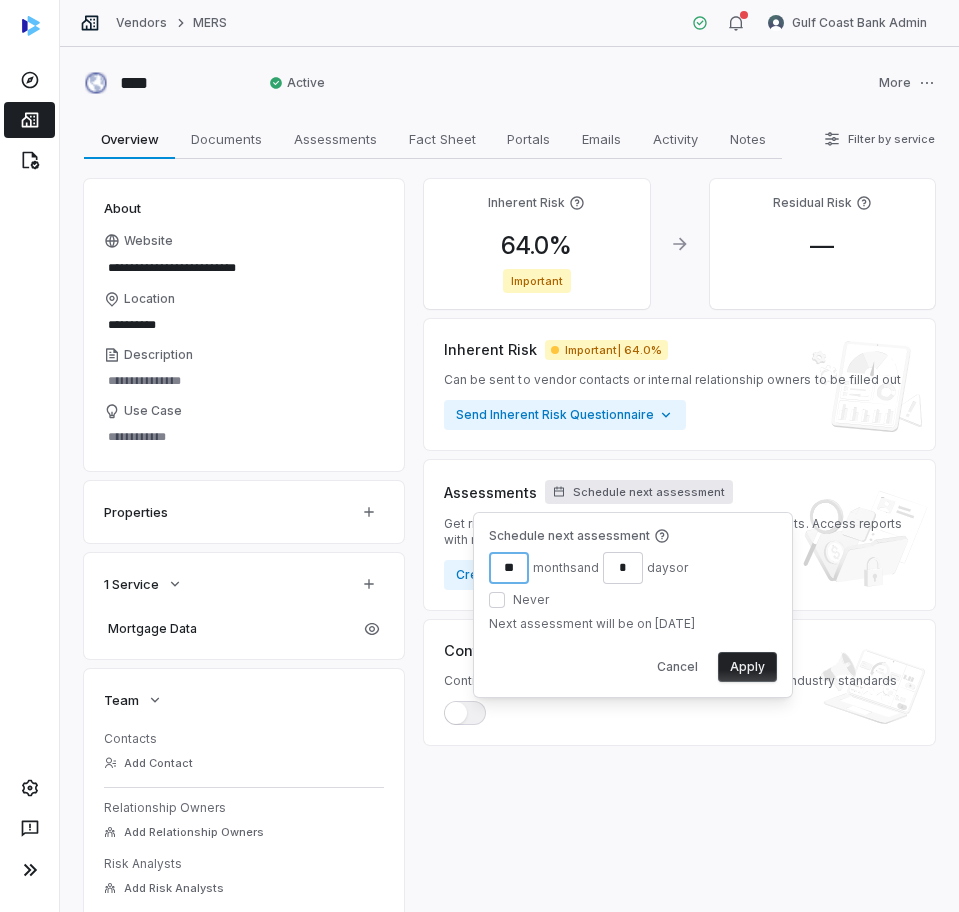 click on "**" at bounding box center [509, 568] 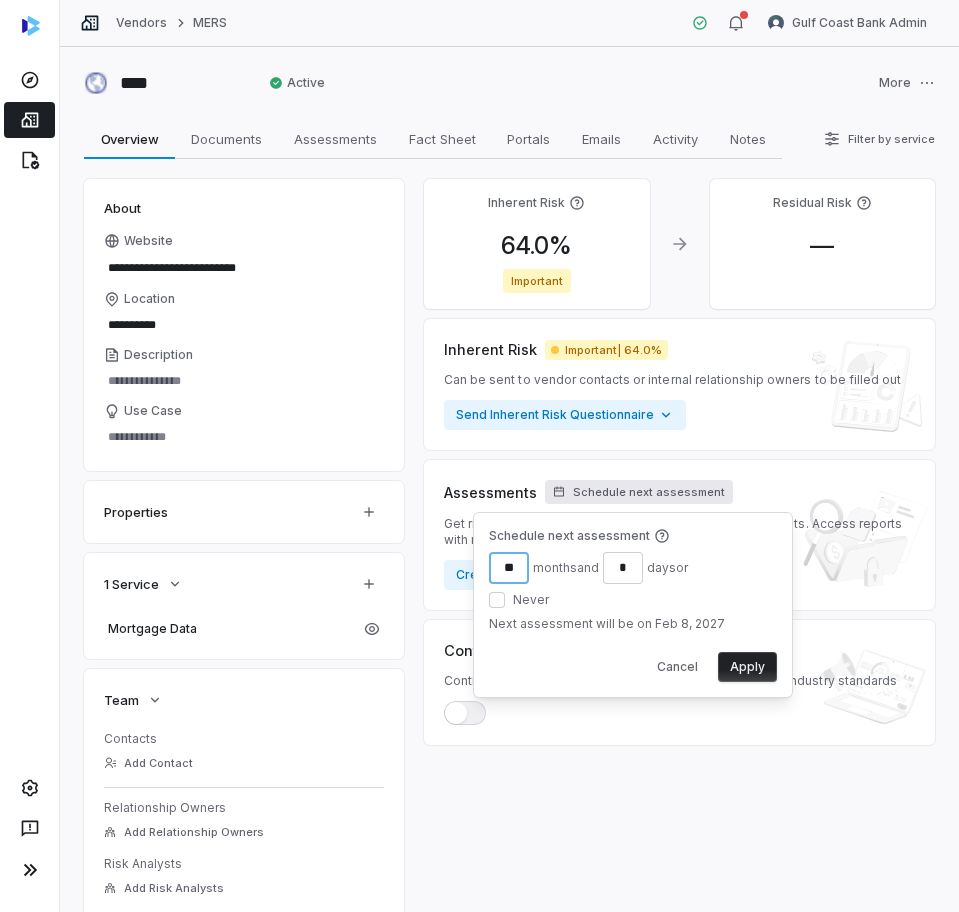 type on "**" 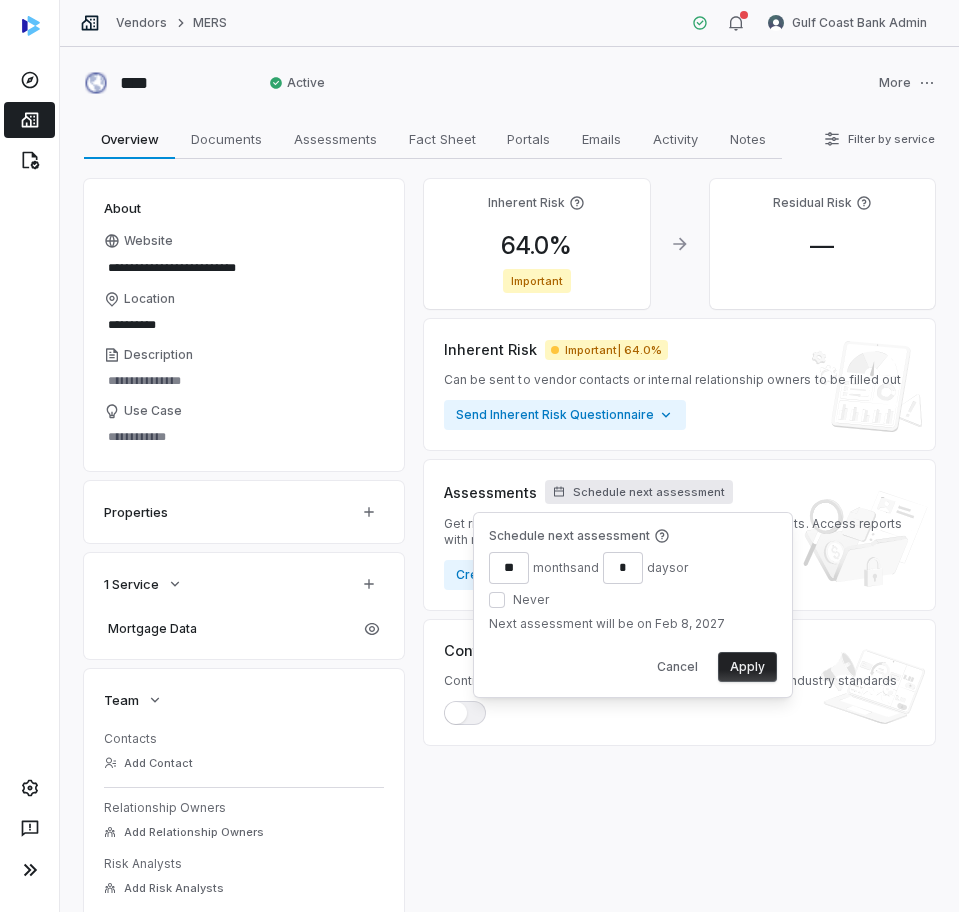 click on "Apply" at bounding box center (747, 667) 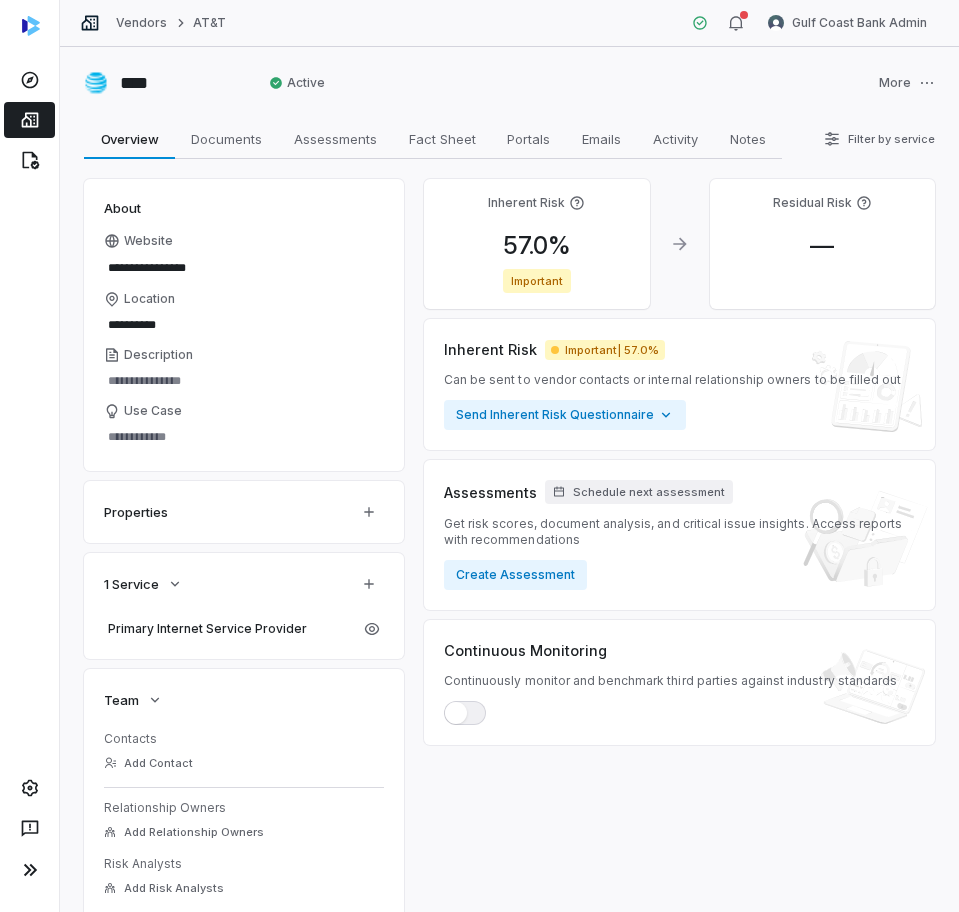 scroll, scrollTop: 0, scrollLeft: 0, axis: both 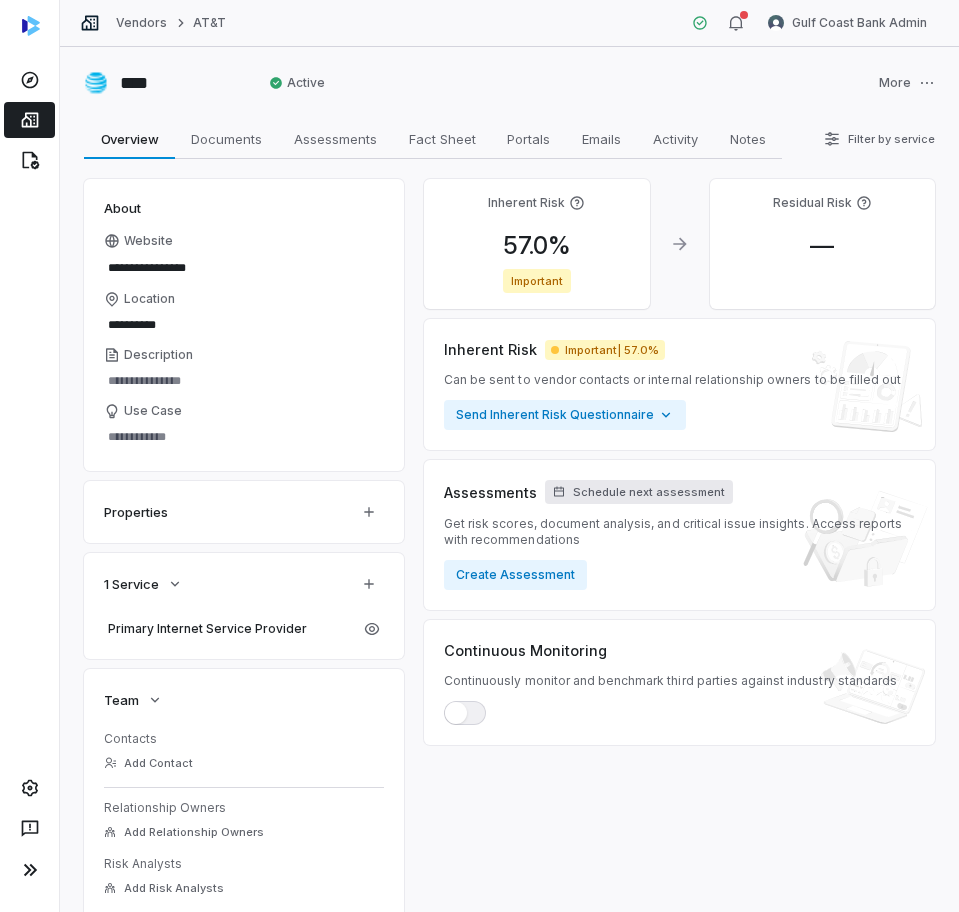 click on "Schedule next assessment" at bounding box center (649, 492) 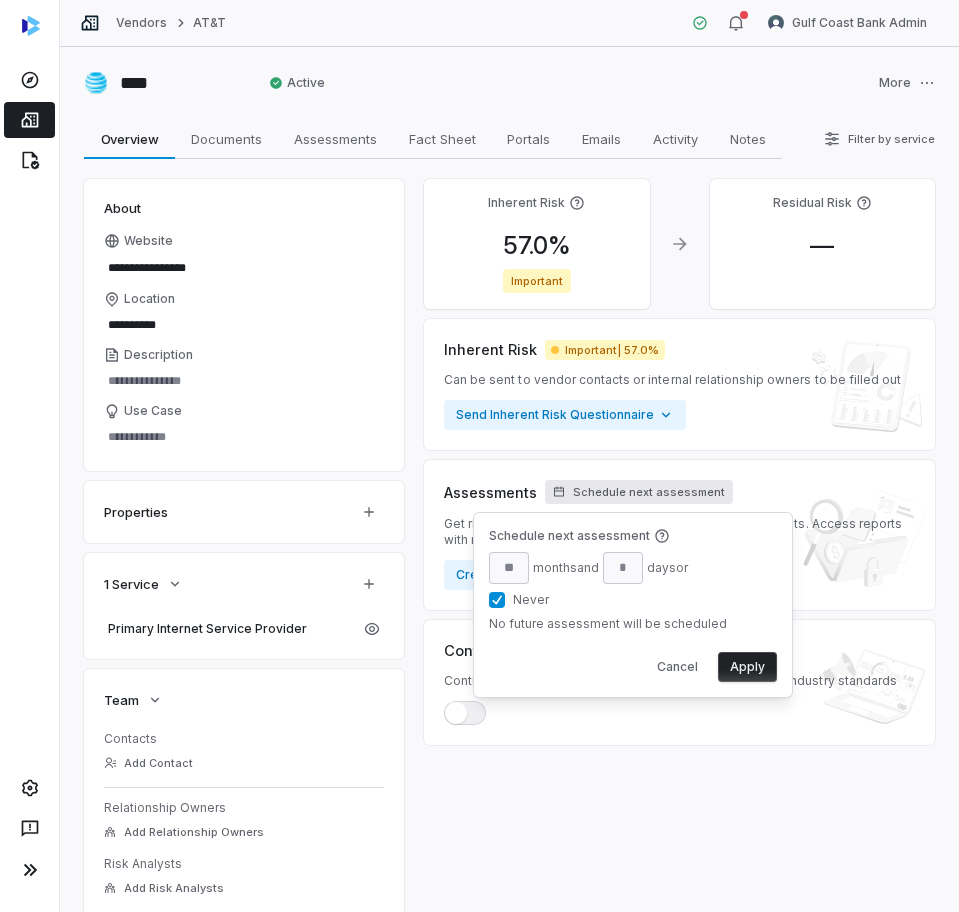click on "Never" at bounding box center (497, 600) 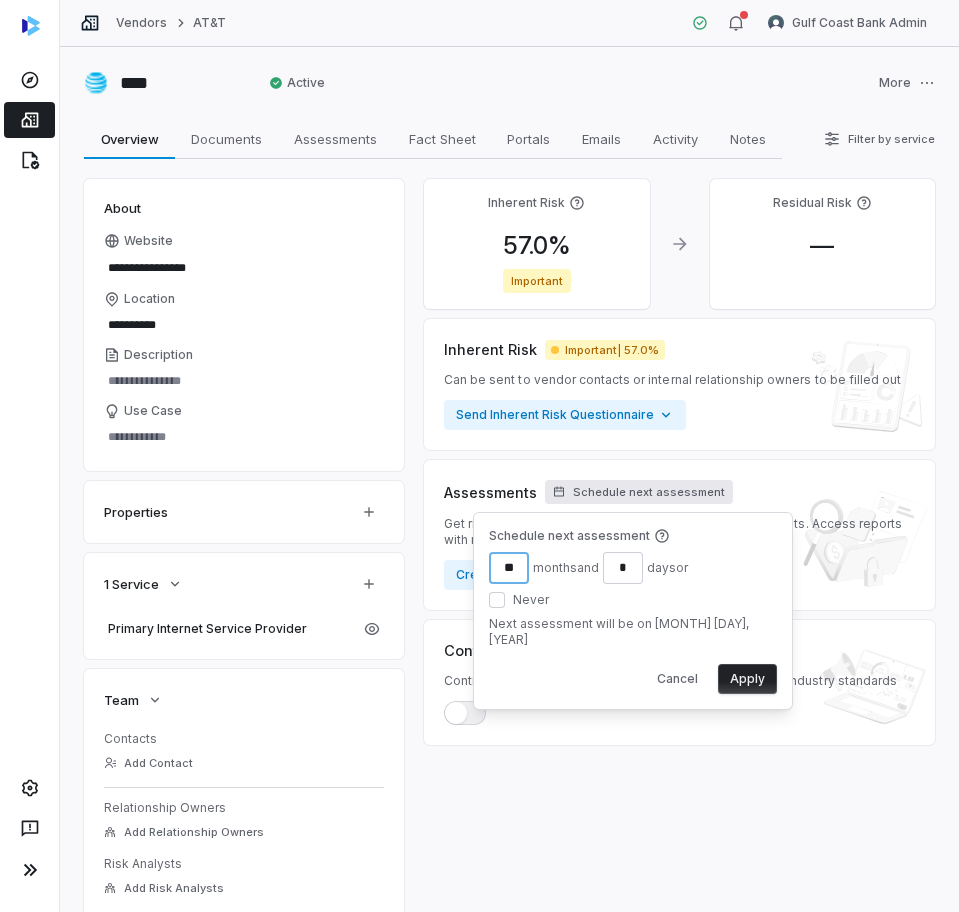 click on "**" at bounding box center (509, 568) 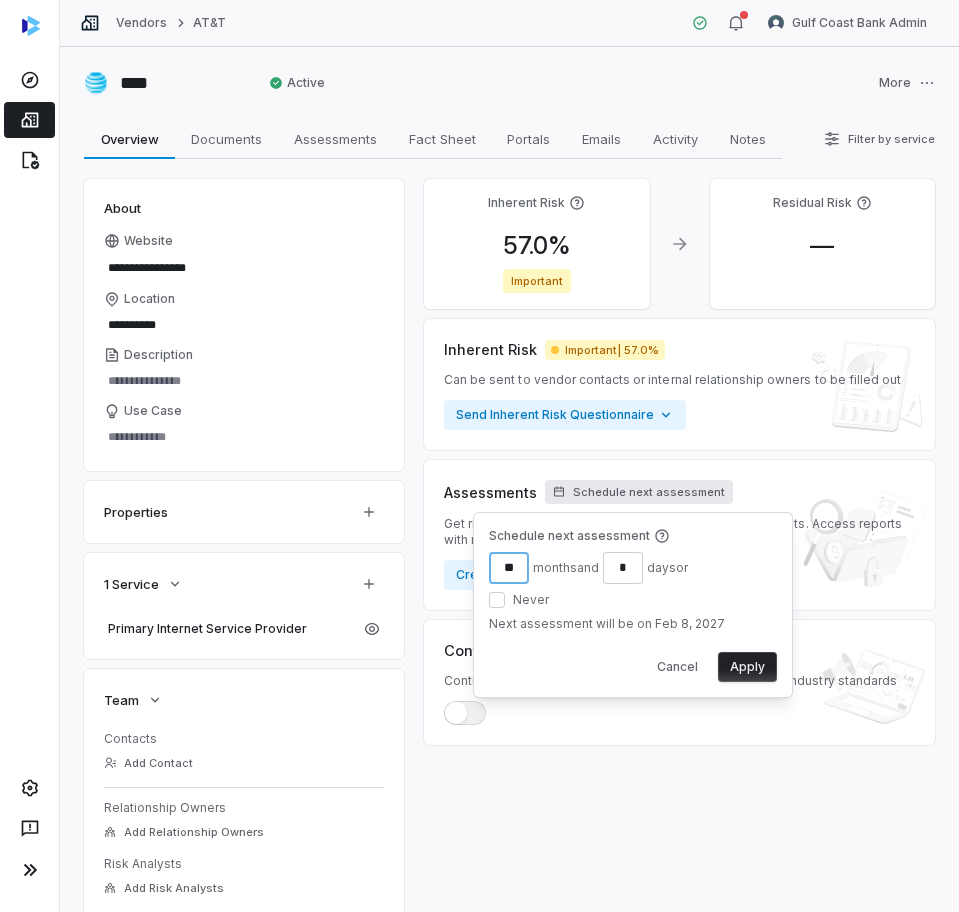 type on "**" 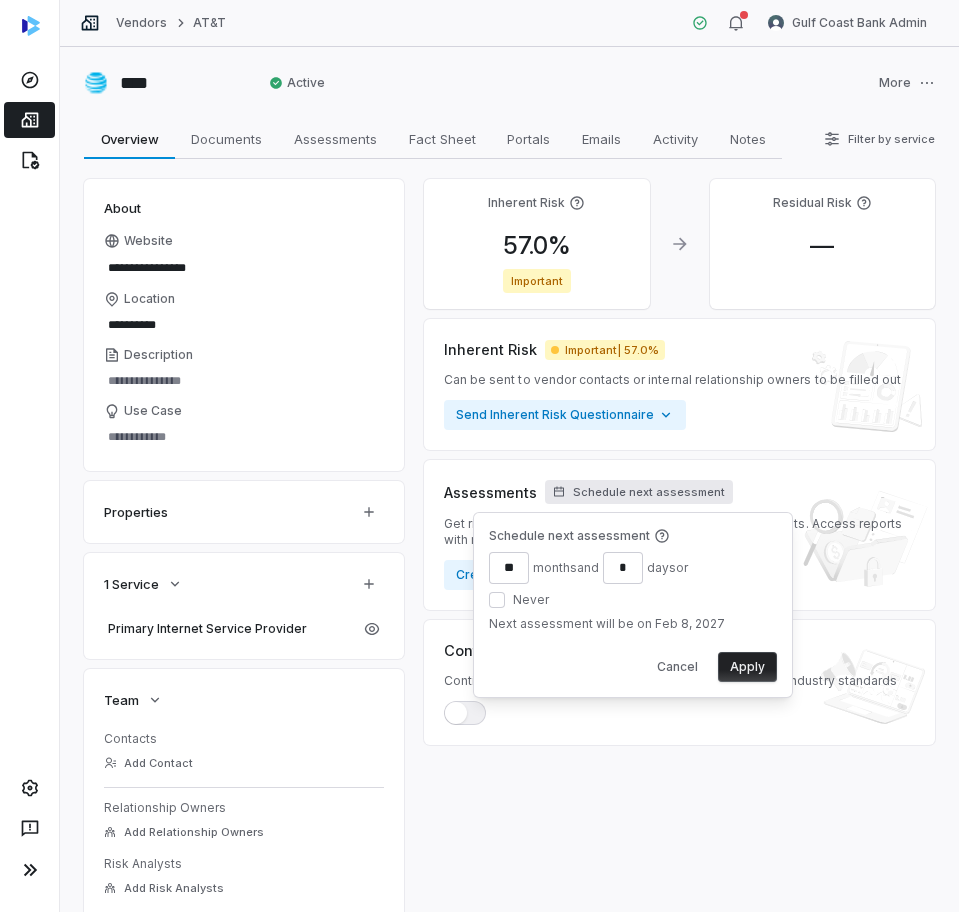 click on "Apply" at bounding box center (747, 667) 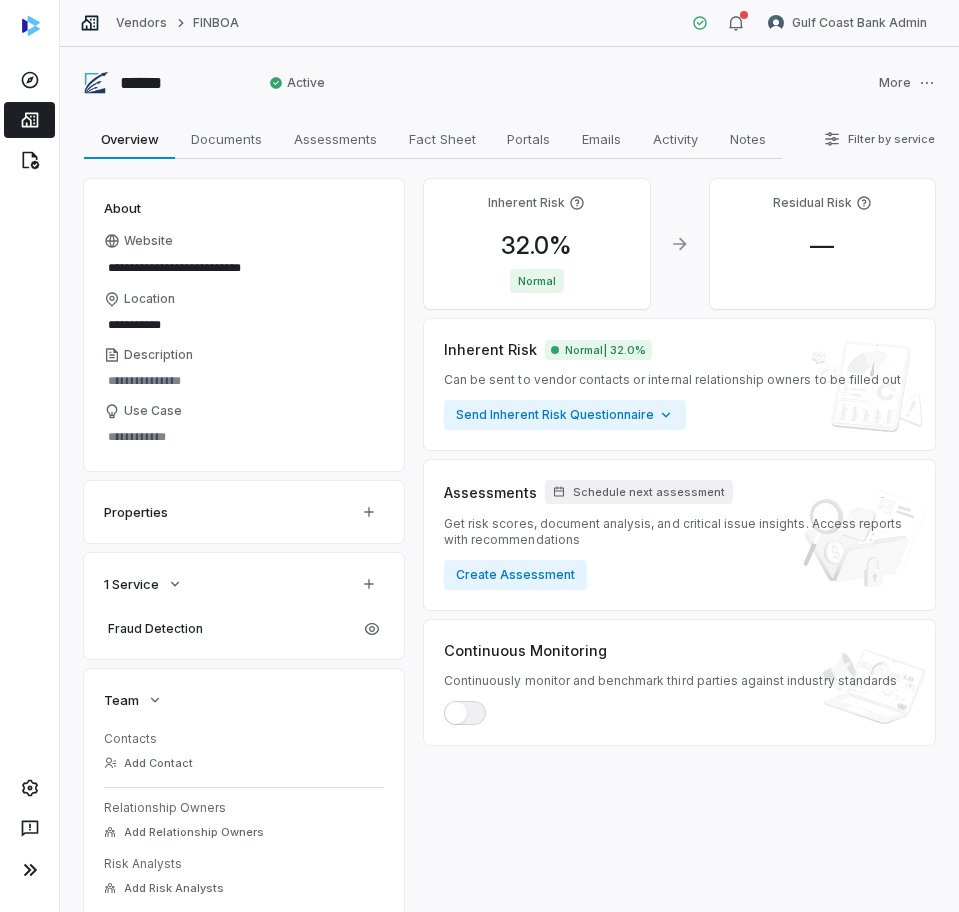 scroll, scrollTop: 0, scrollLeft: 0, axis: both 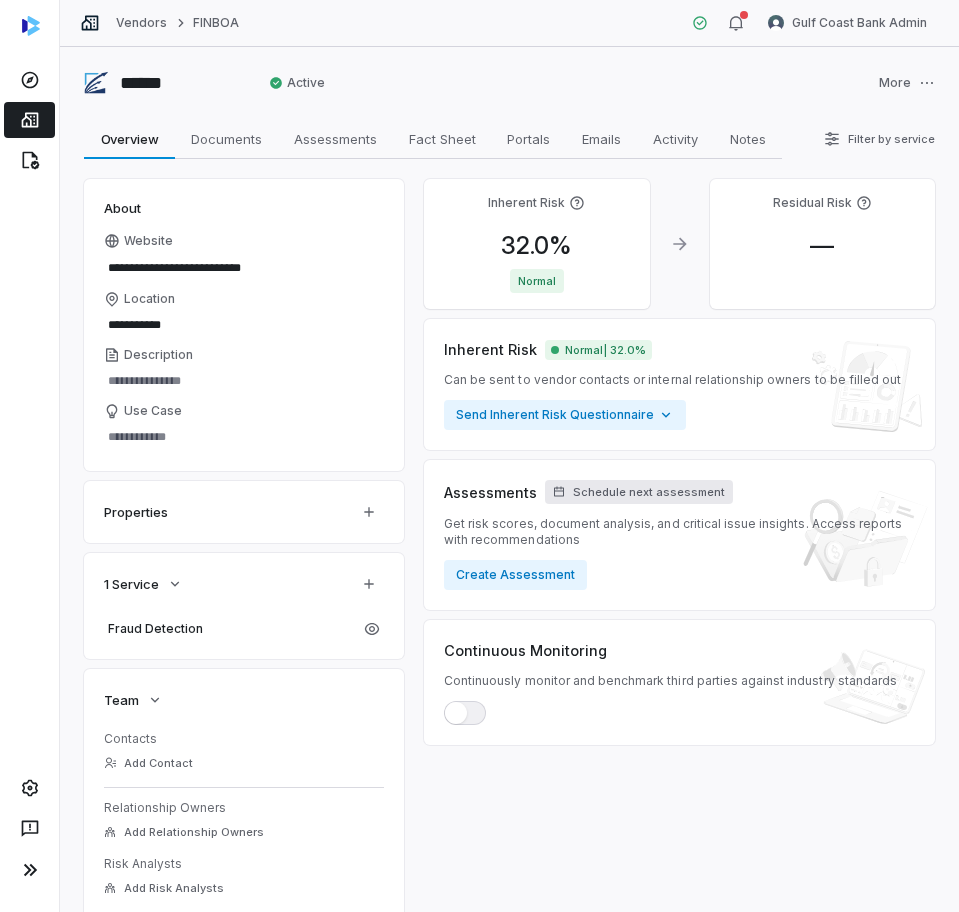 click on "Schedule next assessment" at bounding box center [649, 492] 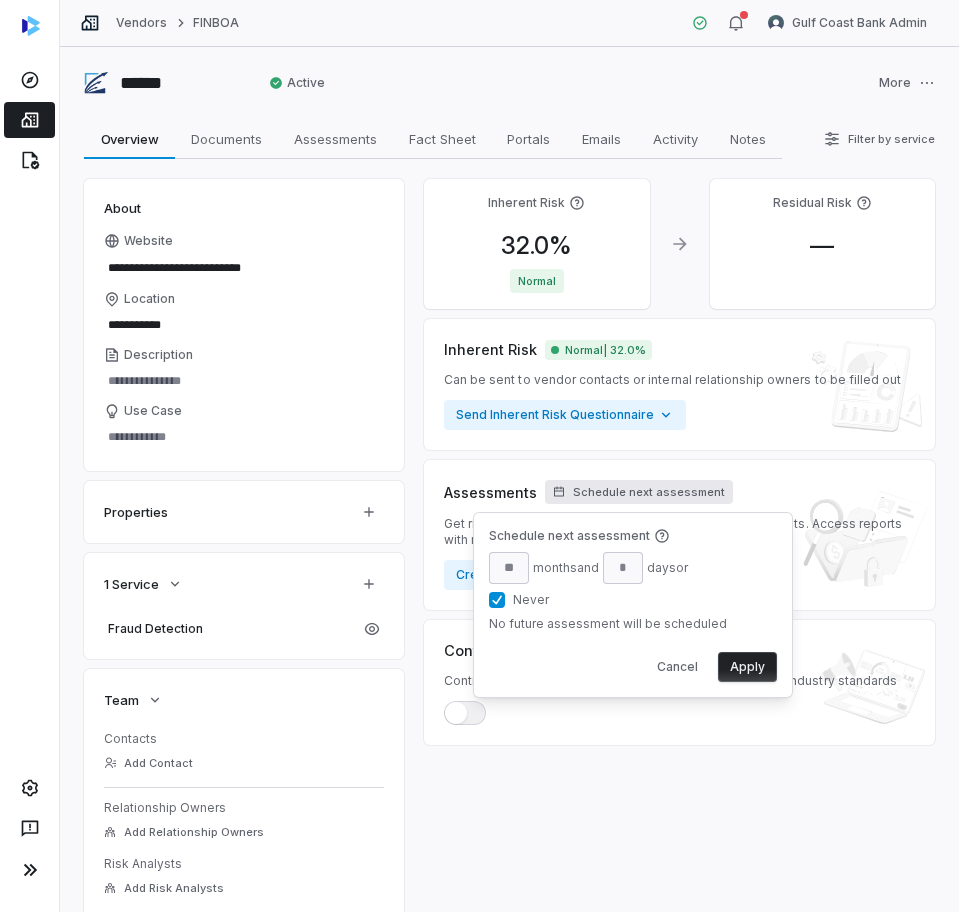 click on "Never" at bounding box center (590, 600) 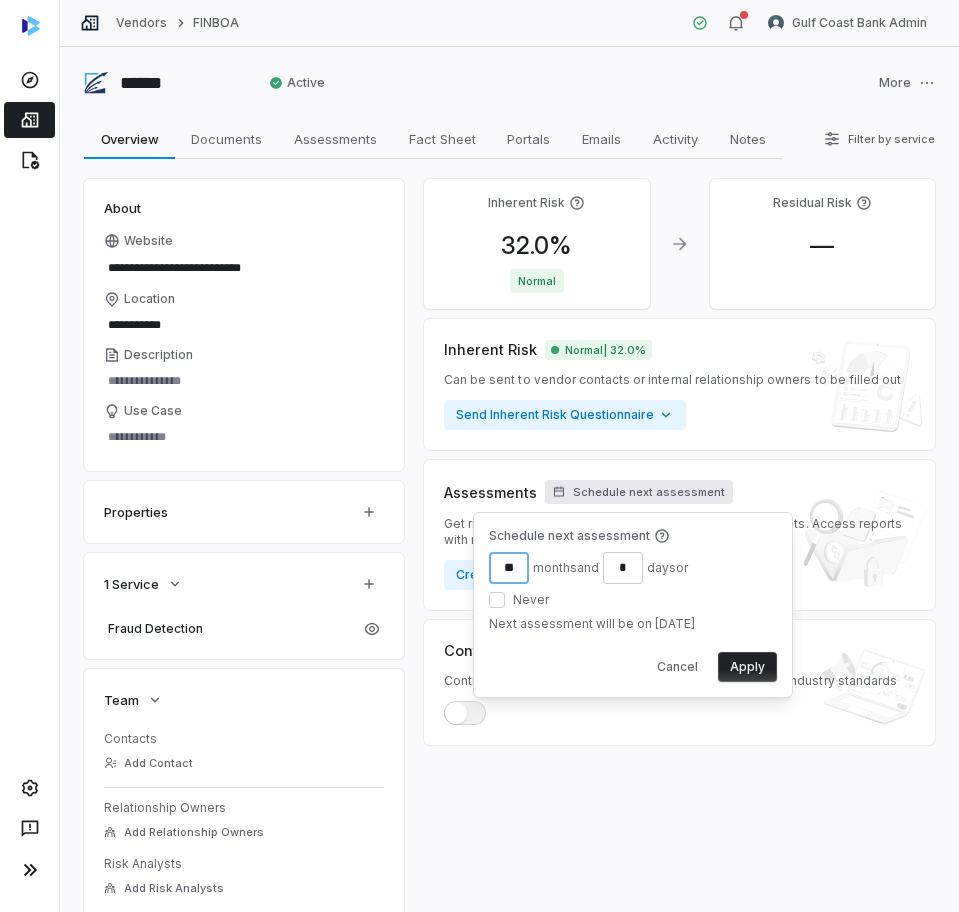 click on "**" at bounding box center (509, 568) 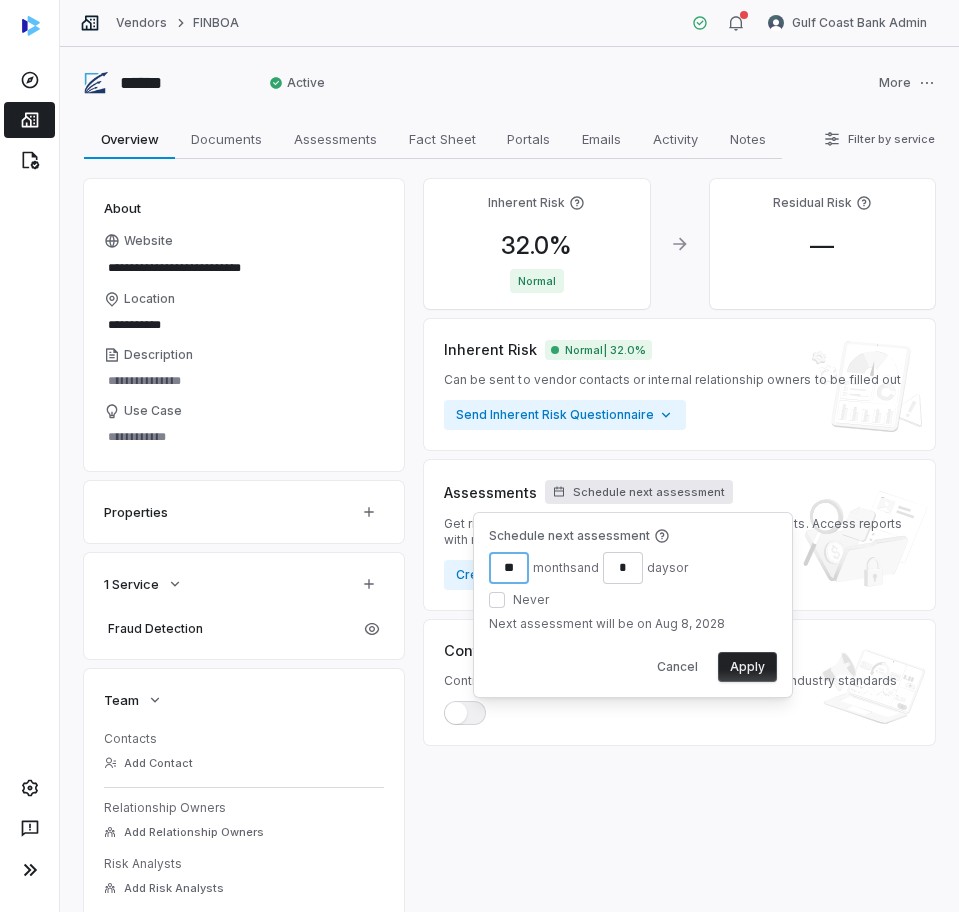 type on "**" 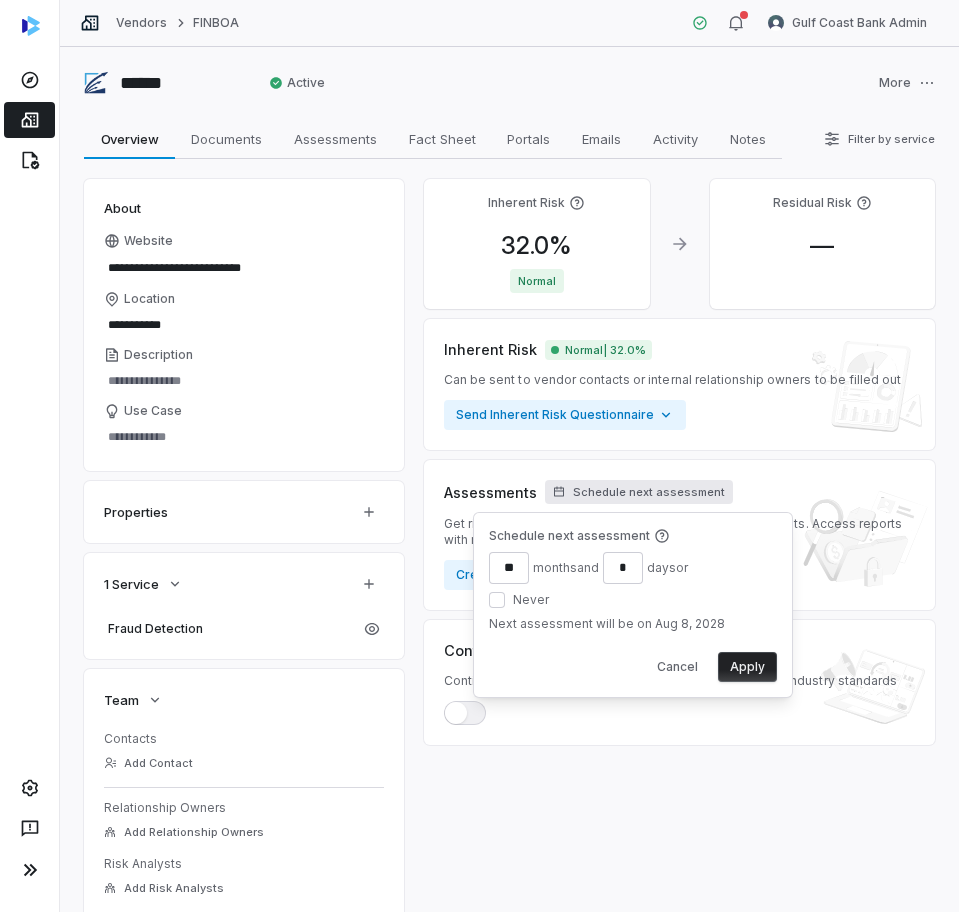 click on "Apply" at bounding box center (747, 667) 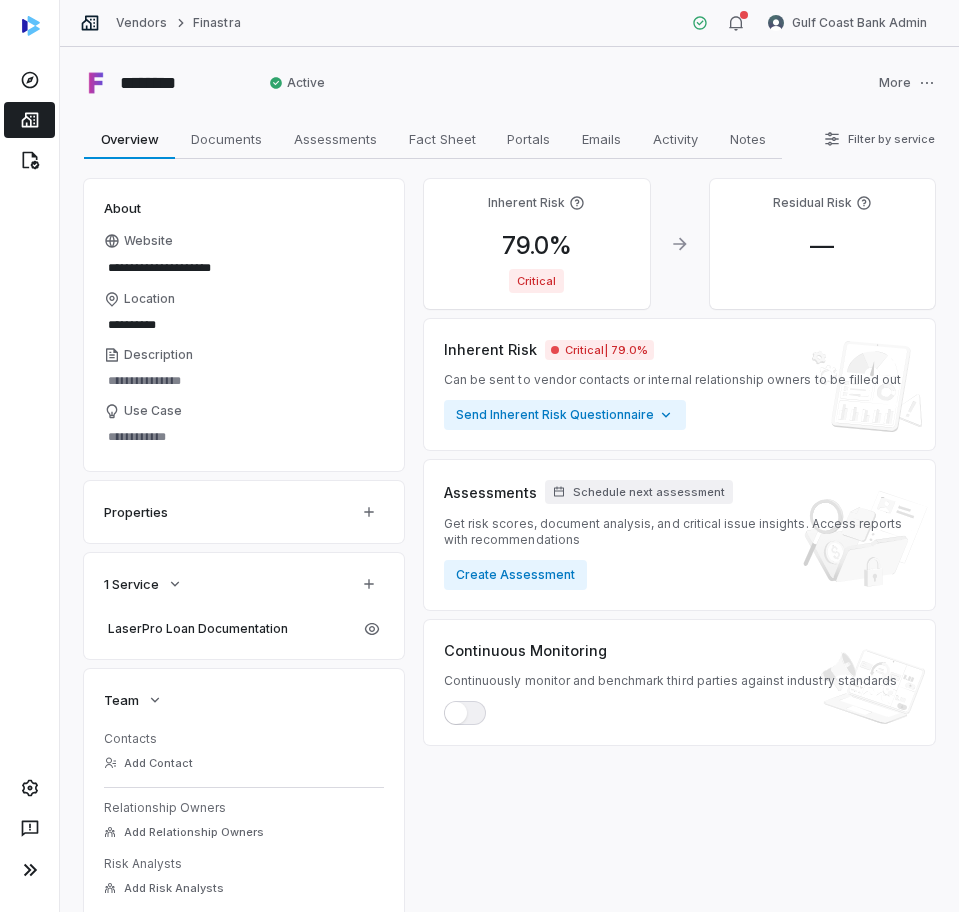 scroll, scrollTop: 0, scrollLeft: 0, axis: both 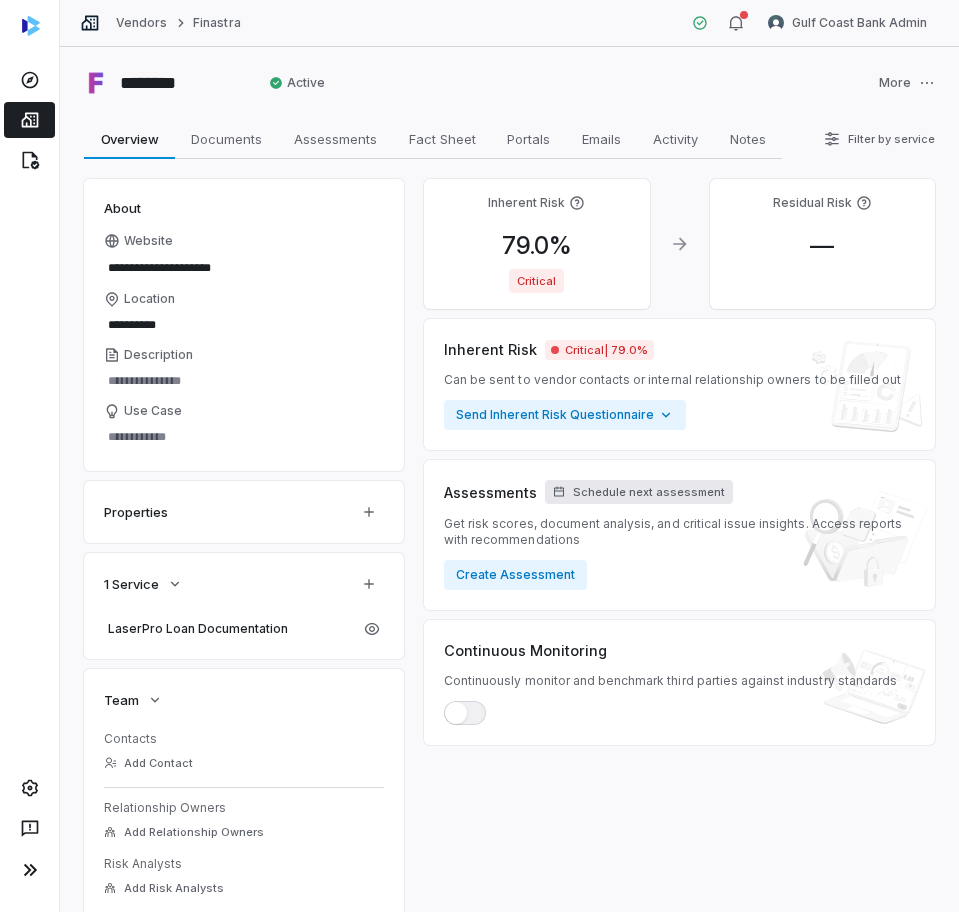 click 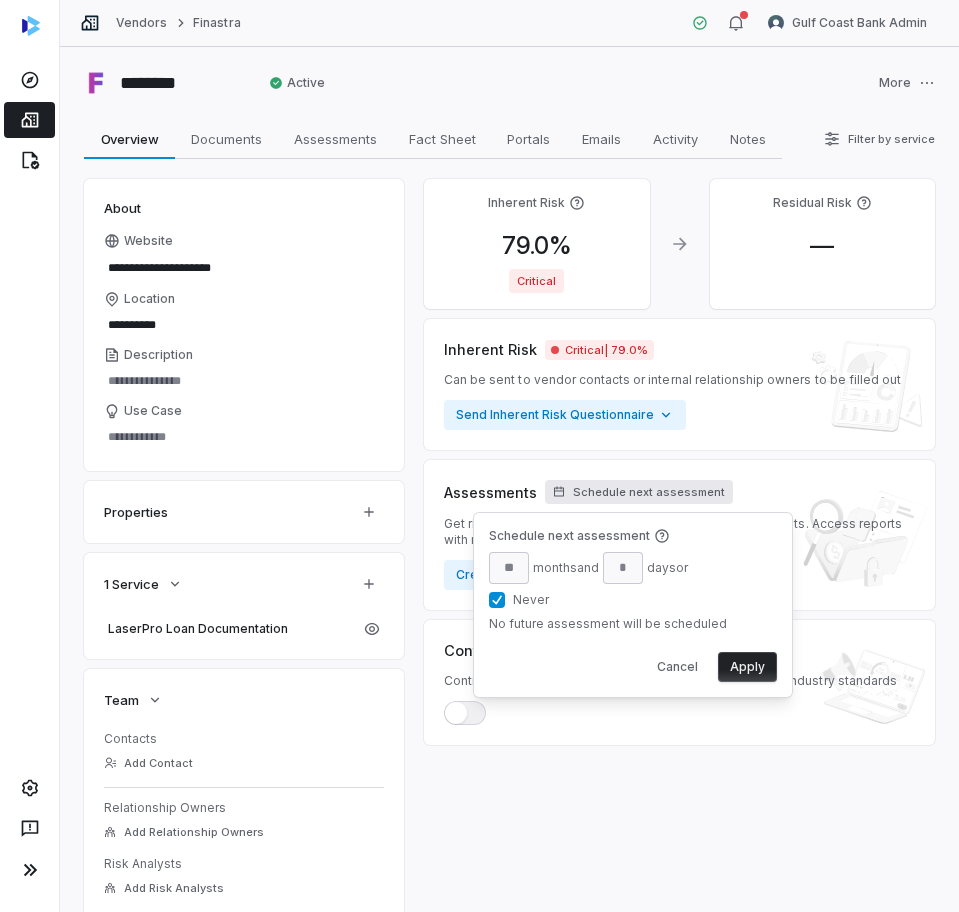click on "Never" at bounding box center (497, 600) 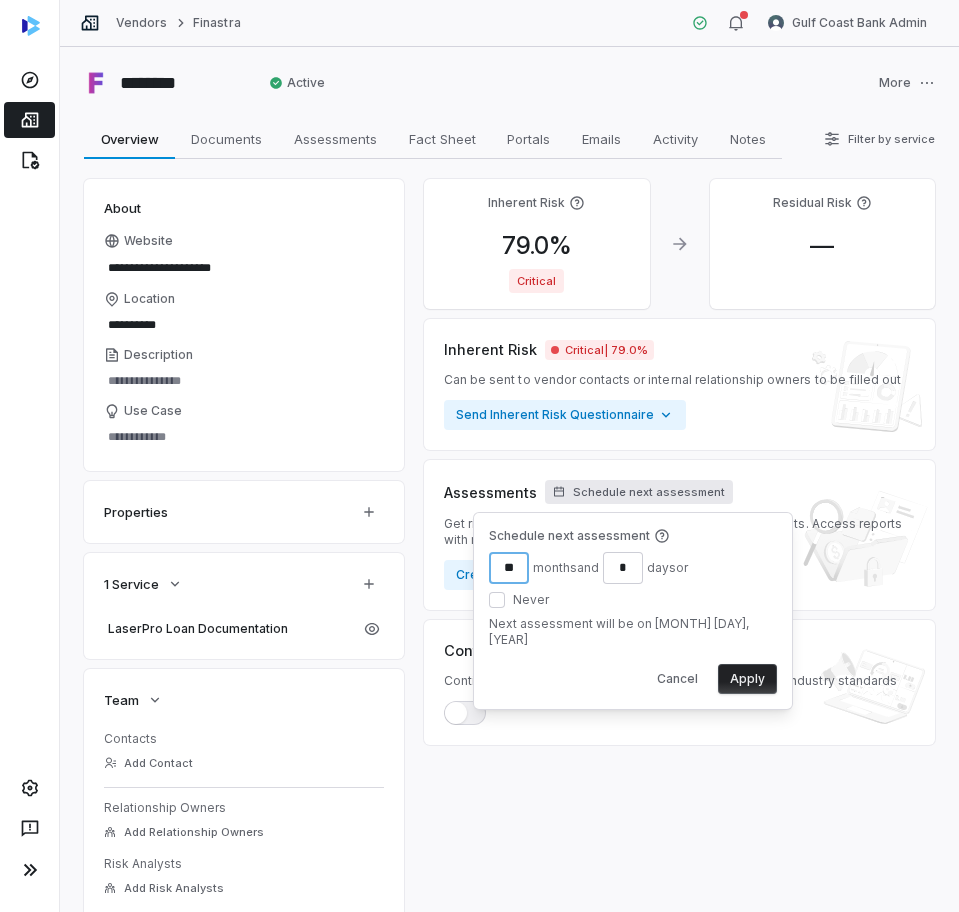 click on "**" at bounding box center (509, 568) 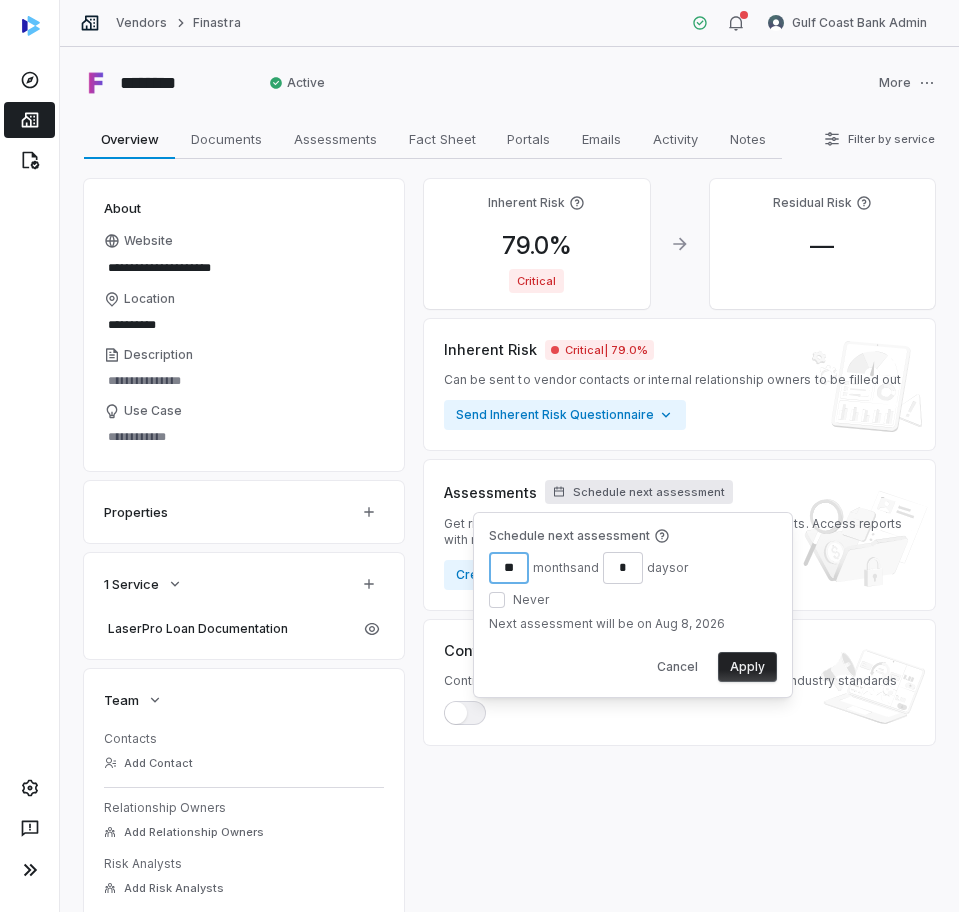 type on "**" 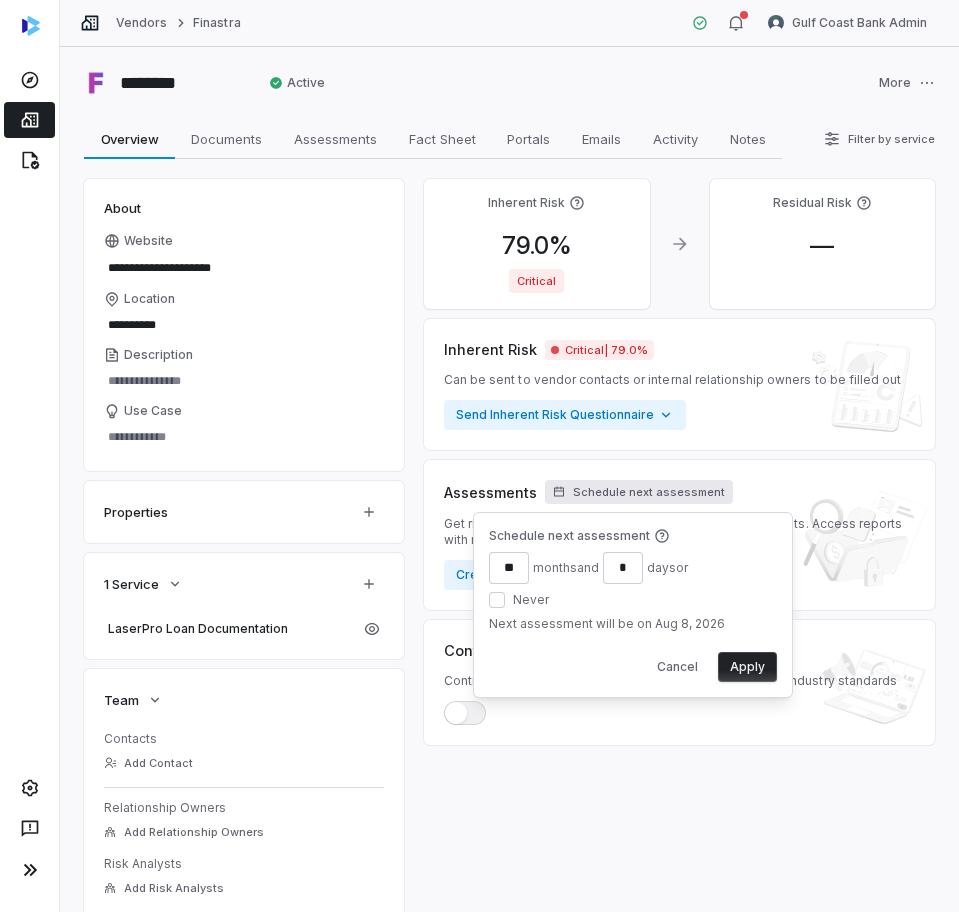 click on "Apply" at bounding box center (747, 667) 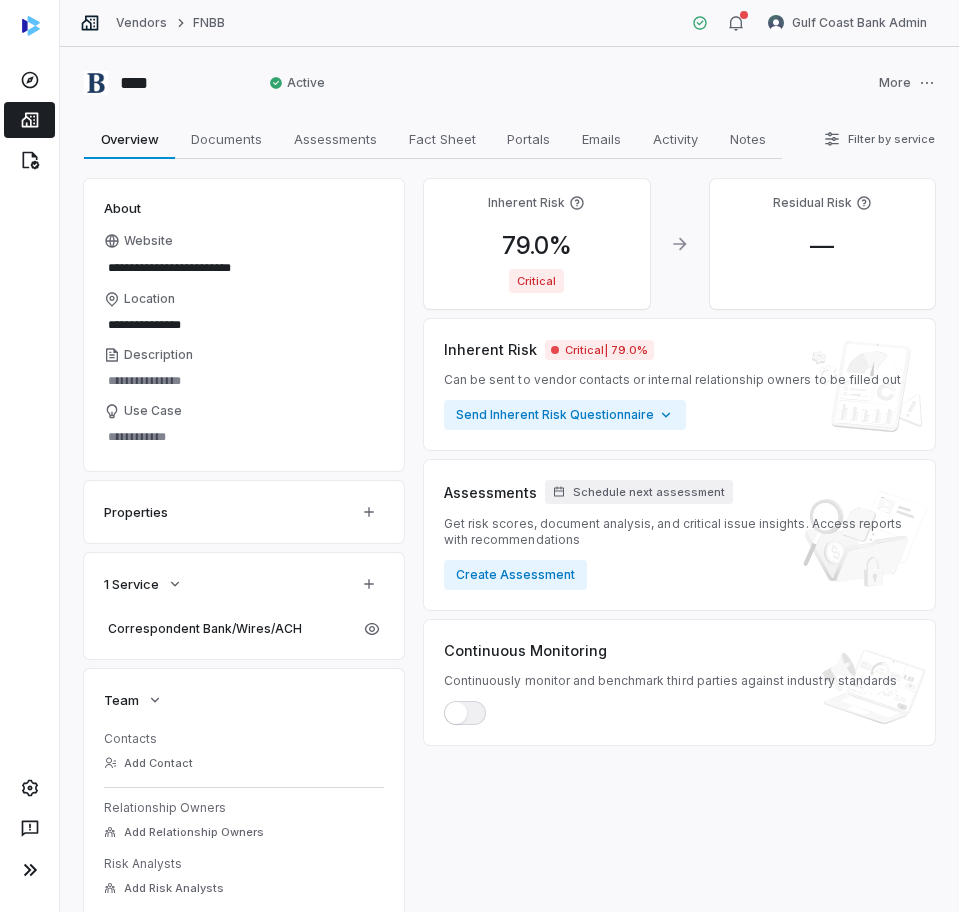 scroll, scrollTop: 0, scrollLeft: 0, axis: both 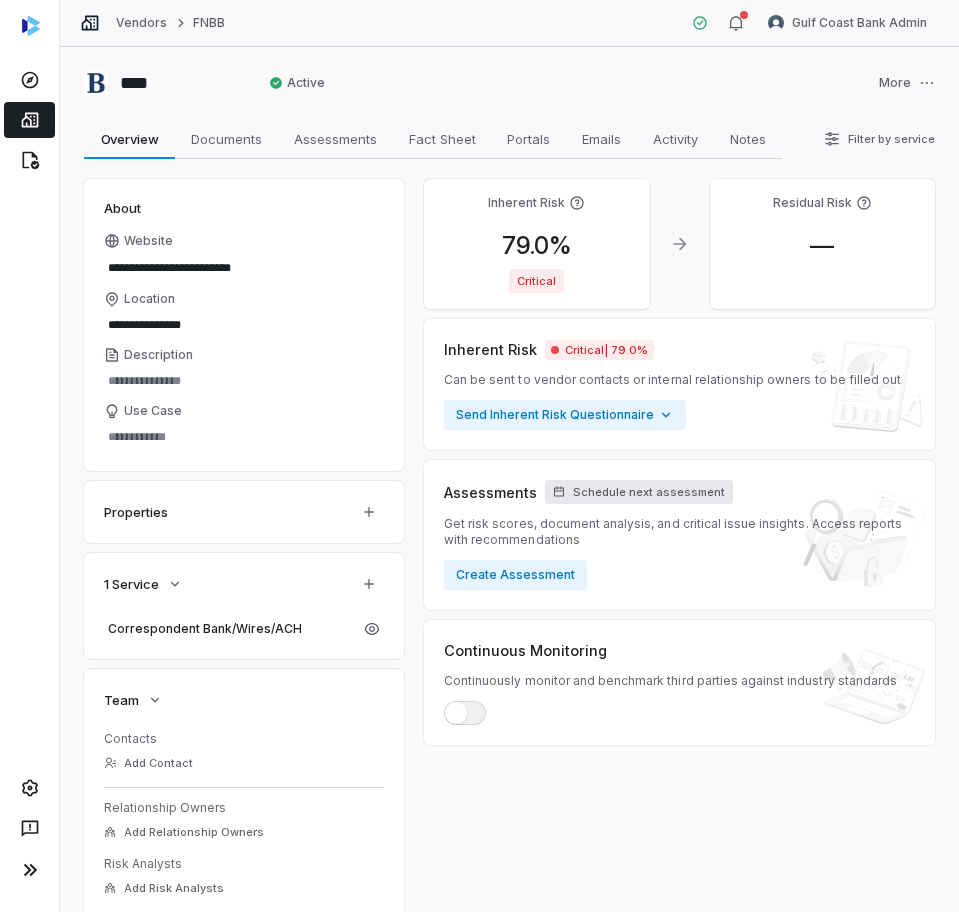 click on "Schedule next assessment" at bounding box center (649, 492) 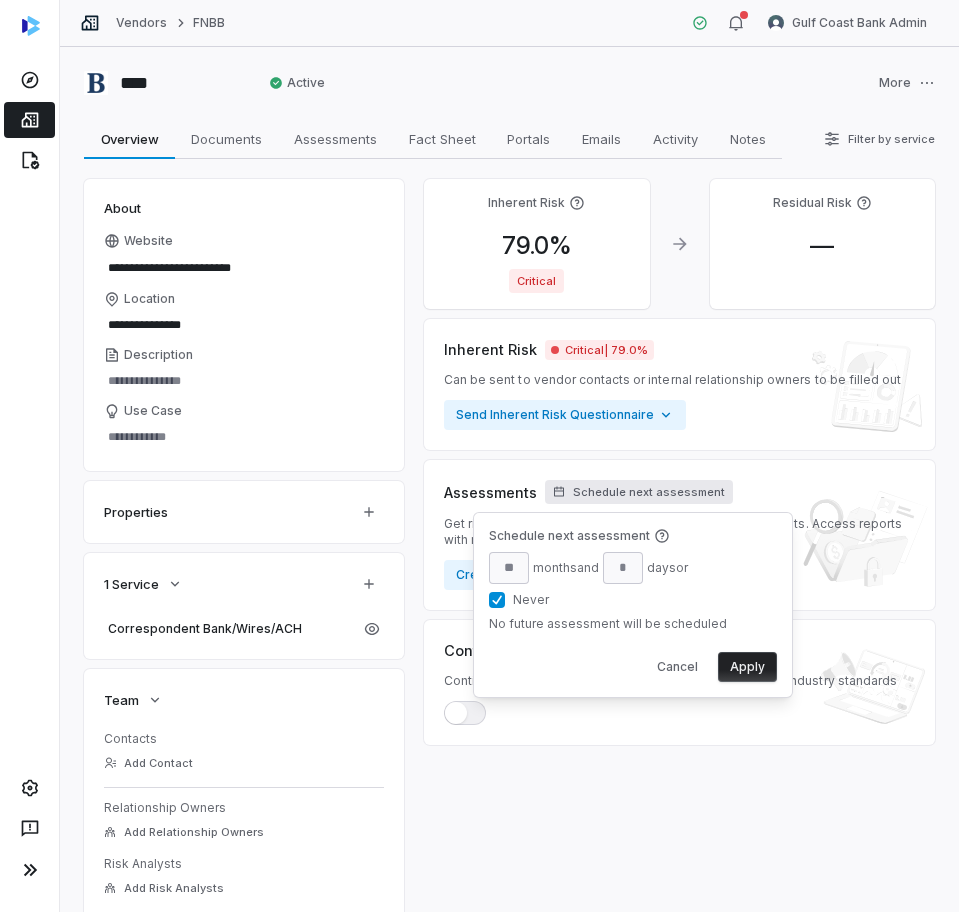 click on "Never" at bounding box center (497, 600) 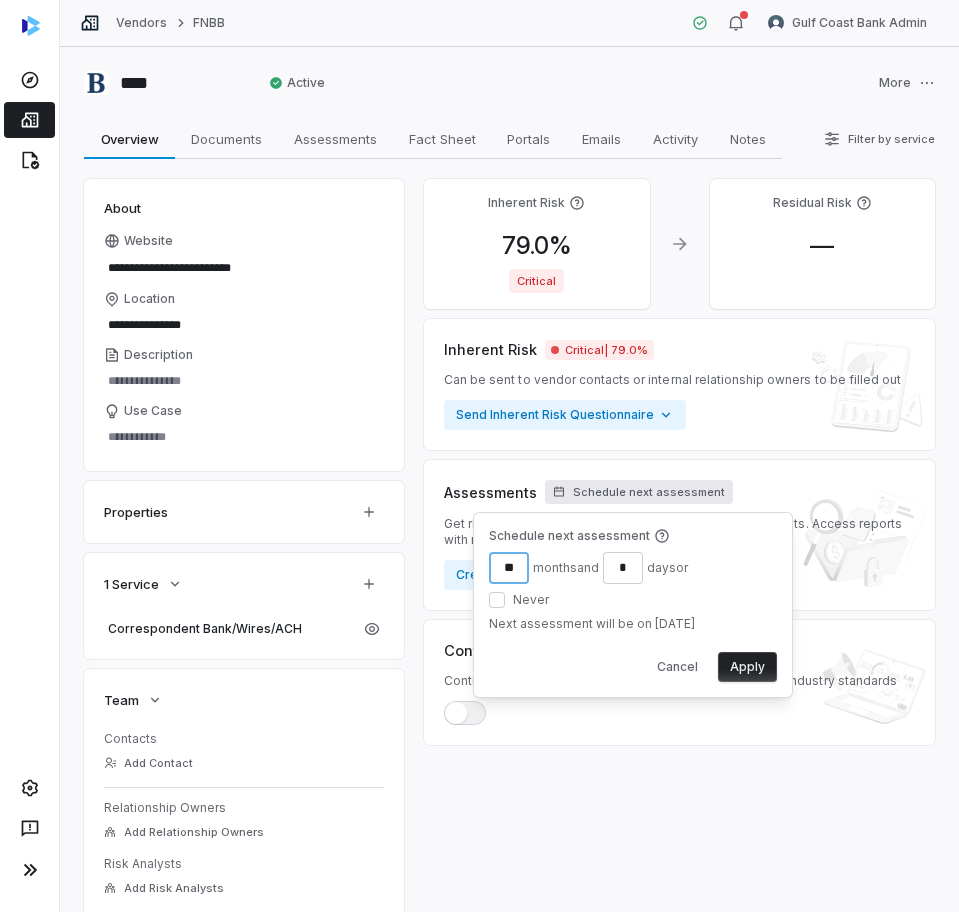 click on "**" at bounding box center (509, 568) 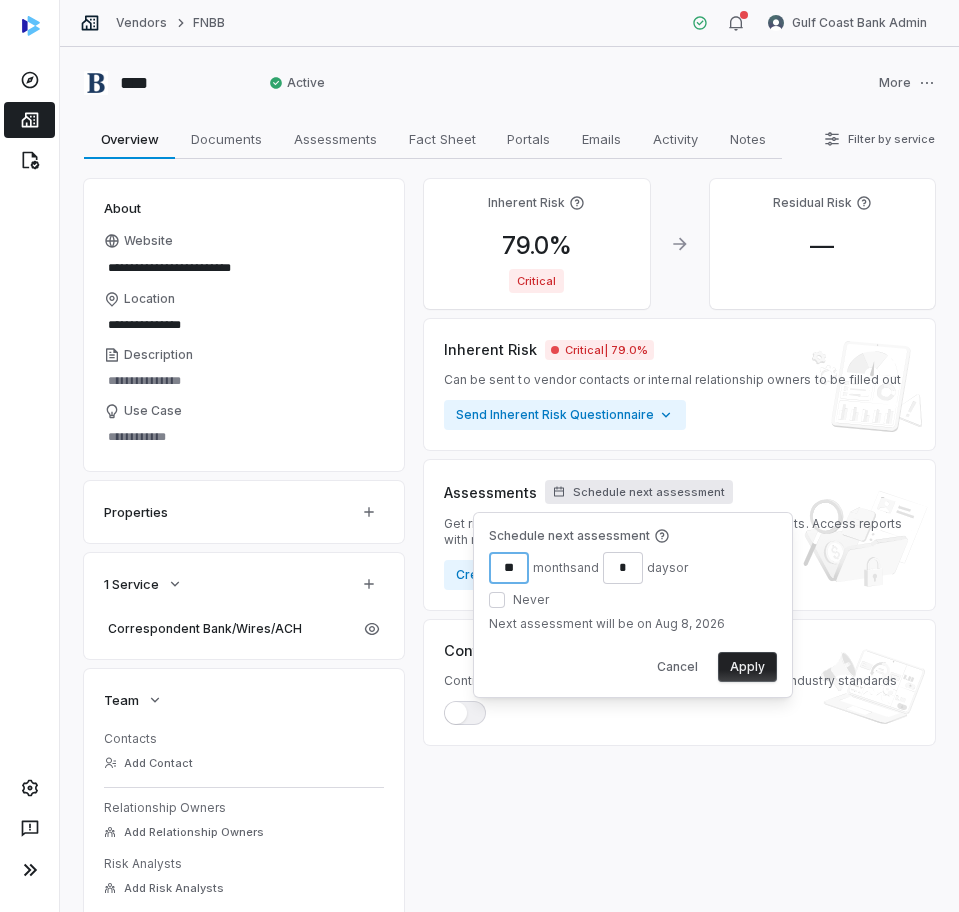 type on "**" 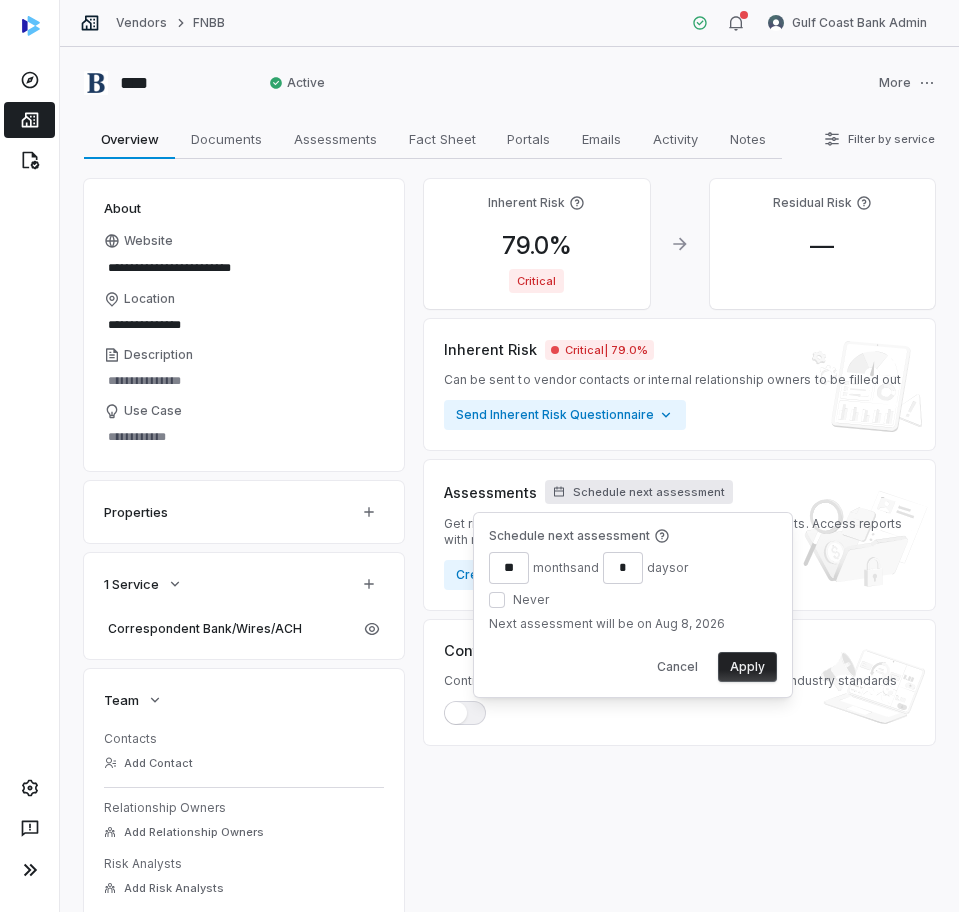 click on "Apply" at bounding box center [747, 667] 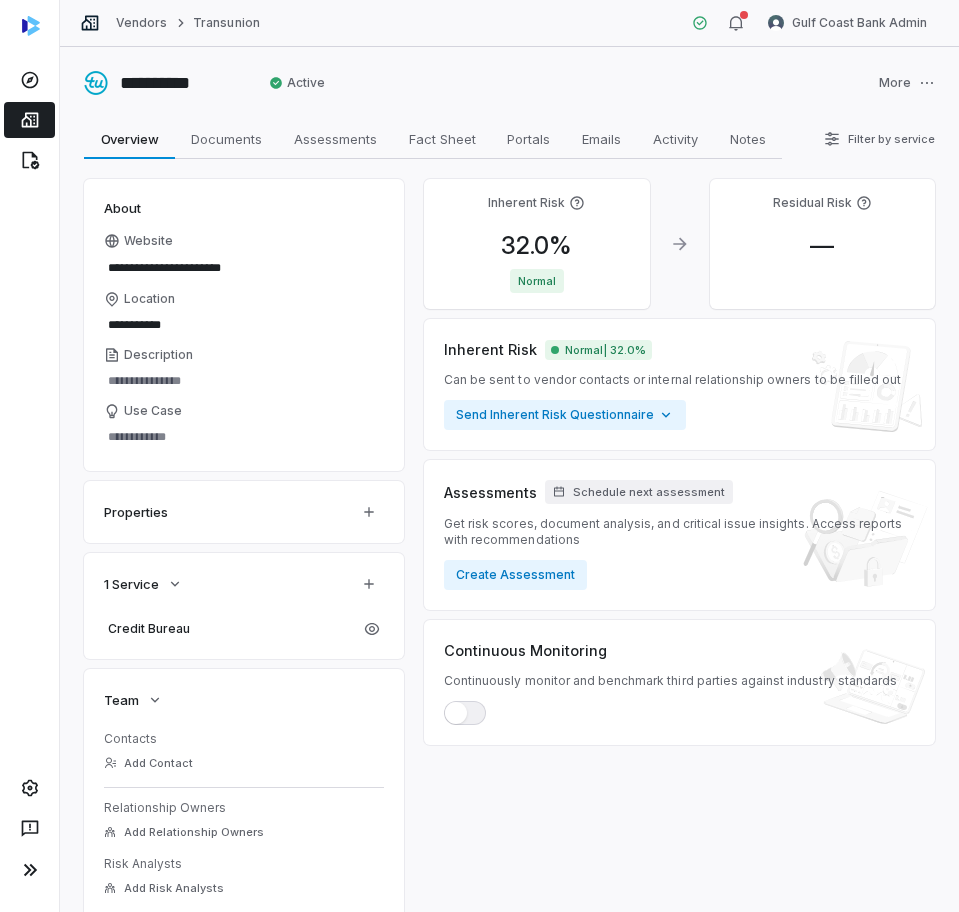 scroll, scrollTop: 0, scrollLeft: 0, axis: both 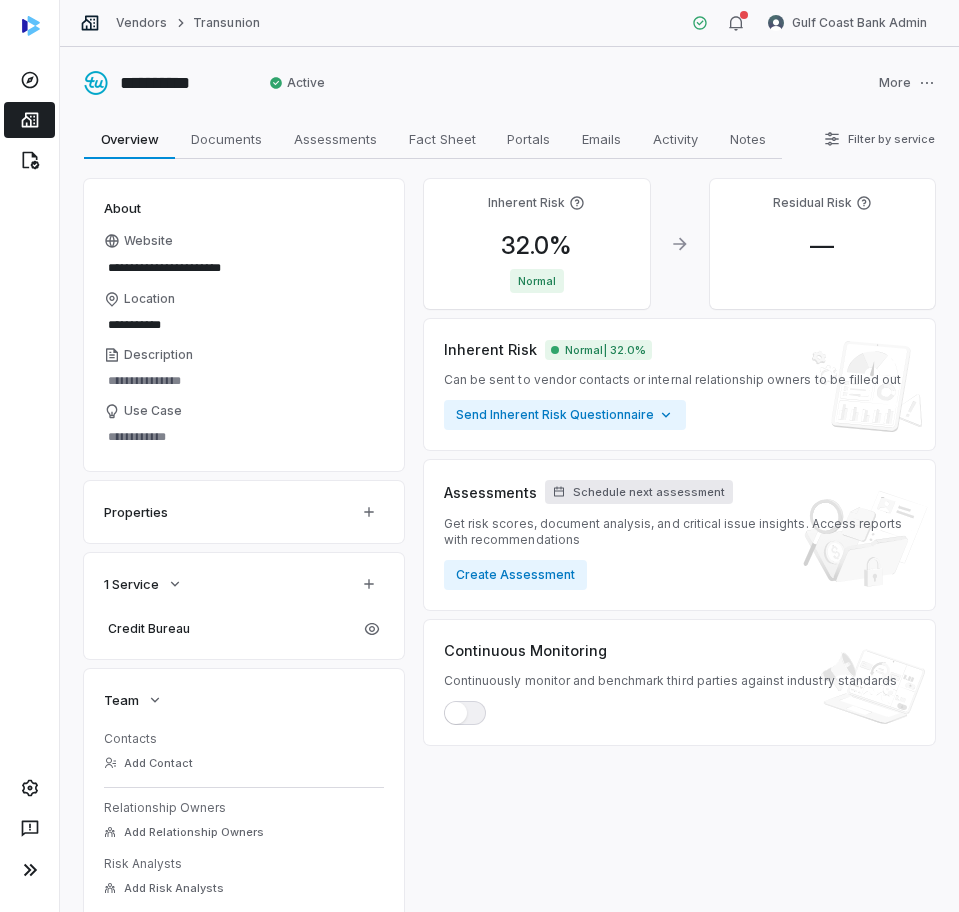 click on "Schedule next assessment" at bounding box center (649, 492) 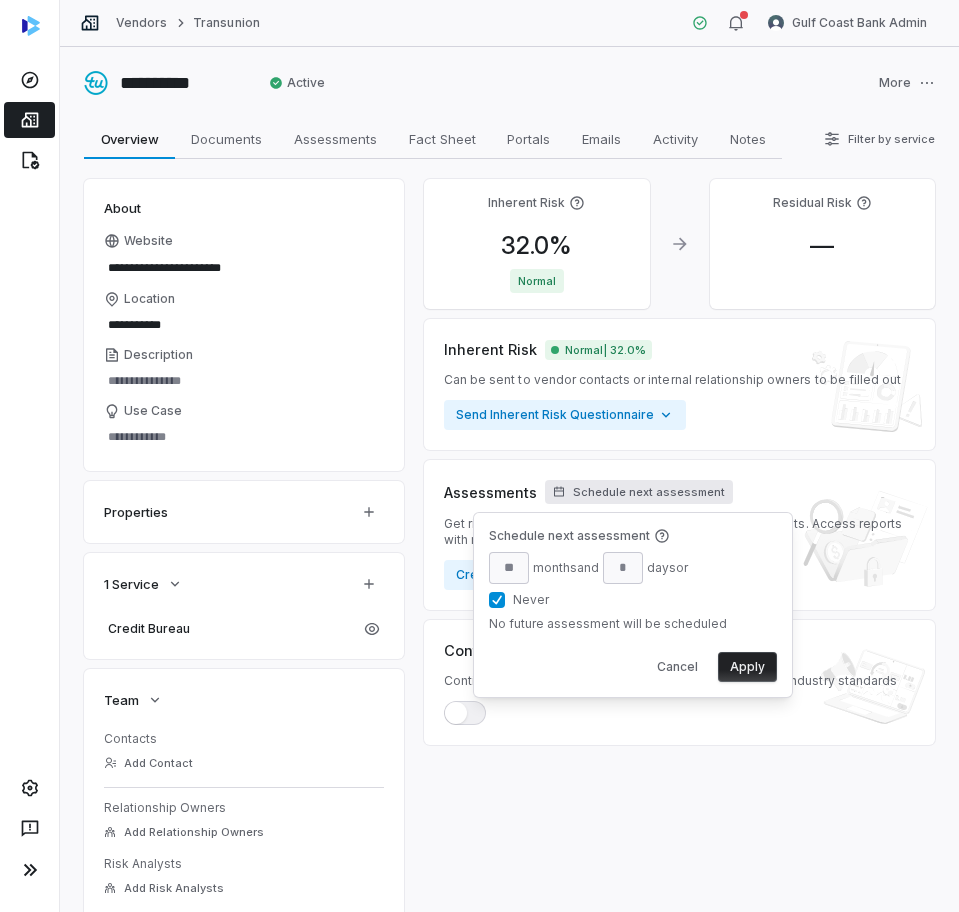 click on "Never" at bounding box center [497, 600] 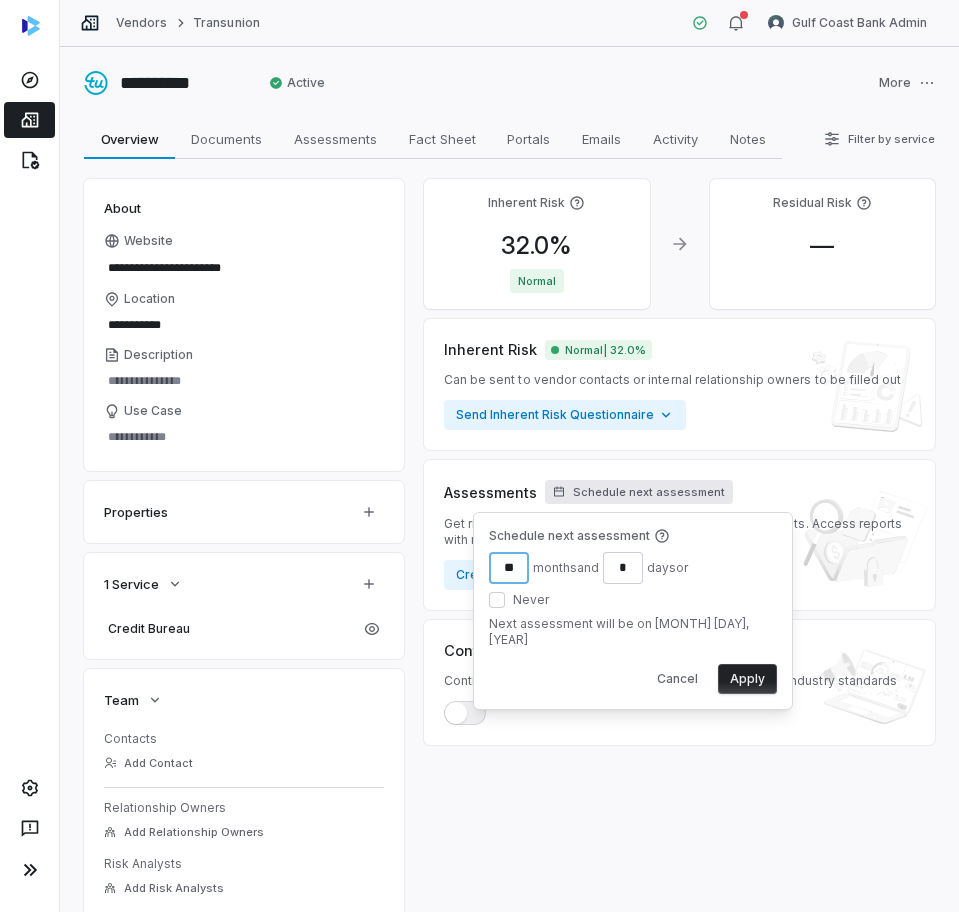 click on "**" at bounding box center (509, 568) 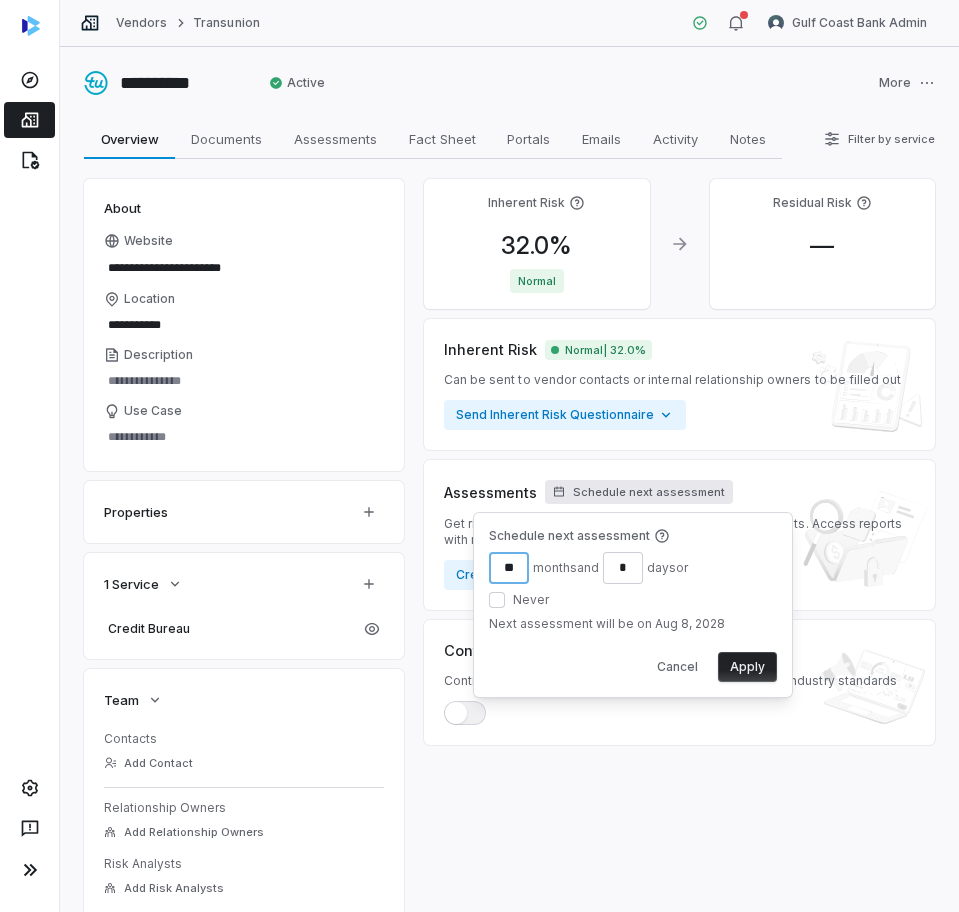 type on "**" 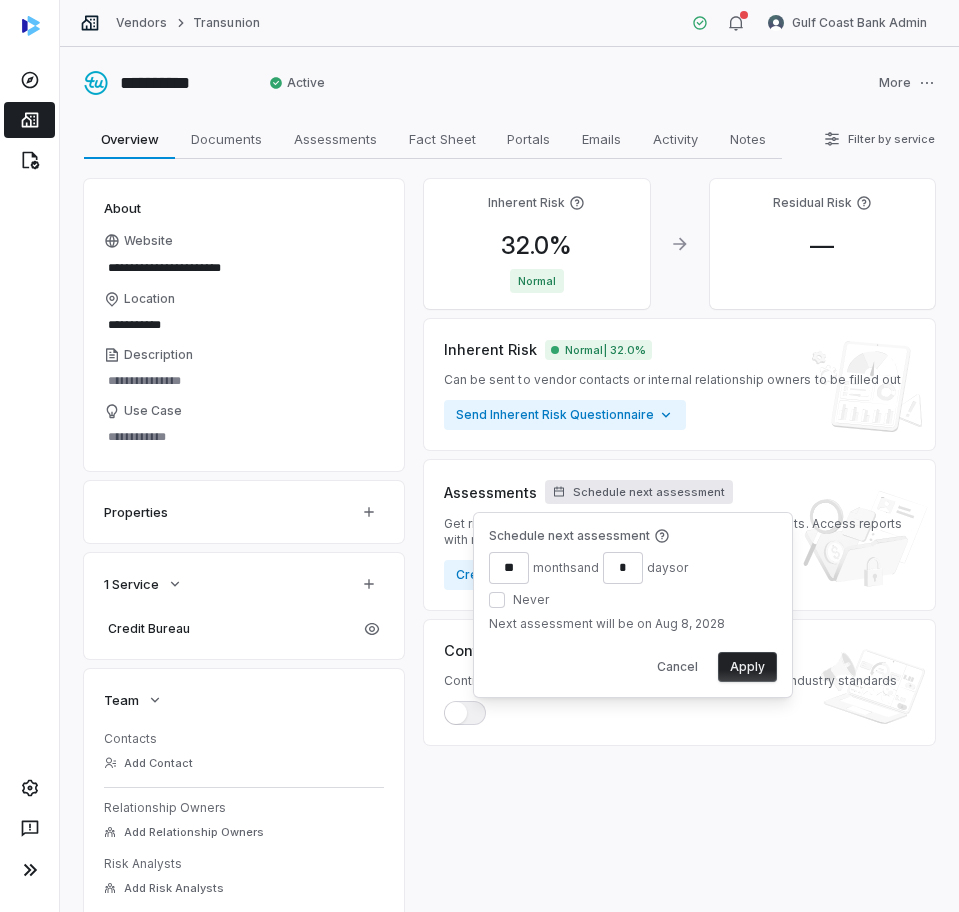 click on "Apply" at bounding box center [747, 667] 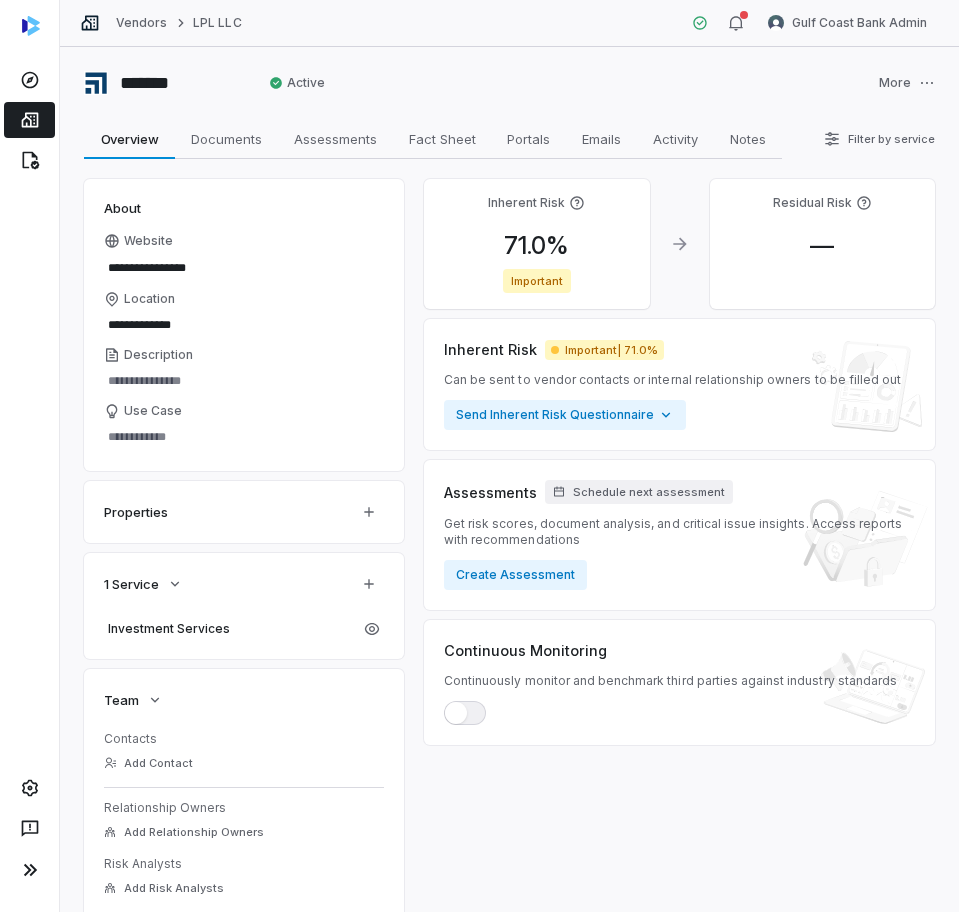 scroll, scrollTop: 0, scrollLeft: 0, axis: both 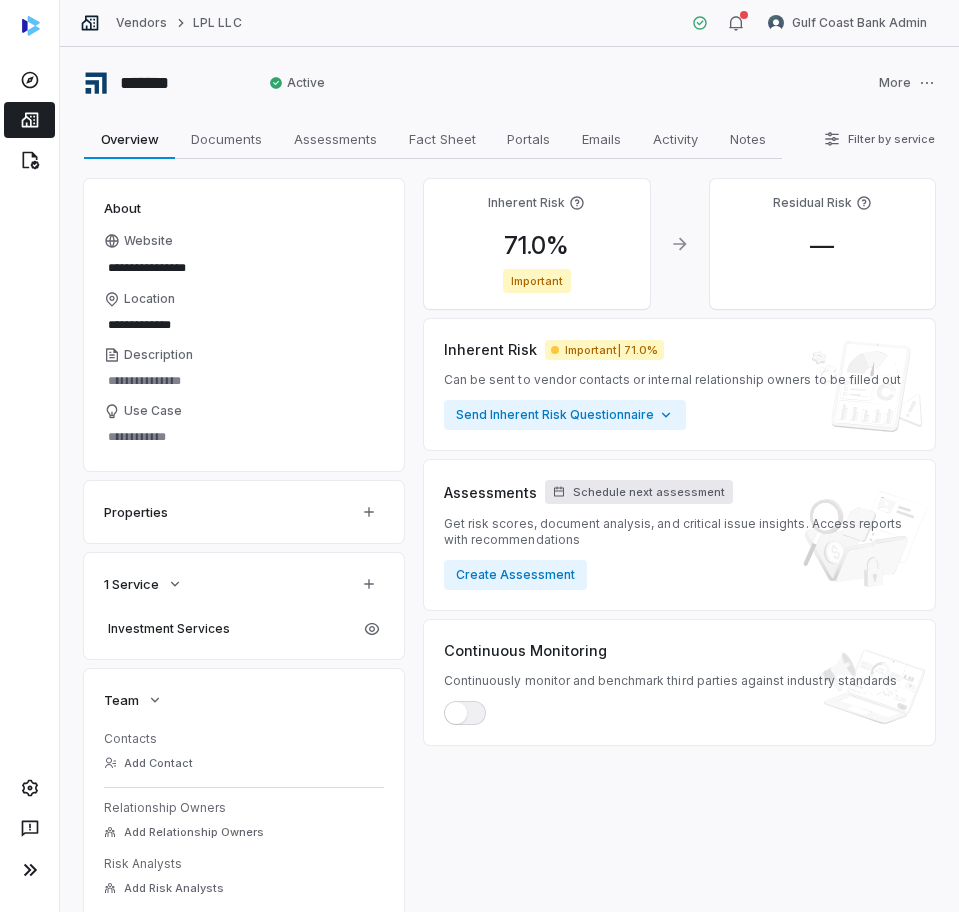 click on "Schedule next assessment" at bounding box center [649, 492] 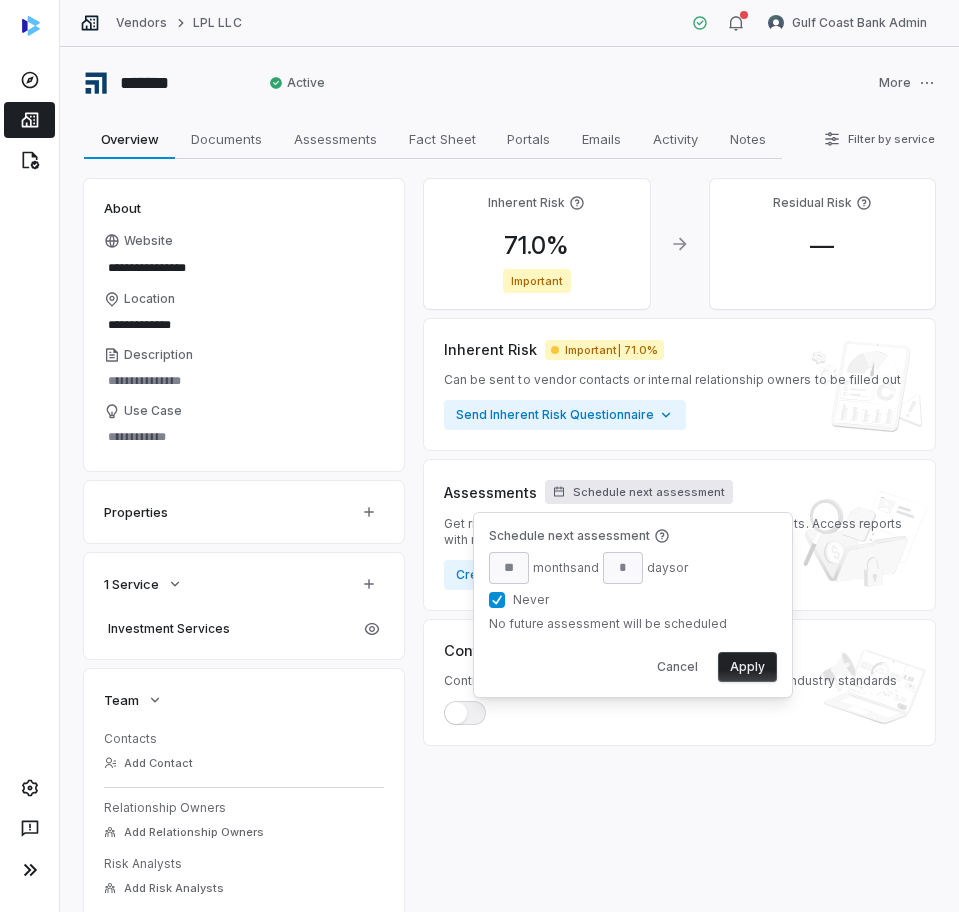 click on "Never" at bounding box center (497, 600) 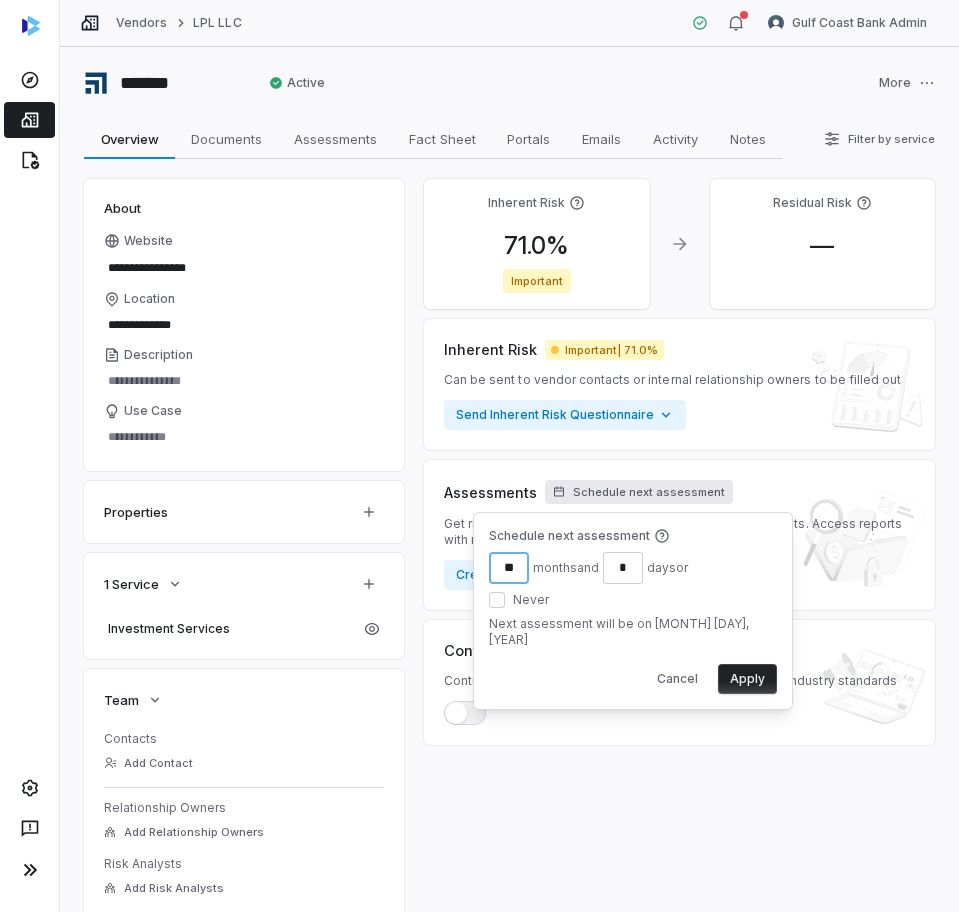 click on "**" at bounding box center (509, 568) 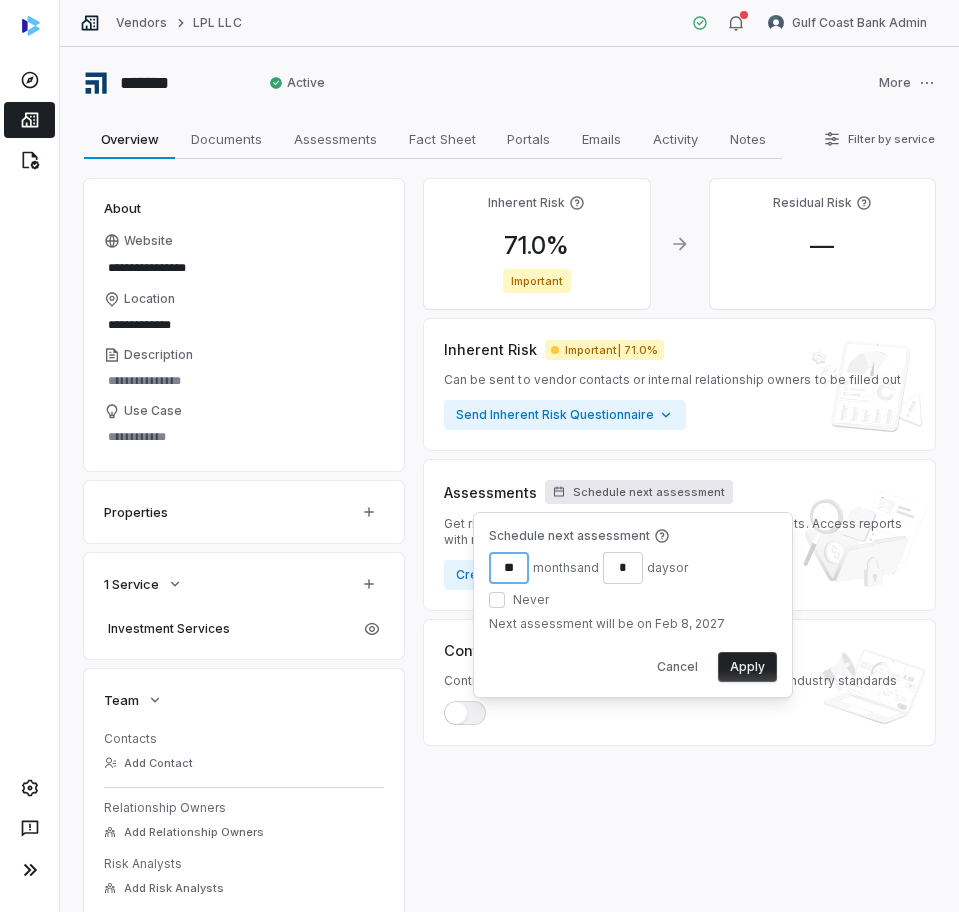 type on "**" 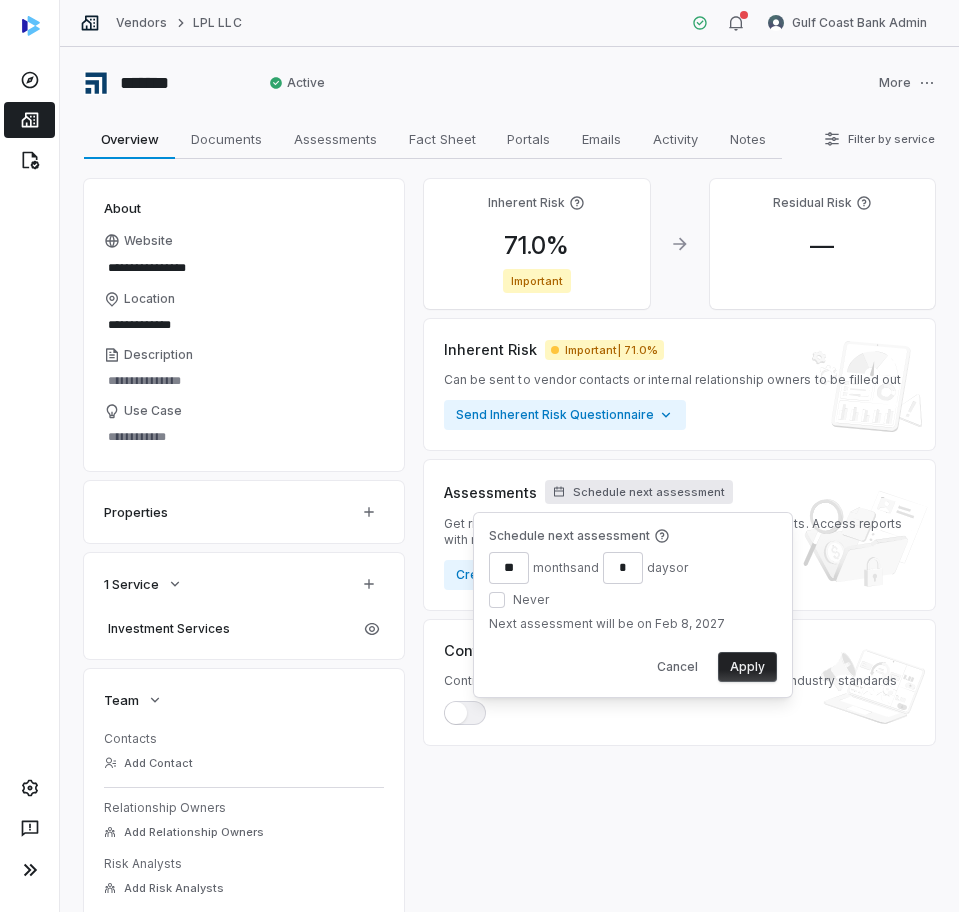 click on "Apply" at bounding box center [747, 667] 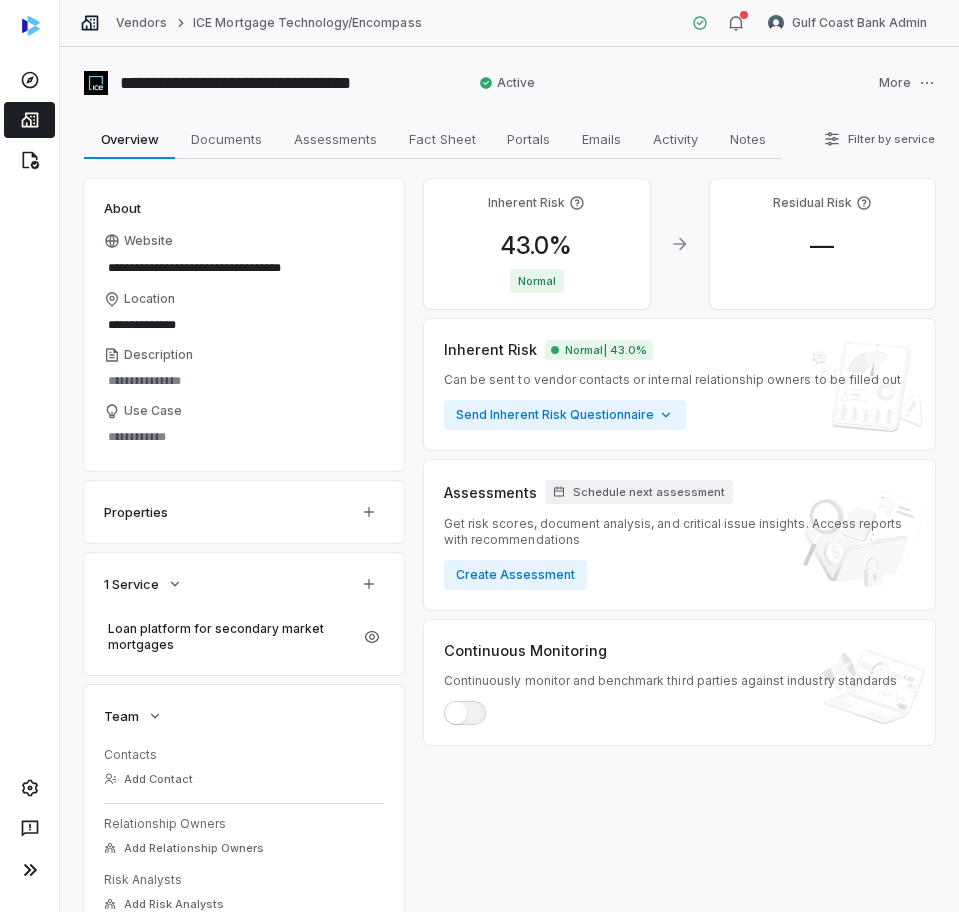 scroll, scrollTop: 0, scrollLeft: 0, axis: both 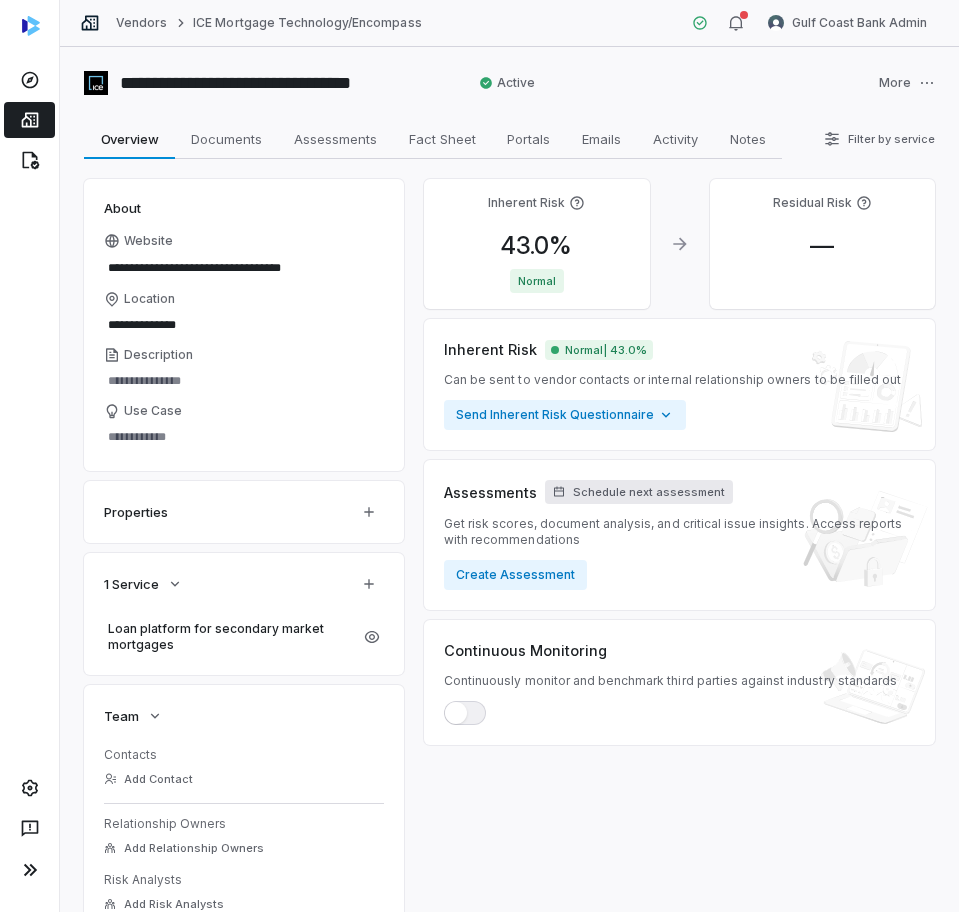 click on "Schedule next assessment" at bounding box center [649, 492] 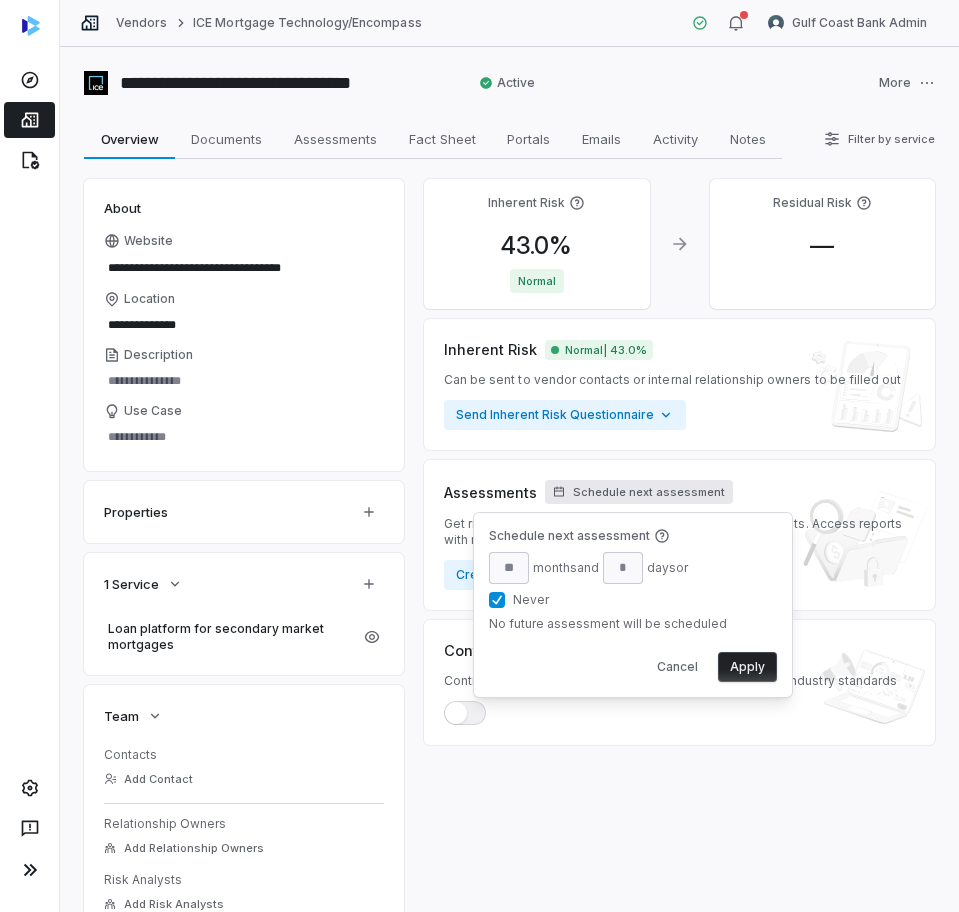 click on "Schedule next assessment month s  and   day s  or   Never No future assessment will be scheduled" at bounding box center [633, 582] 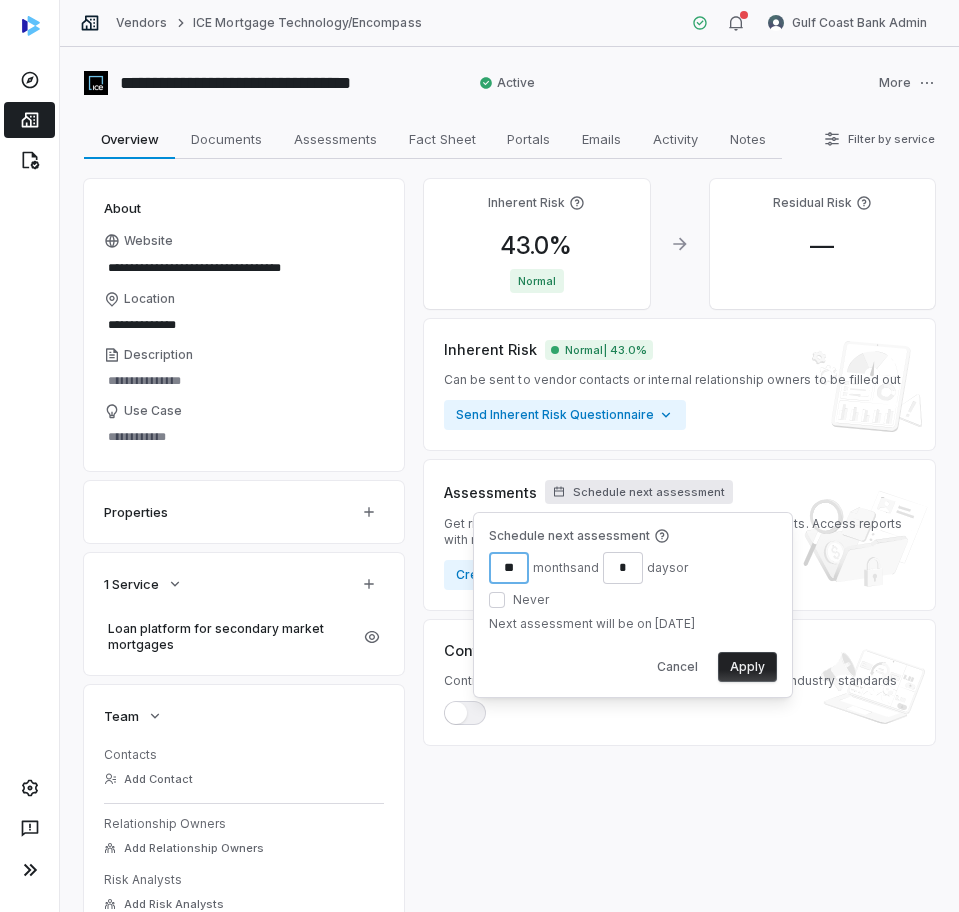 click on "**" at bounding box center (509, 568) 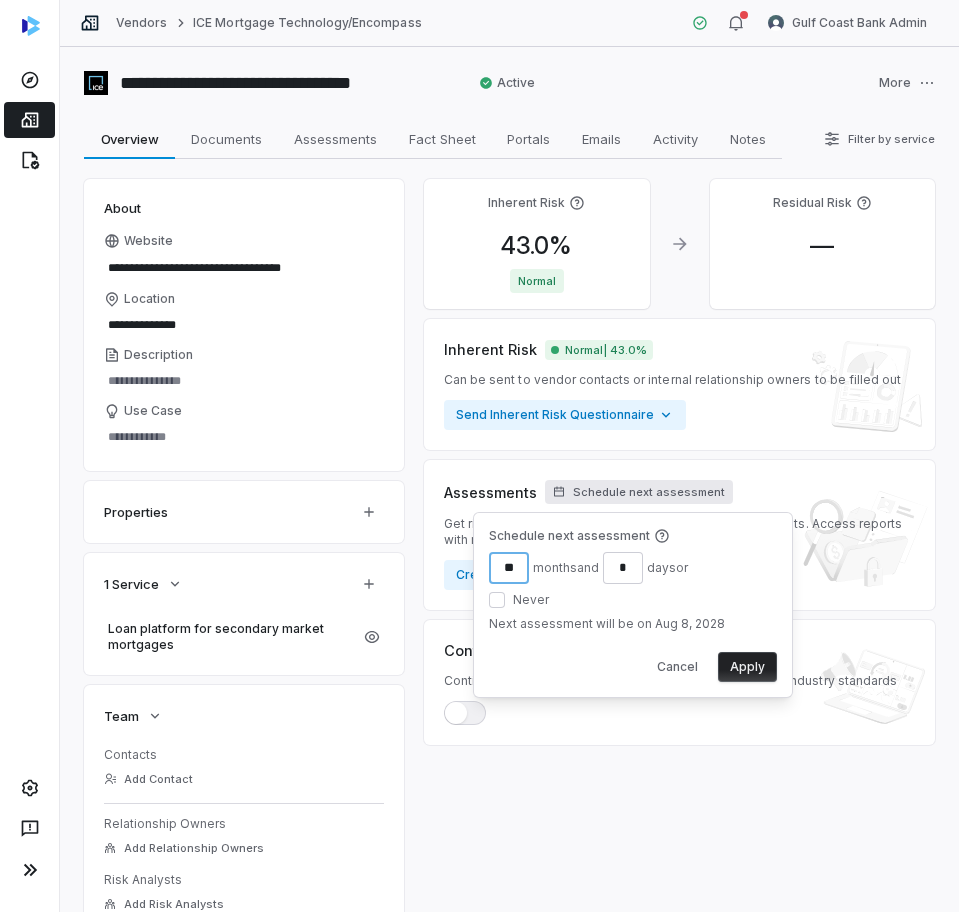type on "**" 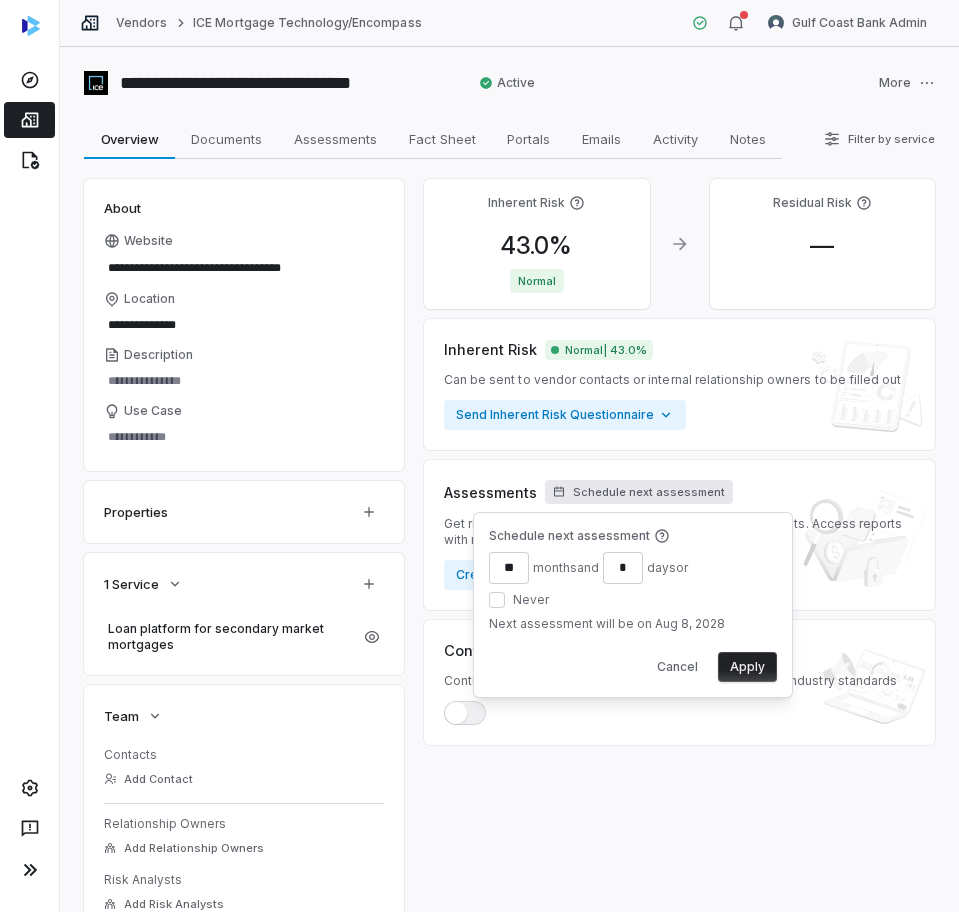 click on "Apply" at bounding box center [747, 667] 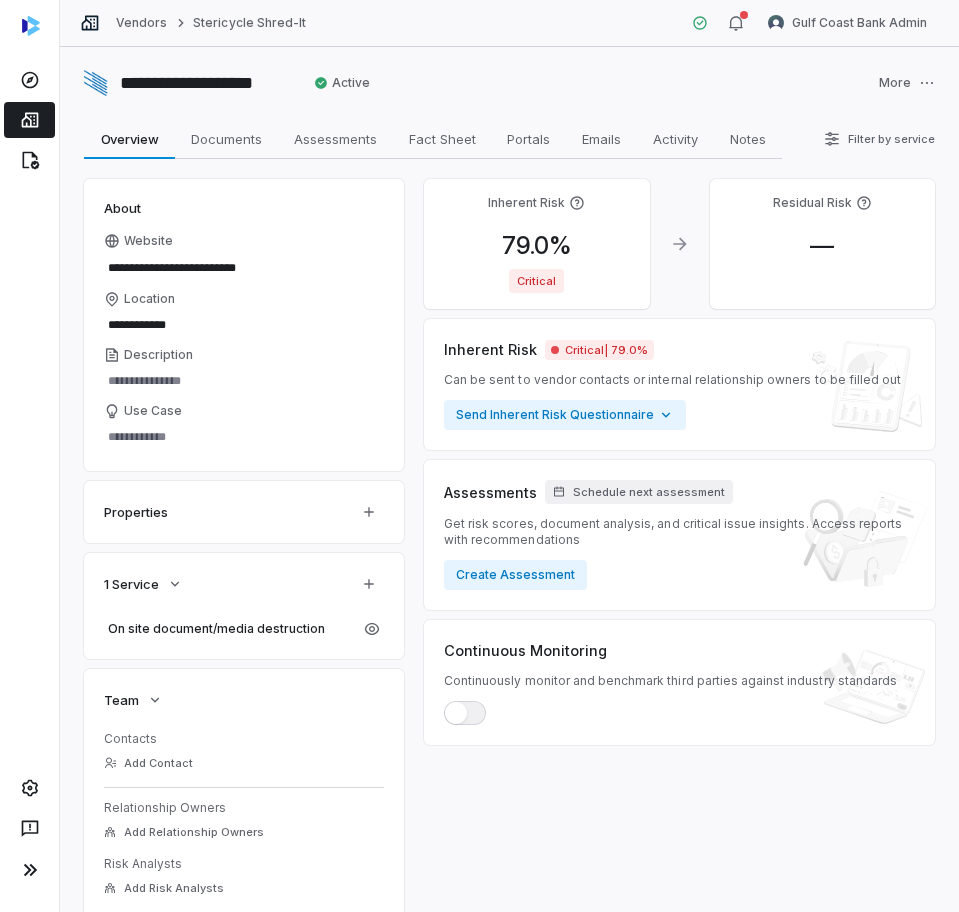 scroll, scrollTop: 0, scrollLeft: 0, axis: both 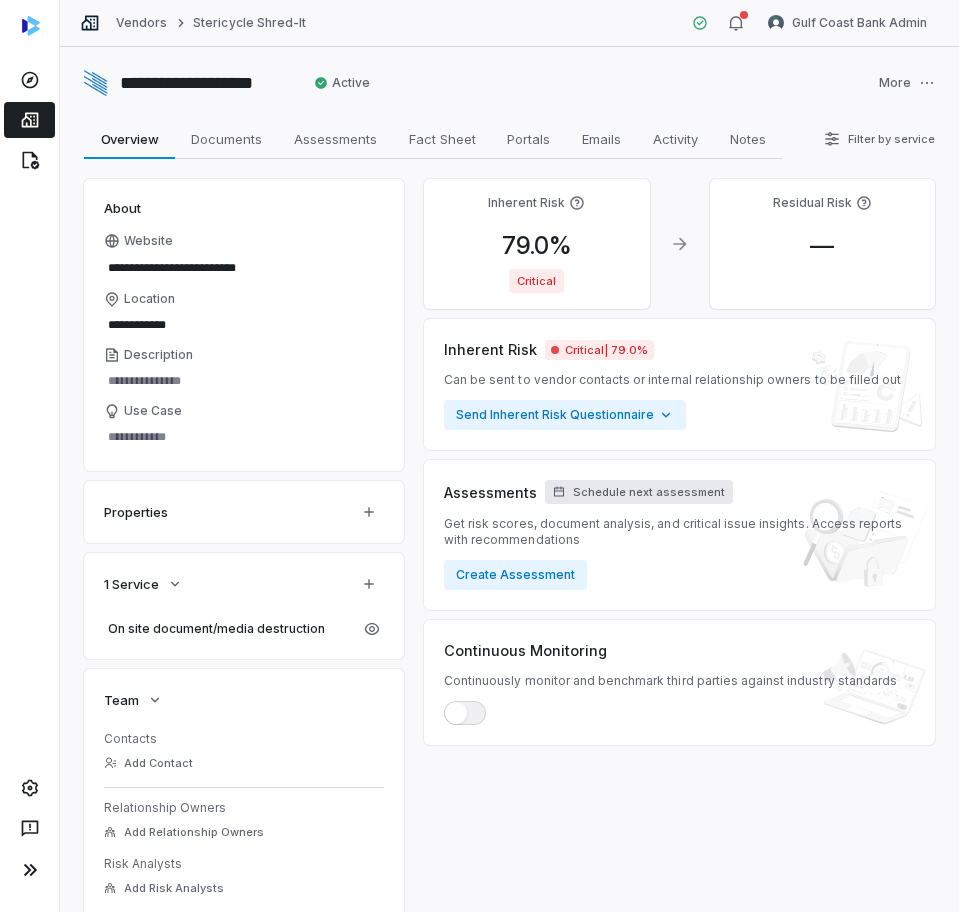 click on "Schedule next assessment" at bounding box center [649, 492] 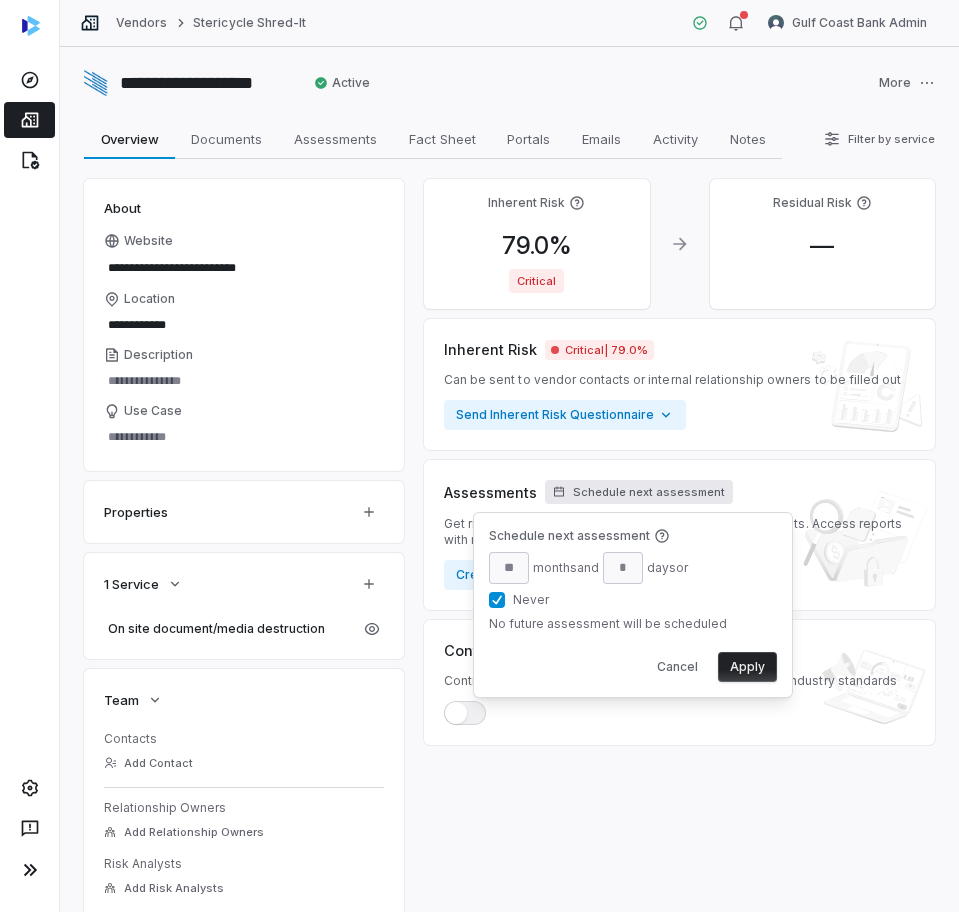 click on "Never" at bounding box center (590, 600) 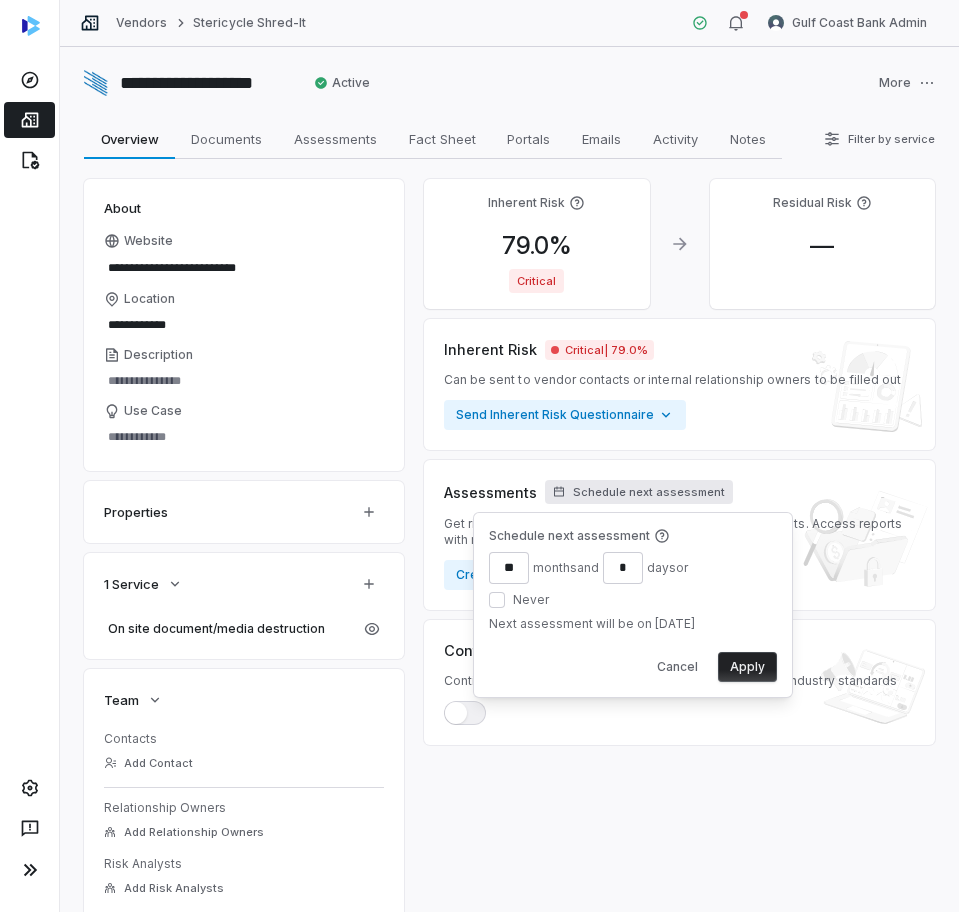 click on "Never" at bounding box center [497, 600] 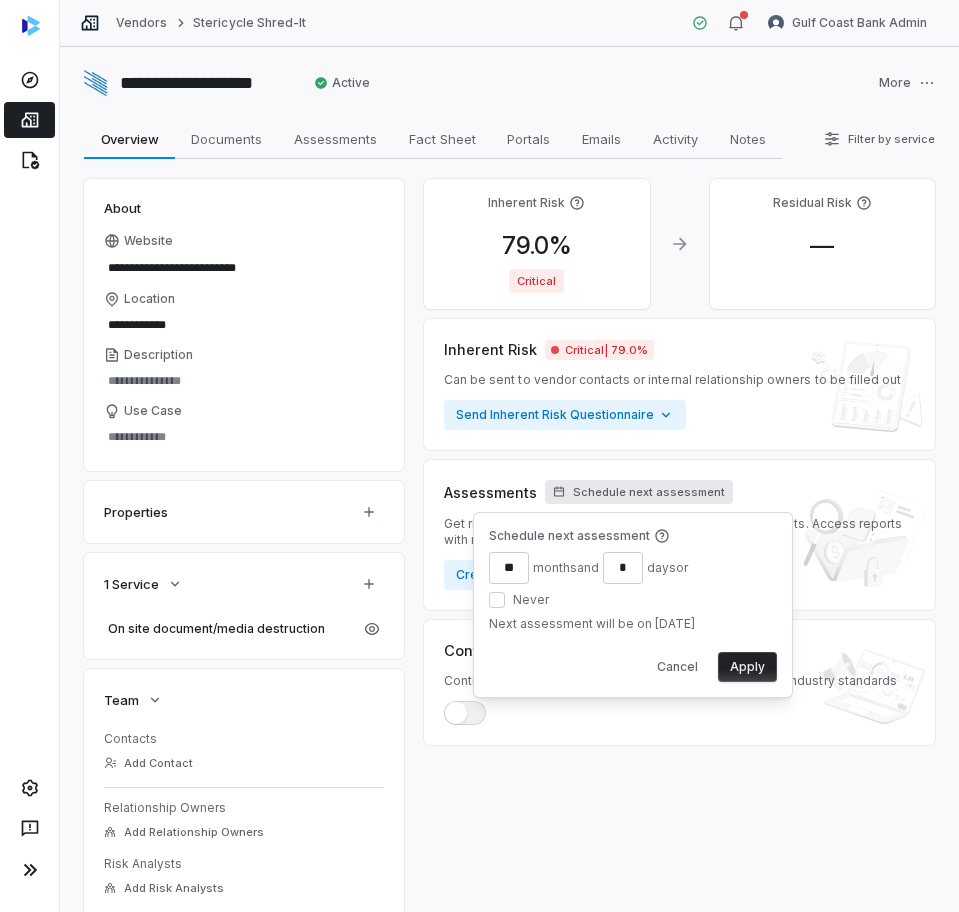 type 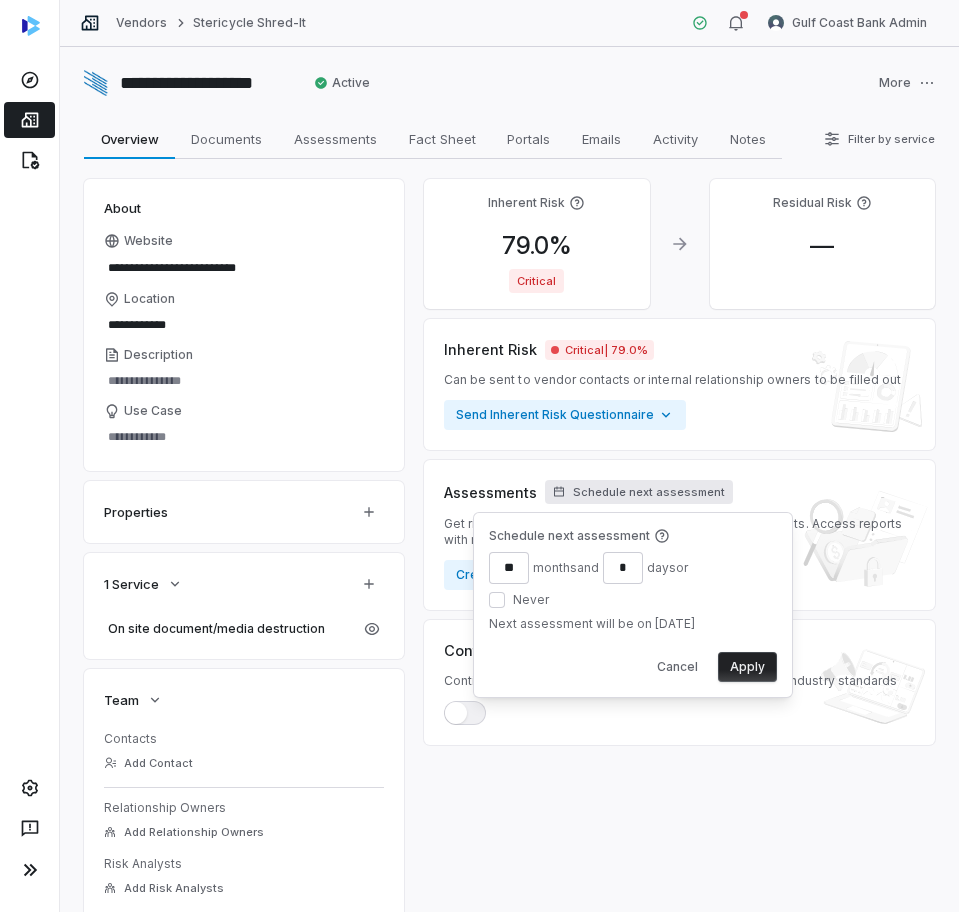 type 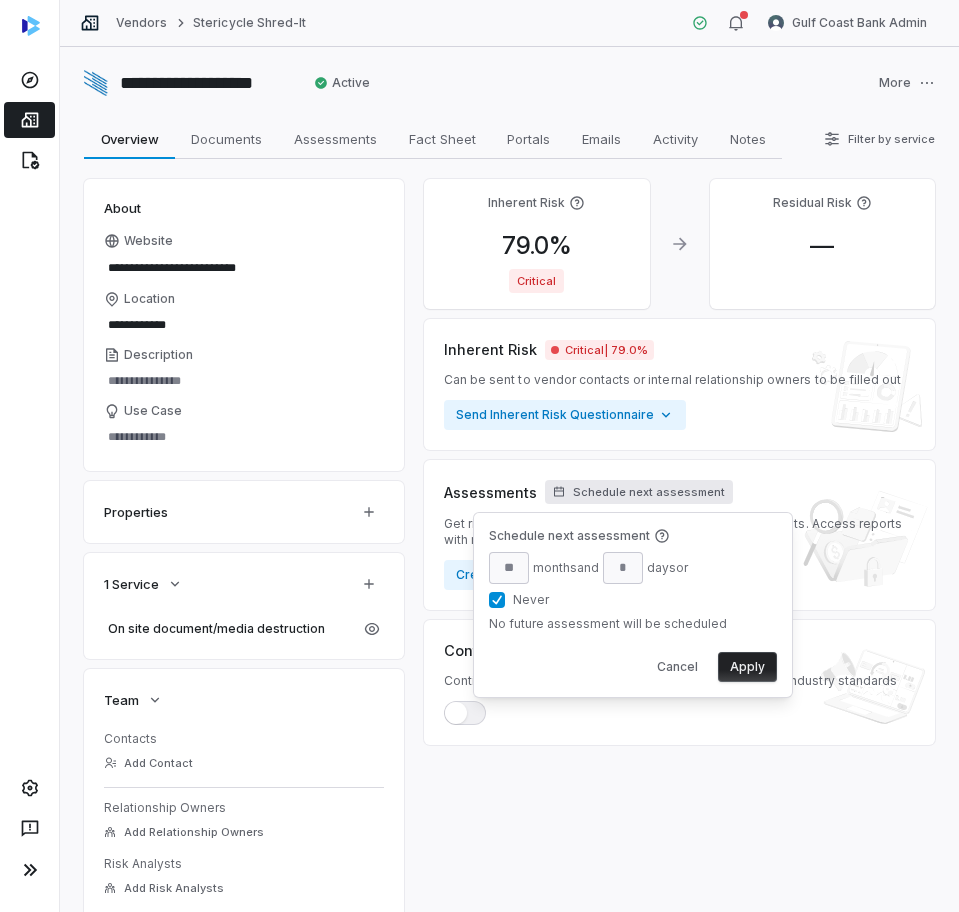 click on "Never" at bounding box center [497, 600] 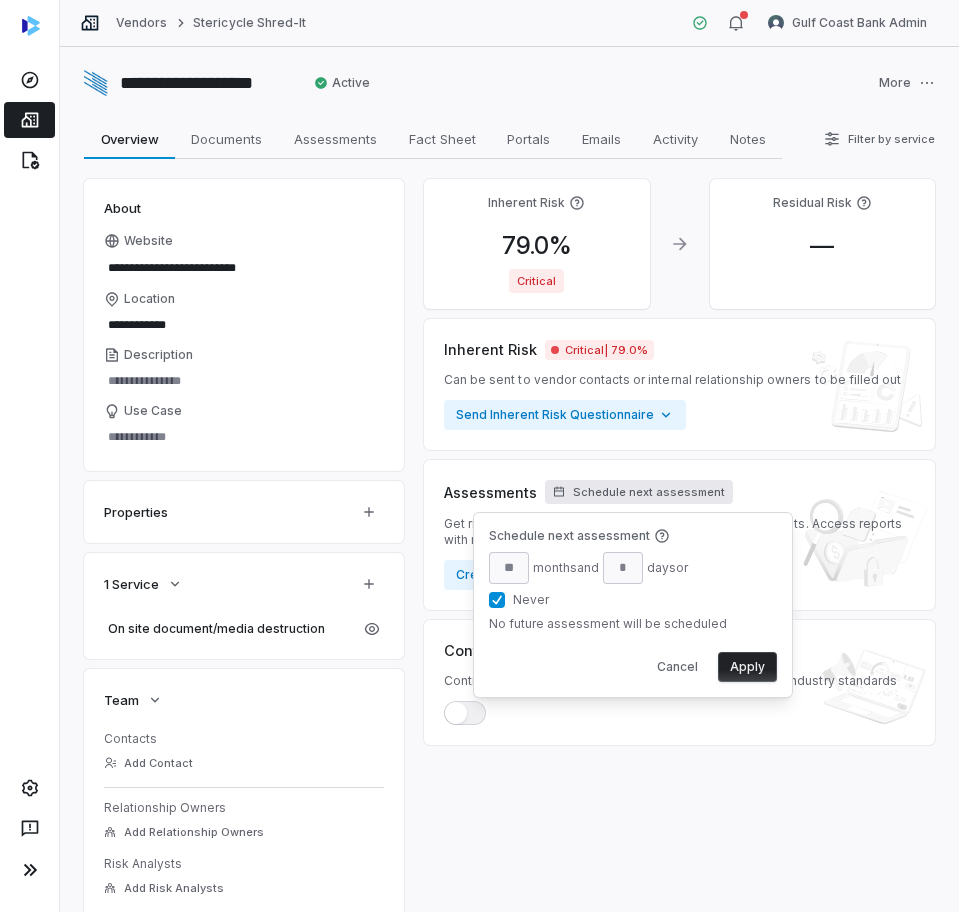 type on "**" 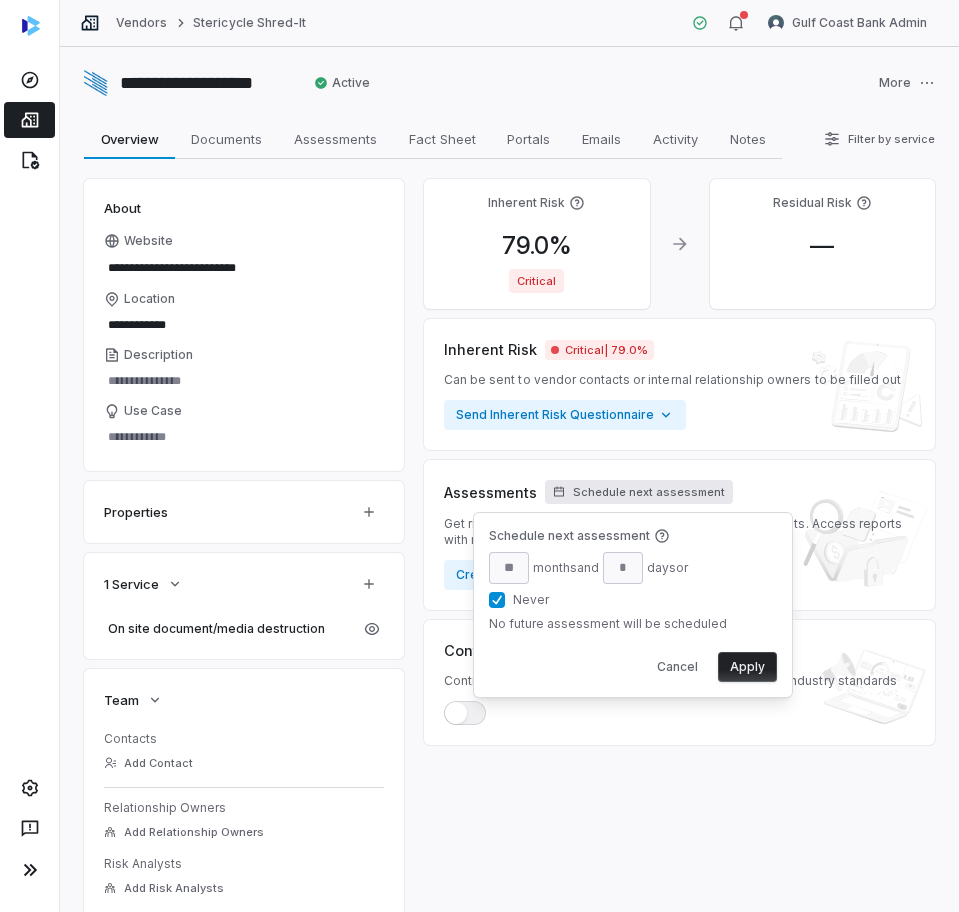 type on "*" 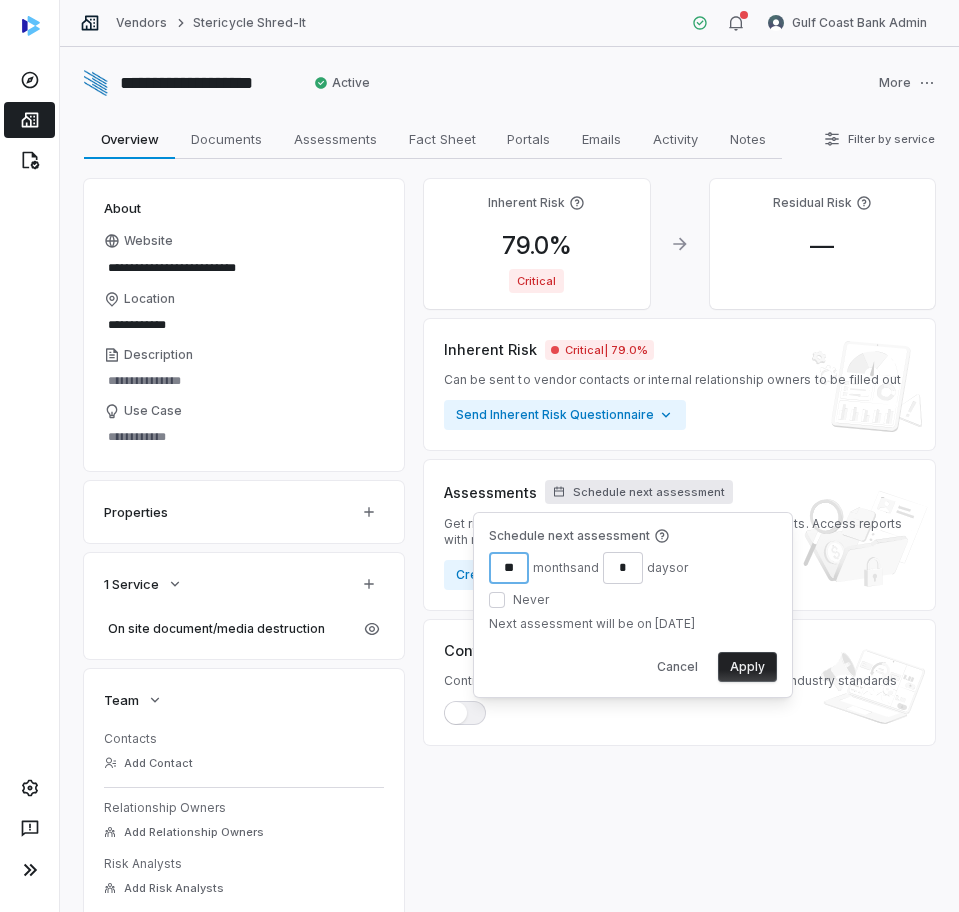 click on "**" at bounding box center (509, 568) 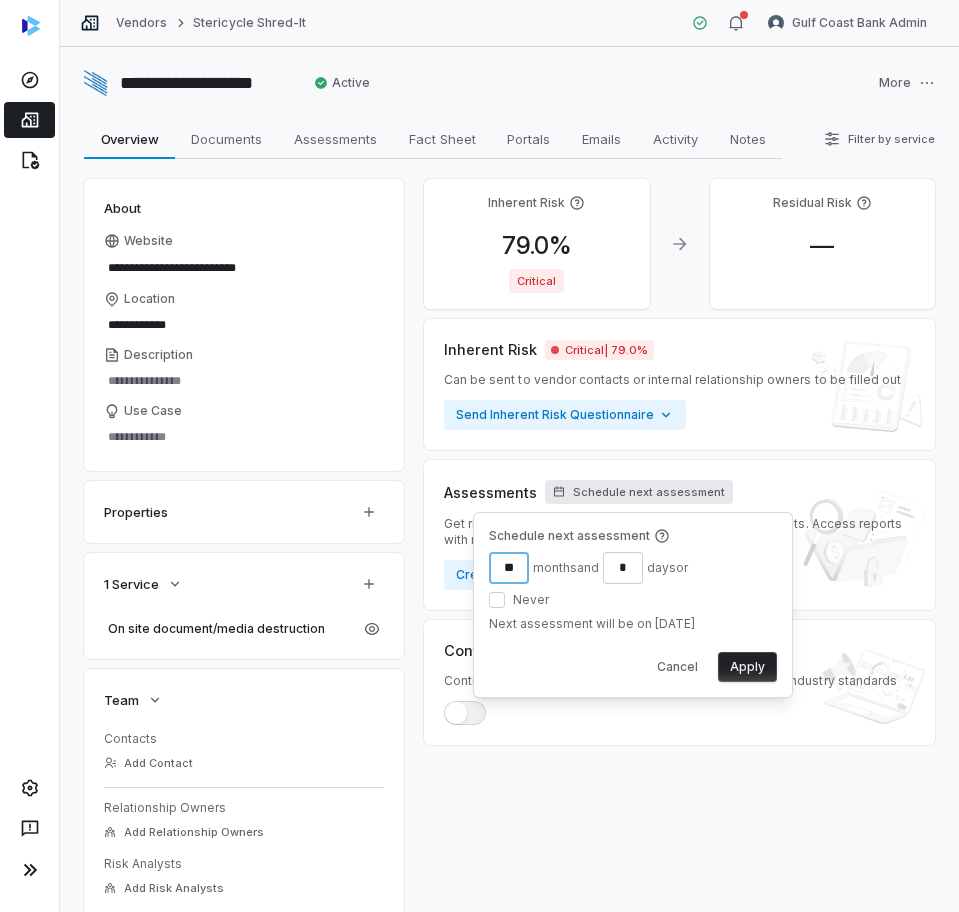 click on "**" at bounding box center (509, 568) 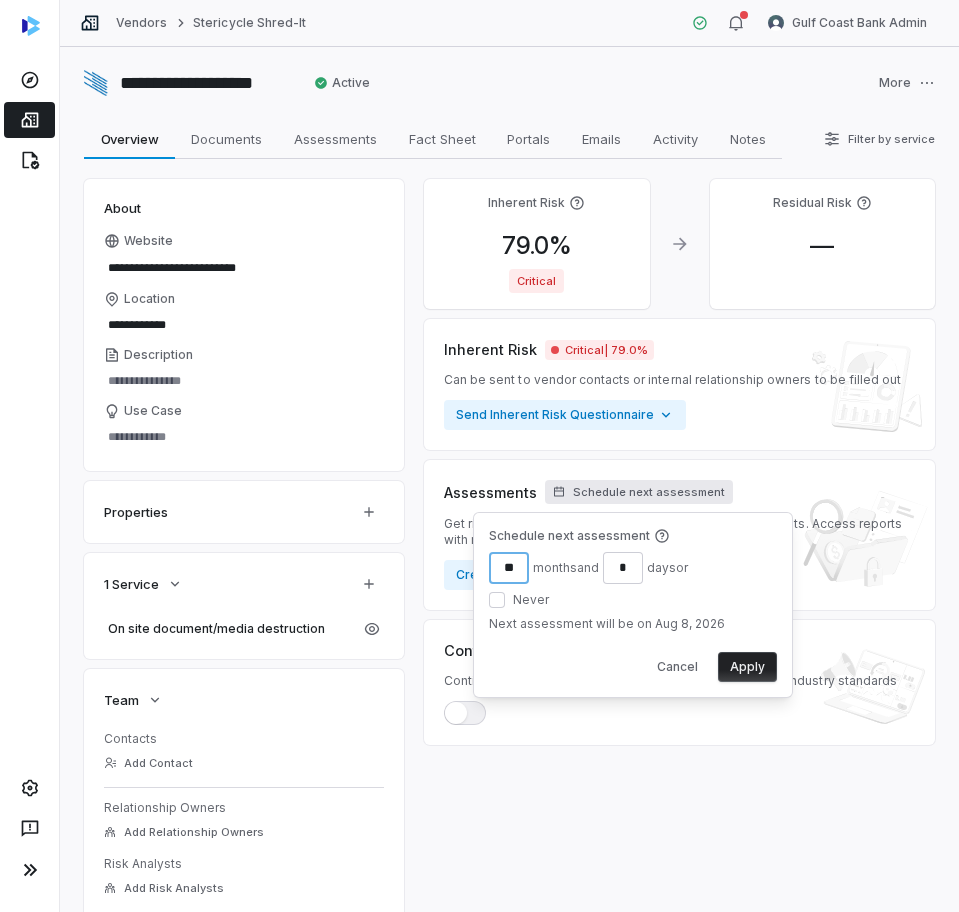 type on "**" 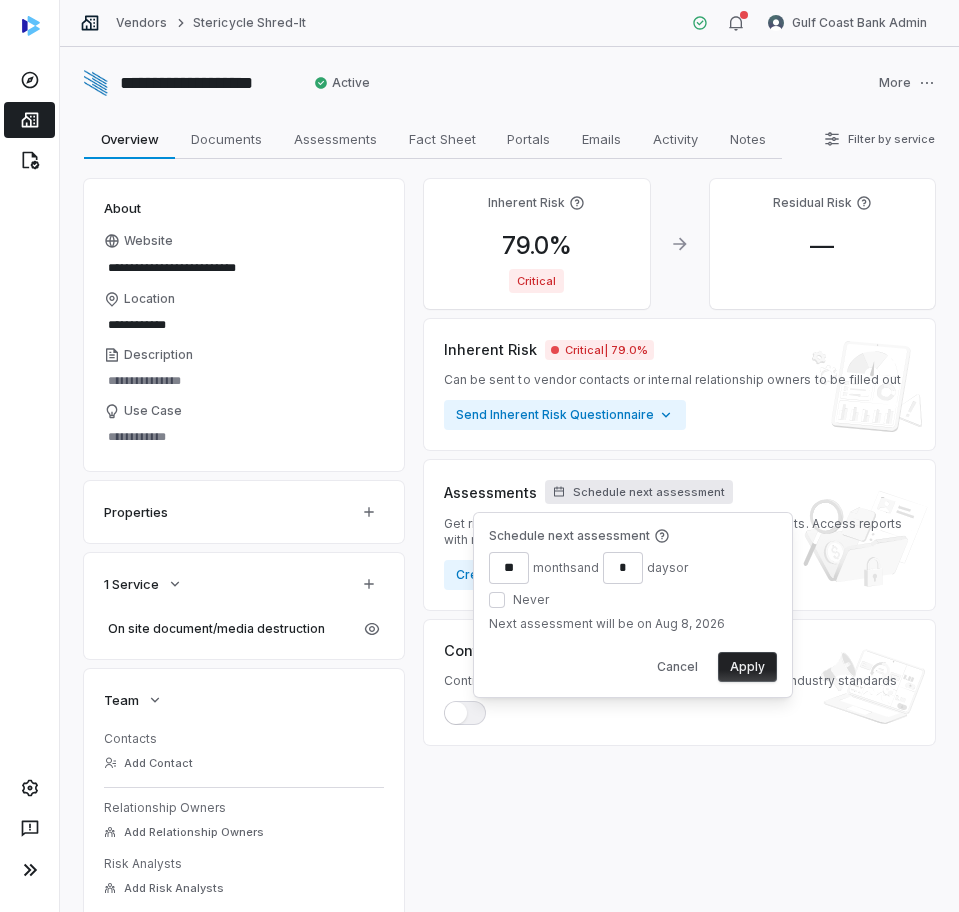 click on "Apply" at bounding box center [747, 667] 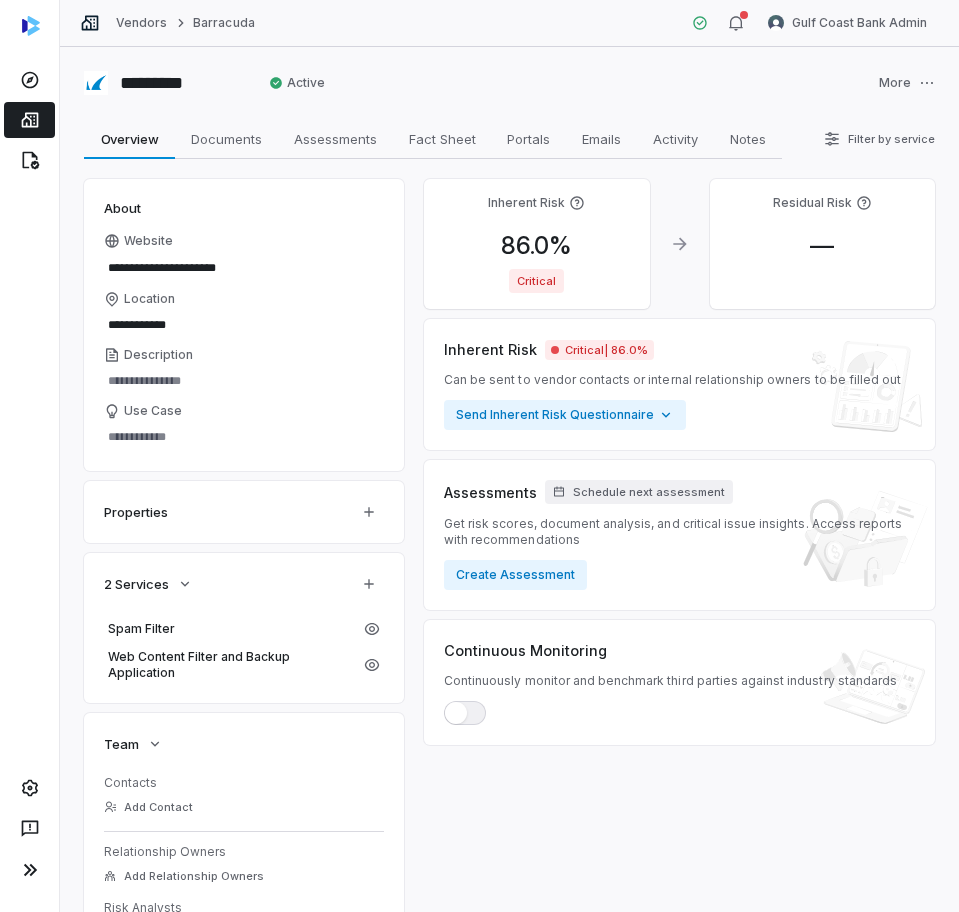scroll, scrollTop: 0, scrollLeft: 0, axis: both 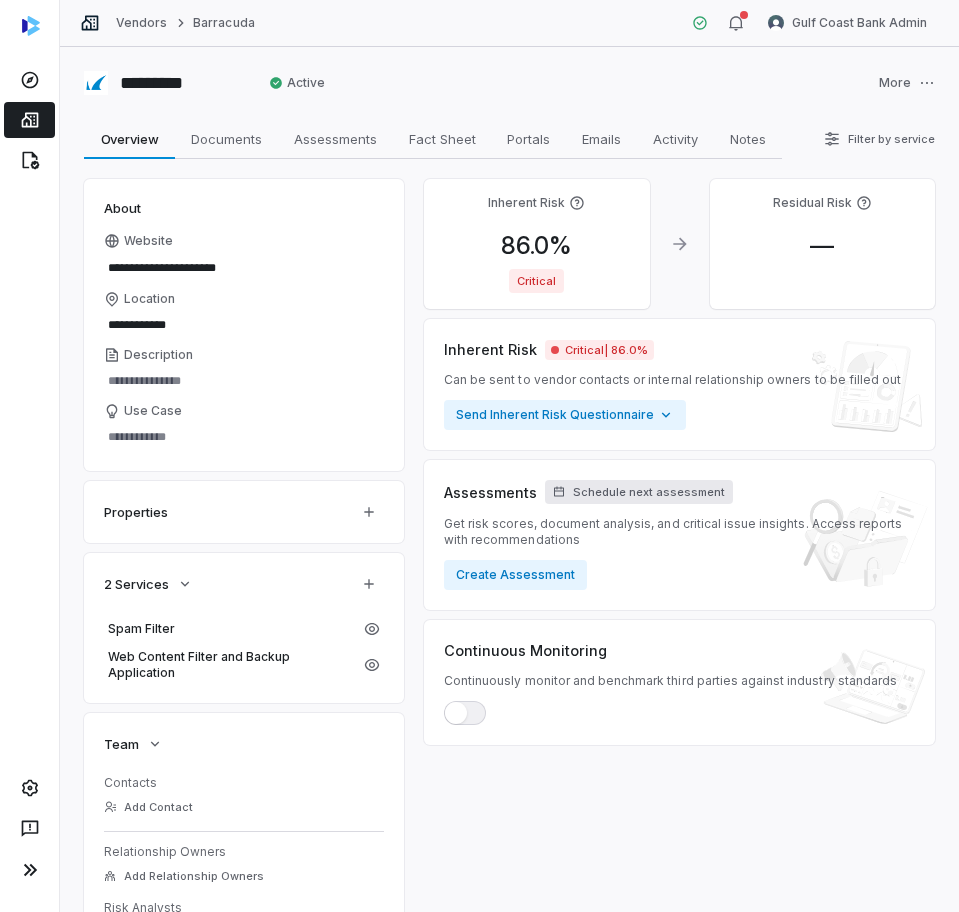 click on "Schedule next assessment" at bounding box center [649, 492] 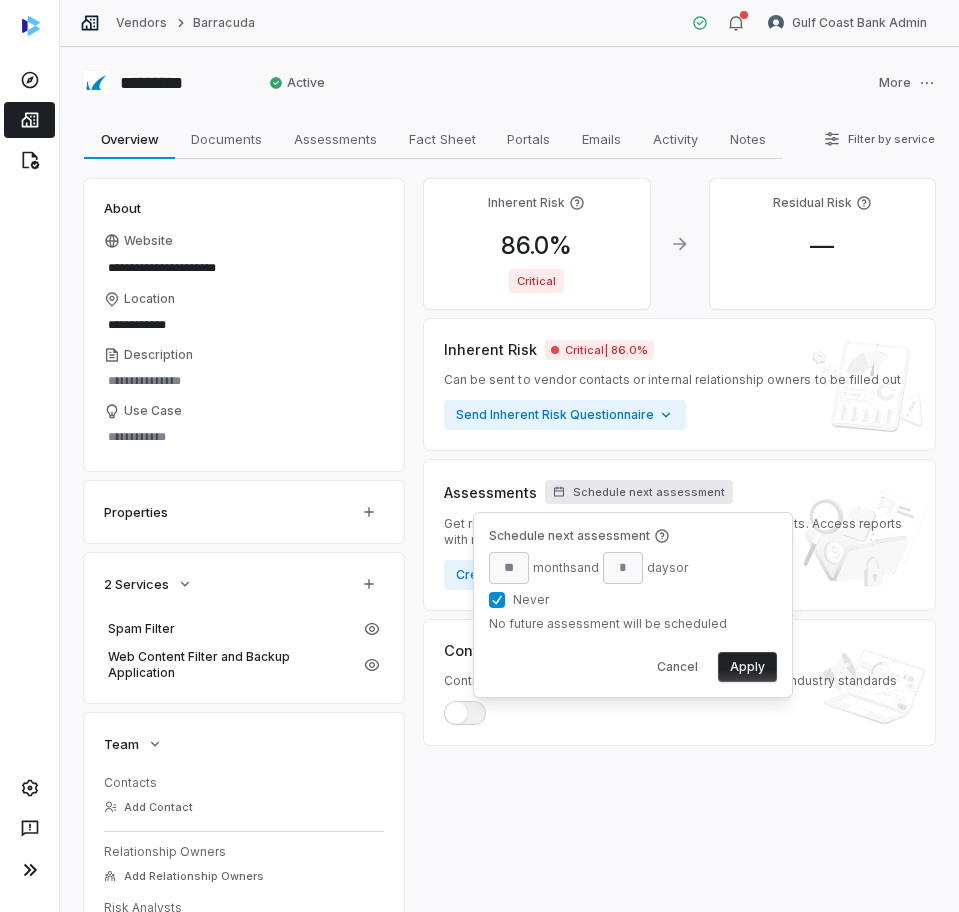 click on "Never" at bounding box center (497, 600) 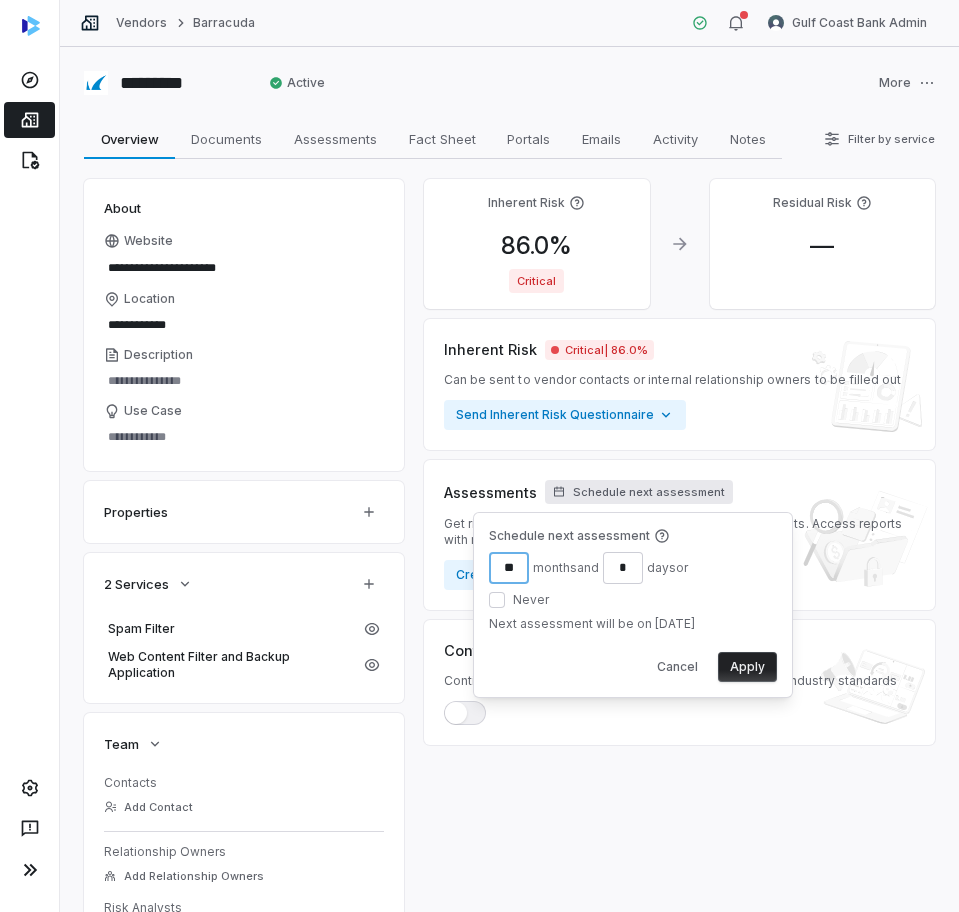 click on "**" at bounding box center [509, 568] 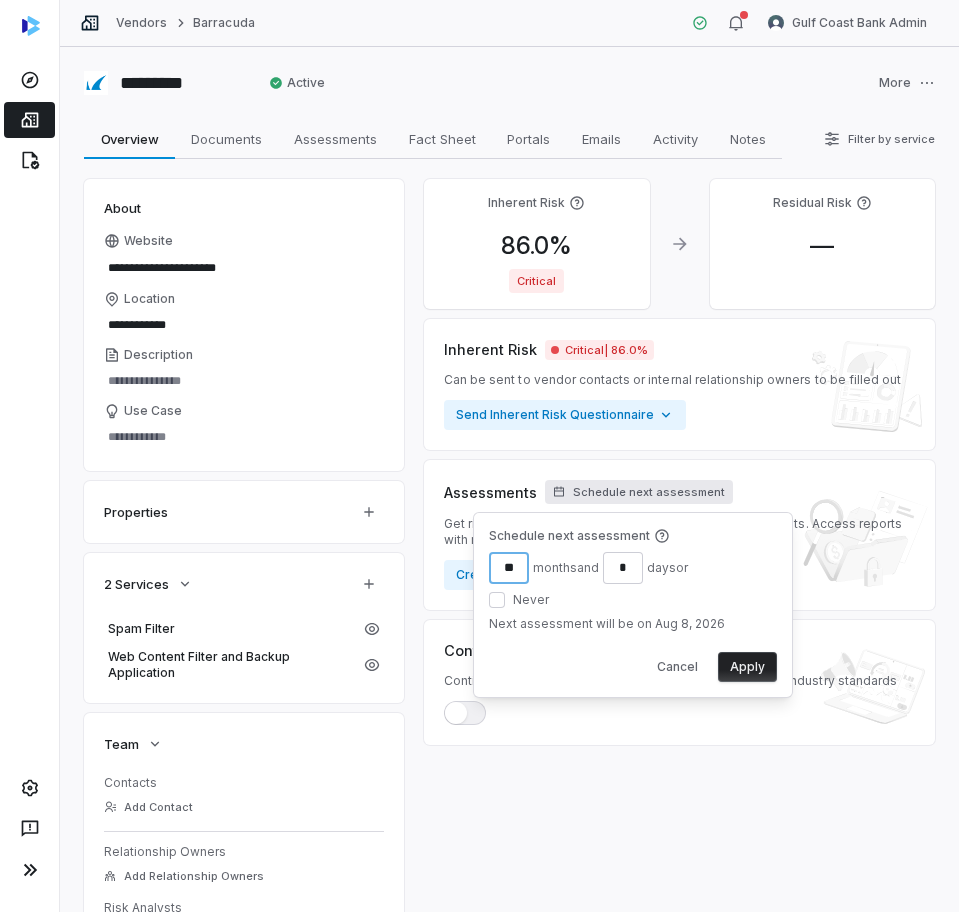 type on "**" 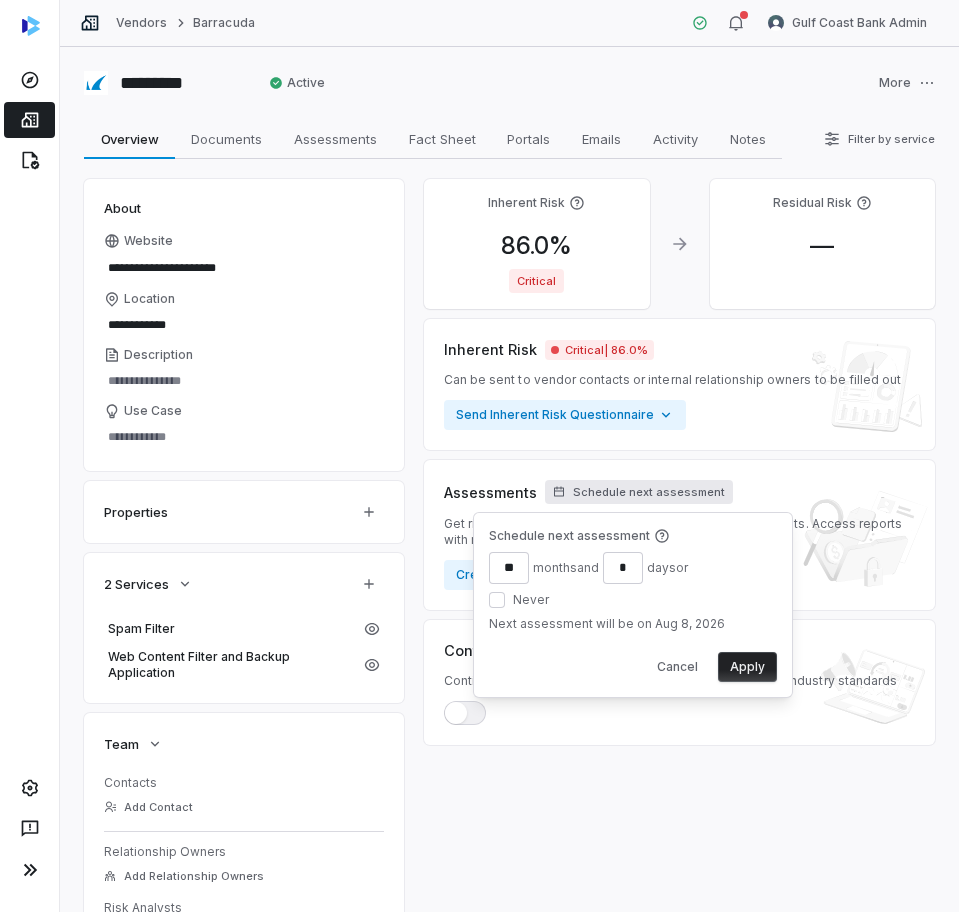 click on "Apply" at bounding box center (747, 667) 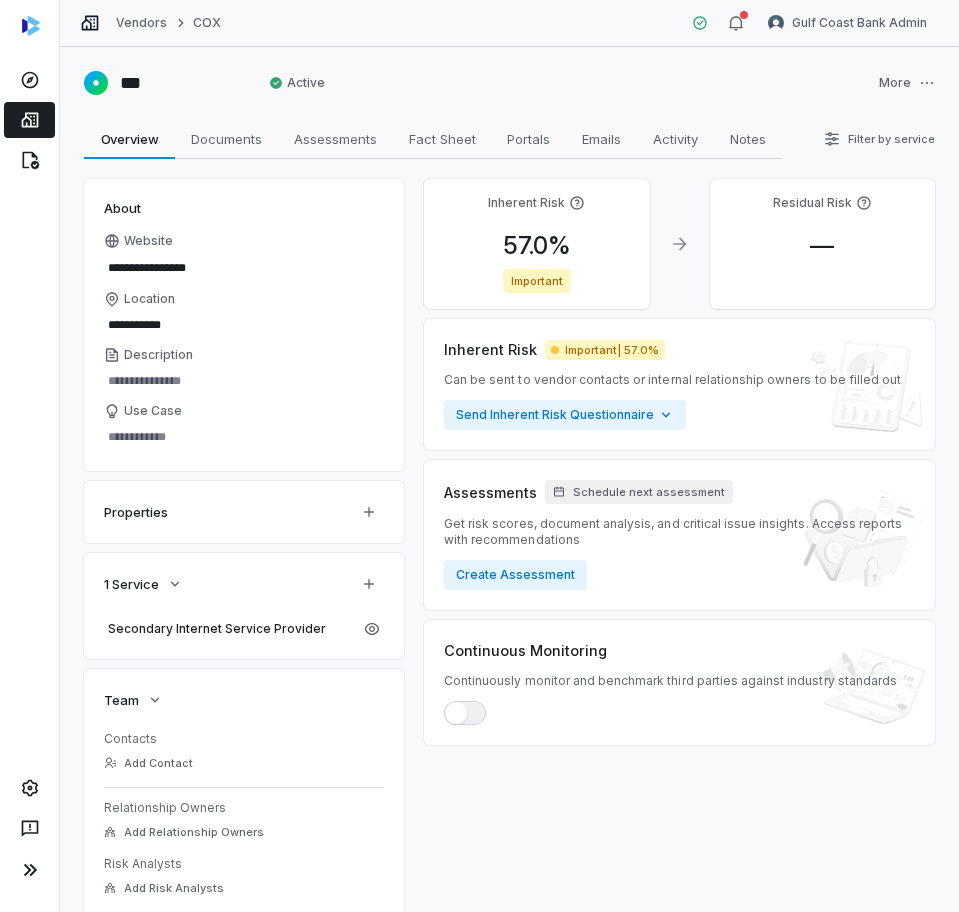 scroll, scrollTop: 0, scrollLeft: 0, axis: both 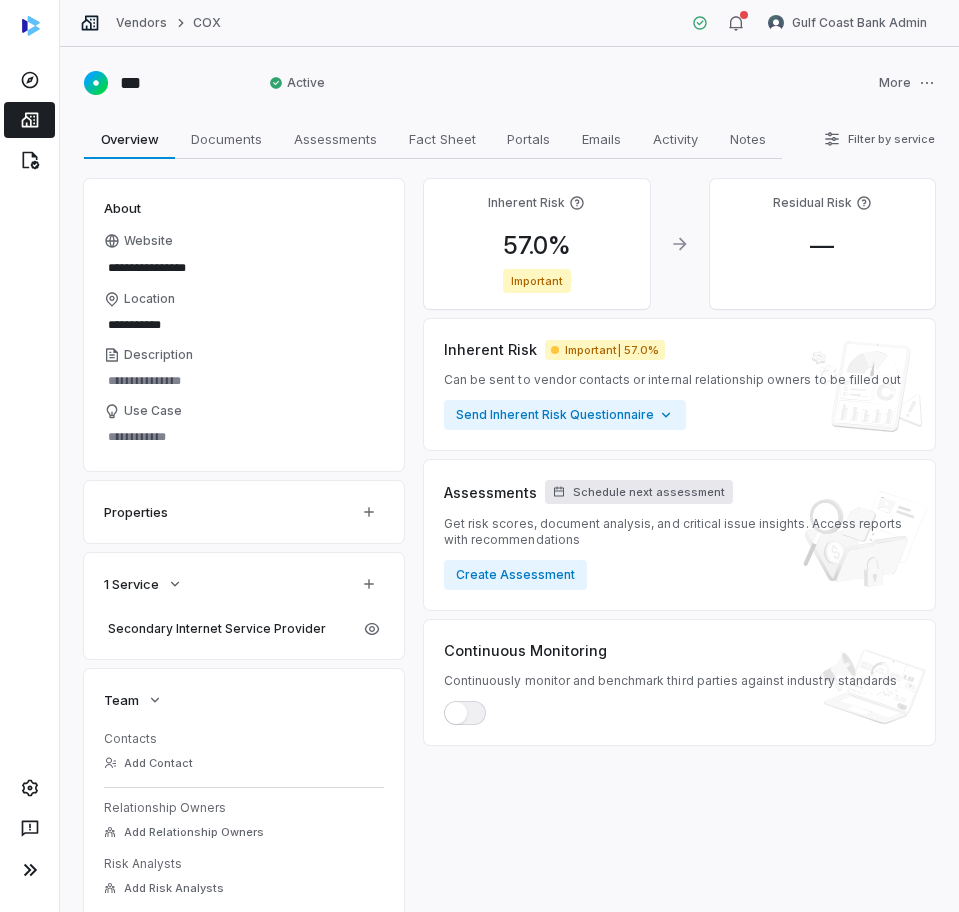 click on "Schedule next assessment" at bounding box center (649, 492) 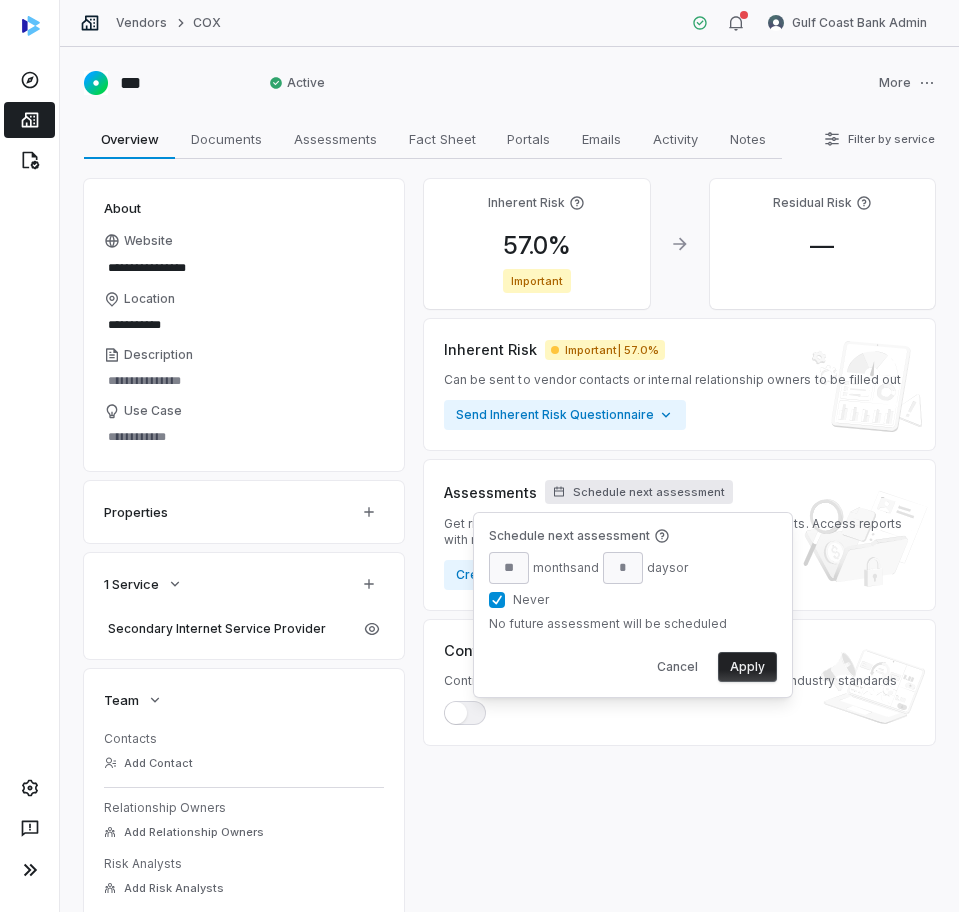 click on "Never" at bounding box center [590, 600] 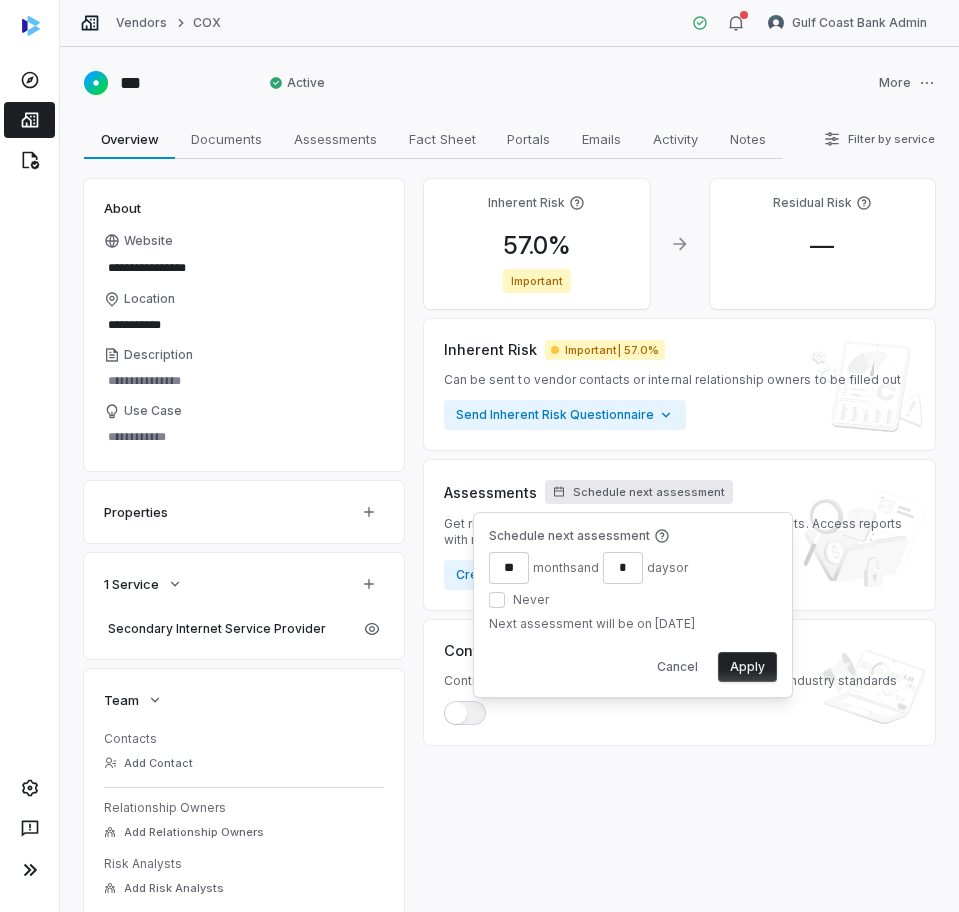 click on "Never" at bounding box center (497, 600) 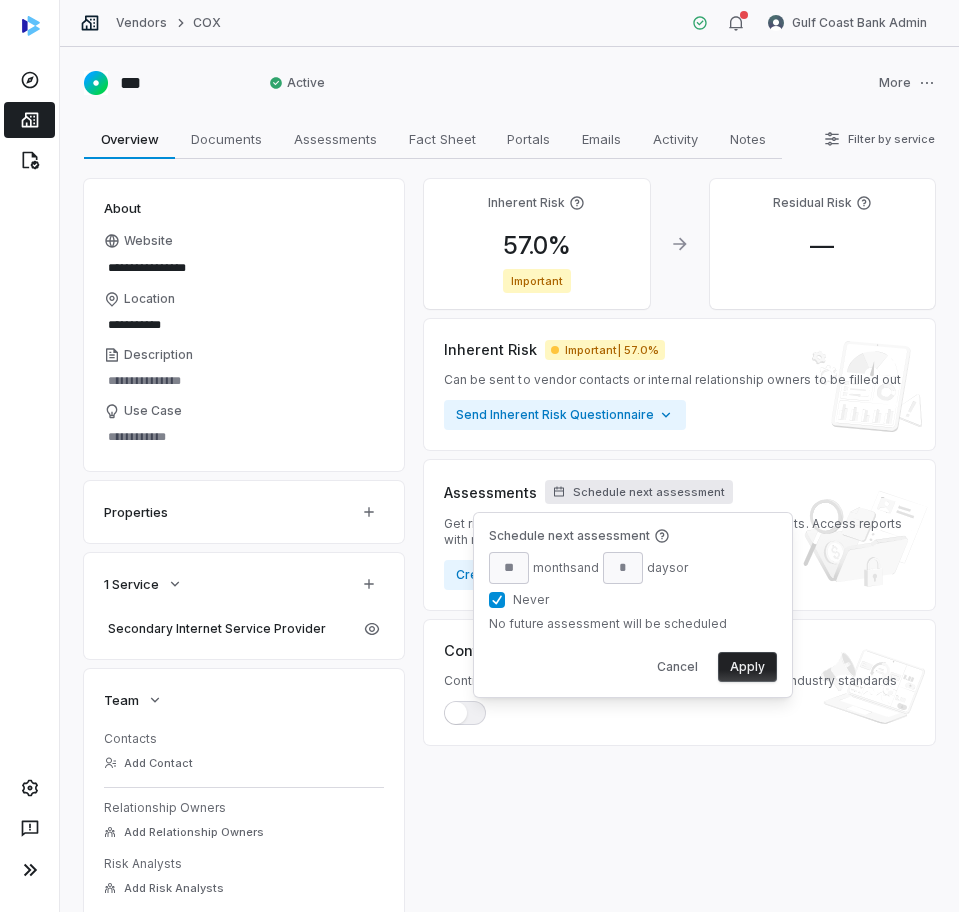 click on "Never" at bounding box center [497, 600] 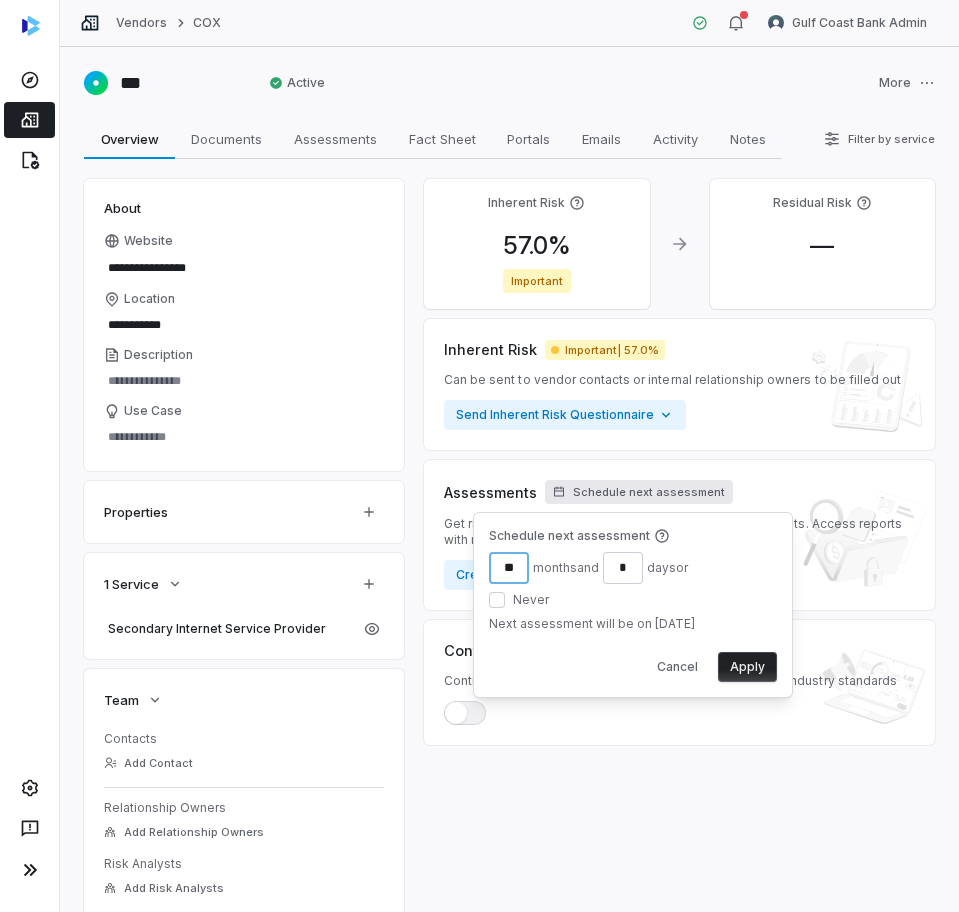 click on "**" at bounding box center [509, 568] 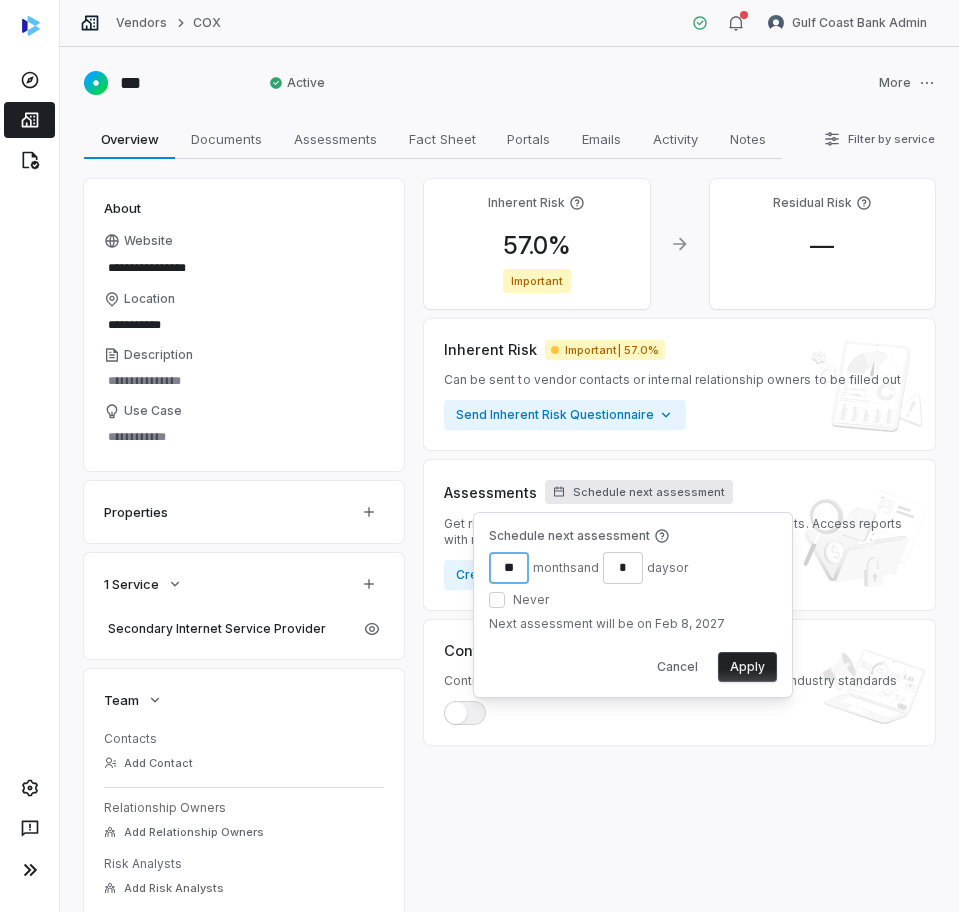 type on "**" 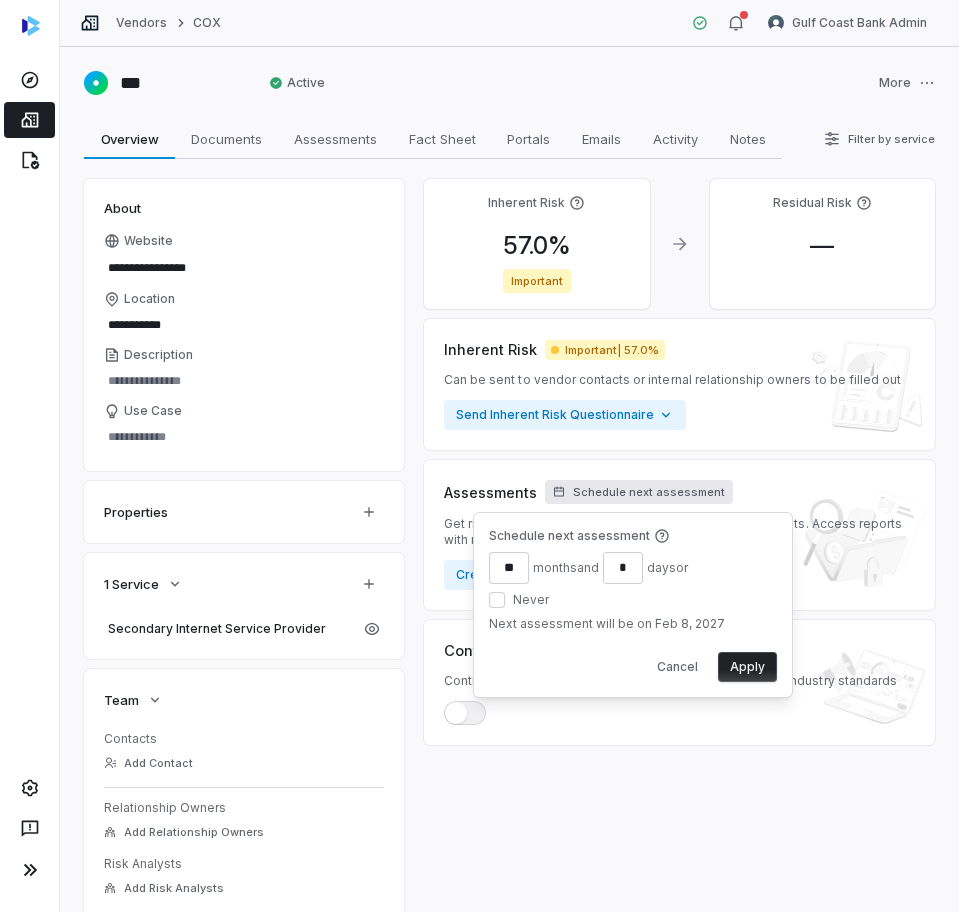 click on "Apply" at bounding box center [747, 667] 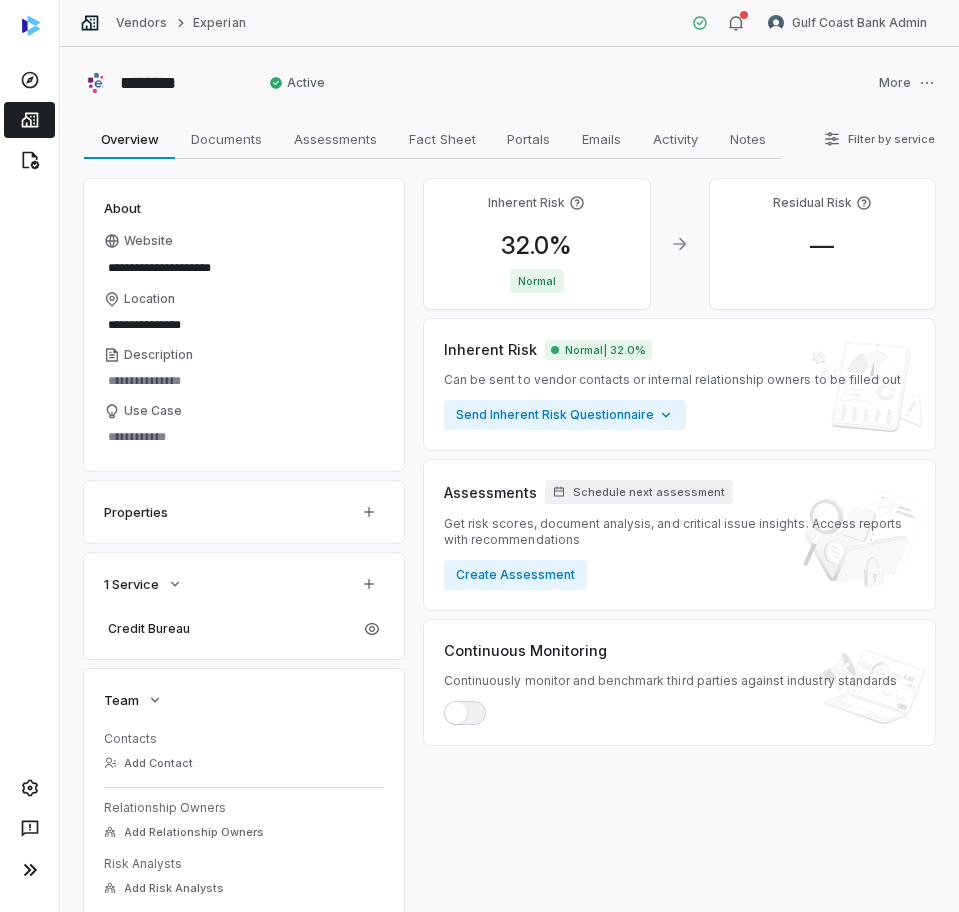 scroll, scrollTop: 0, scrollLeft: 0, axis: both 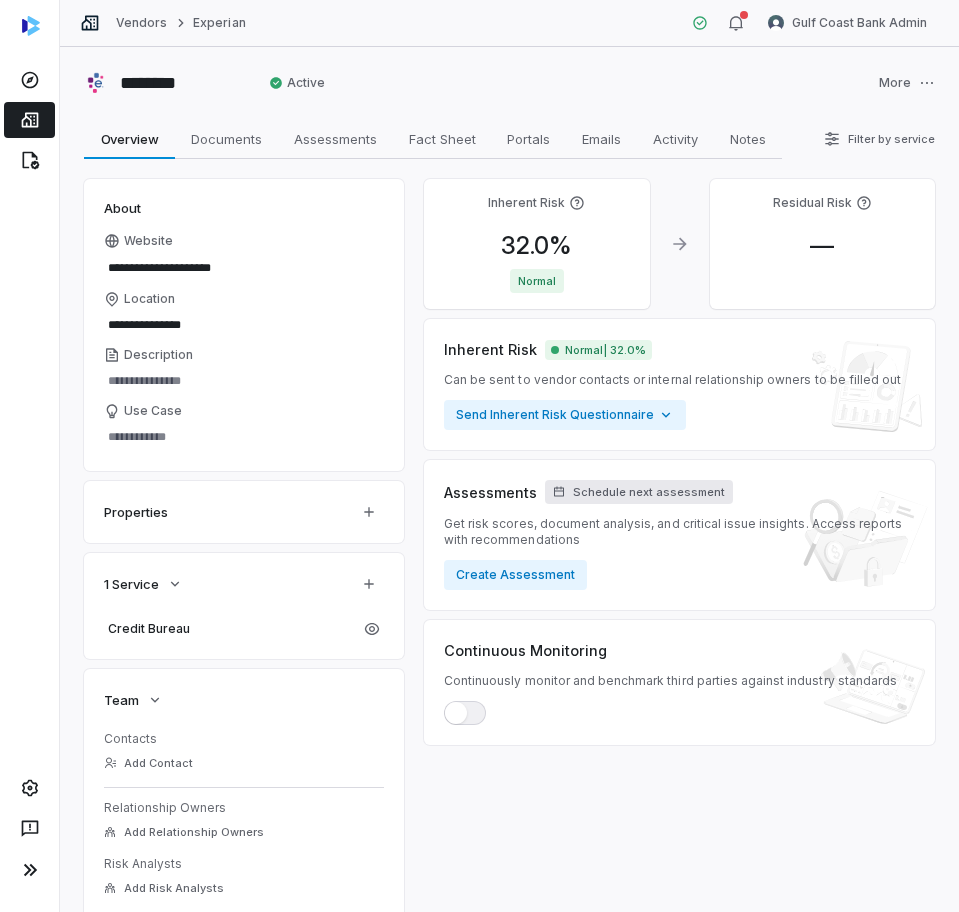 click on "Schedule next assessment" at bounding box center (639, 492) 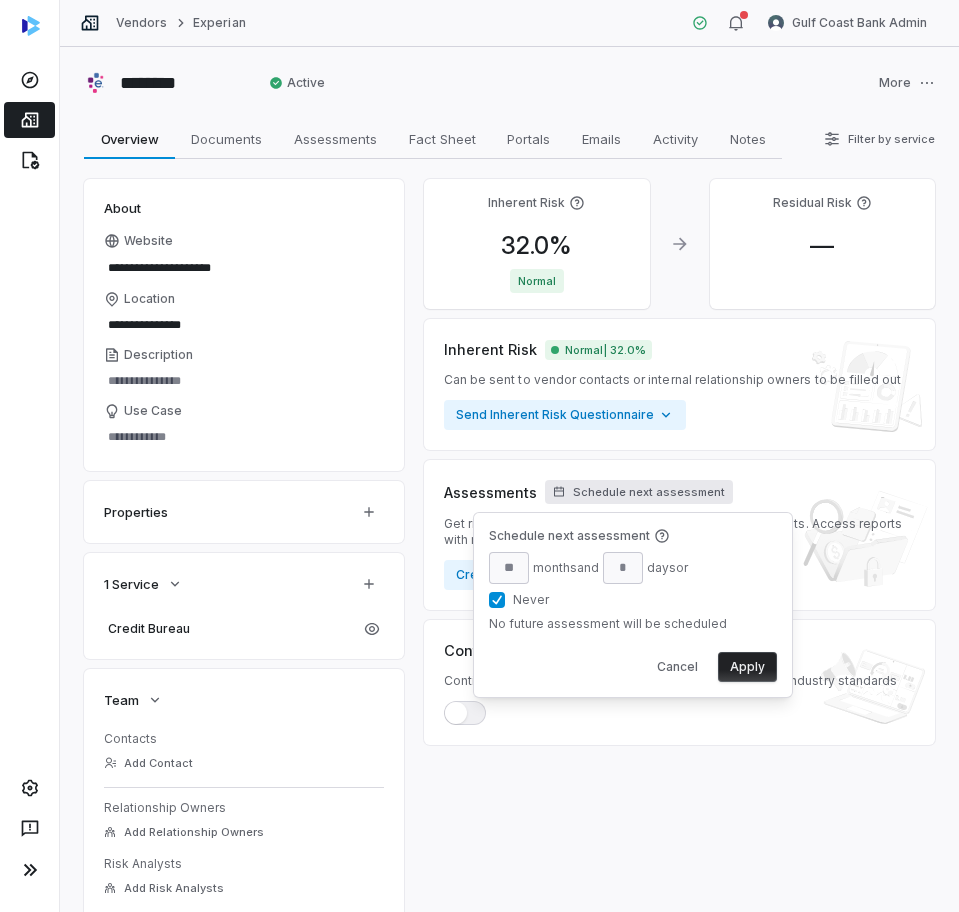click on "Never" at bounding box center (590, 600) 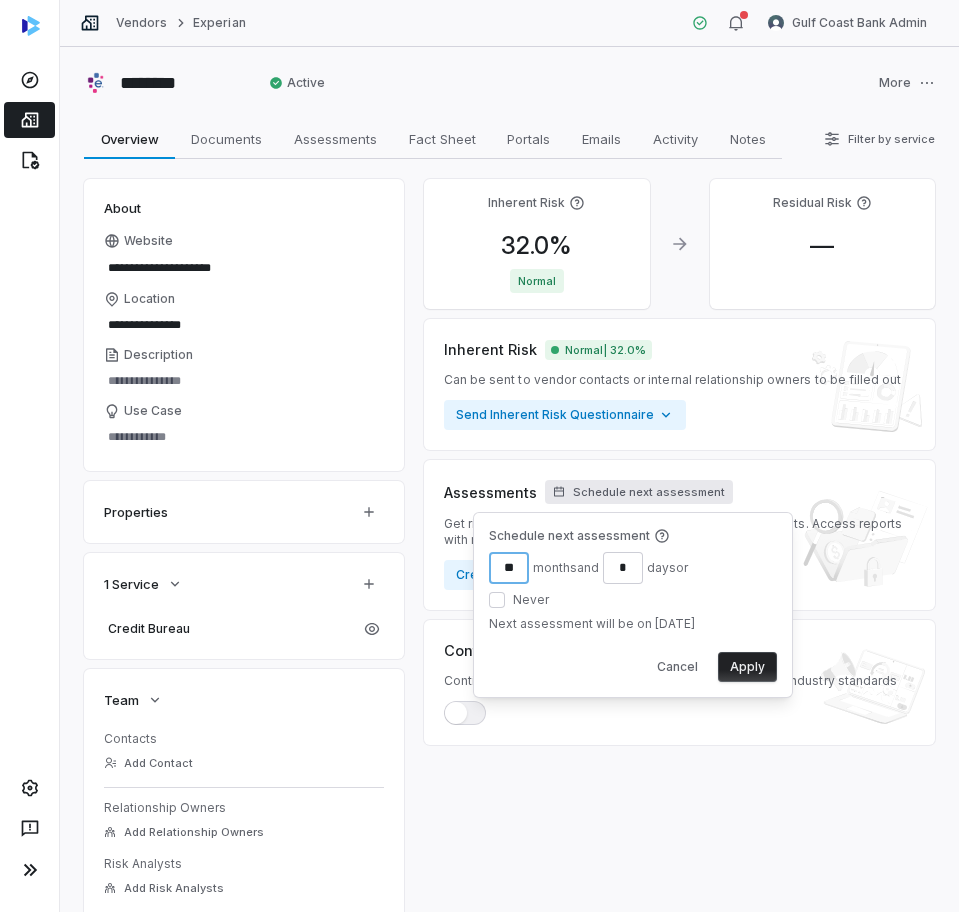 click on "**" at bounding box center [509, 568] 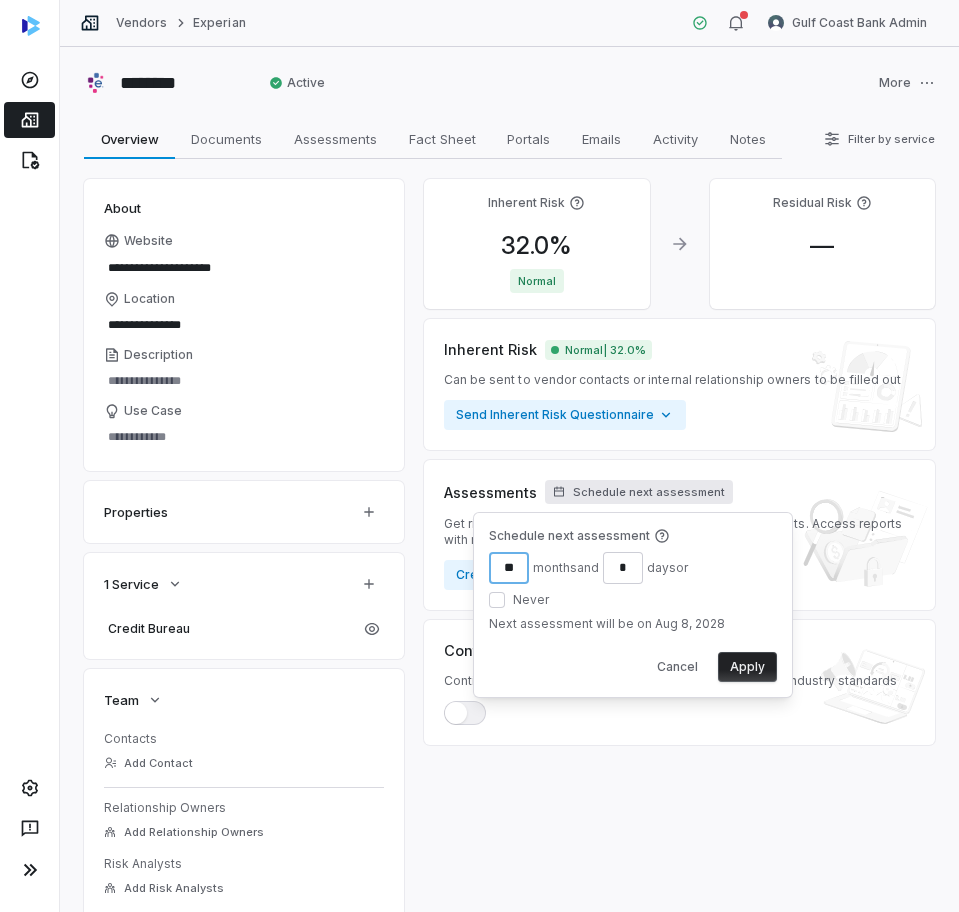 type on "**" 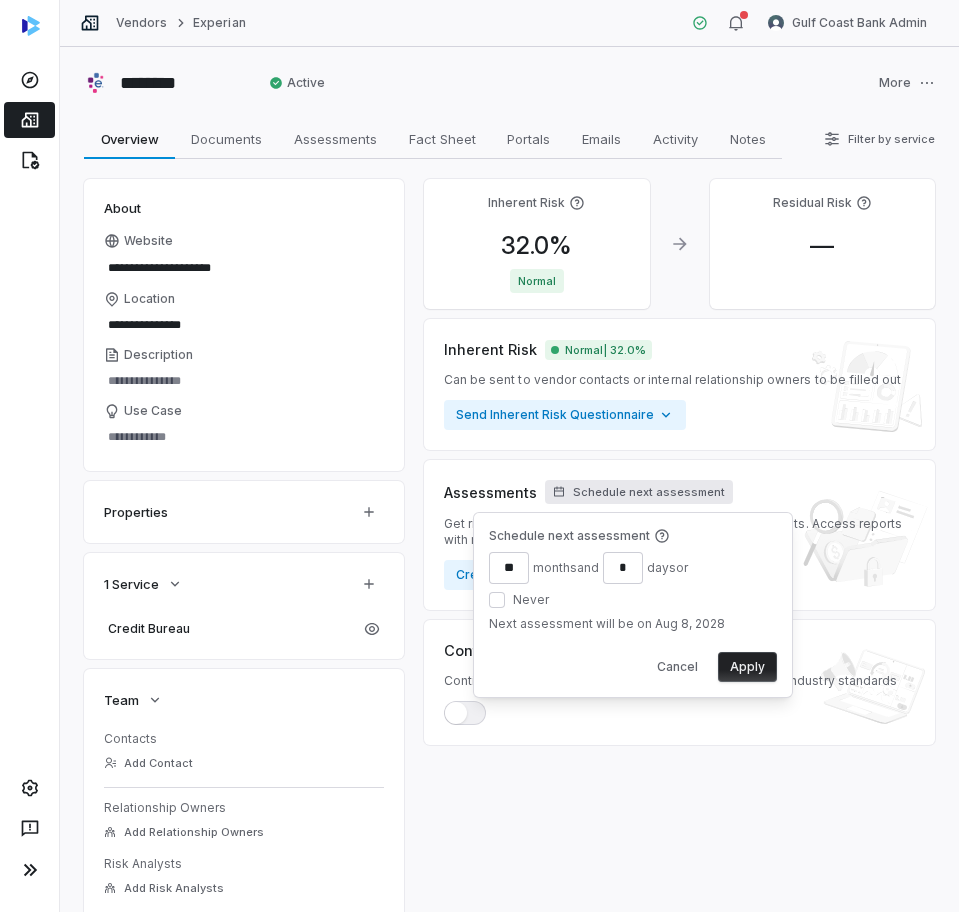 click on "Apply" at bounding box center [747, 667] 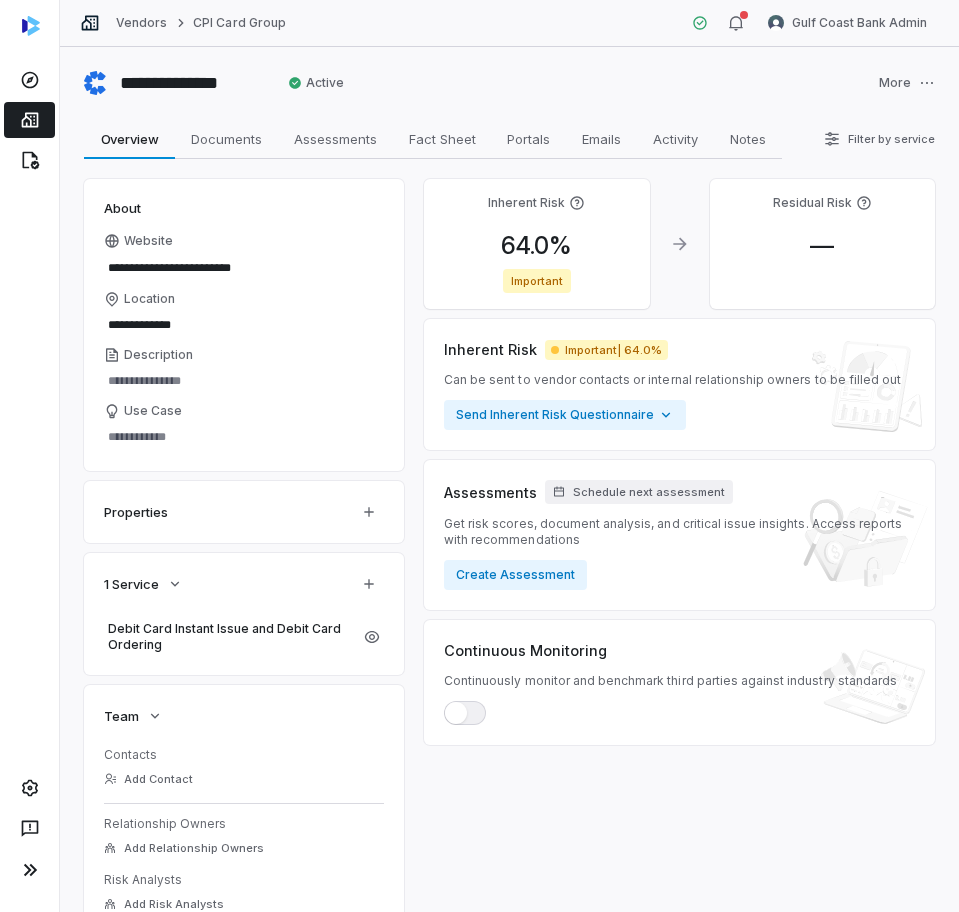 scroll, scrollTop: 0, scrollLeft: 0, axis: both 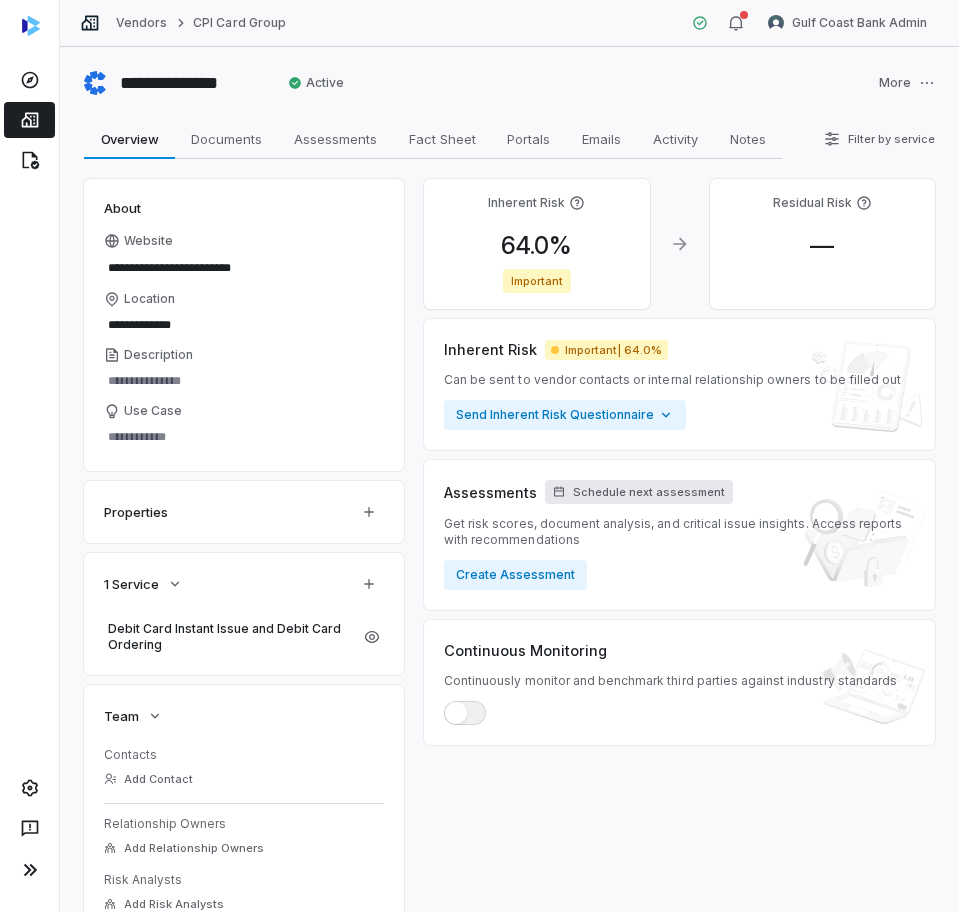 click on "Schedule next assessment" at bounding box center (649, 492) 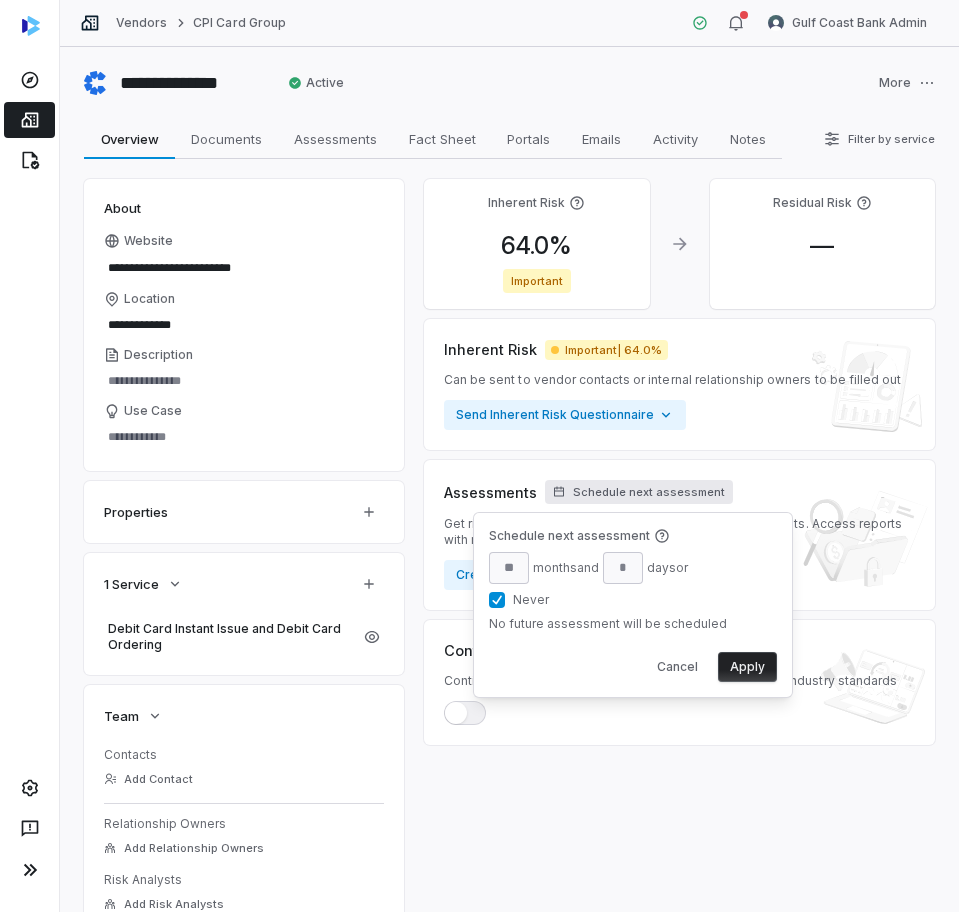 click on "Never" at bounding box center [497, 600] 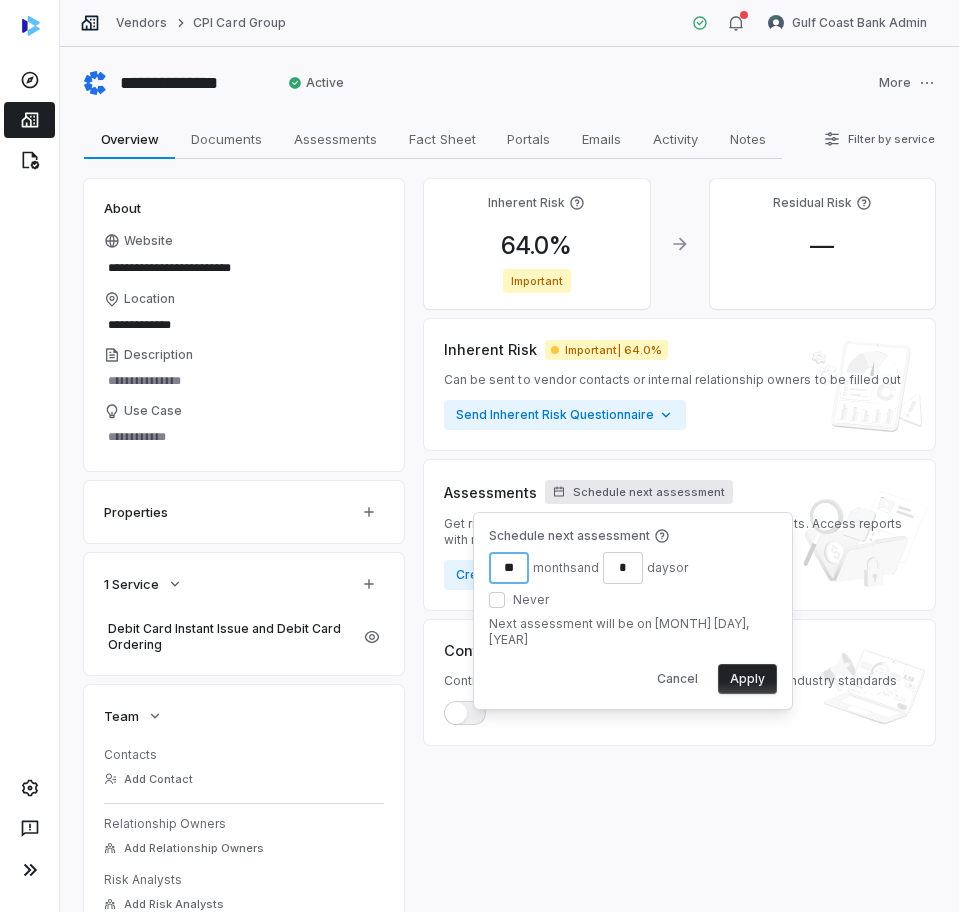 click on "**" at bounding box center [509, 568] 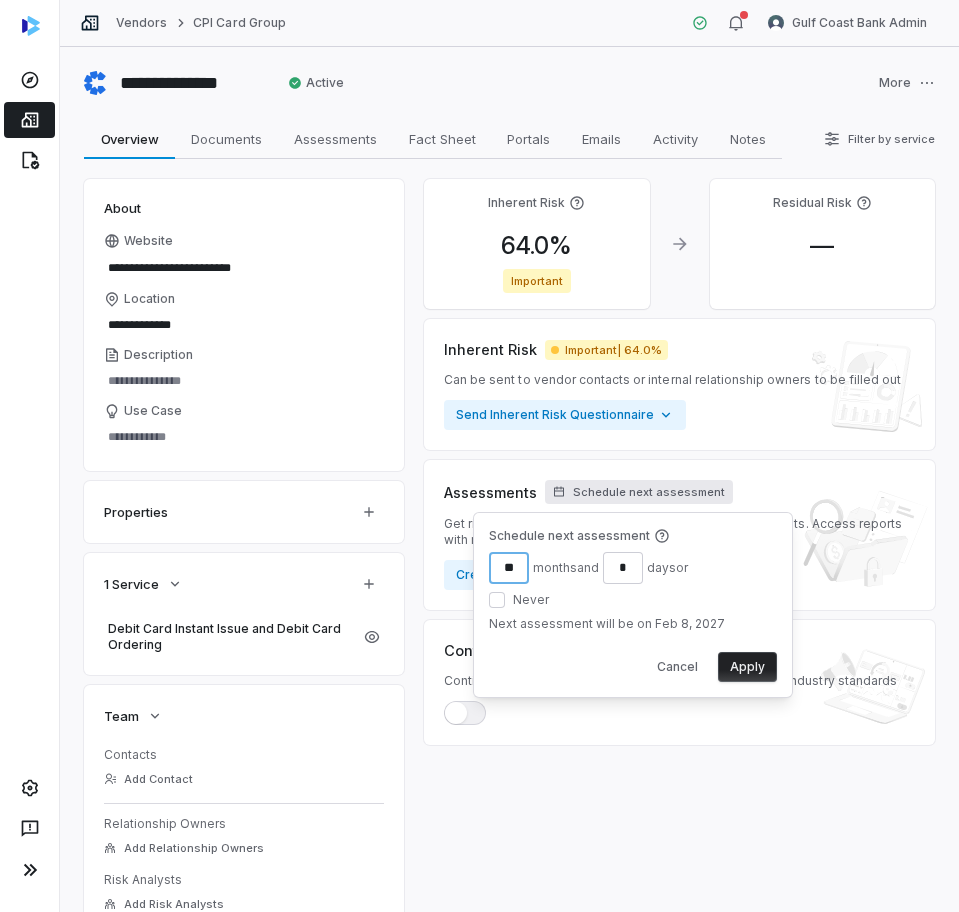 type on "**" 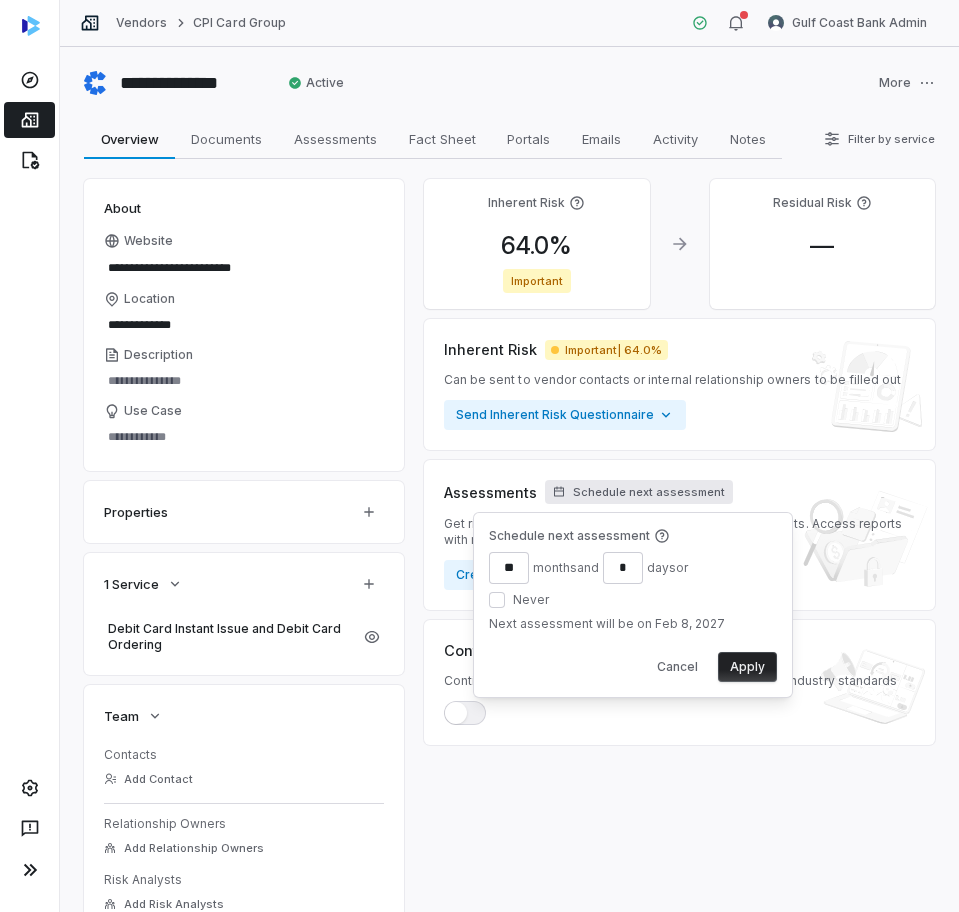 click on "Apply" at bounding box center [747, 667] 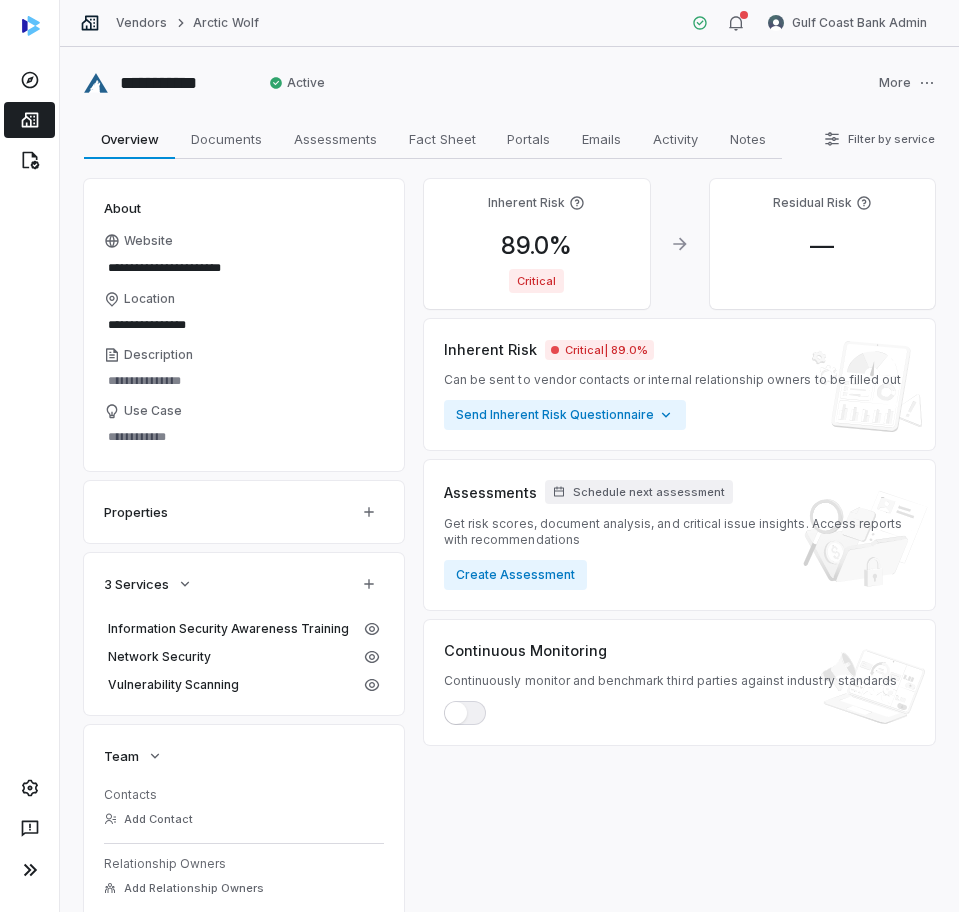 scroll, scrollTop: 0, scrollLeft: 0, axis: both 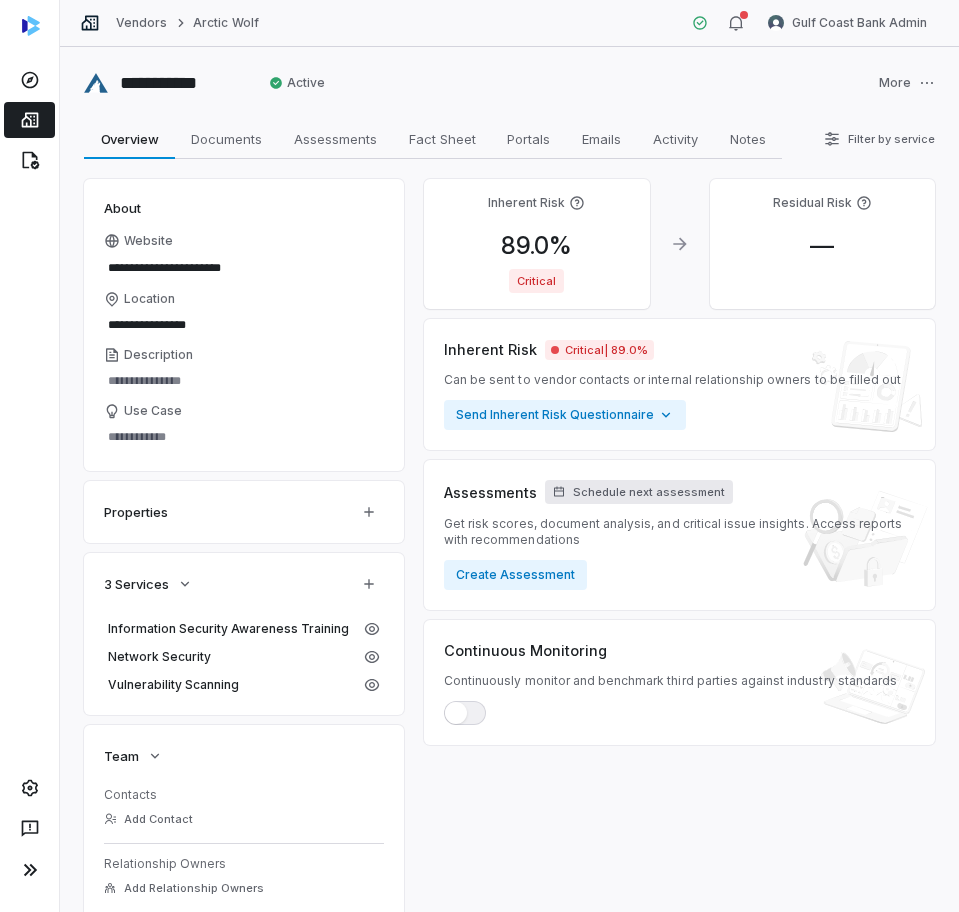 click on "Schedule next assessment" at bounding box center (639, 492) 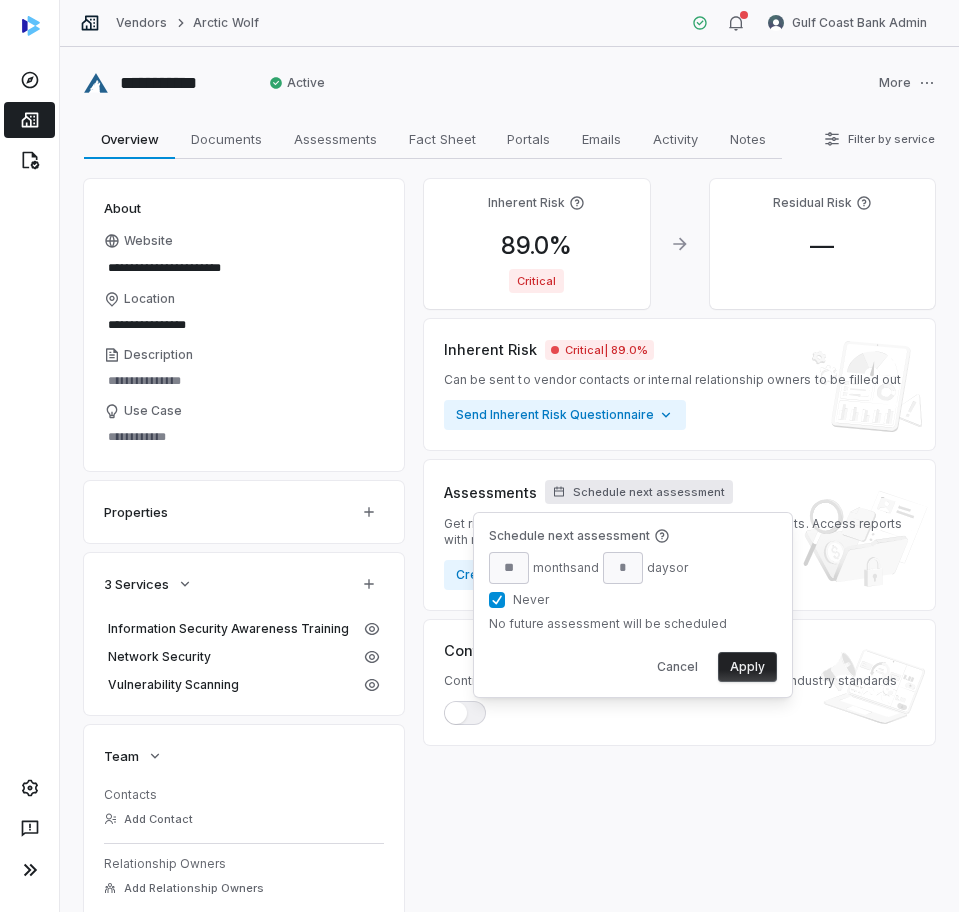 click on "Never" at bounding box center [497, 600] 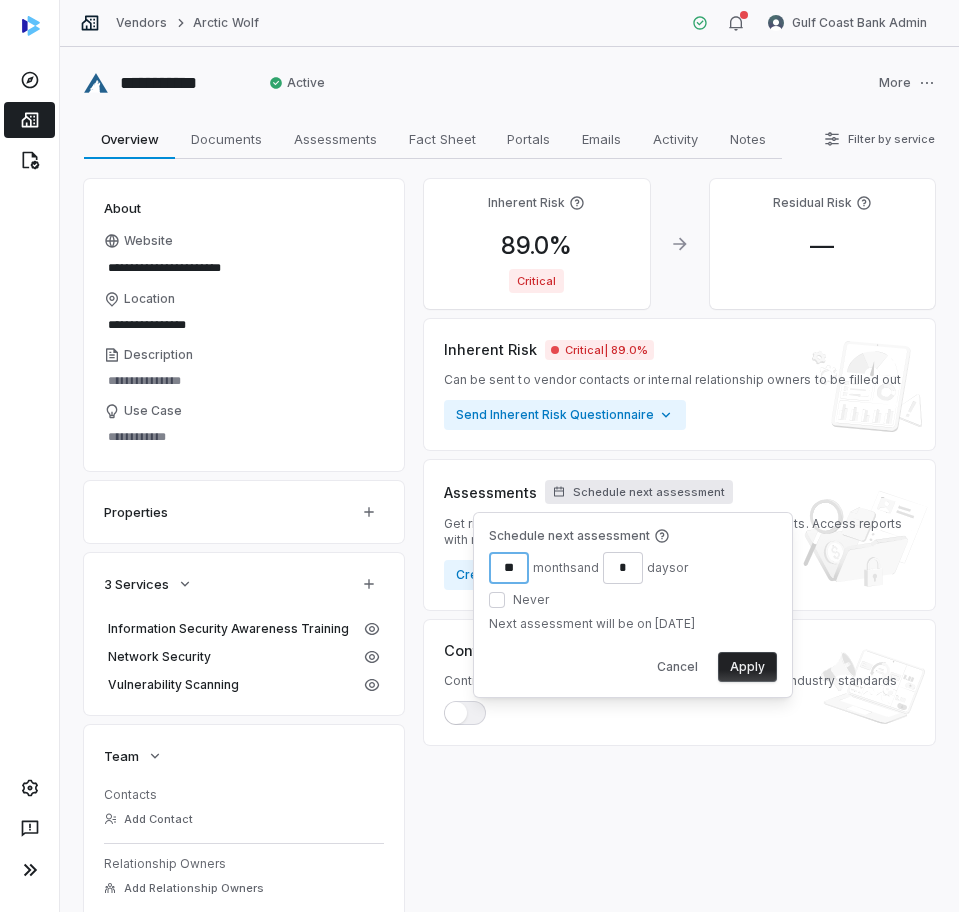 click on "**" at bounding box center (509, 568) 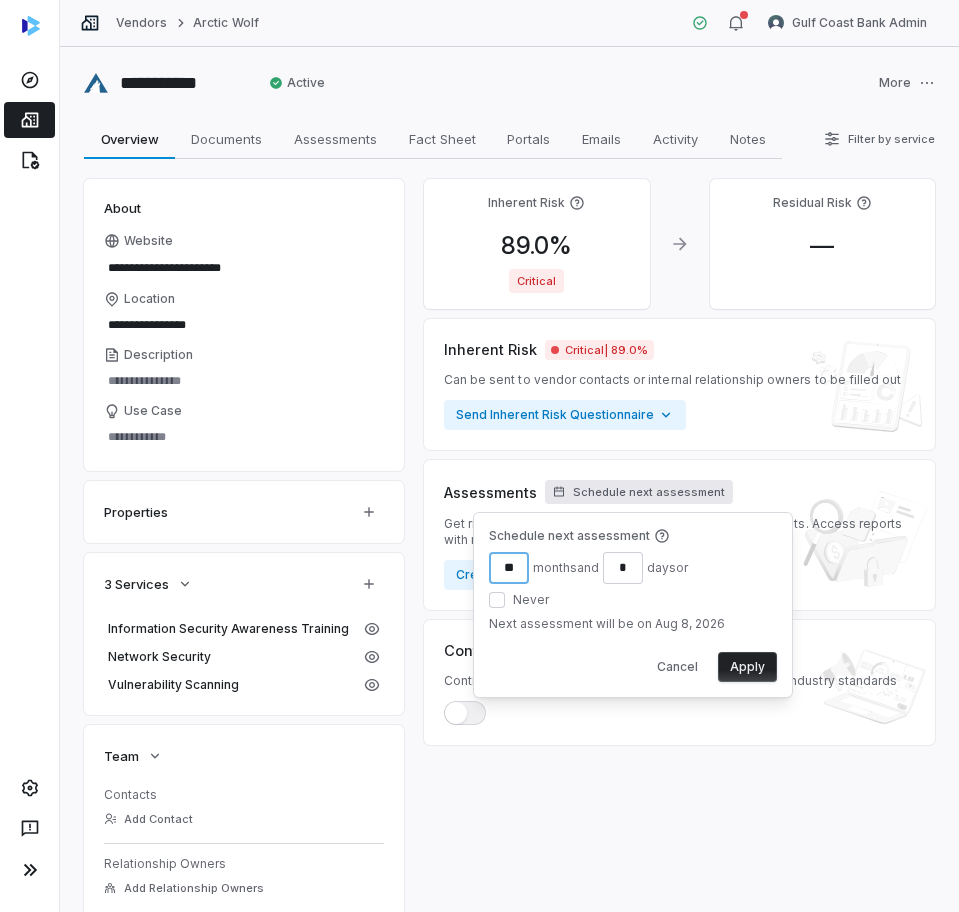 type on "**" 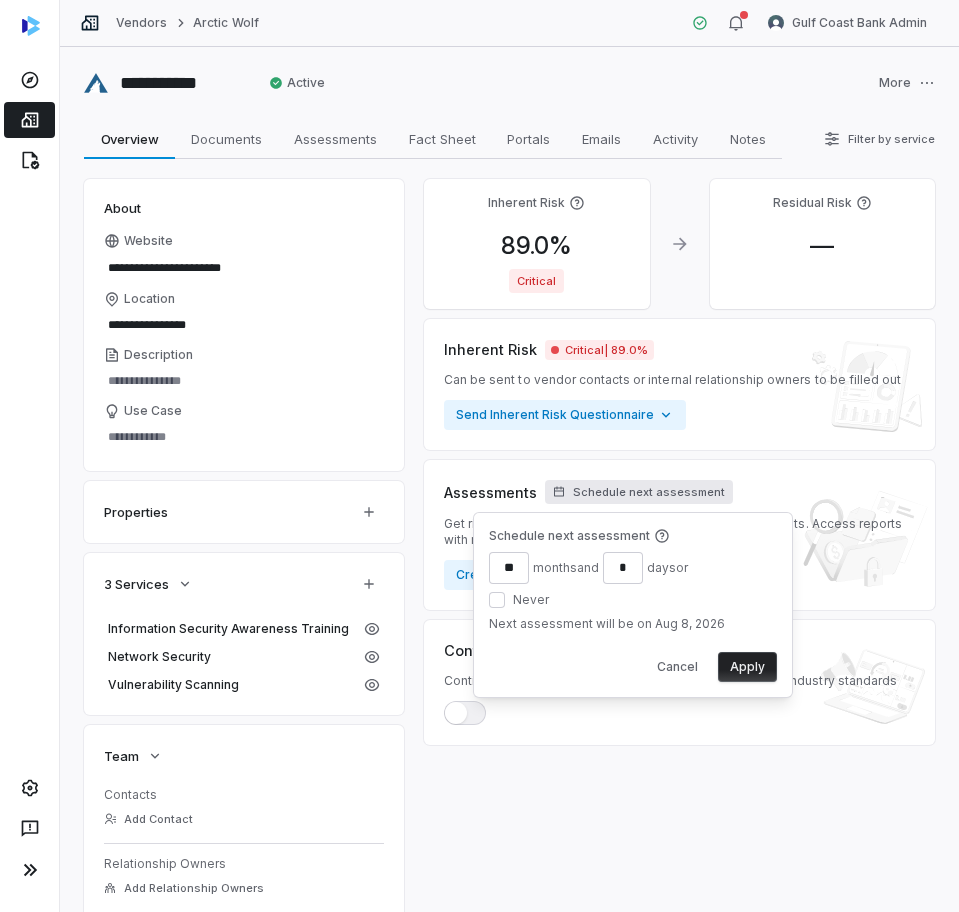 click on "Apply" at bounding box center [747, 667] 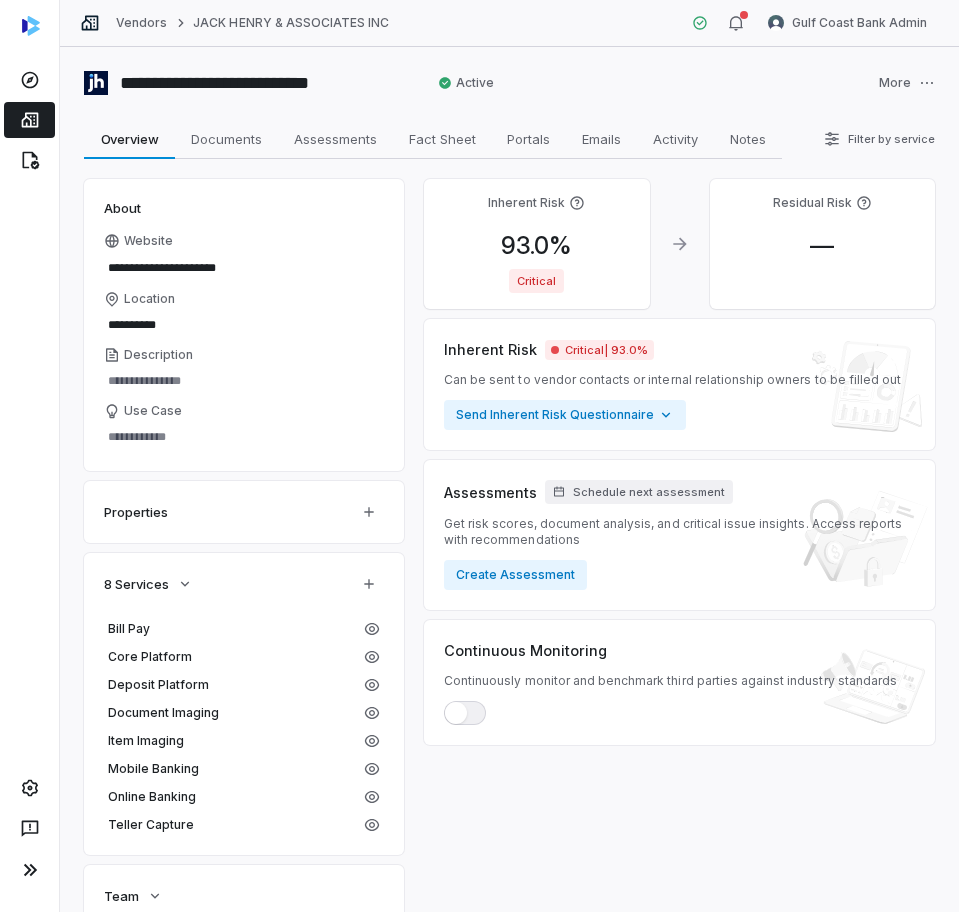 scroll, scrollTop: 0, scrollLeft: 0, axis: both 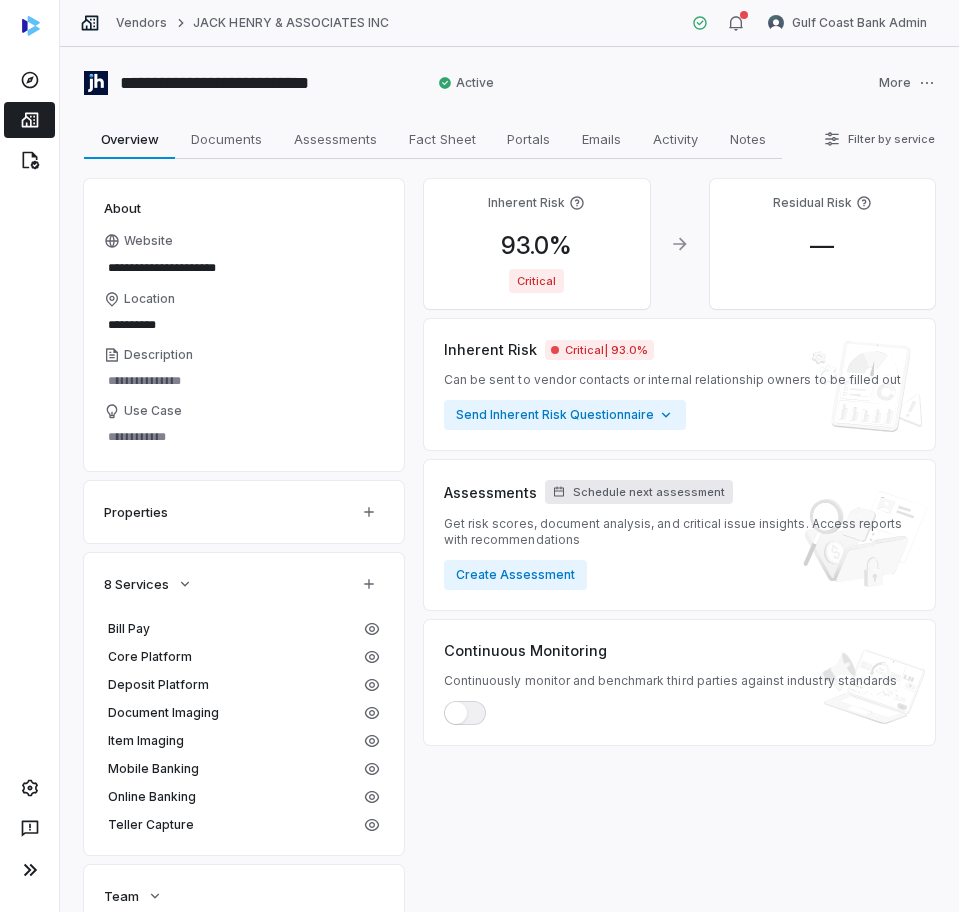click on "Schedule next assessment" at bounding box center [639, 492] 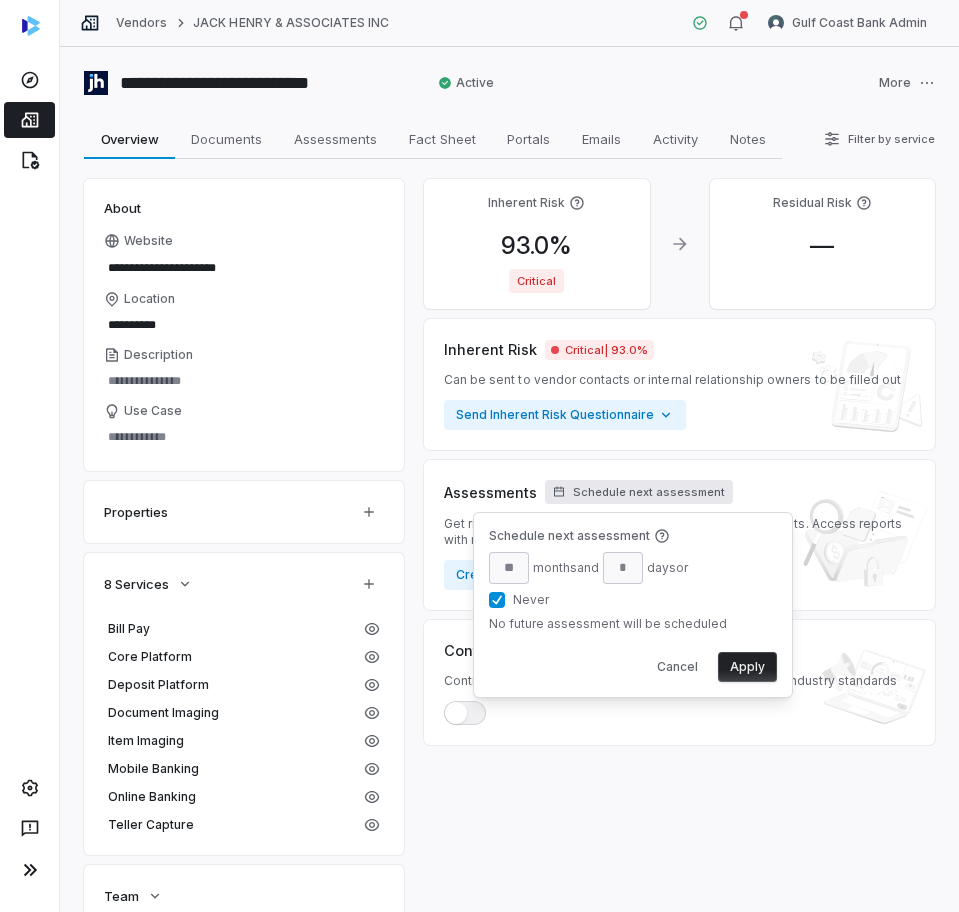 click on "Never" at bounding box center [497, 600] 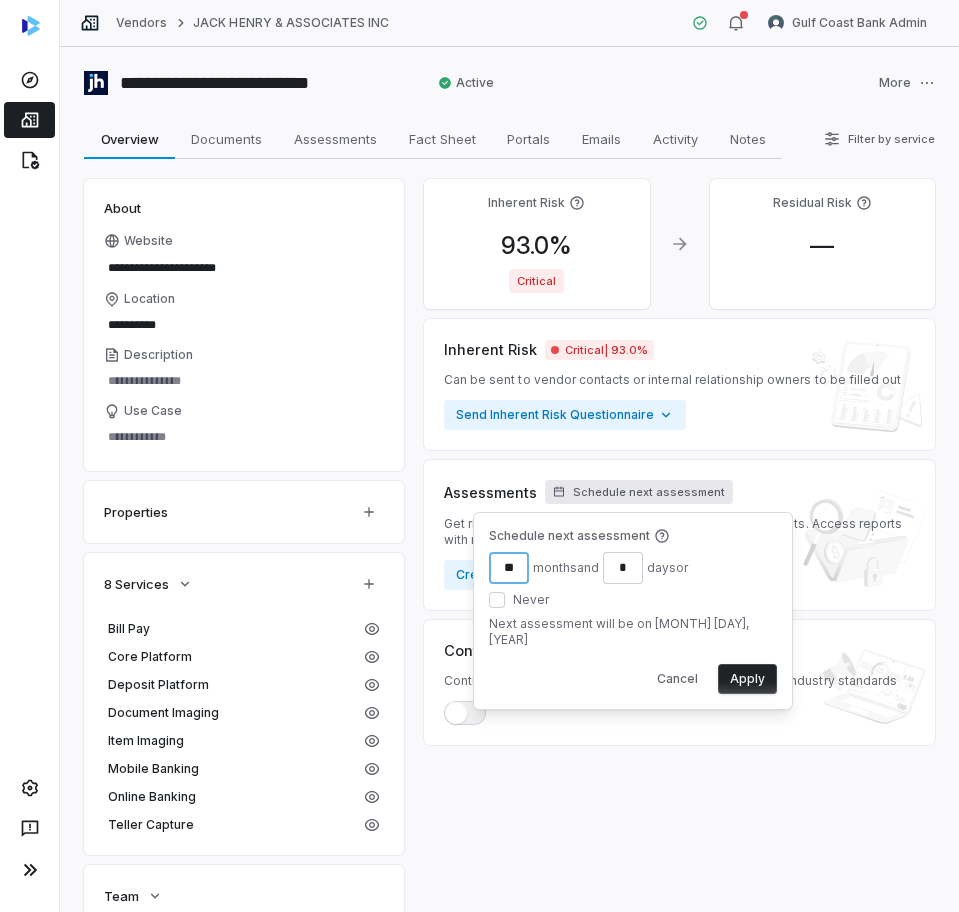 click on "**" at bounding box center (509, 568) 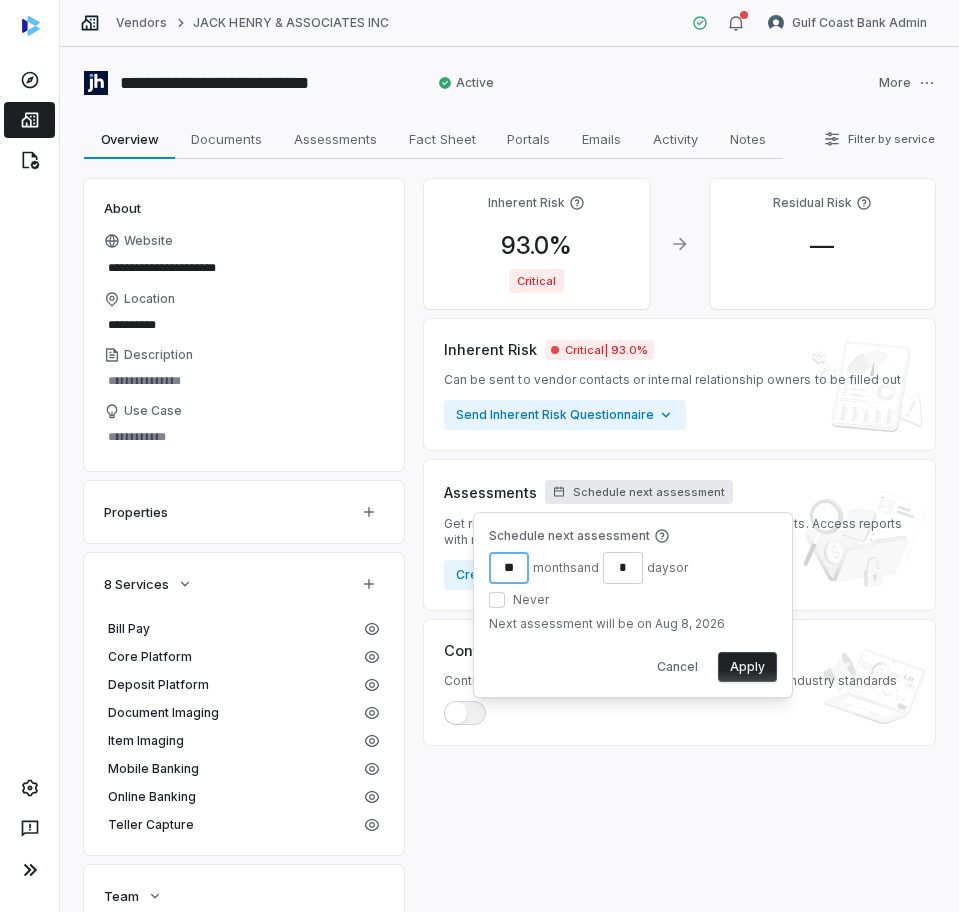 type on "**" 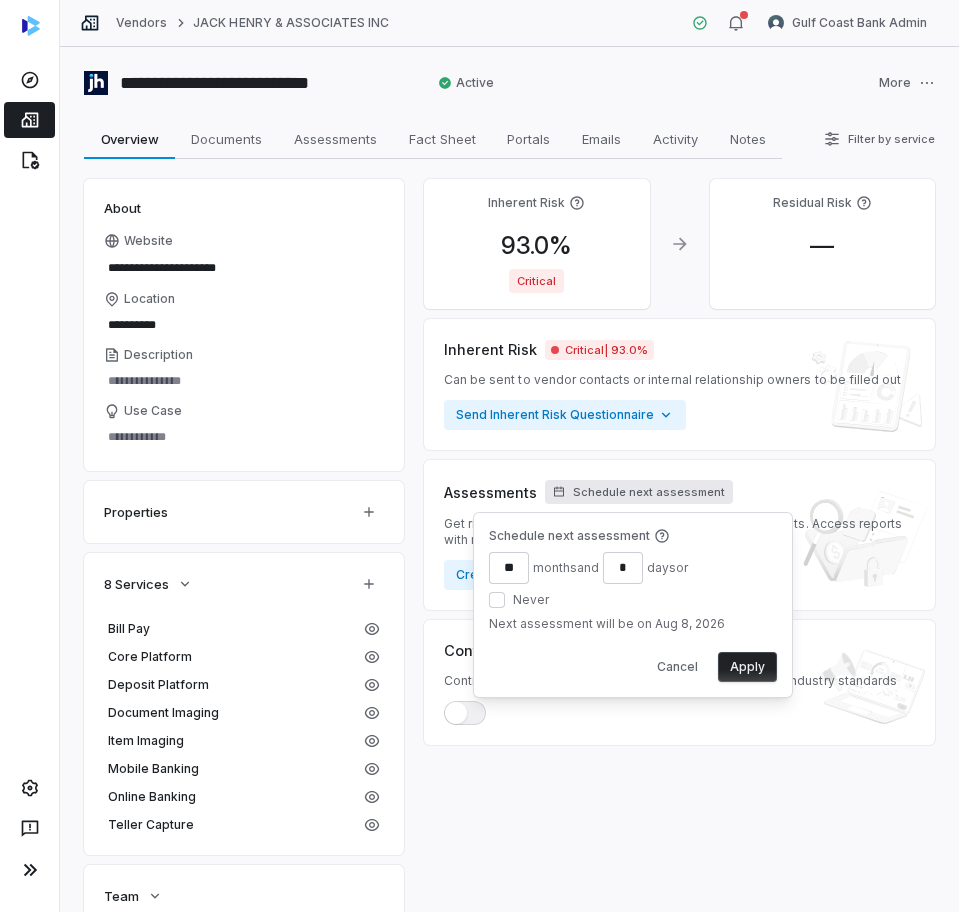 click on "Apply" at bounding box center (747, 667) 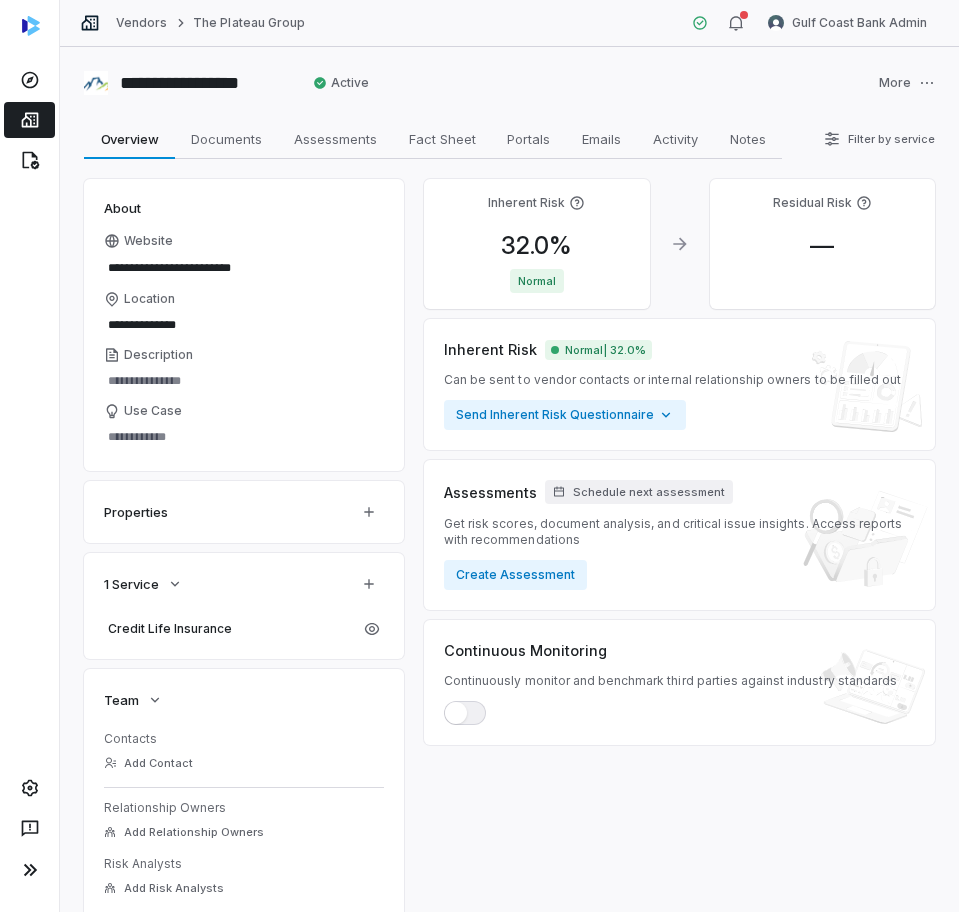 scroll, scrollTop: 0, scrollLeft: 0, axis: both 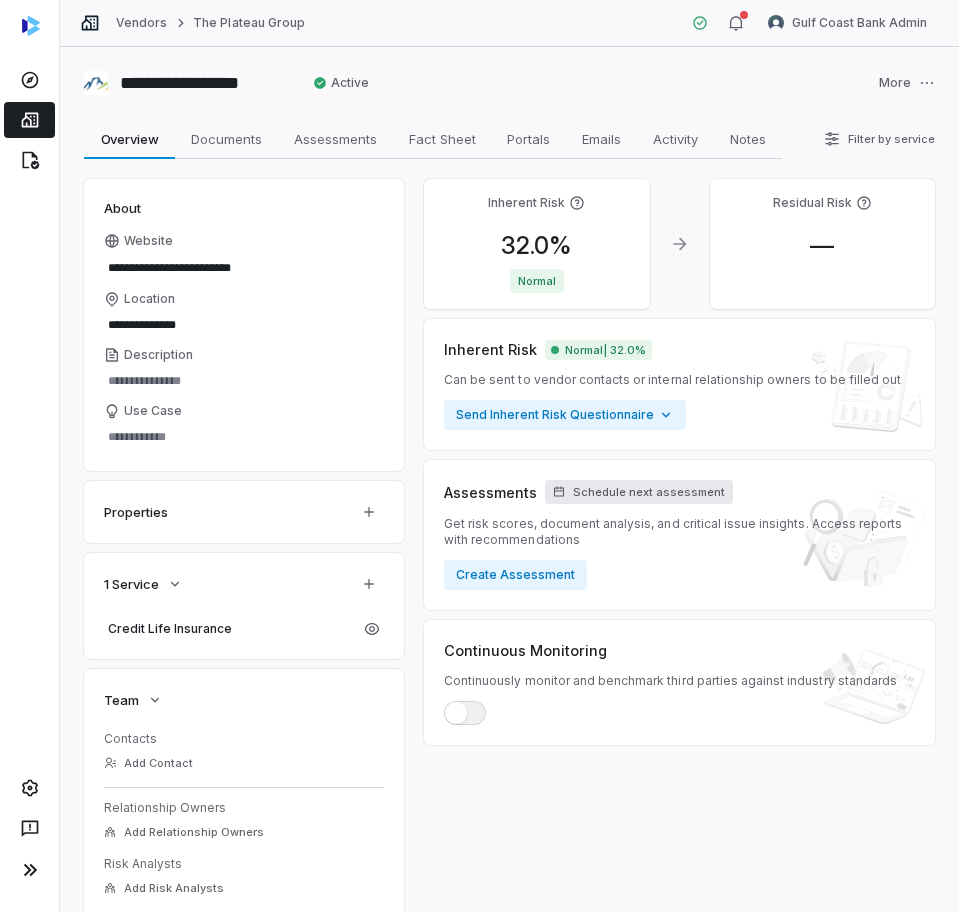 click on "Schedule next assessment" at bounding box center [639, 492] 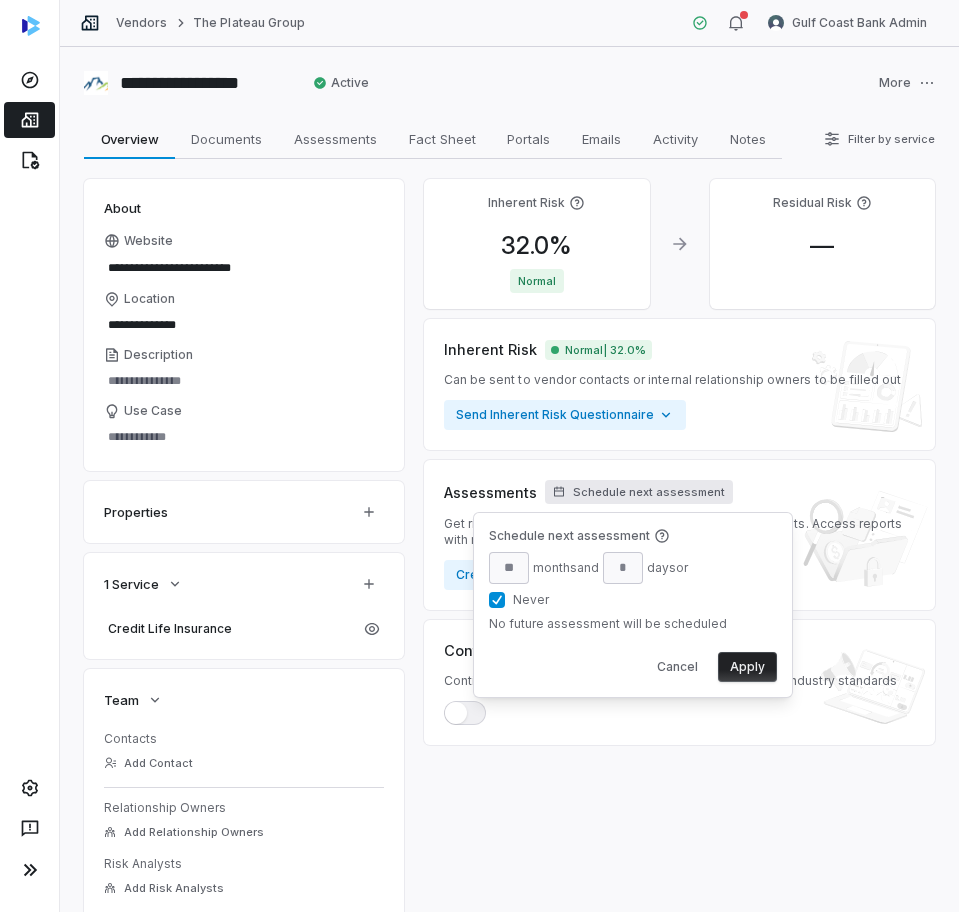 click on "Never" at bounding box center (590, 600) 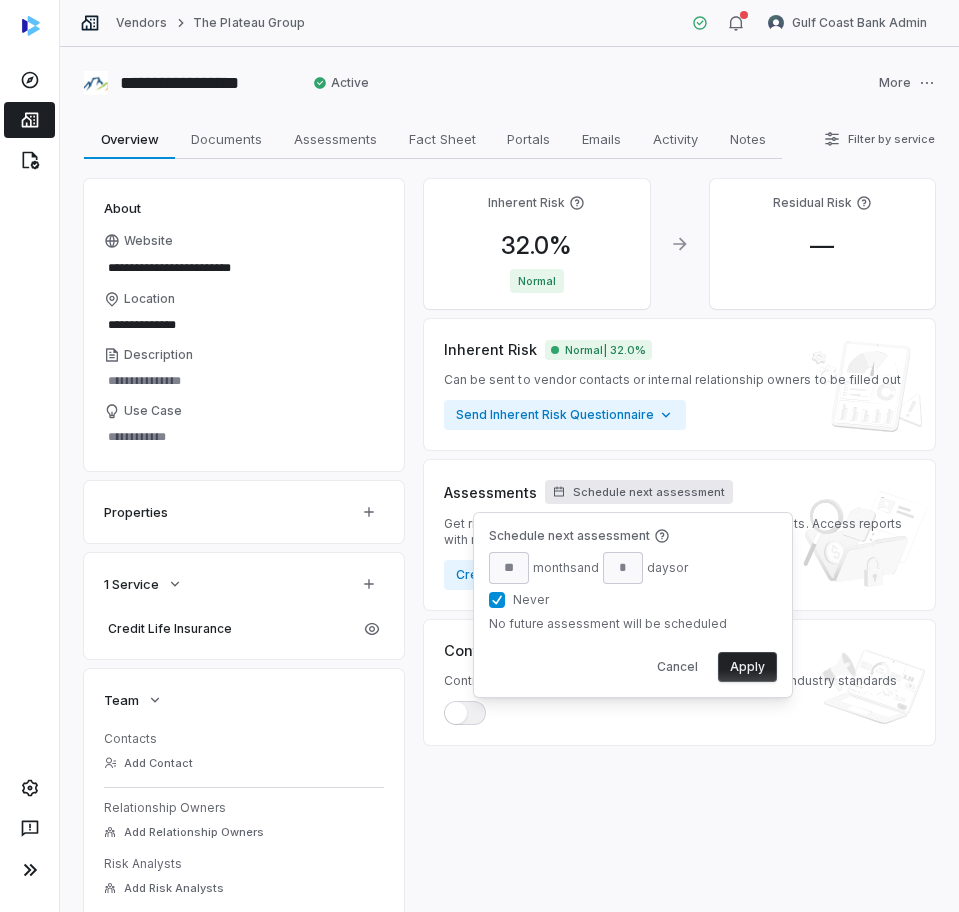 type on "**" 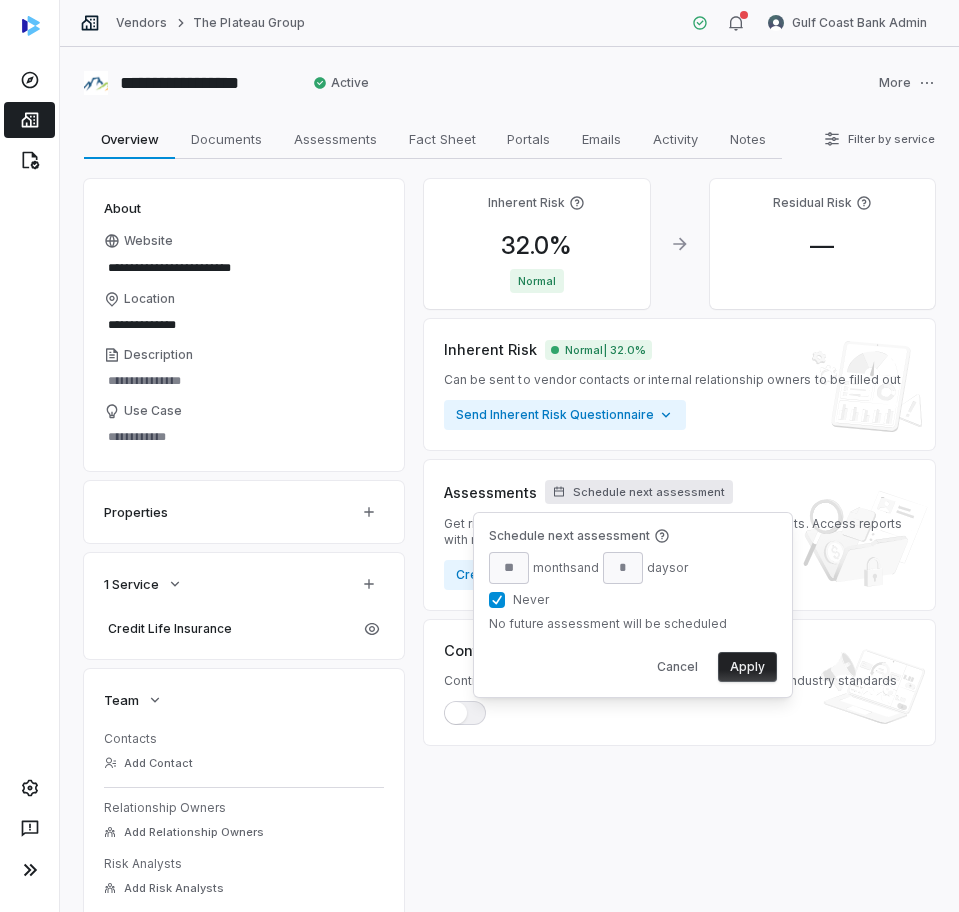 type on "*" 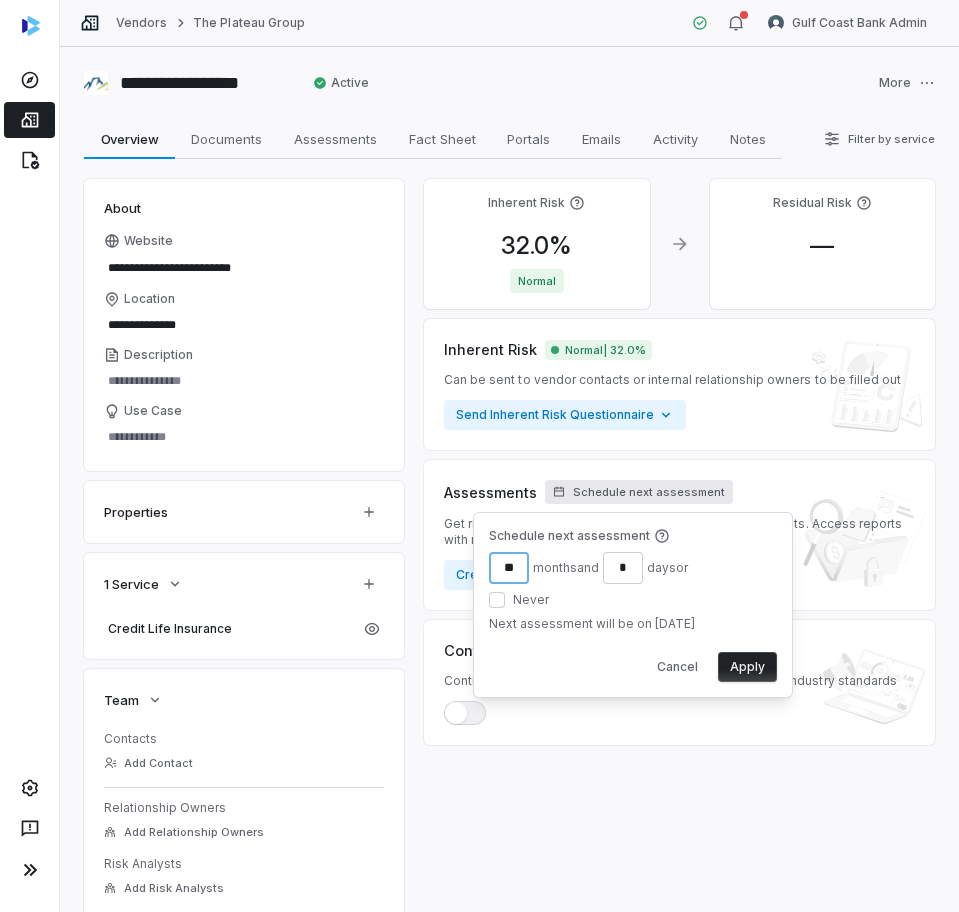 click on "**" at bounding box center (509, 568) 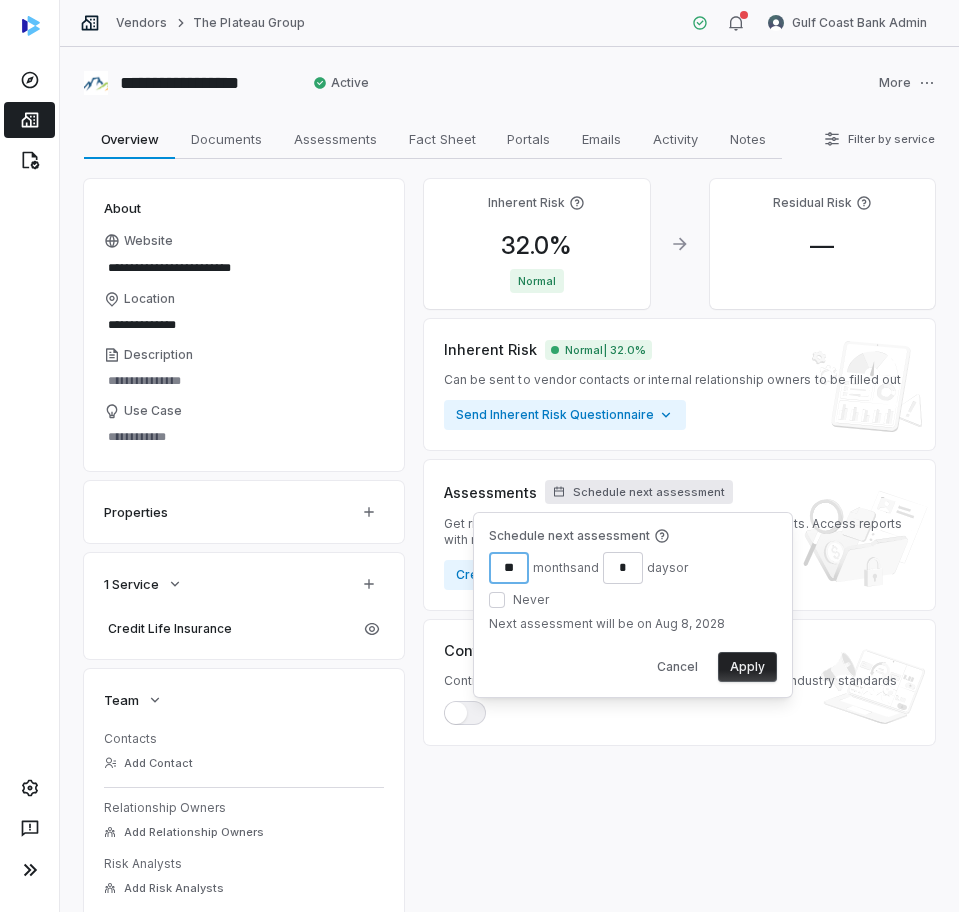 type on "**" 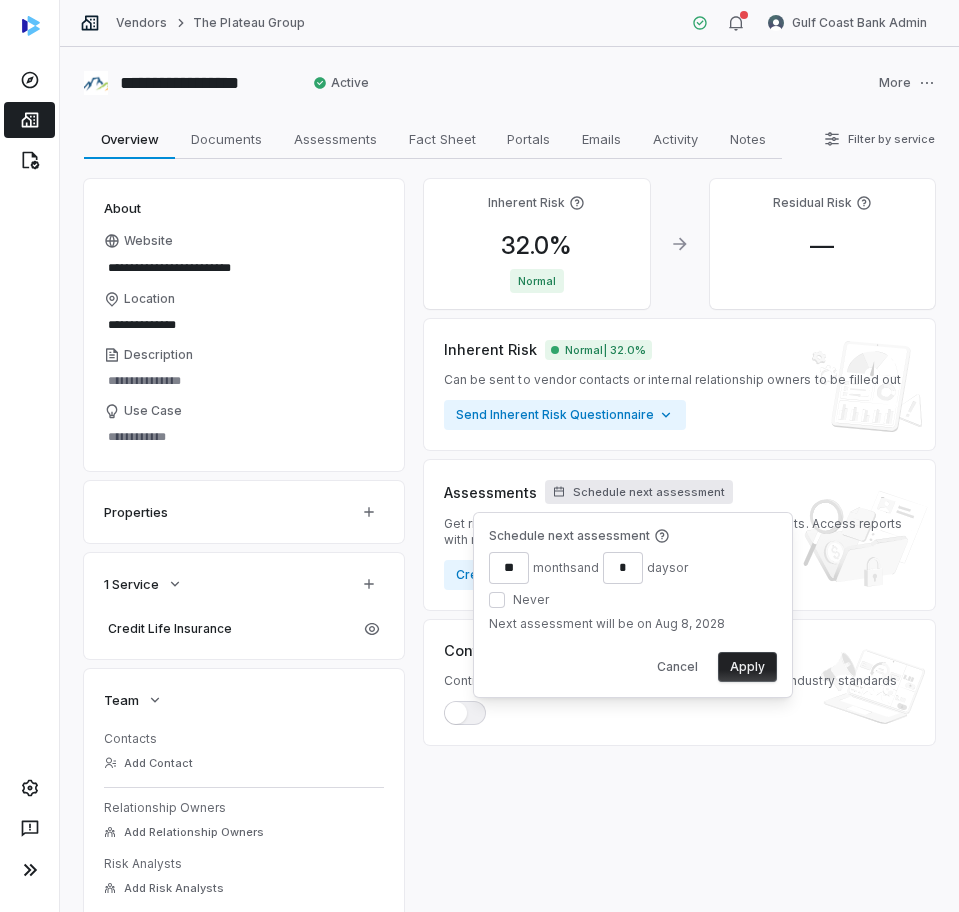 click on "Apply" at bounding box center (747, 667) 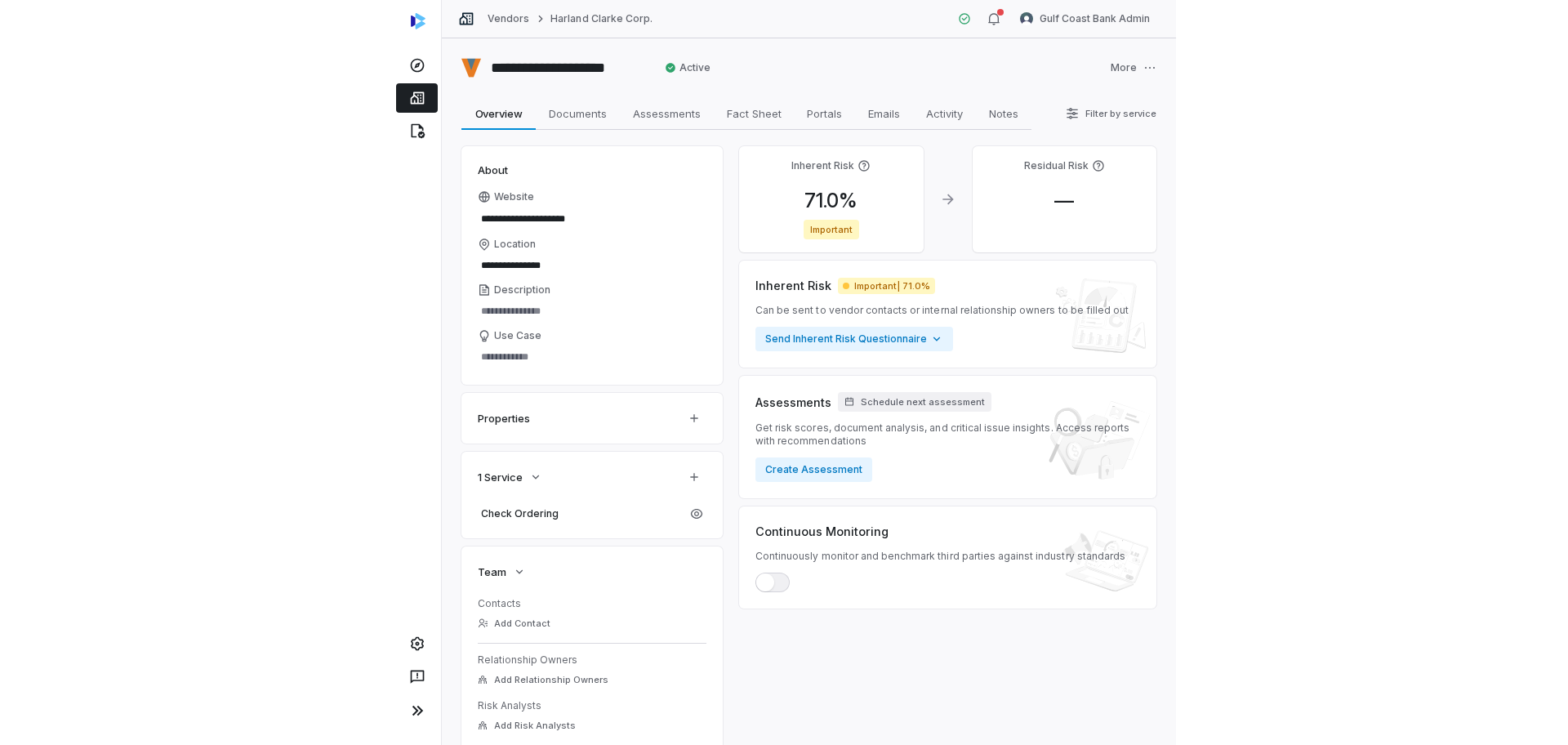 scroll, scrollTop: 0, scrollLeft: 0, axis: both 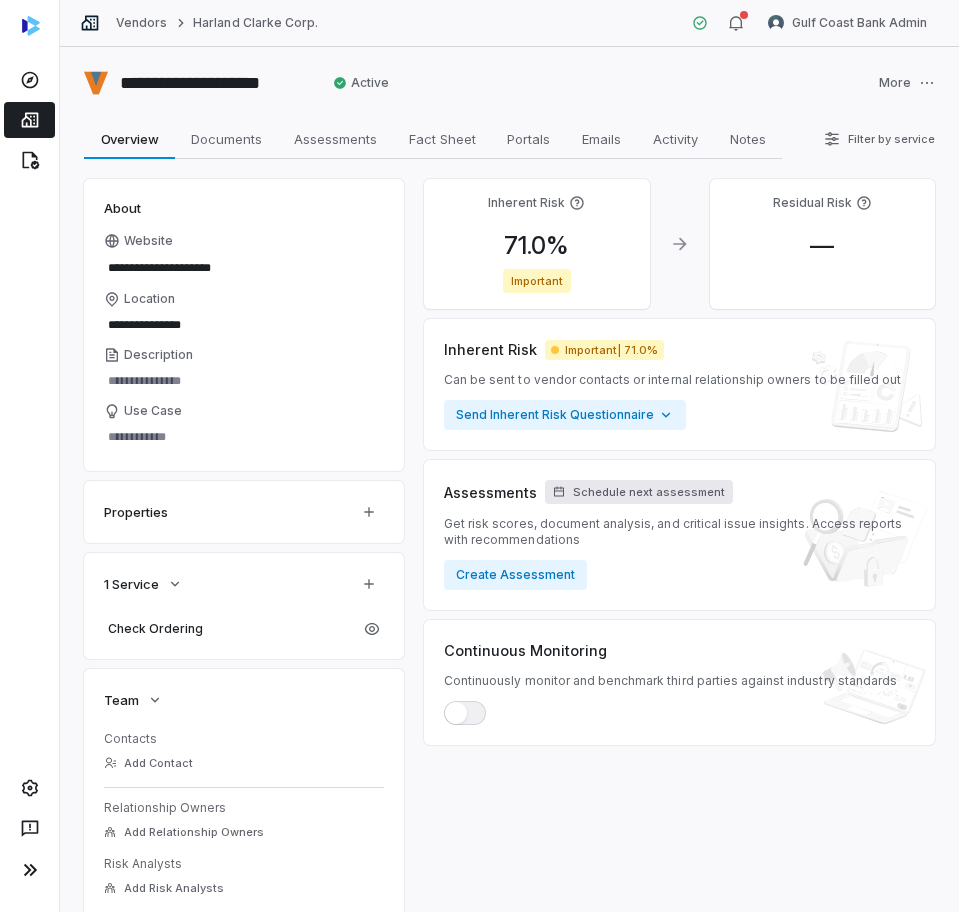 click on "Schedule next assessment" at bounding box center (649, 492) 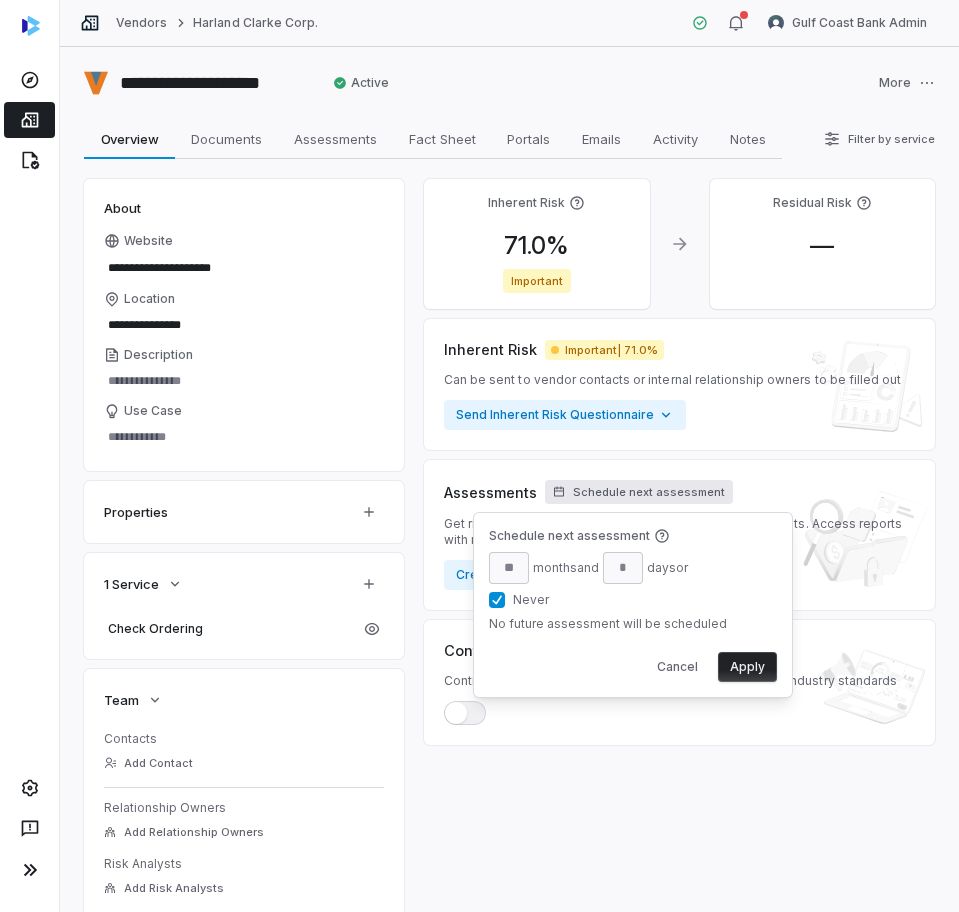 click on "Never" at bounding box center (497, 600) 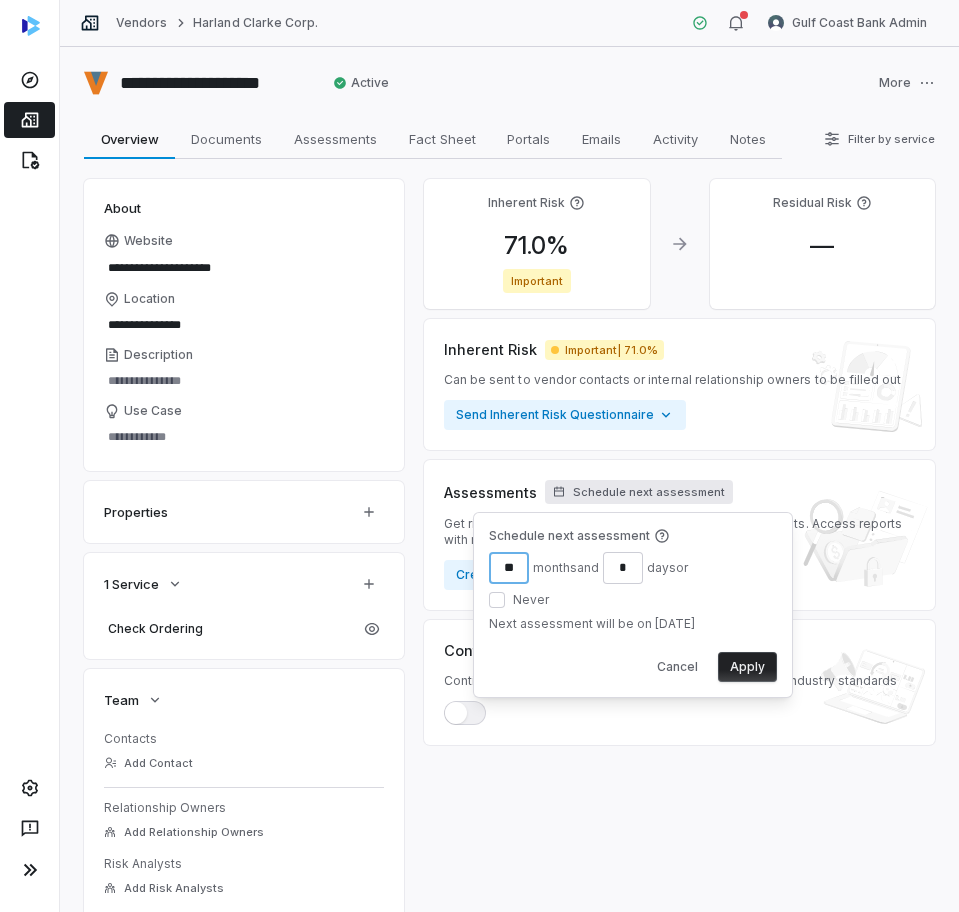 click on "**" at bounding box center (509, 568) 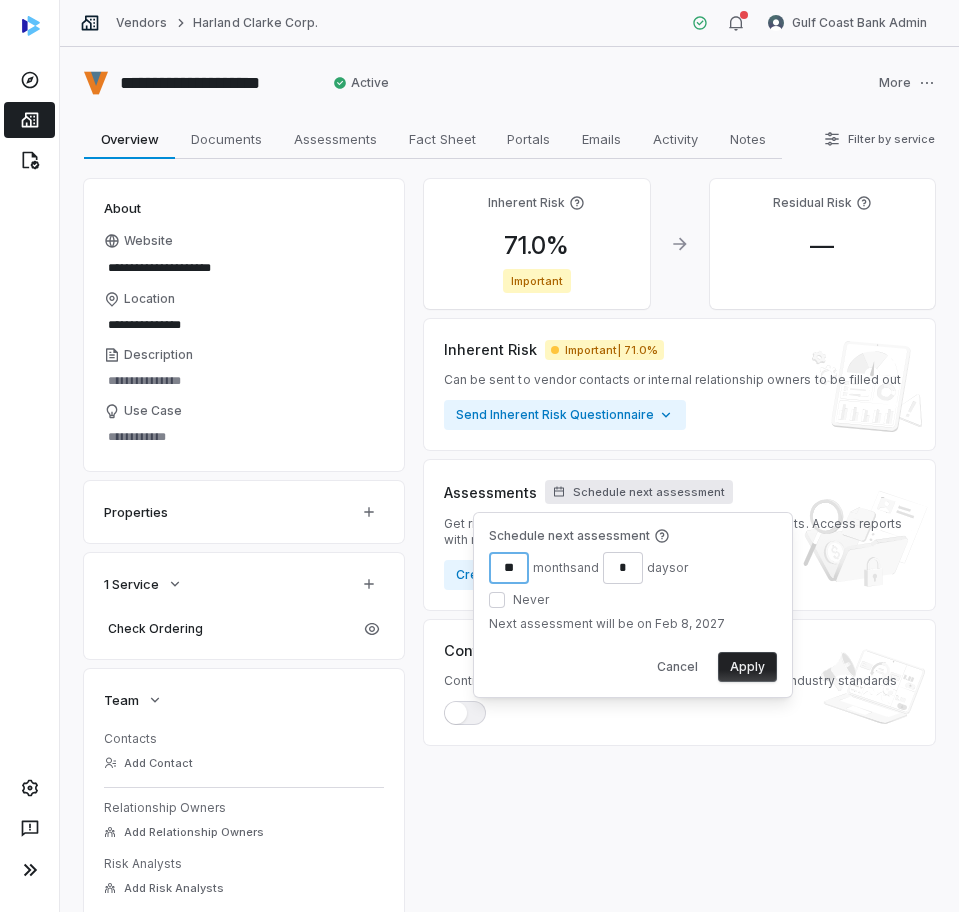 type on "**" 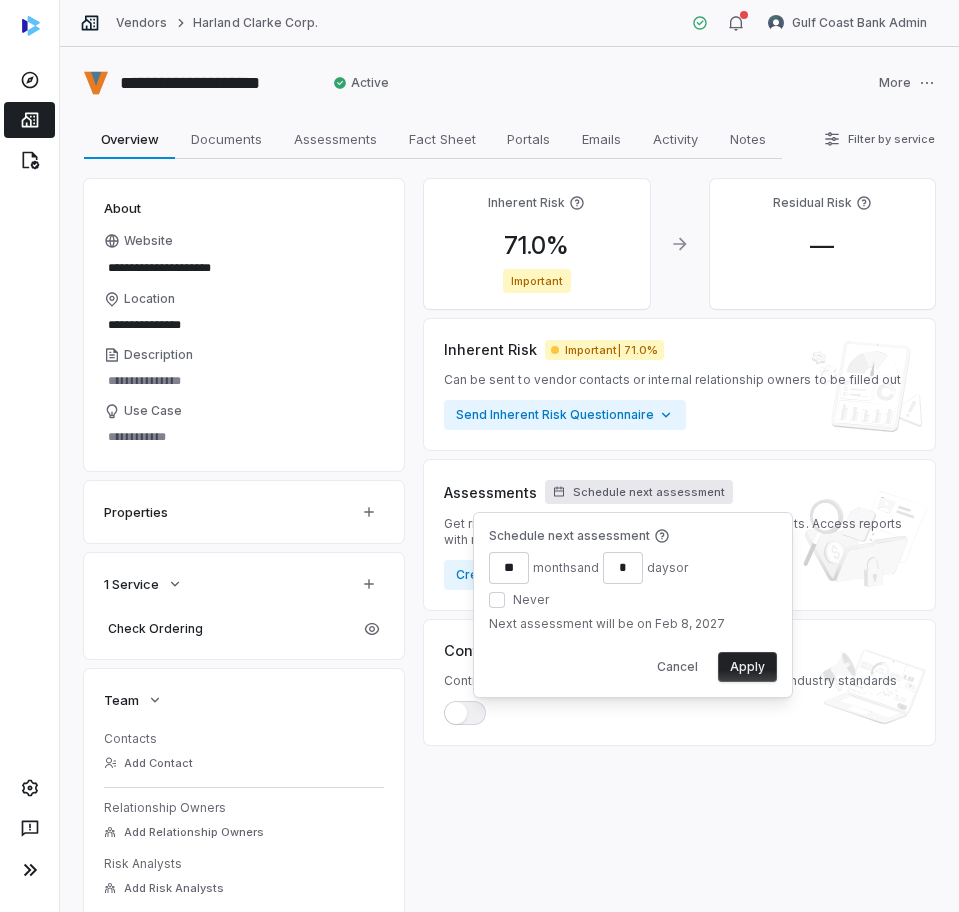 click on "Apply" at bounding box center [747, 667] 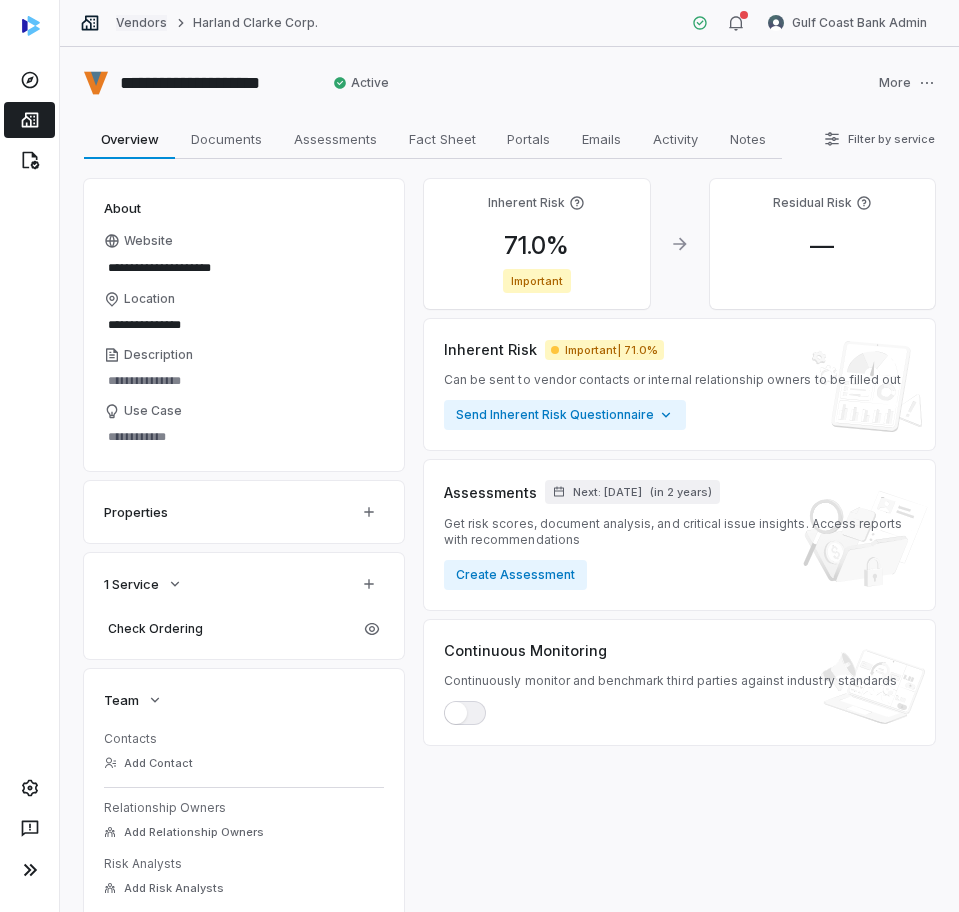 click on "Vendors" at bounding box center [141, 23] 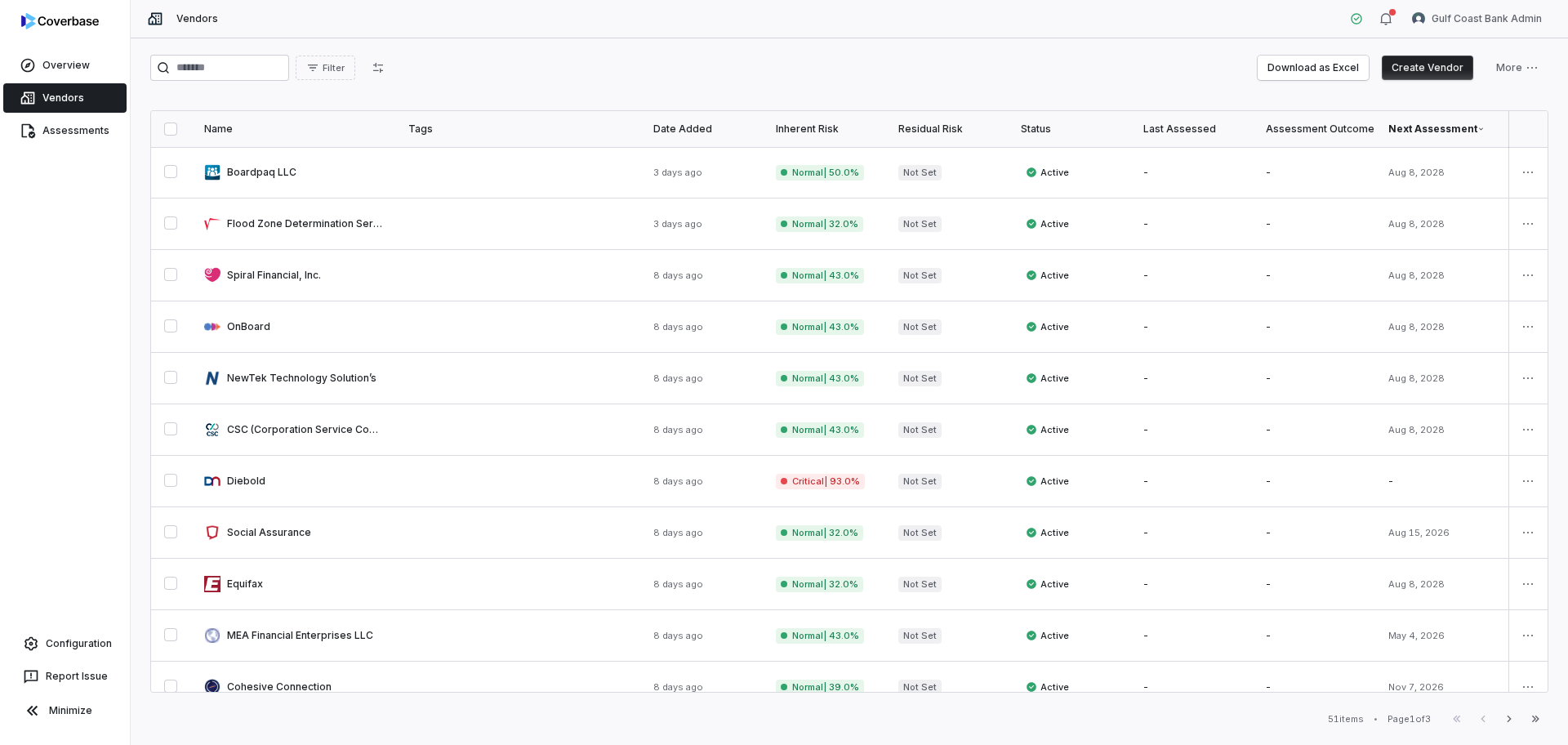 click on "Next Assessment" at bounding box center (1437, 129) 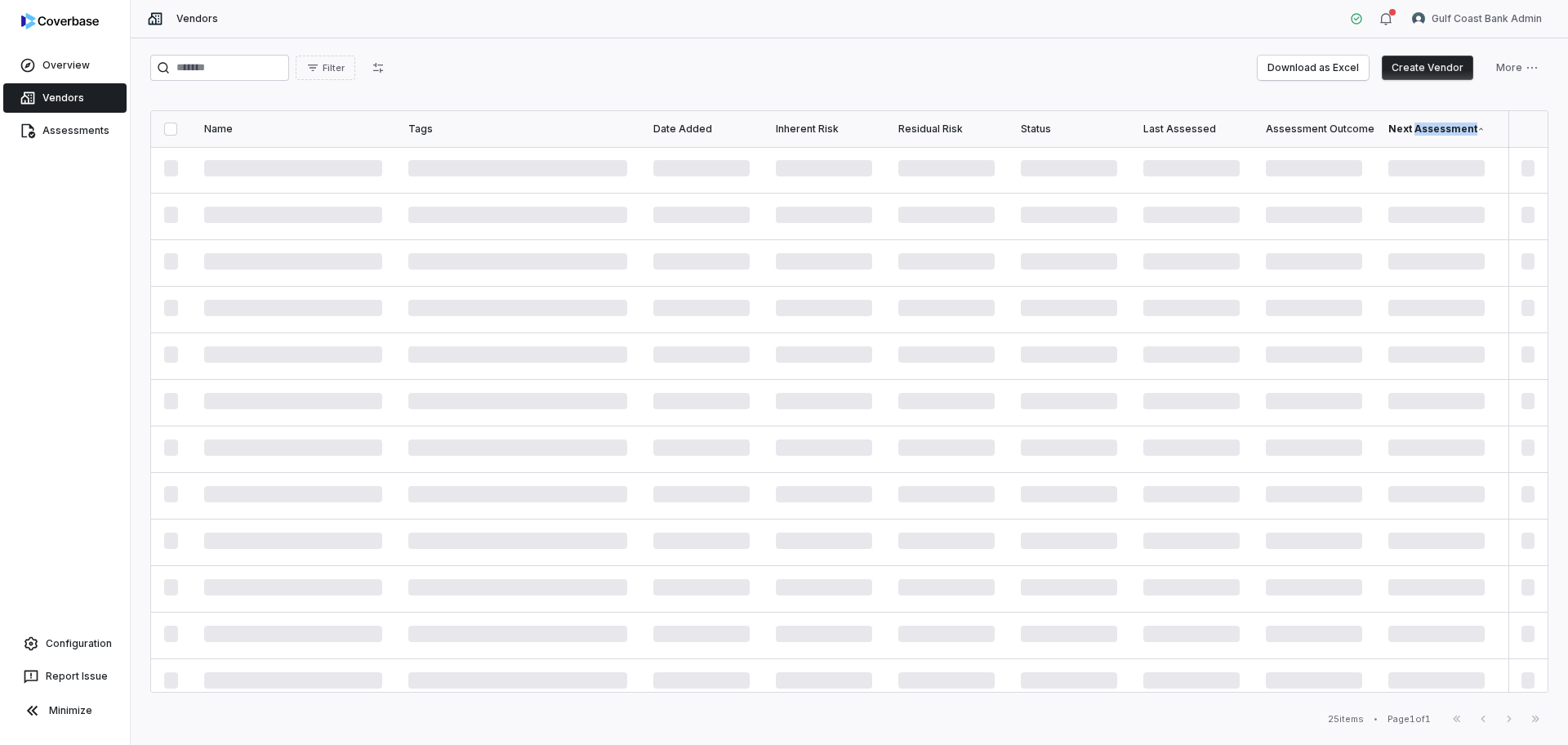 click on "Next Assessment" at bounding box center (1437, 129) 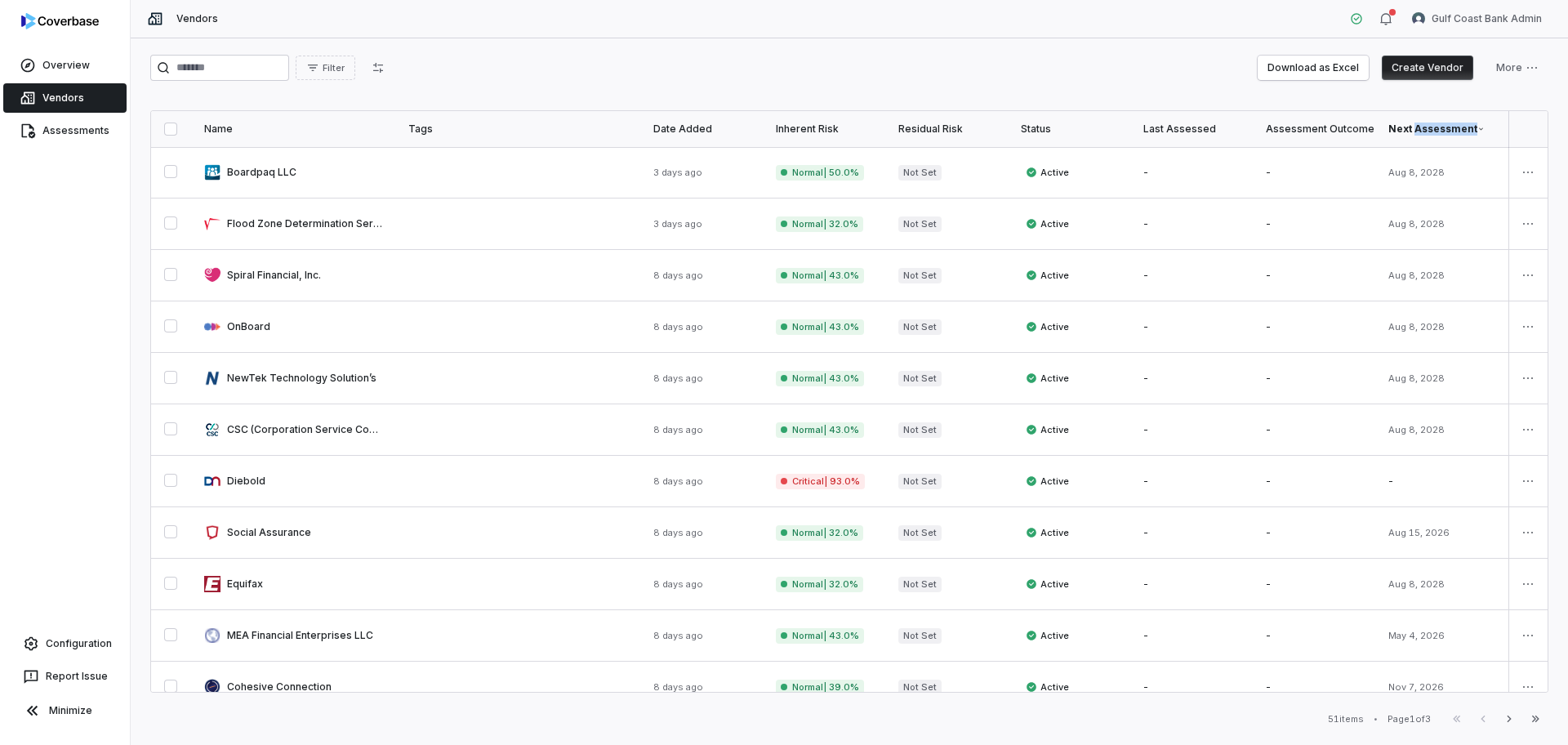 click on "Vendors" at bounding box center (65, 98) 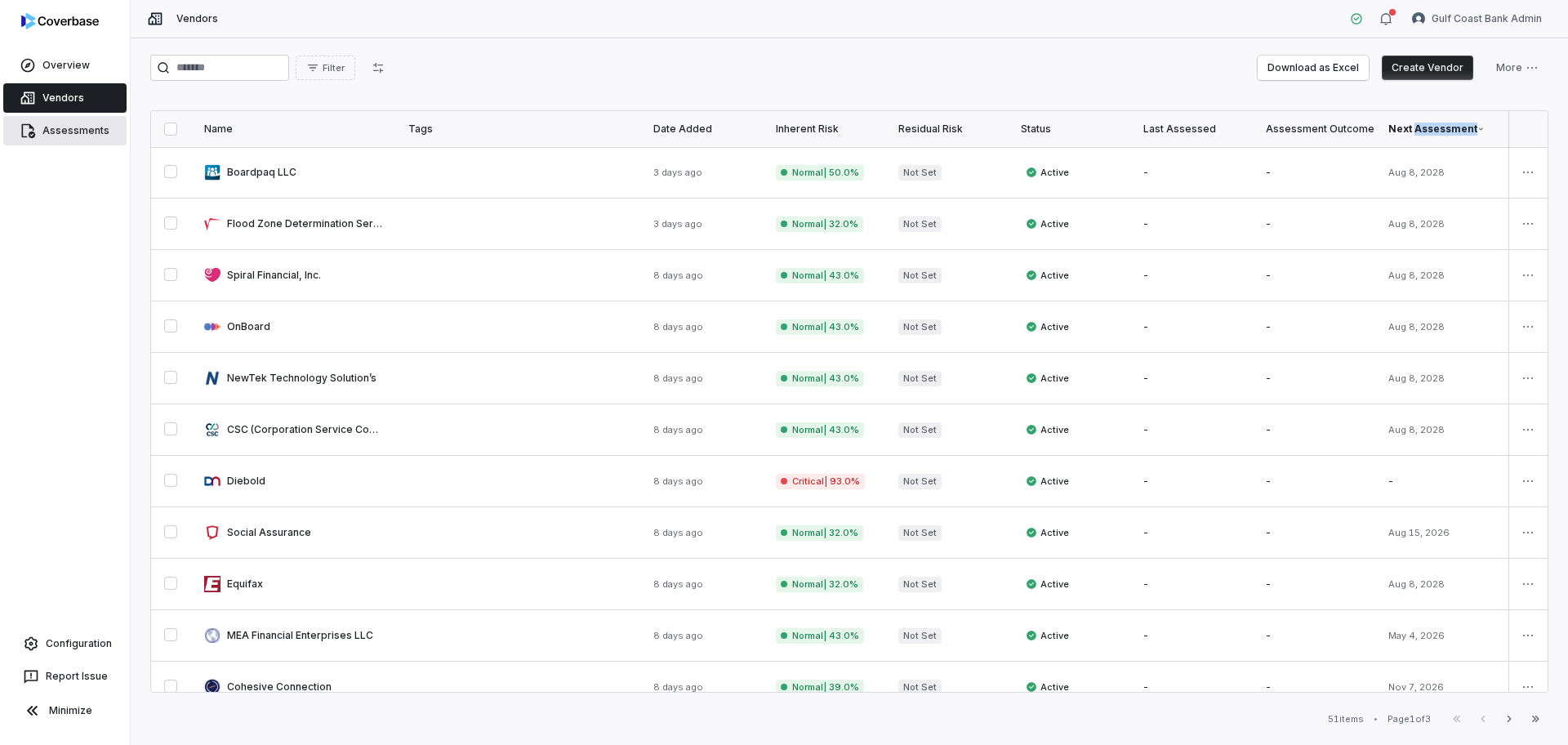 click on "Assessments" at bounding box center [65, 131] 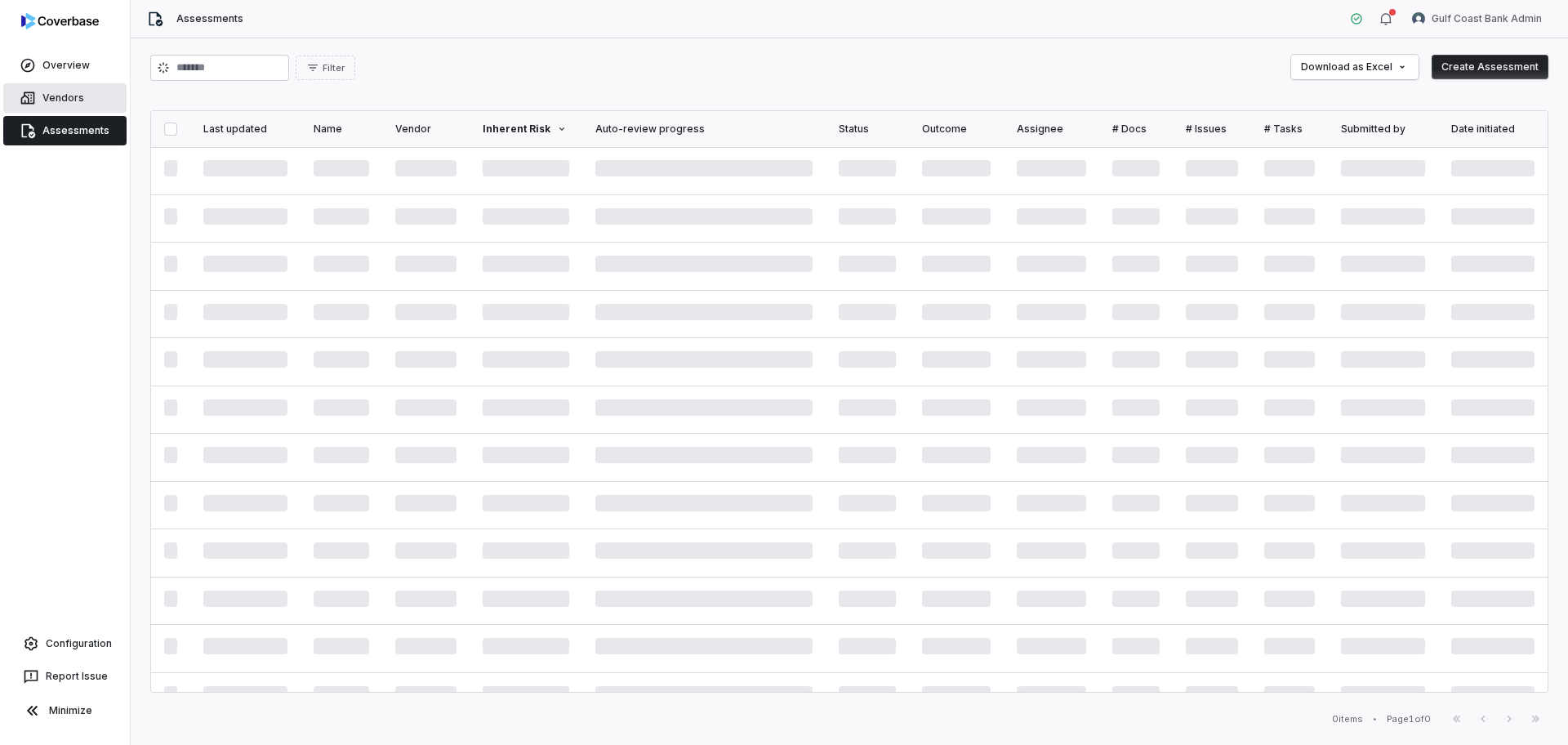 click on "Vendors" at bounding box center (65, 98) 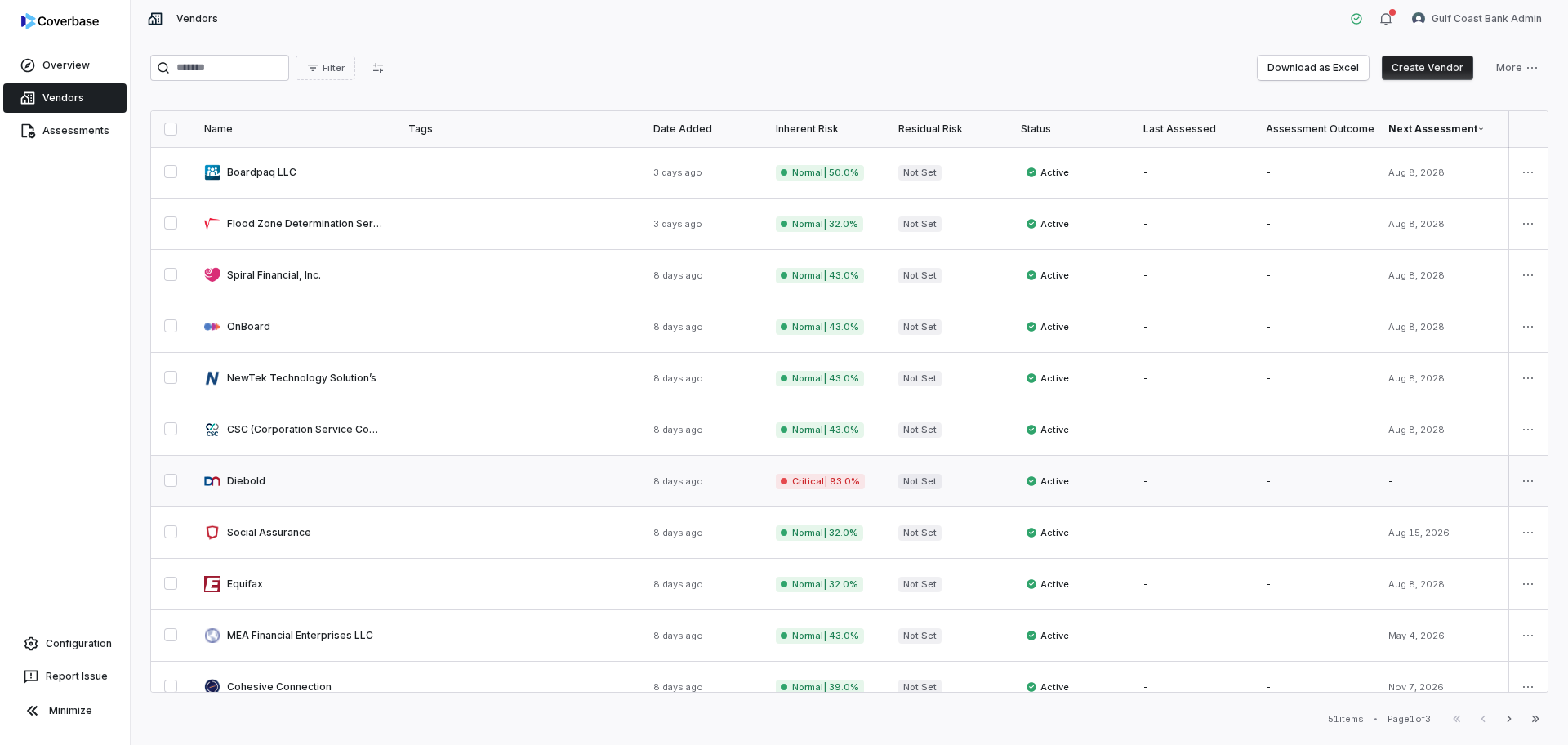 click at bounding box center (518, 481) 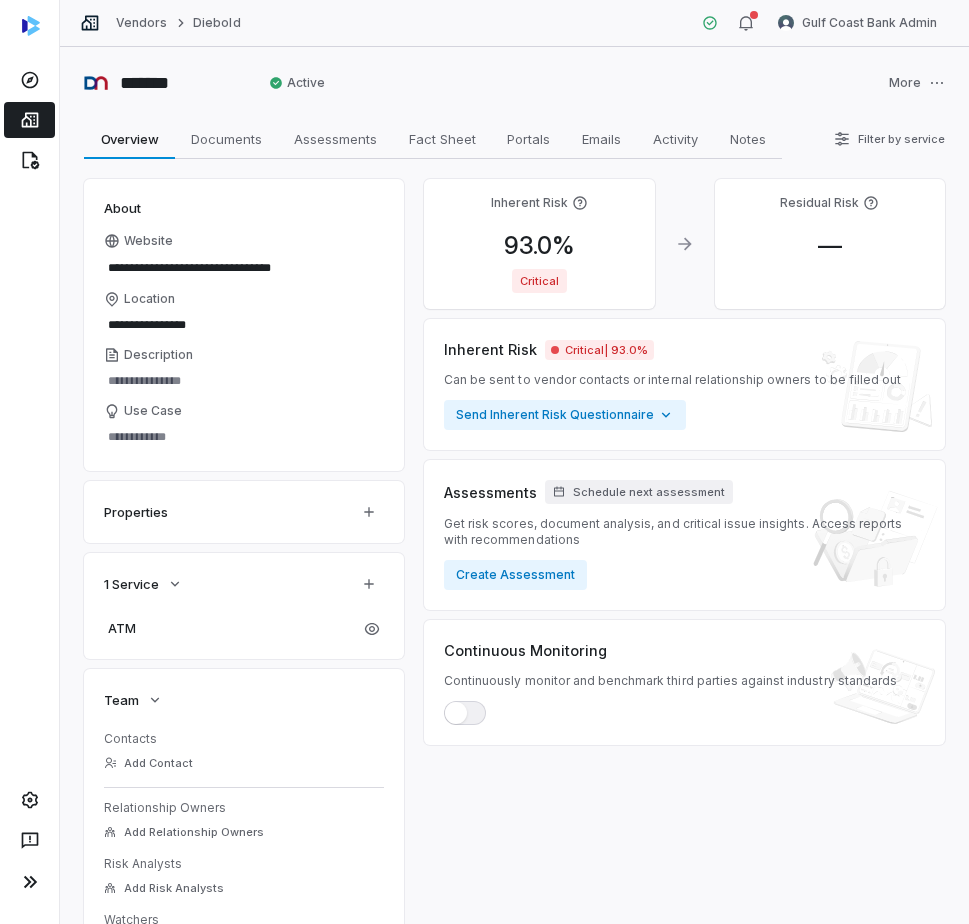 type on "*" 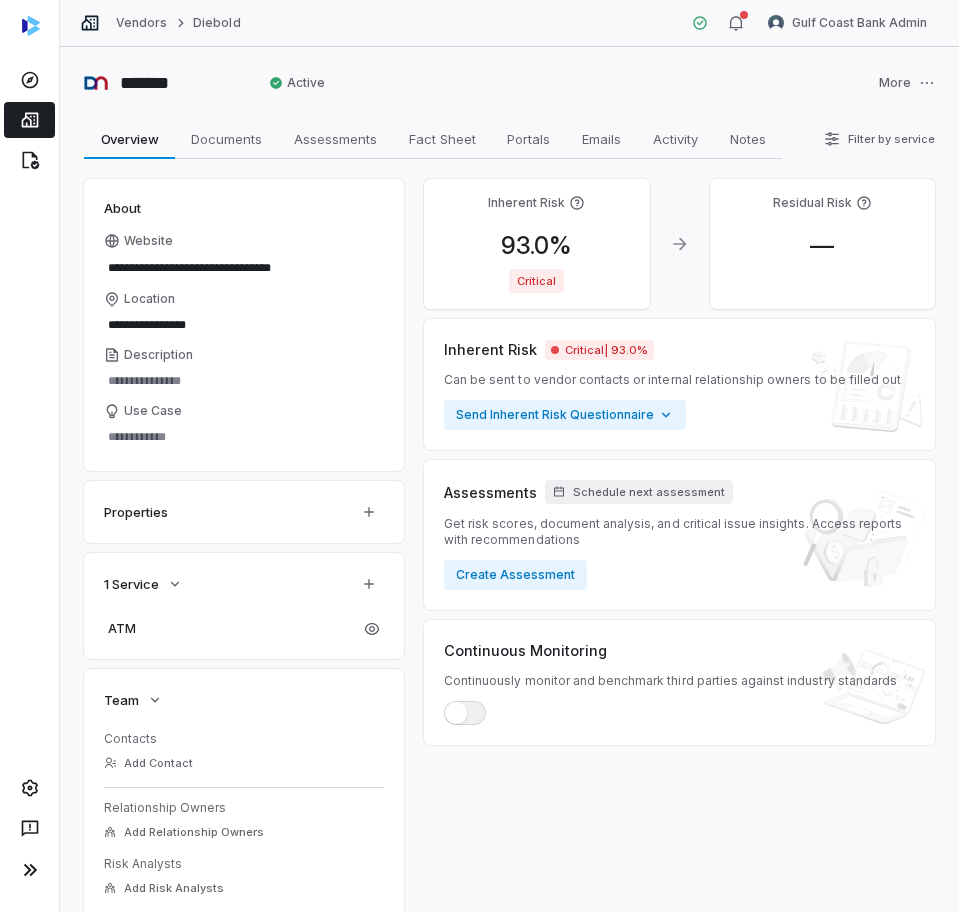 click on "Assessments Schedule next assessment Get risk scores, document analysis, and critical issue insights. Access reports with recommendations Create Assessment" at bounding box center (679, 535) 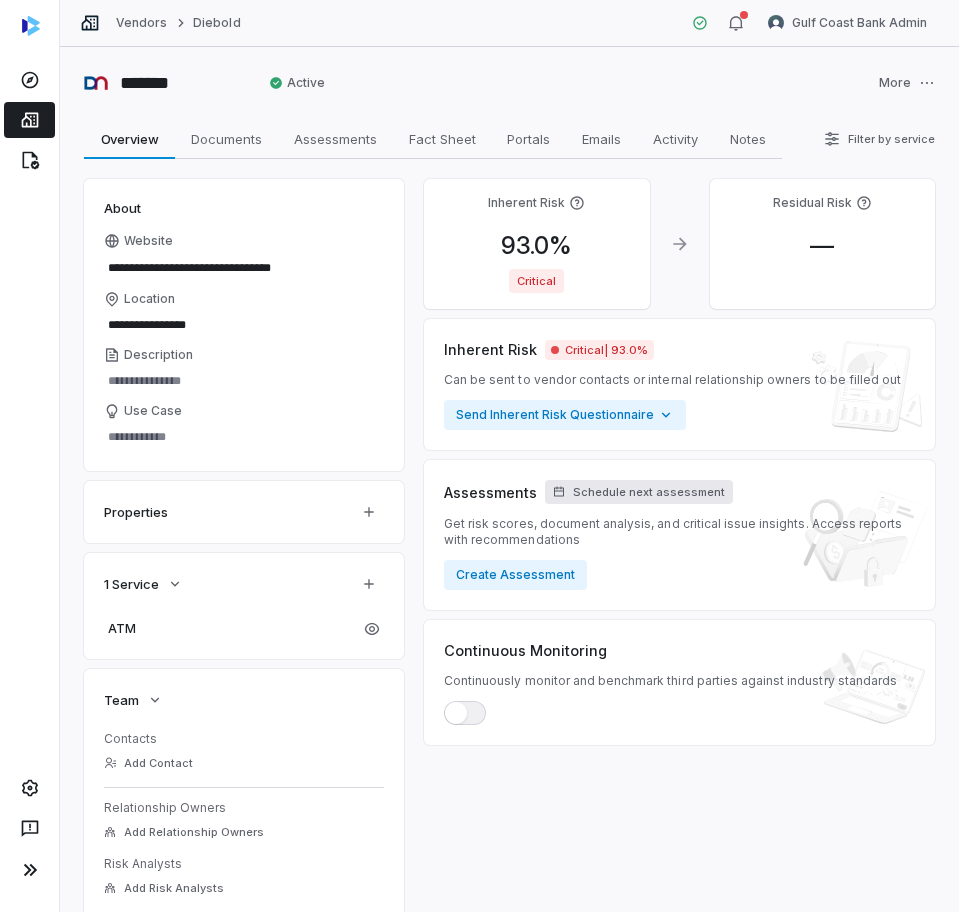 click on "Schedule next assessment" at bounding box center [649, 492] 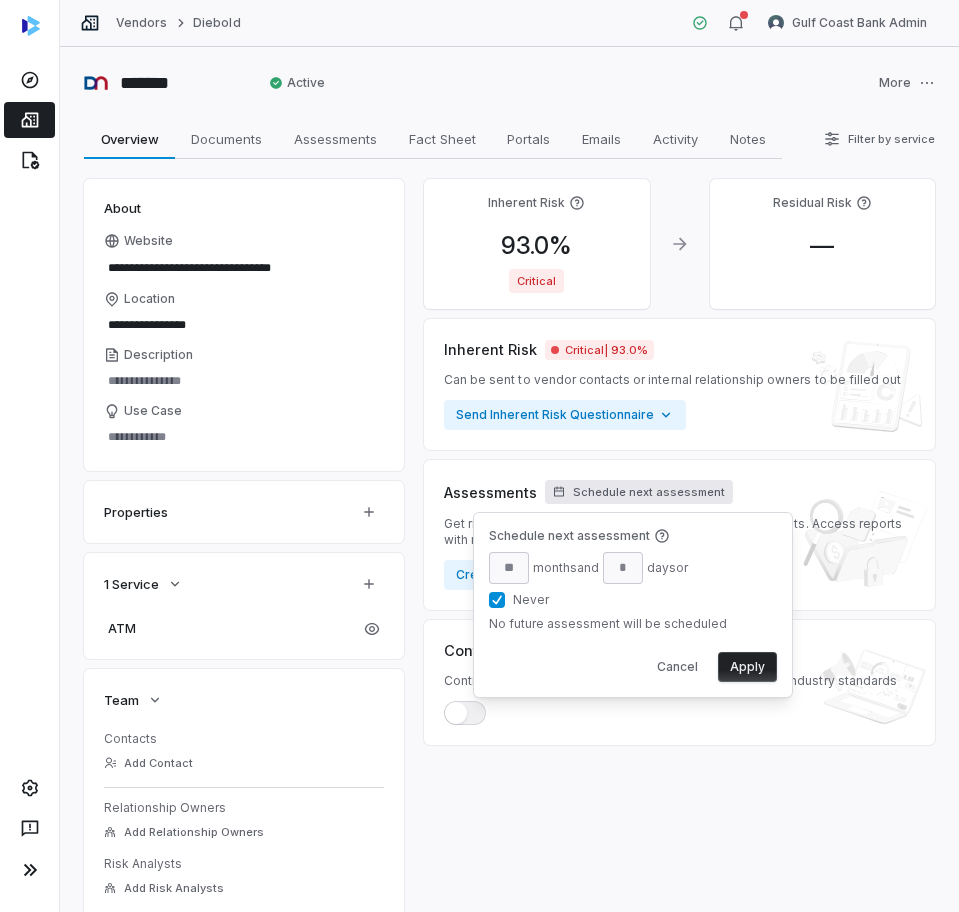 click on "Never" at bounding box center (497, 600) 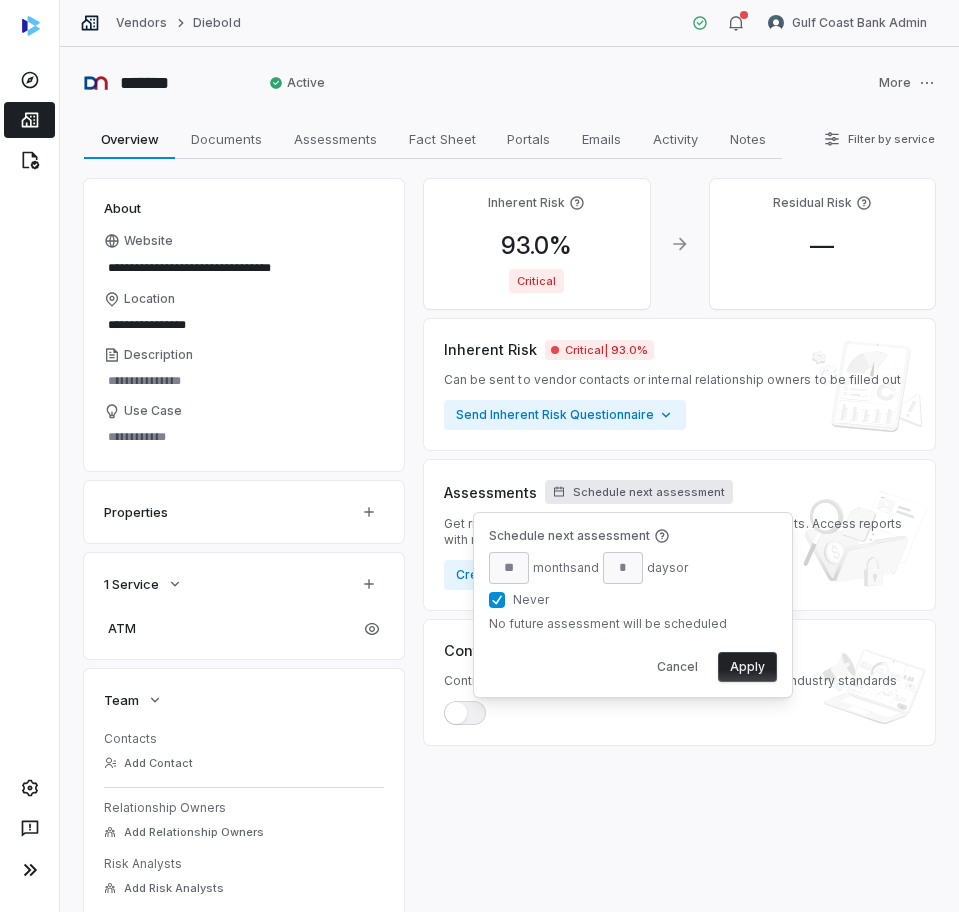 type on "**" 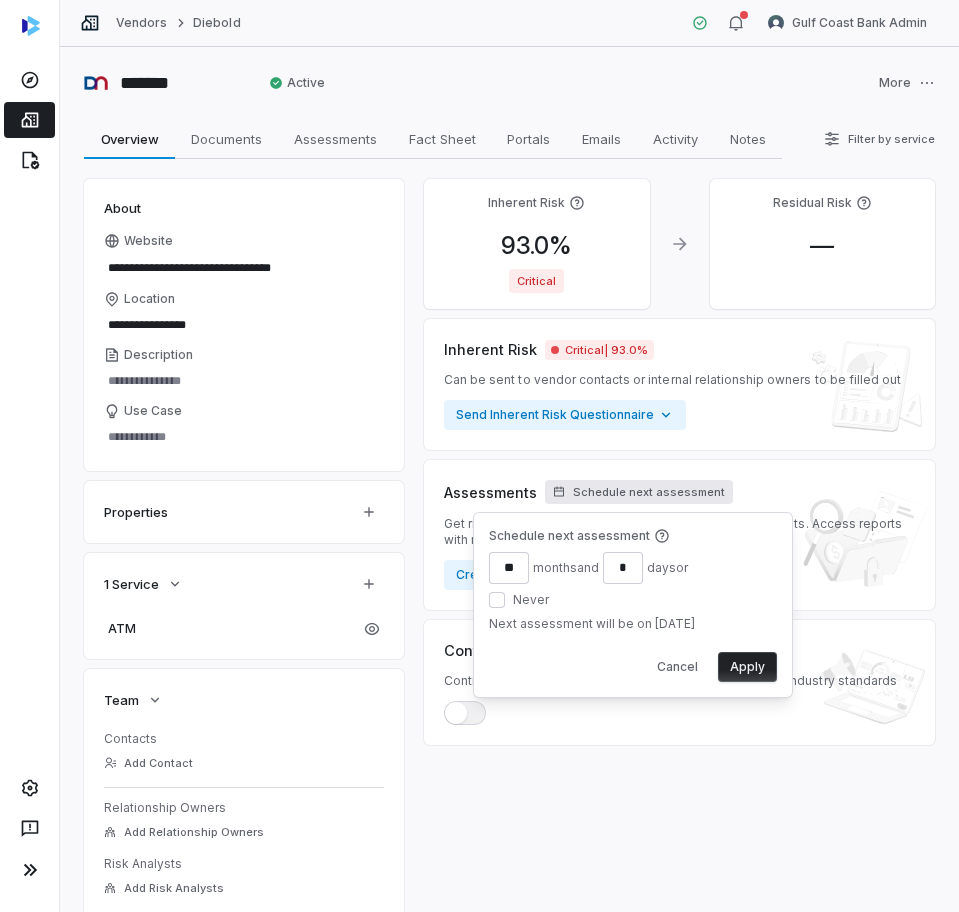 click on "** month s  and   * day s  or" at bounding box center [590, 568] 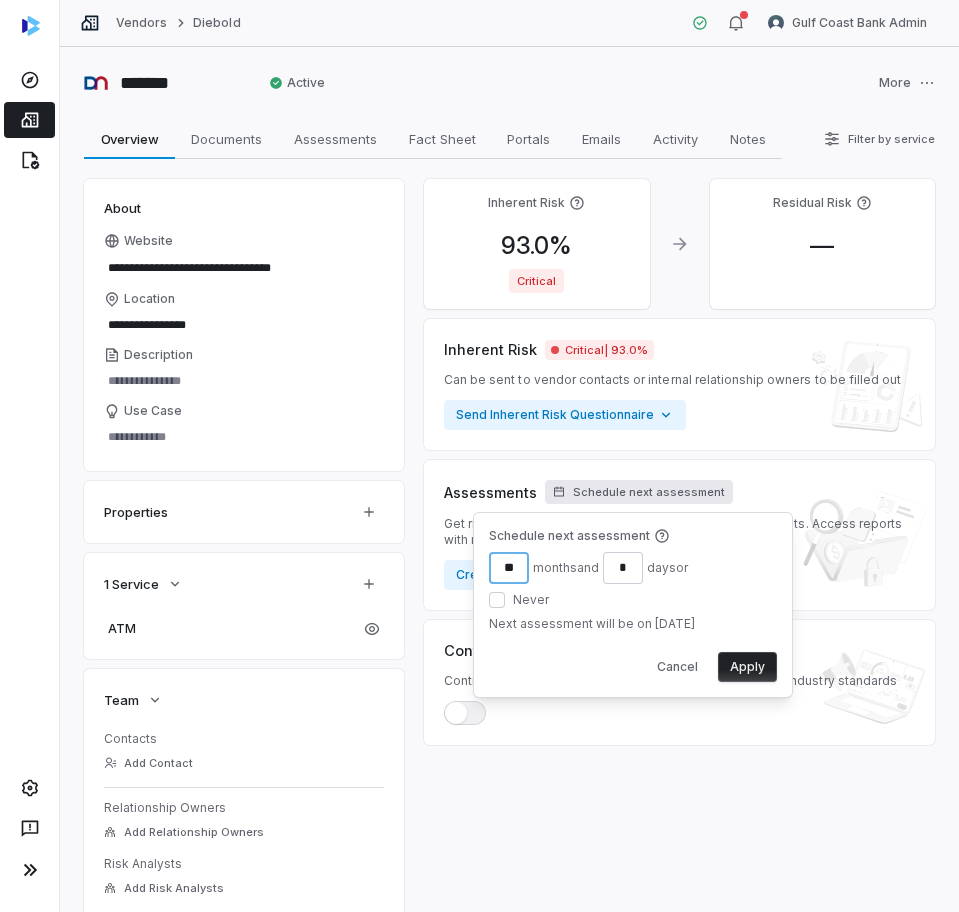click on "**" at bounding box center (509, 568) 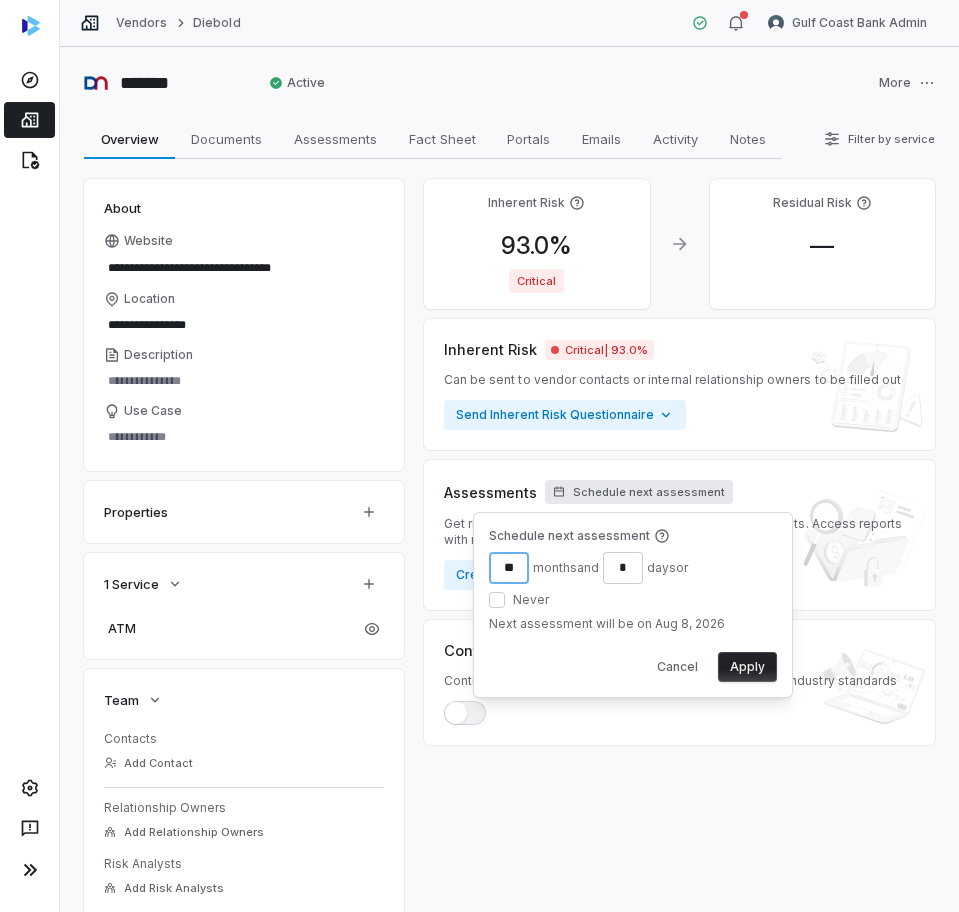 type on "**" 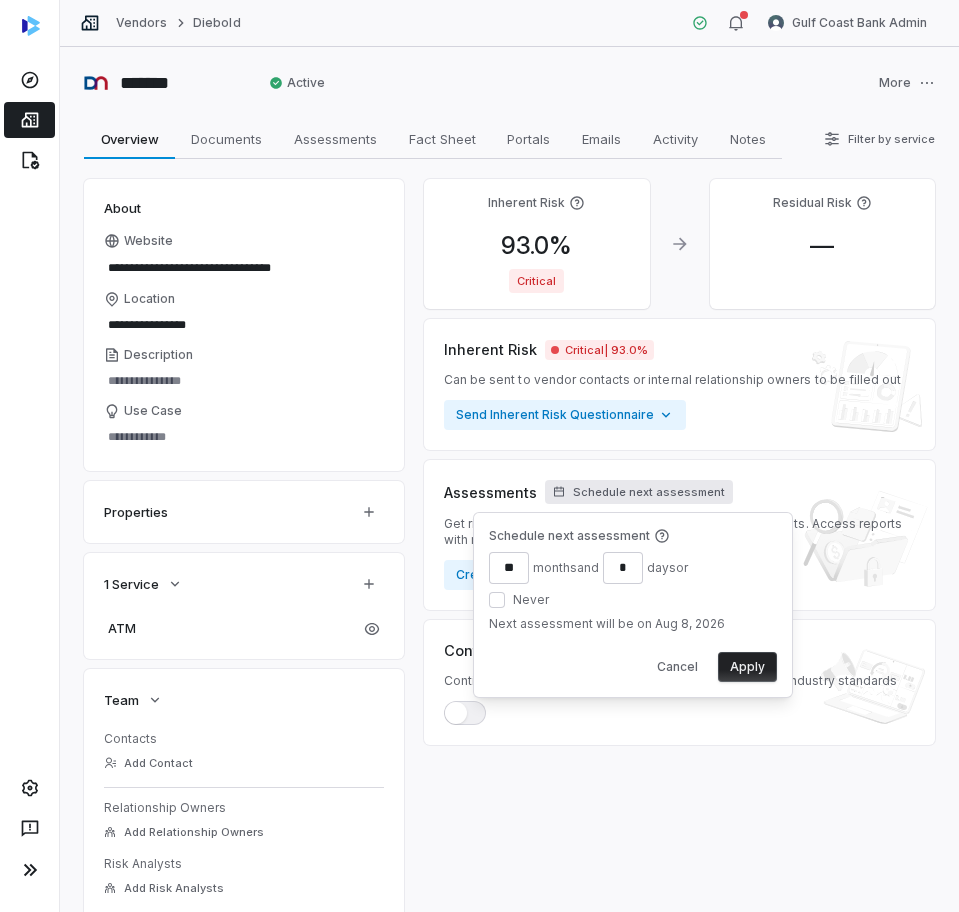 click on "Apply" at bounding box center [747, 667] 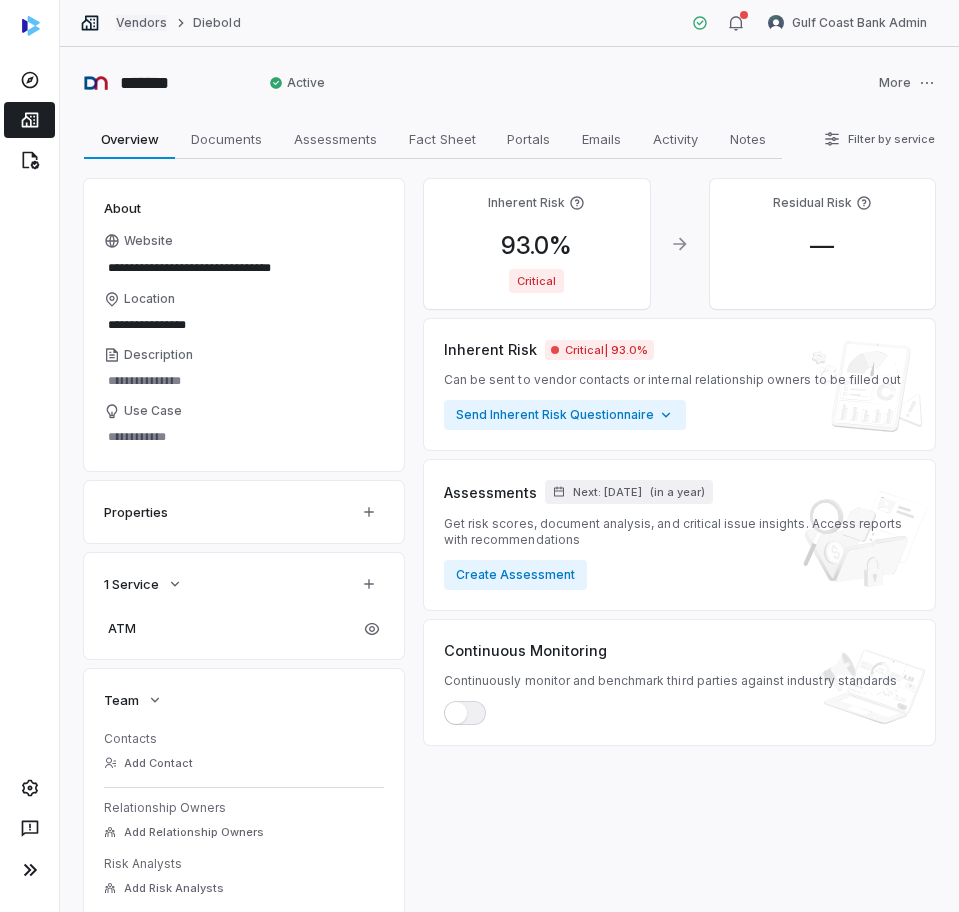 click on "Vendors" at bounding box center [141, 23] 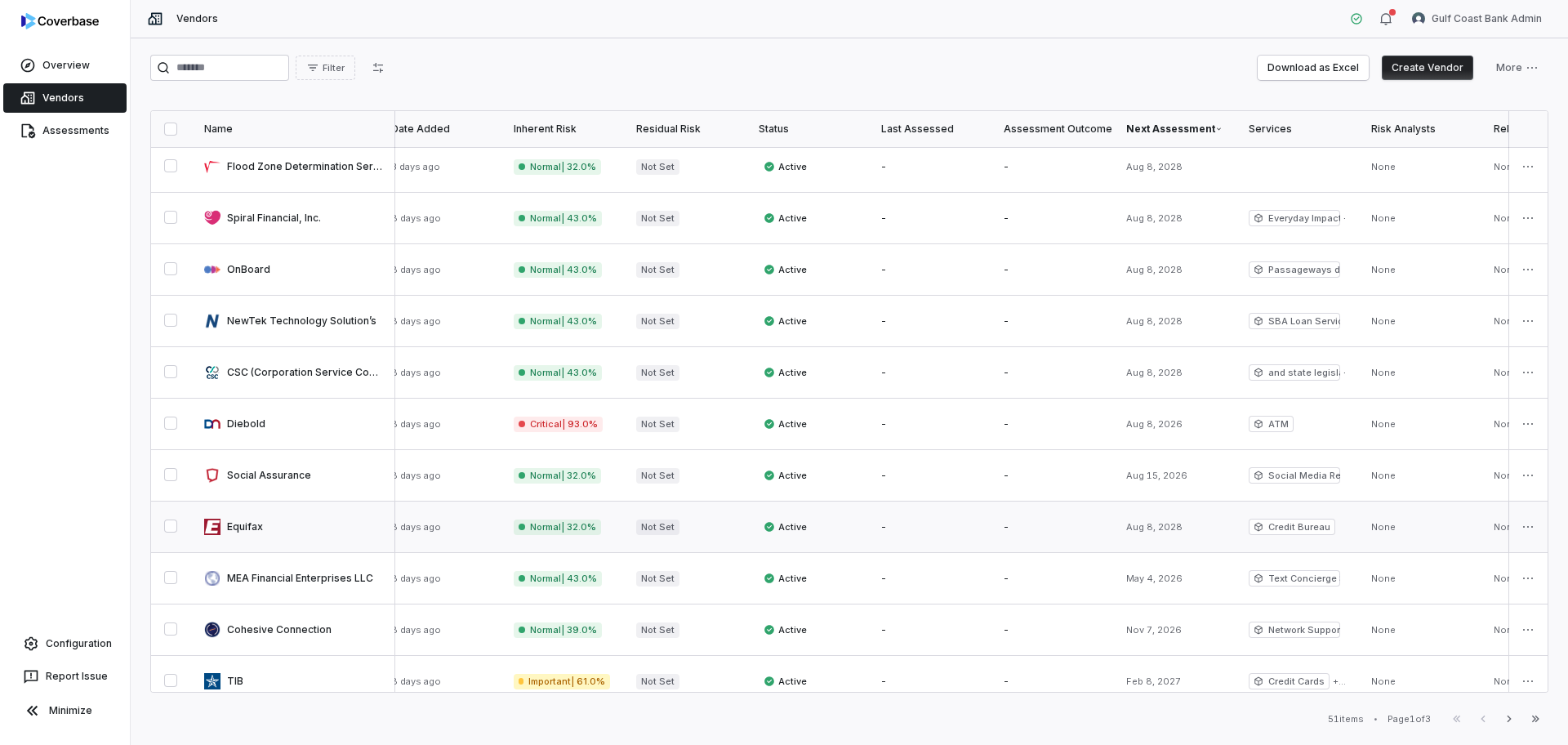 scroll, scrollTop: 0, scrollLeft: 262, axis: horizontal 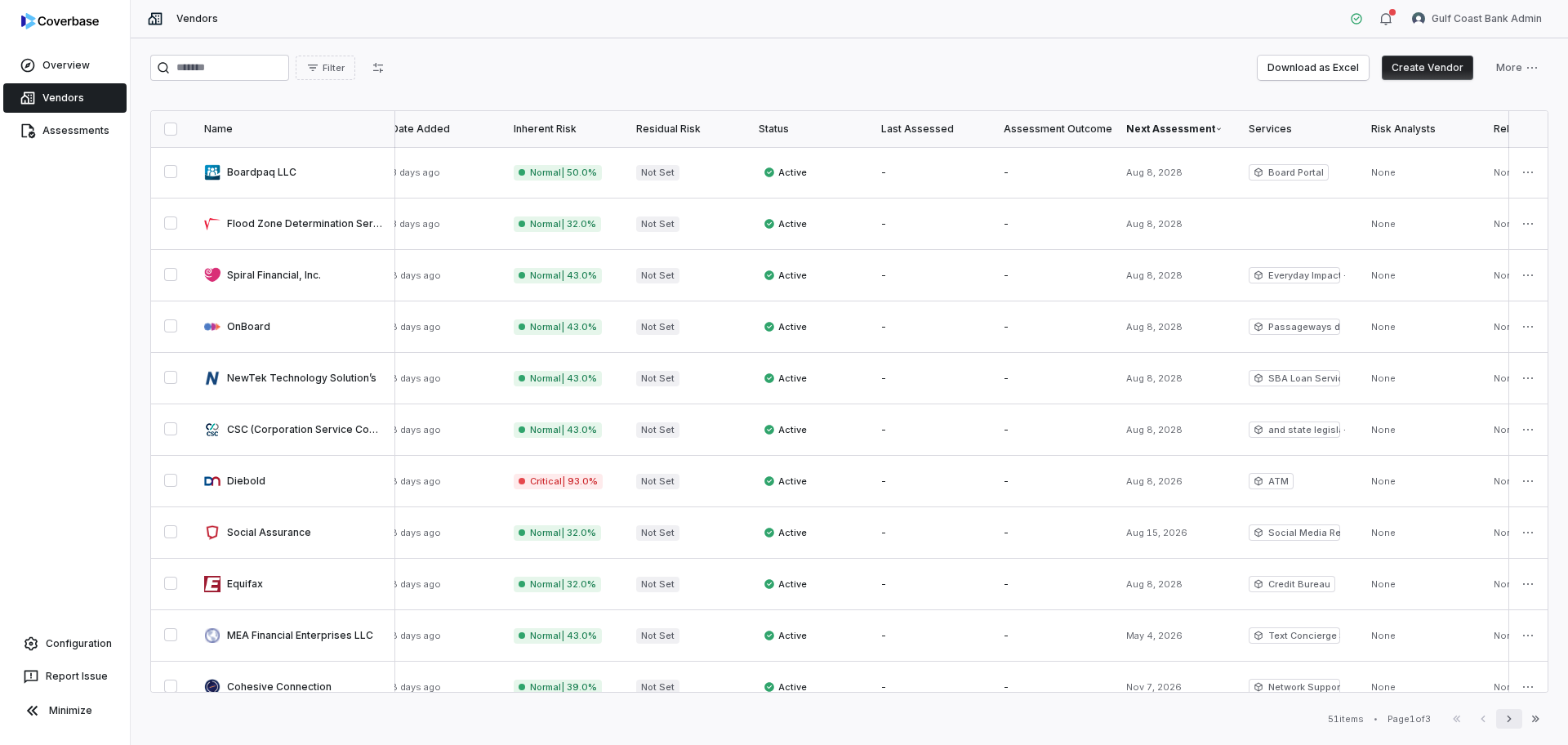 click on "Filter Download as Excel Create Vendor More Name Tags Date Added Inherent Risk Residual Risk Status Last Assessed Assessment Outcome Next Assessment Services Risk Analysts Relationship Owners Watchers # Issues # Open Issues Boardpaq LLC 3 days ago Normal  | 50.0% Not Set Active - - Aug 8, 2028 Board Portal None None None 0 0 Flood Zone Determination Services LLC 3 days ago Normal  | 32.0% Not Set Active - - Aug 8, 2028 None None None 0 0 Spiral Financial, Inc. 8 days ago Normal  | 43.0% Not Set Active - - Aug 8, 2028 Everyday Impact - Service that calculates round ups per transaction and the associated impact of donations made by Customers + 1  services None None None 0 0 OnBoard 8 days ago Normal  | 43.0% Not Set Active - - Aug 8, 2028 Passageways dba OnBoard - Board Portal Solution (SaaS) None None None 0 0 NewTek Technology Solution’s 8 days ago Normal  | 43.0% Not Set Active - - Aug 8, 2028 SBA Loan Servicing None None None 0 0 CSC (Corporation Service Company) 8 days ago Normal  | 43.0% Not Set Active" at bounding box center (849, 391) 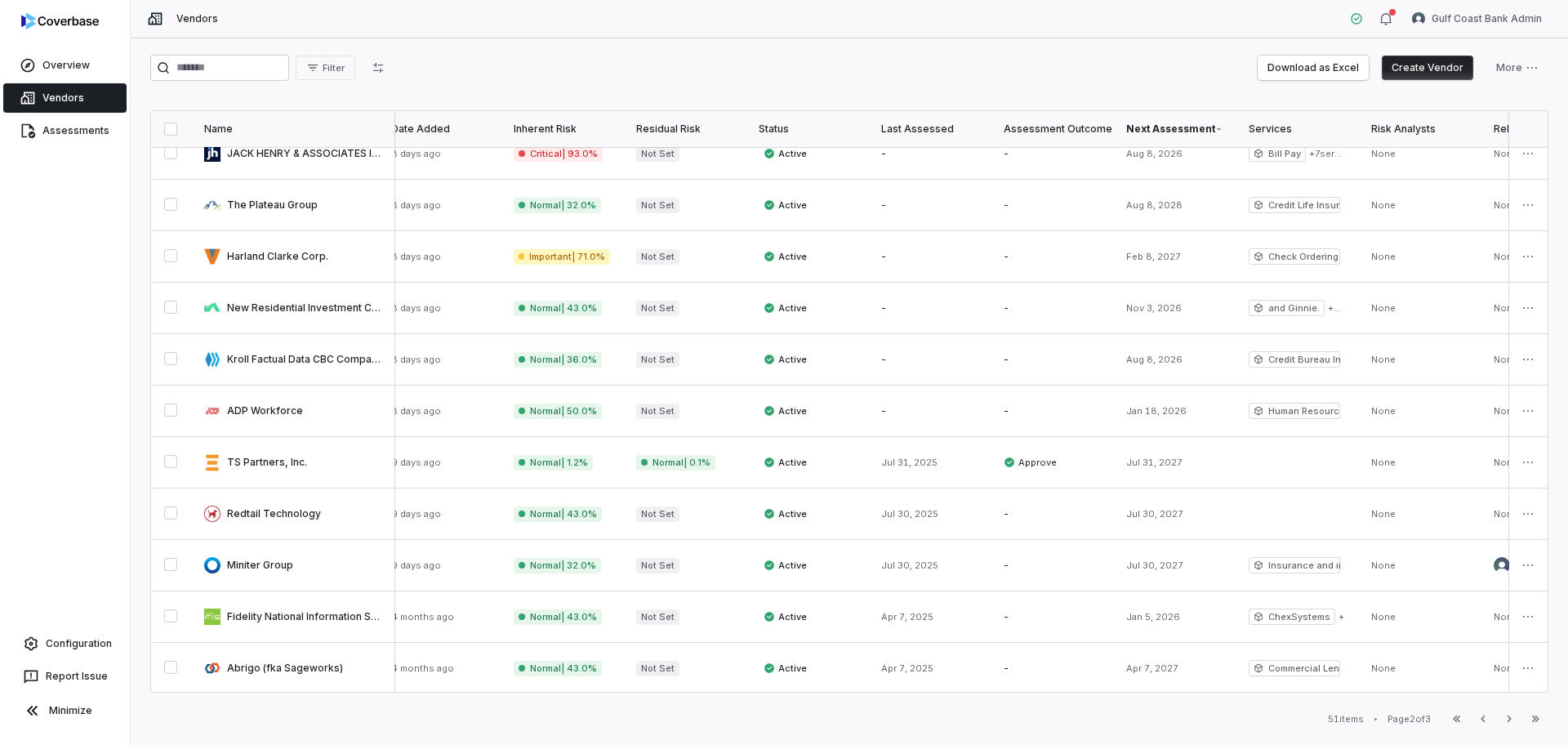 scroll, scrollTop: 752, scrollLeft: 262, axis: both 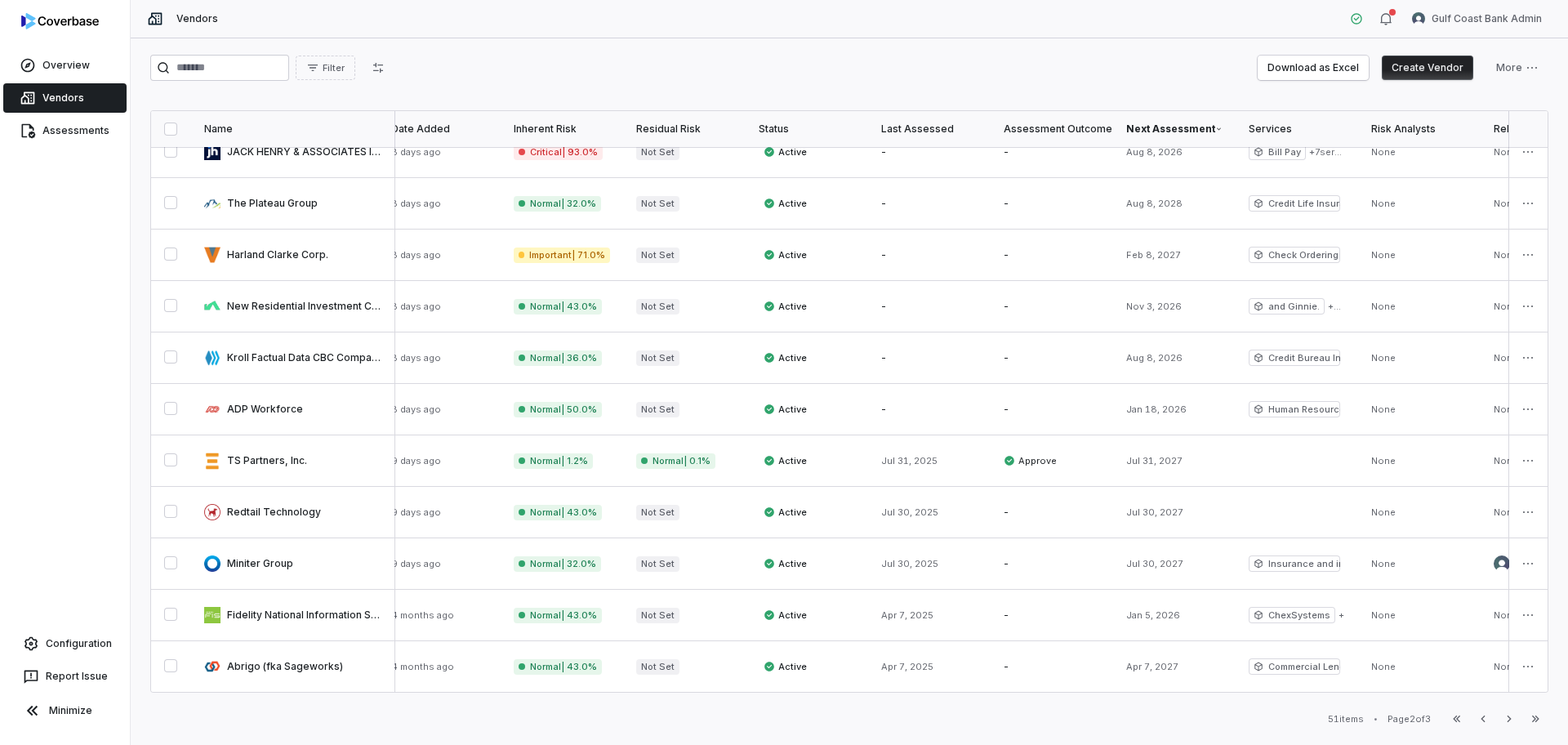 click on "Filter Download as Excel Create Vendor More Name Tags Date Added Inherent Risk Residual Risk Status Last Assessed Assessment Outcome Next Assessment Services Risk Analysts Relationship Owners Watchers # Issues # Open Issues ICE Mortgage Technology/Encompass 8 days ago Normal  | 43.0% Not Set Active - - Aug 8, 2028 Loan platform for secondary market mortgages None None None 0 0 Stericycle Shred-It 8 days ago Critical  | 79.0% Not Set Active - - Aug 8, 2026 On site document/media destruction None None None 0 0 Freedom Mortgage 8 days ago Normal  | 43.0% Not Set Active - - Jul 28, 2026 affiliates + 4  services None None None 0 0 Bankers Healthcare Group LLC (BHG) 8 days ago Normal  | 32.0% Not Set Active - - Dec 20, 2026 None None None 0 0 CSI Compliance Service 8 days ago Normal  | 32.0% Not Set Active - - Jan 26, 2026 None None None 0 0 Ncontracts/QuestSoft/Nrisk/Ncompliance 8 days ago Normal  | 39.0% Not Set Active - - Jan 12, 2026 etc. + 2  services None None None 0 0 Barracuda 8 days ago Critical  | 86.0% -" at bounding box center (849, 391) 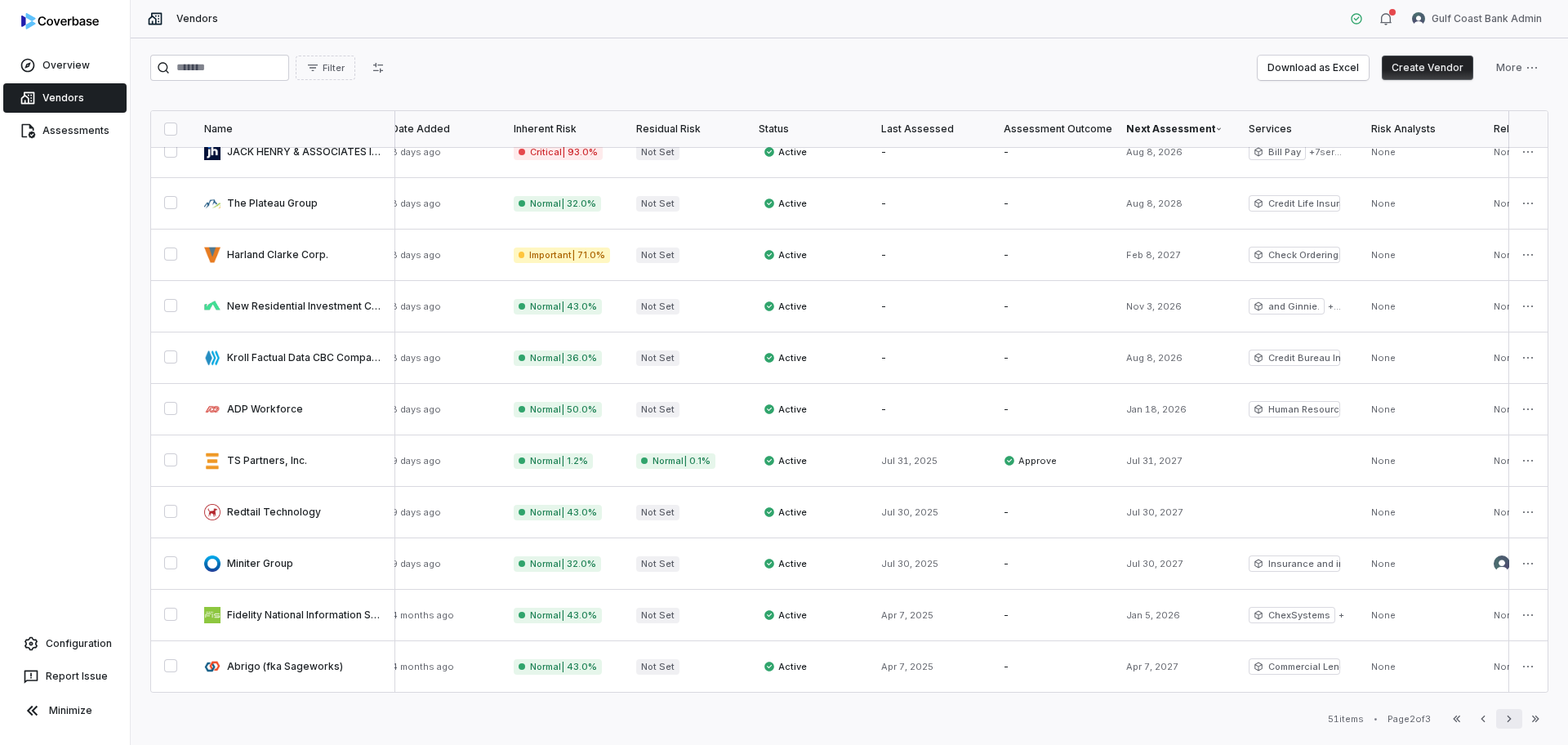 click 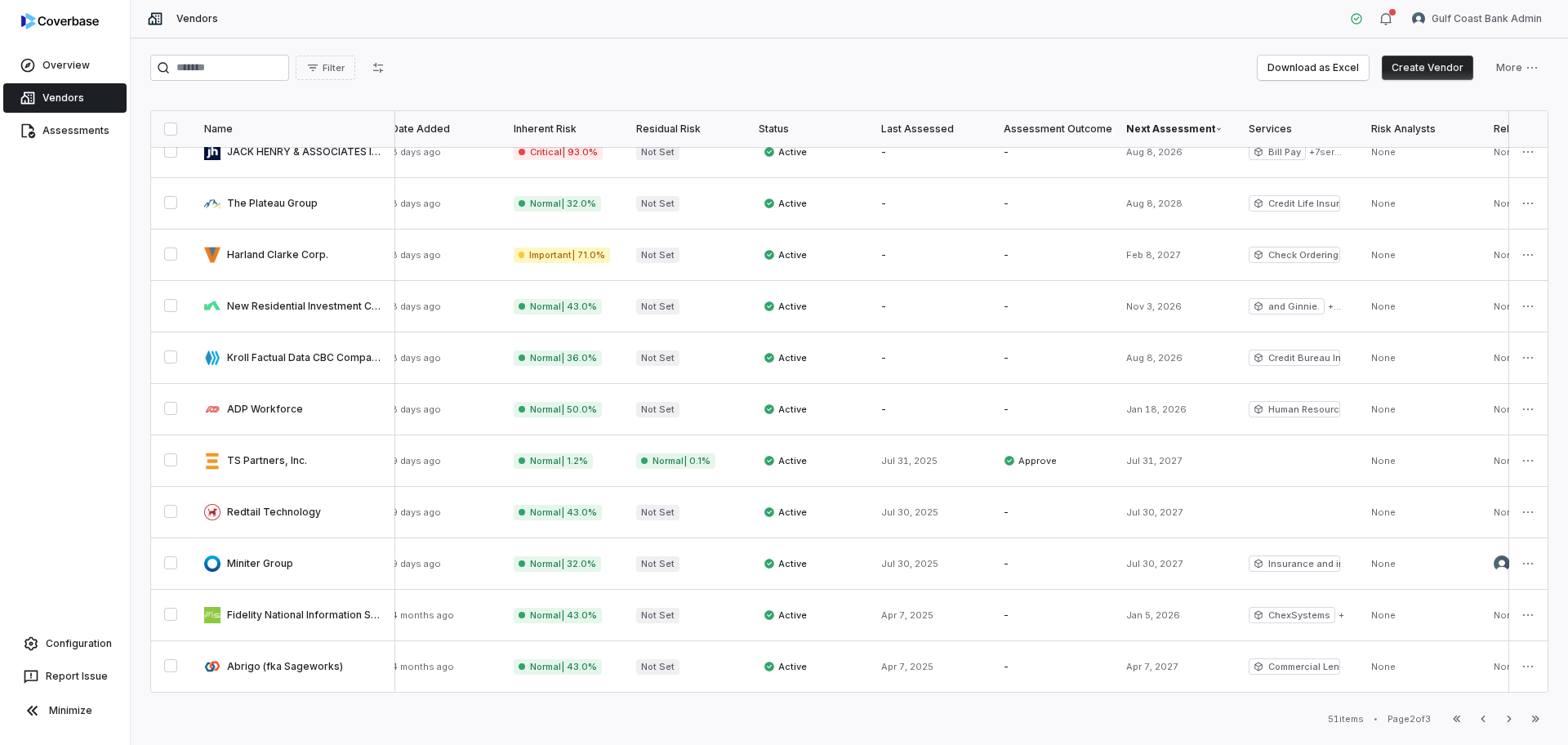 scroll, scrollTop: 0, scrollLeft: 262, axis: horizontal 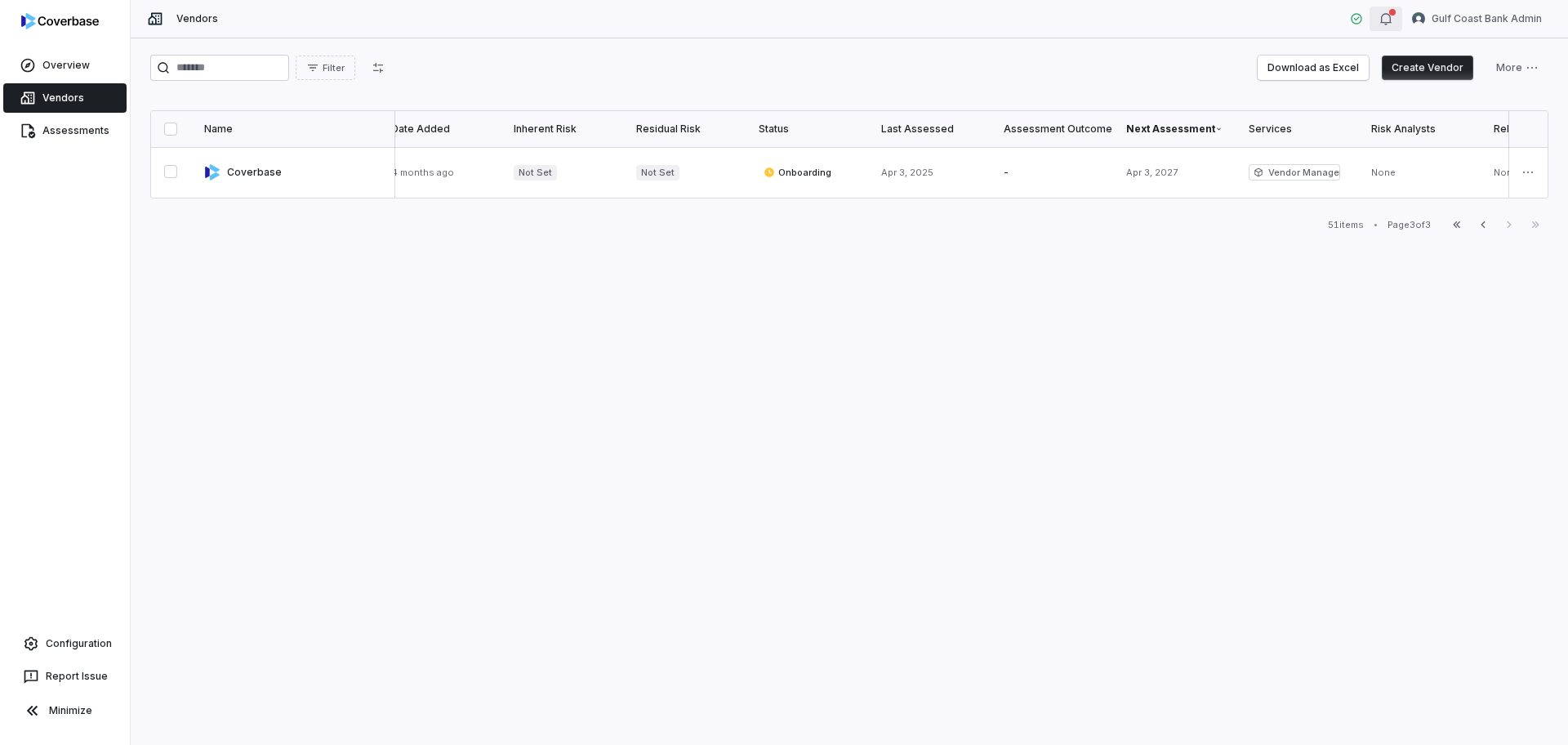 click at bounding box center [1386, 19] 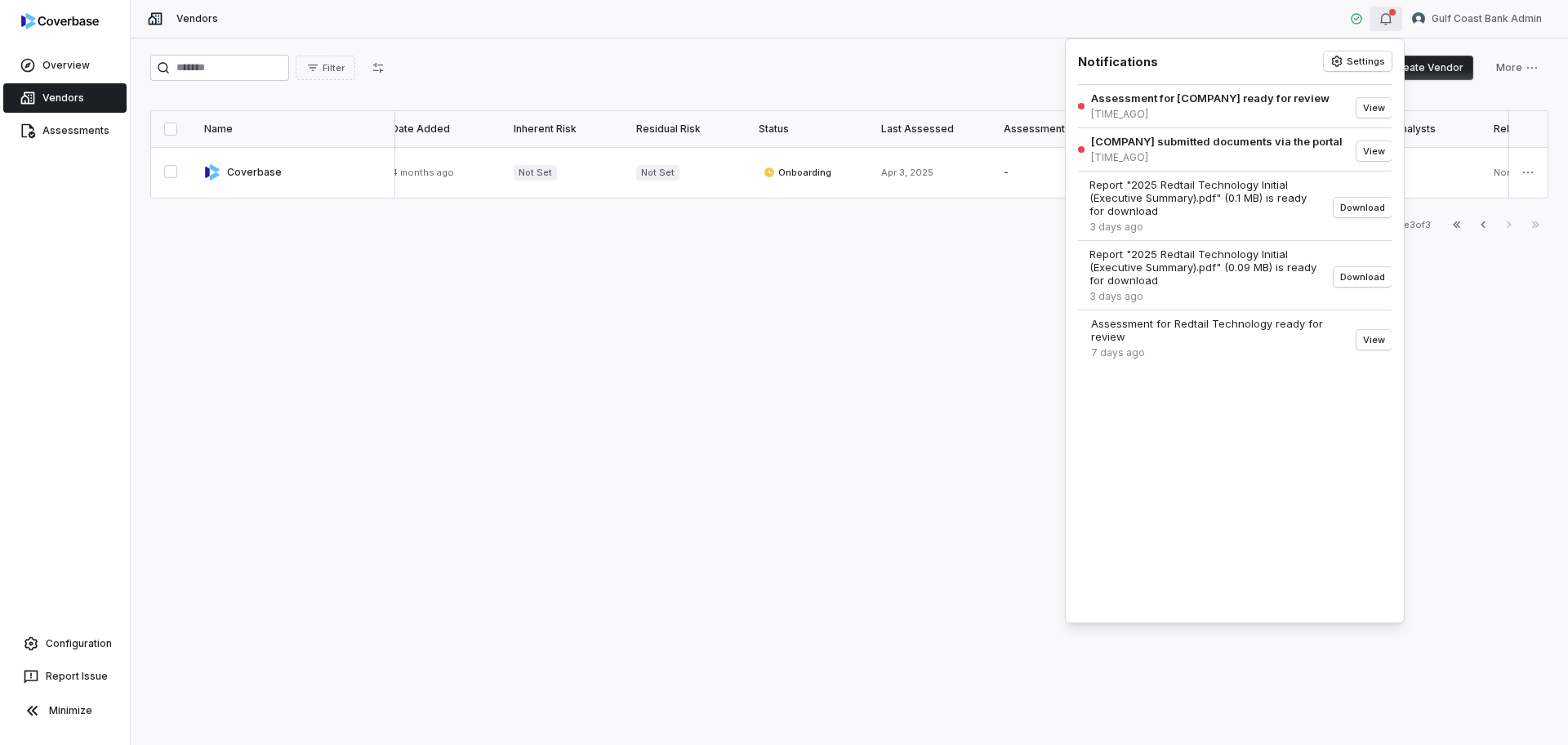 click on "Vendors Gulf Coast Bank Admin" at bounding box center (849, 19) 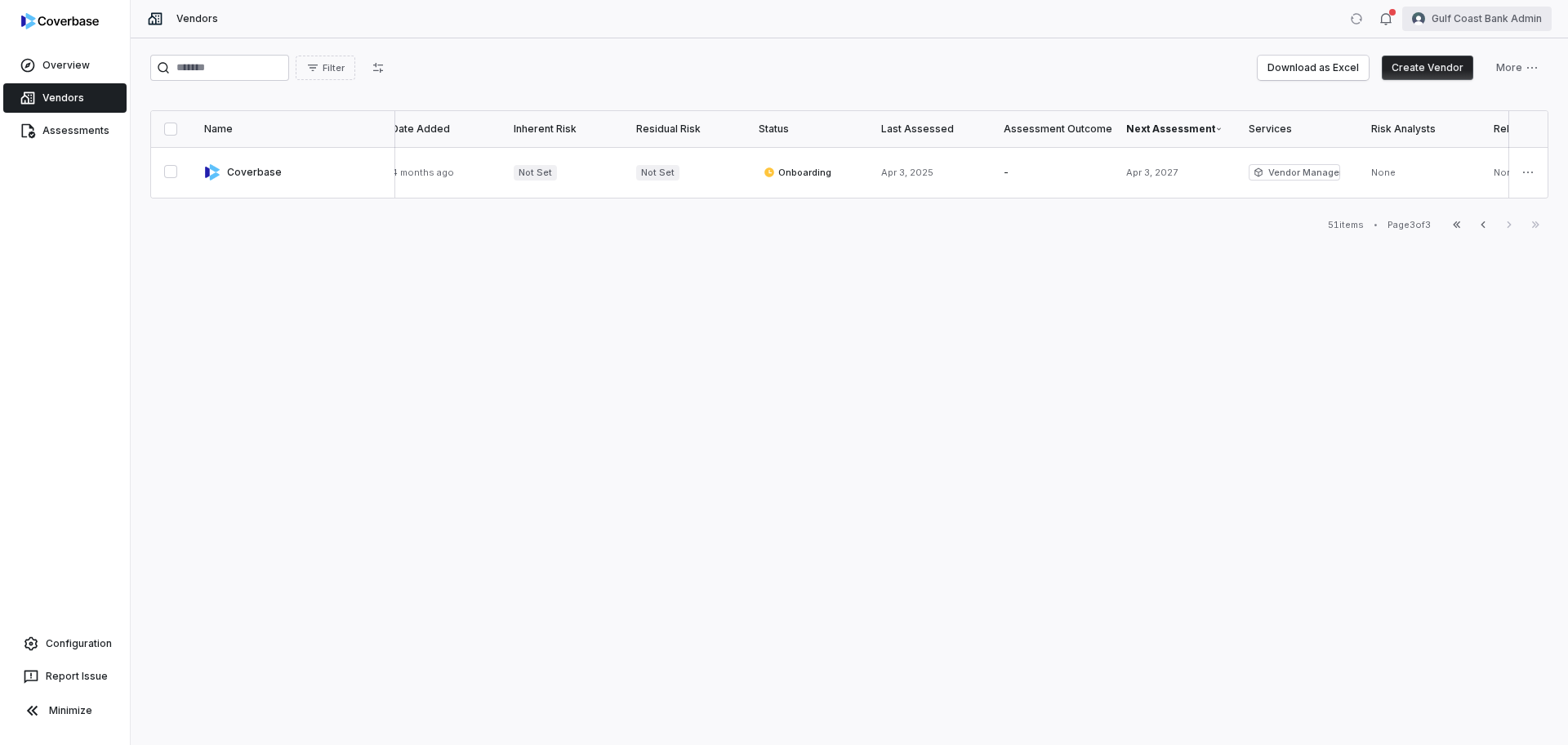 click on "Overview Vendors Assessments Configuration Report Issue Minimize Vendors Gulf Coast Bank Admin Filter Download as Excel Create Vendor More Name Tags Date Added Inherent Risk Residual Risk Status Last Assessed Assessment Outcome Next Assessment Services Risk Analysts Relationship Owners Watchers # Issues # Open Issues Coverbase 4 months ago Not Set Not Set Onboarding Apr 3, 2025 - Apr 3, 2027 Vendor Management Platform None None 2  users 12 12 51  items • Page  3  of  3 First Page Previous Next Last Page
*" at bounding box center [784, 372] 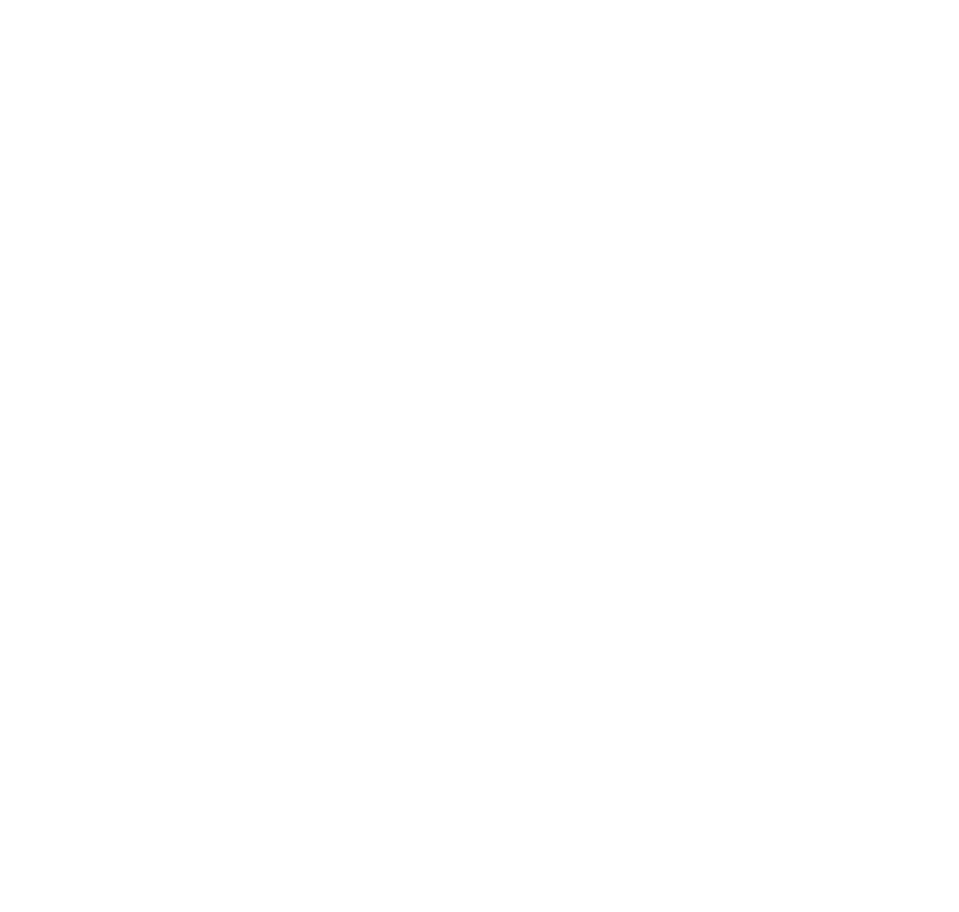 scroll, scrollTop: 0, scrollLeft: 0, axis: both 